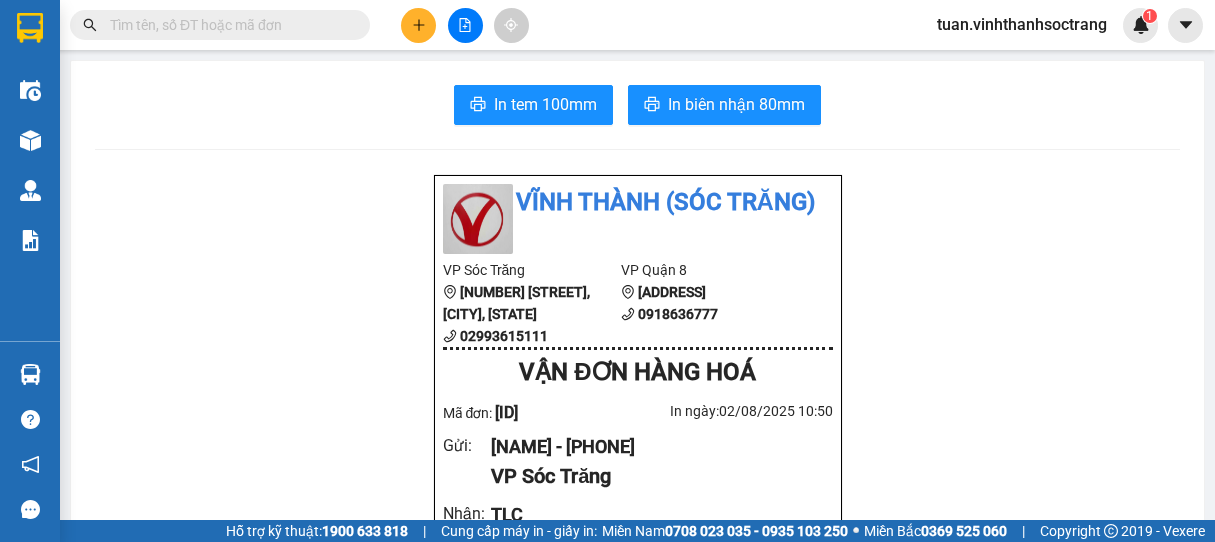 scroll, scrollTop: 0, scrollLeft: 0, axis: both 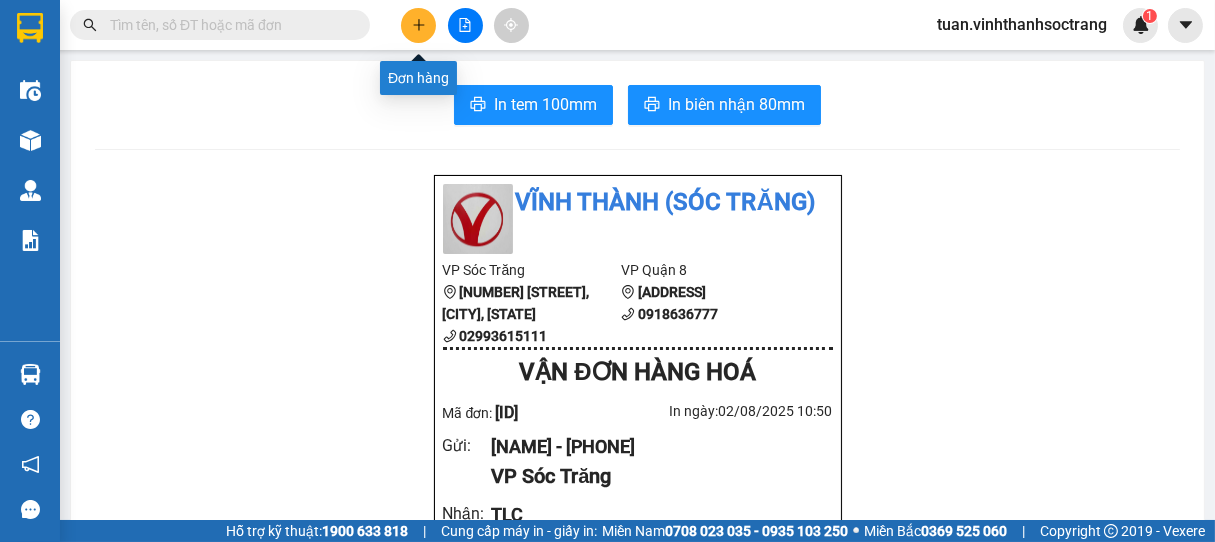 click at bounding box center (418, 25) 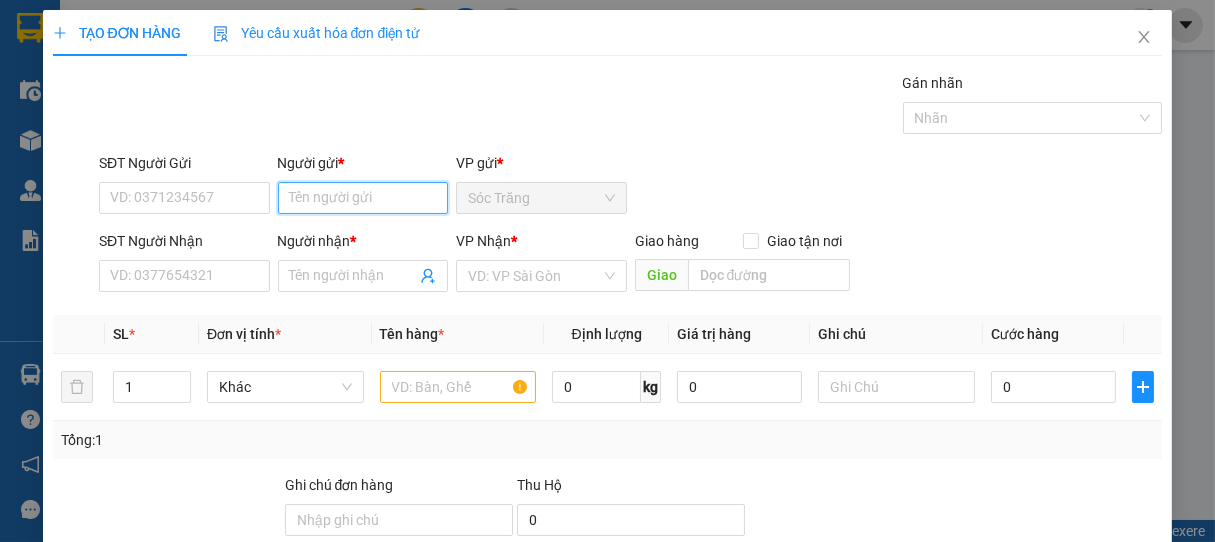 click on "Người gửi  *" at bounding box center [363, 198] 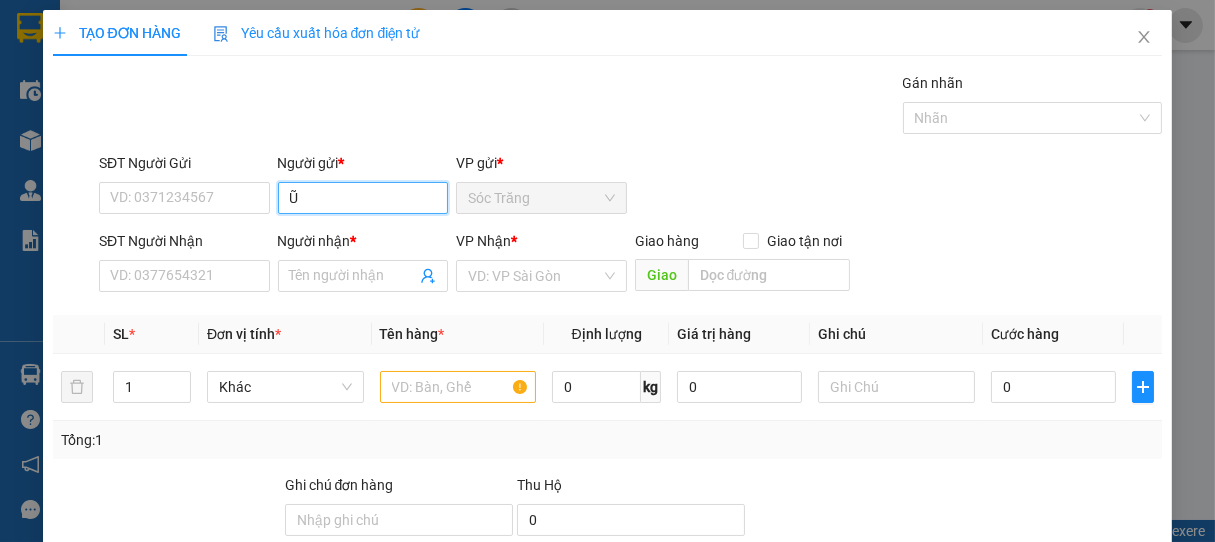 click on "Ũ" at bounding box center (363, 198) 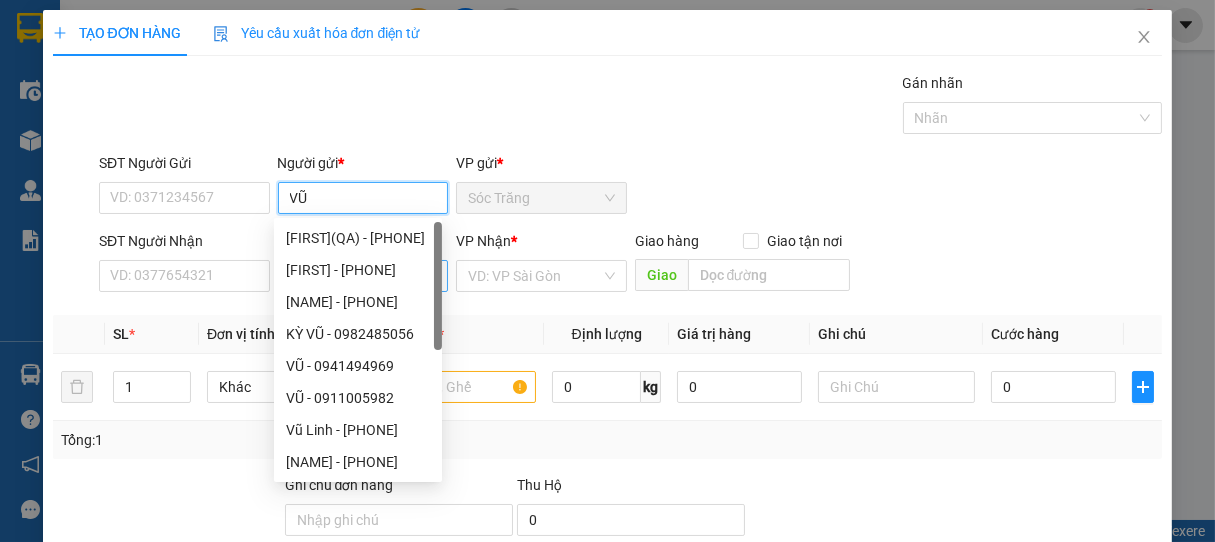 click on "GIA VŨ(QA) - [PHONE] VŨ - [PHONE] Vũ - [PHONE] KỲ VŨ - [PHONE] VŨ - [PHONE] Vũ - [PHONE] Vũ Linh - [PHONE] VŨ VẠN PHÁT - [PHONE] HOÀNG VŨ - [PHONE] VŨ - [PHONE]" at bounding box center (358, 382) 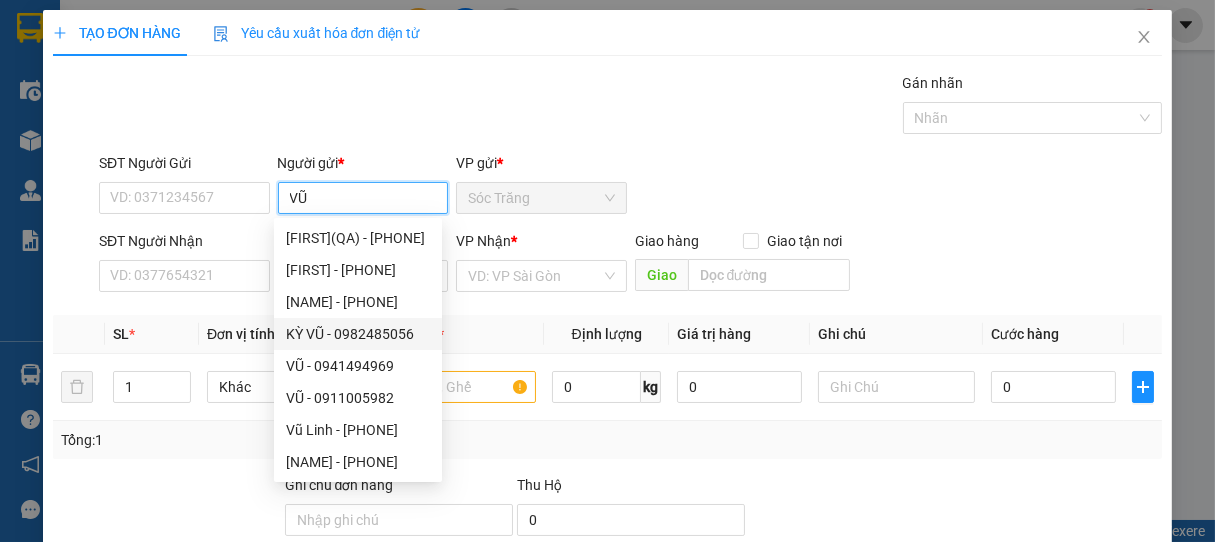 type on "VŨ" 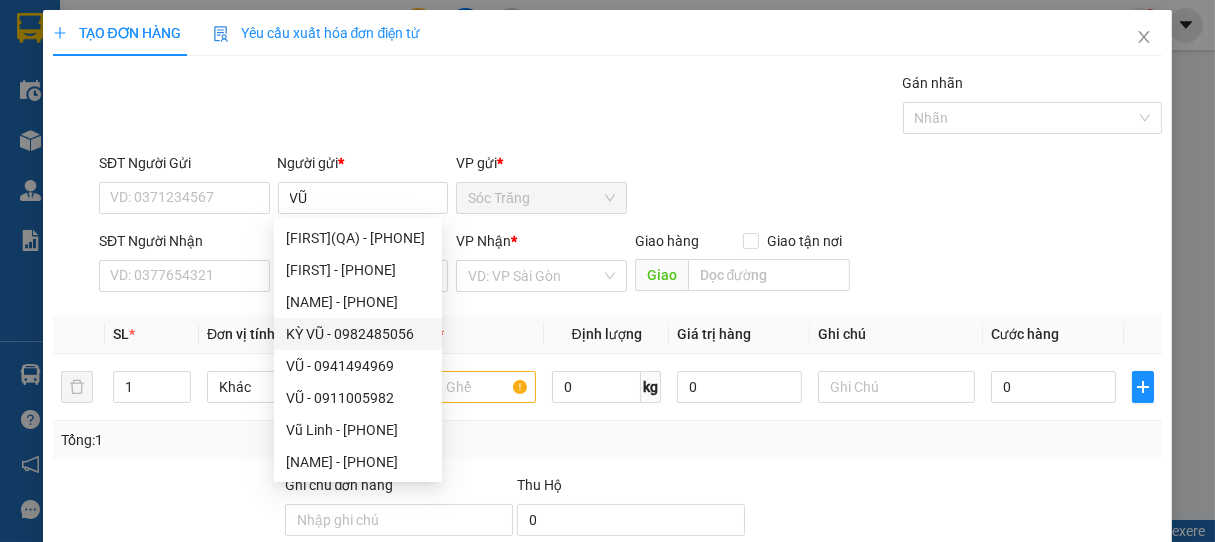 click on "SĐT Người Nhận" at bounding box center (184, 245) 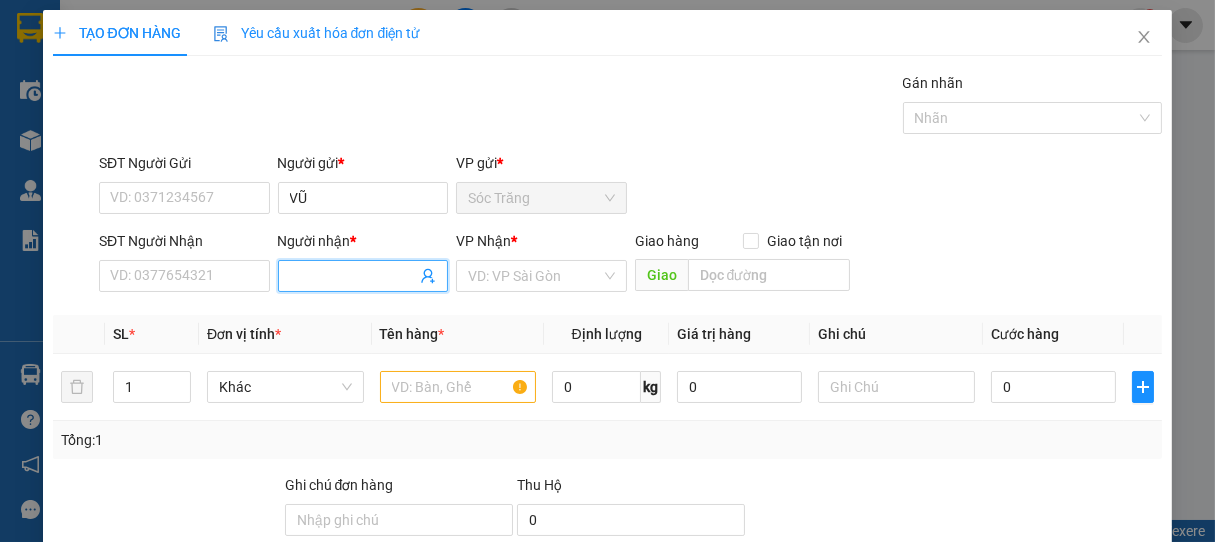 drag, startPoint x: 370, startPoint y: 265, endPoint x: 356, endPoint y: 256, distance: 16.643316 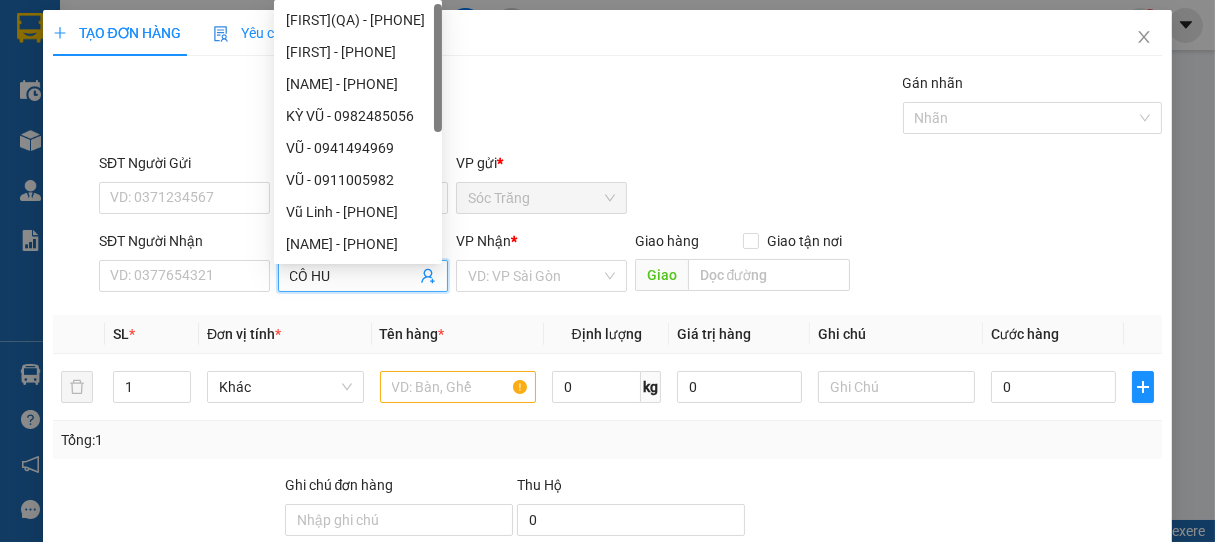 type on "CÔ HUÊ" 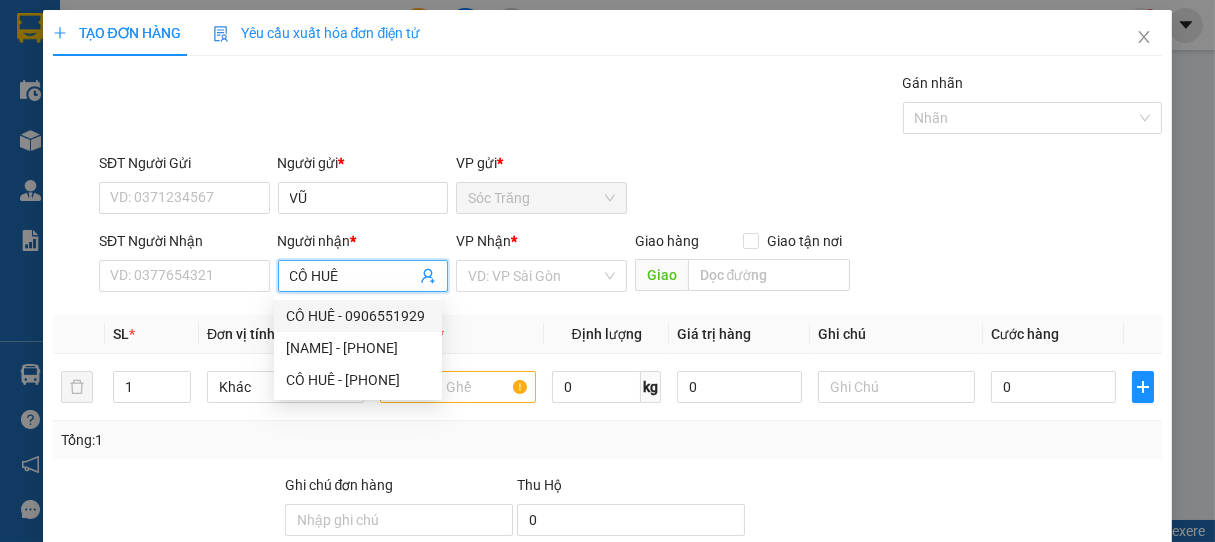 click on "CÔ HUÊ - 0906551929" at bounding box center [358, 316] 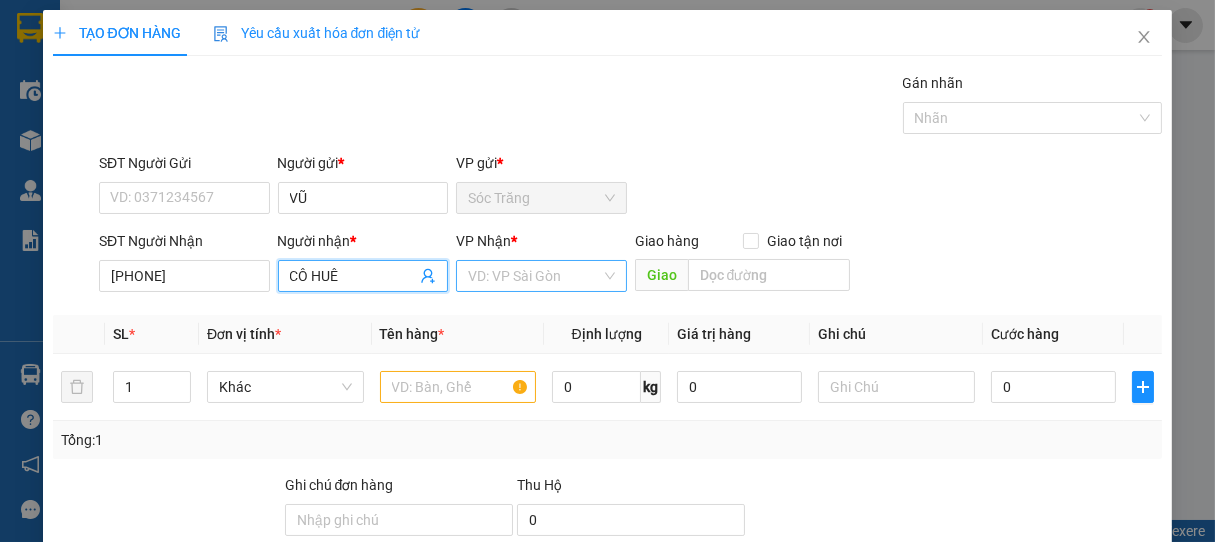 type on "CÔ HUÊ" 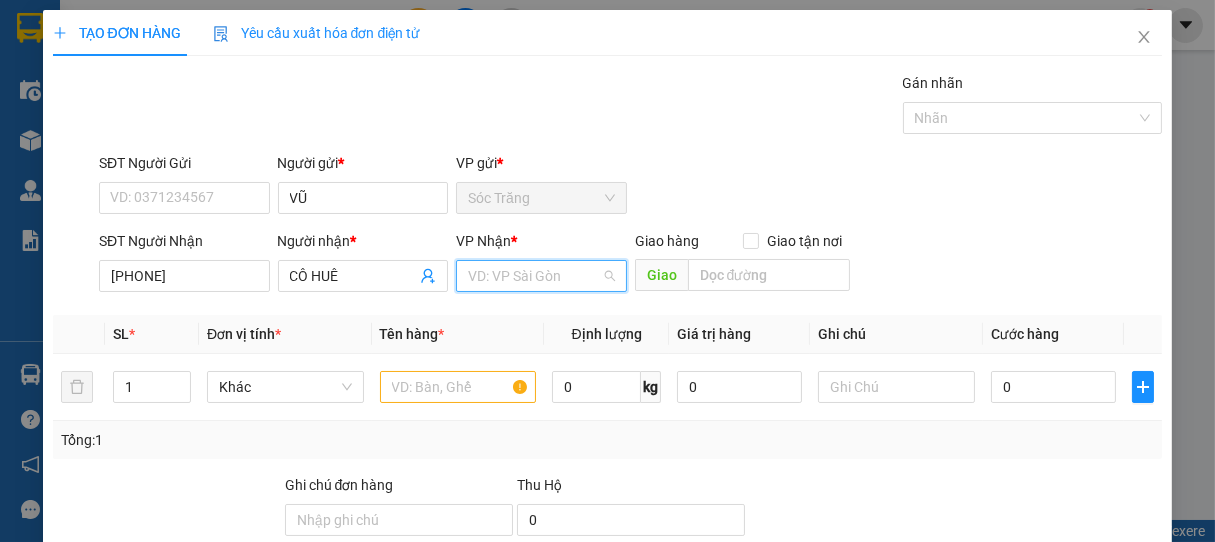 click at bounding box center (534, 276) 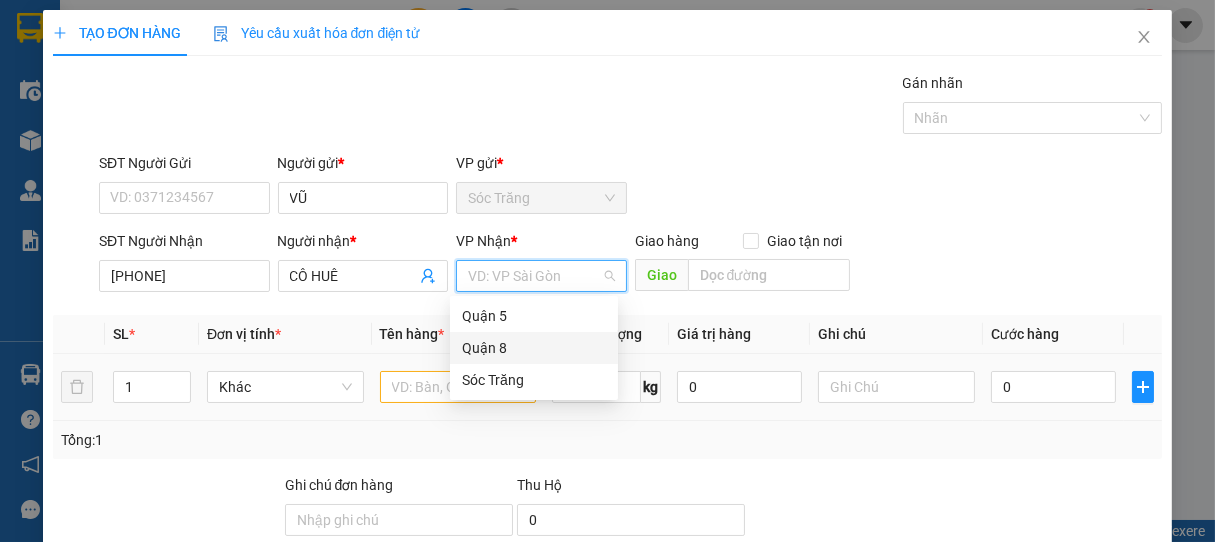 drag, startPoint x: 472, startPoint y: 350, endPoint x: 417, endPoint y: 363, distance: 56.515484 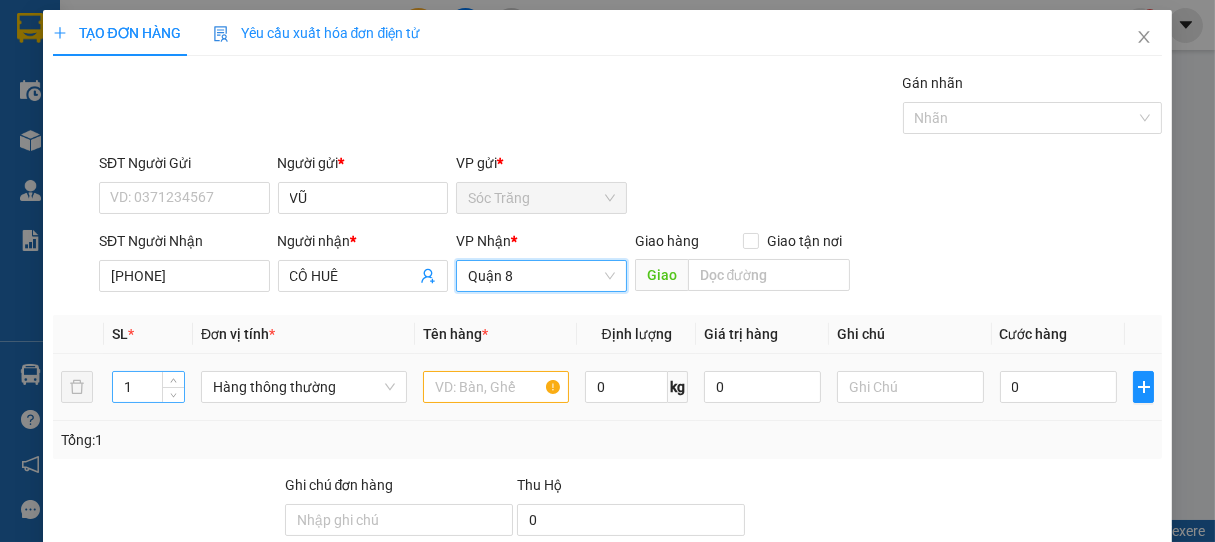click on "1" at bounding box center (148, 387) 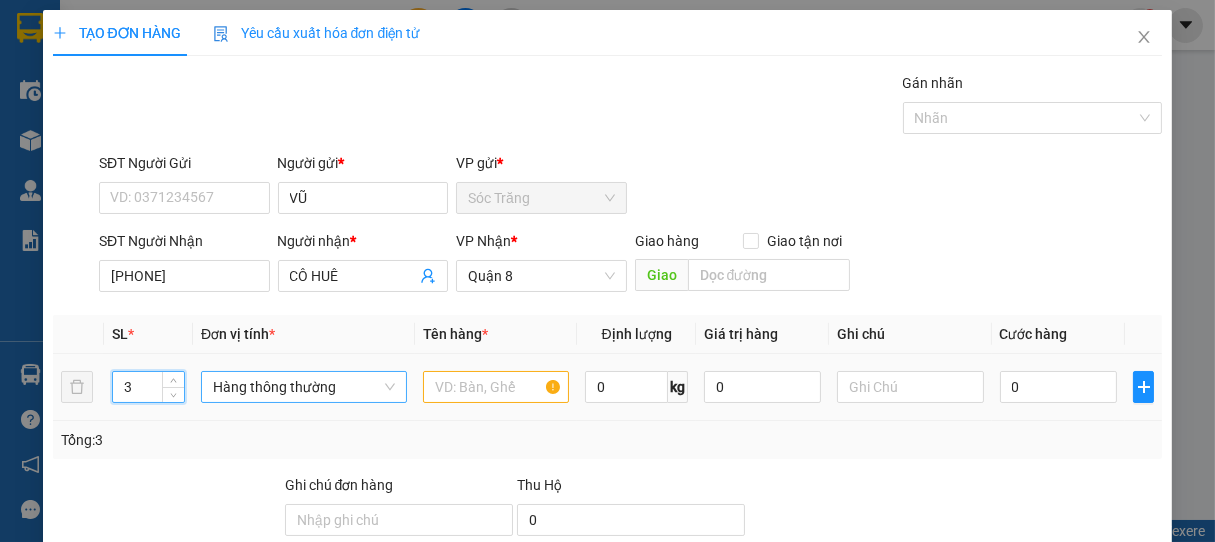 click on "Hàng thông thường" at bounding box center [304, 387] 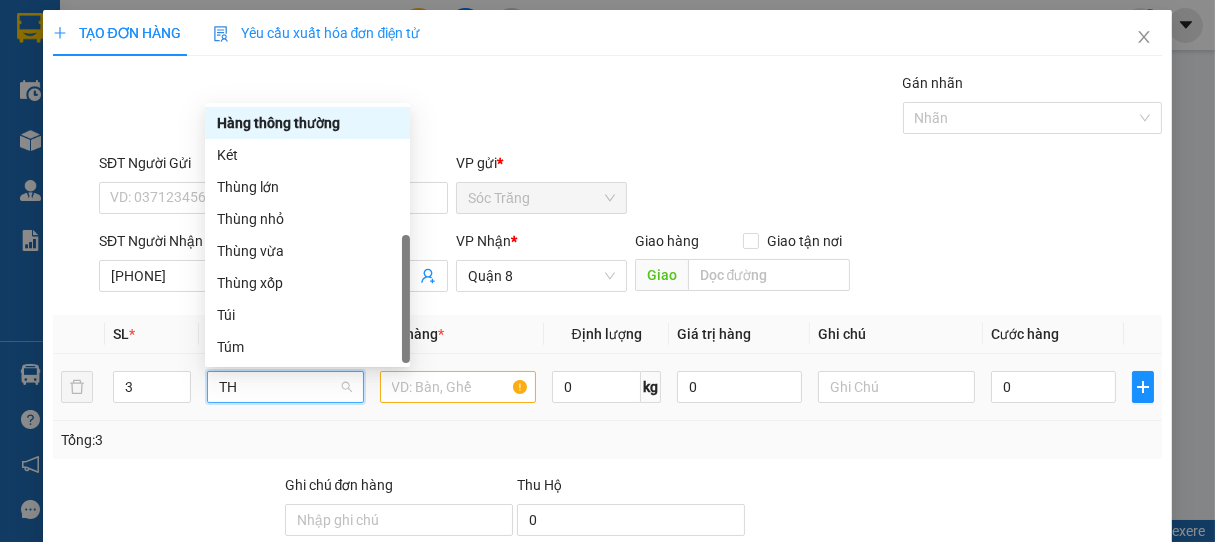 scroll, scrollTop: 0, scrollLeft: 0, axis: both 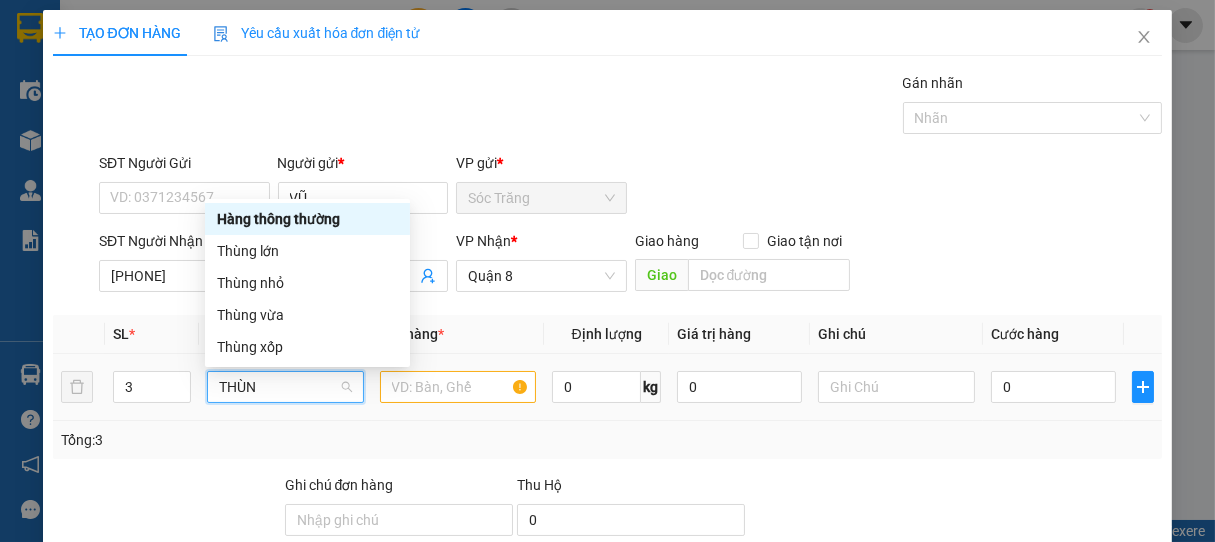 type on "THÙNG" 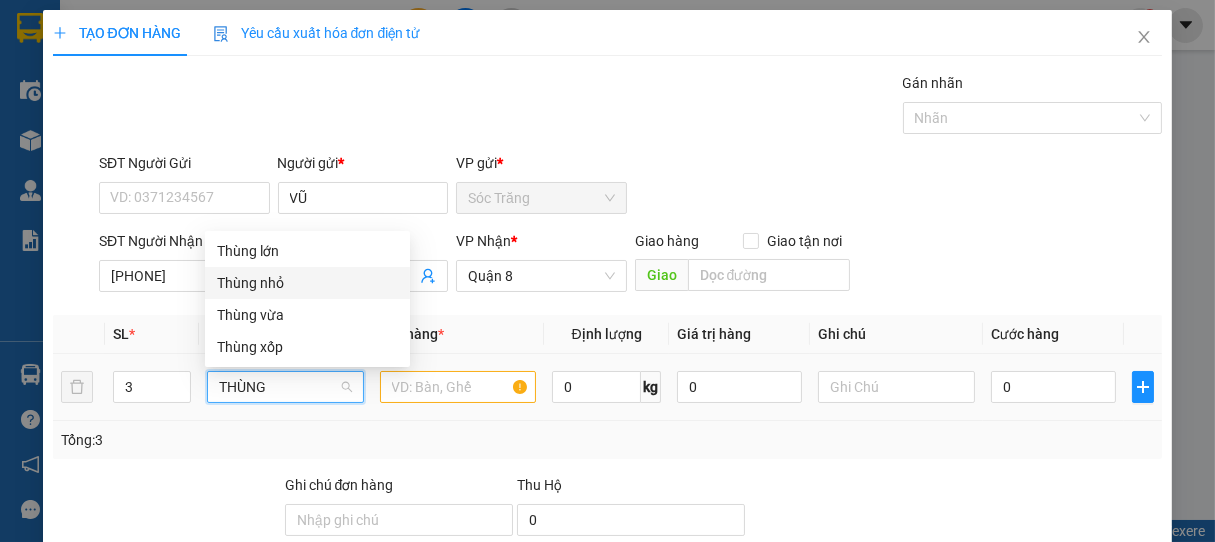 drag, startPoint x: 272, startPoint y: 285, endPoint x: 320, endPoint y: 328, distance: 64.44377 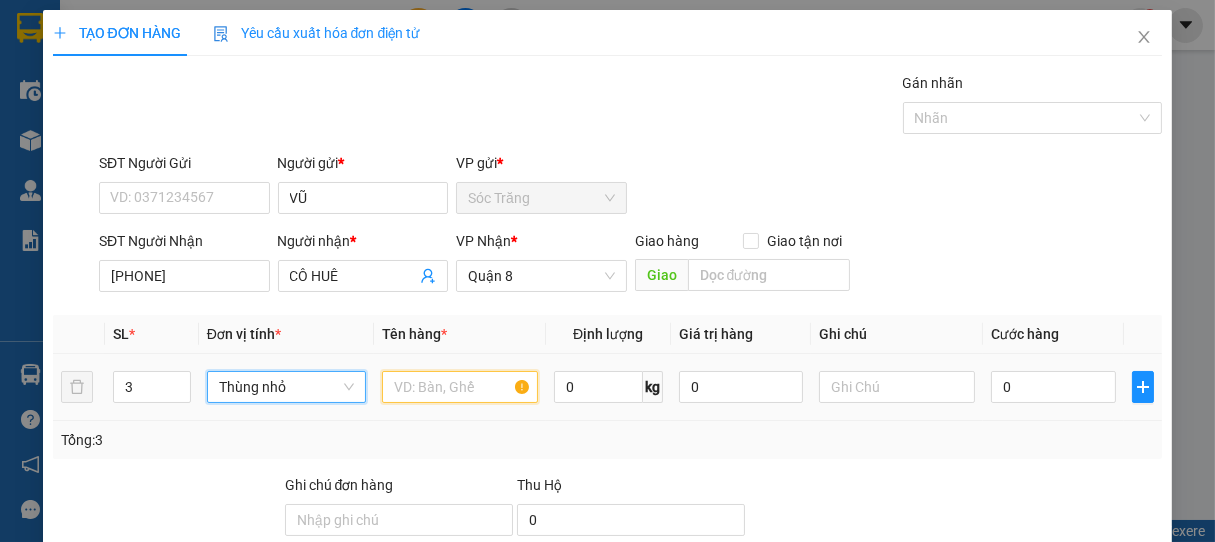 drag, startPoint x: 405, startPoint y: 392, endPoint x: 347, endPoint y: 407, distance: 59.908264 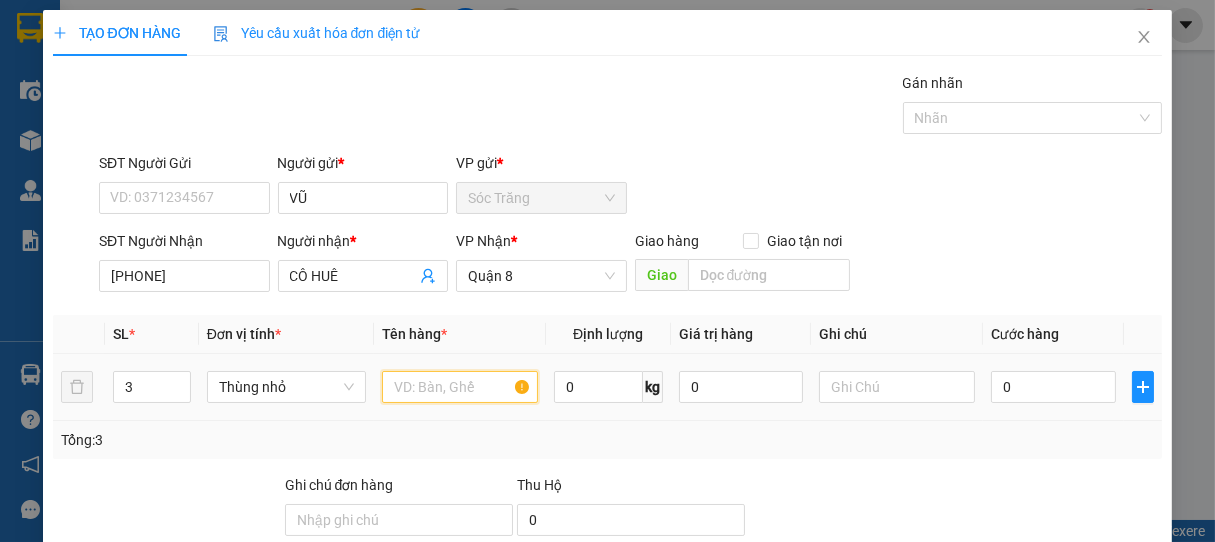 type on "P" 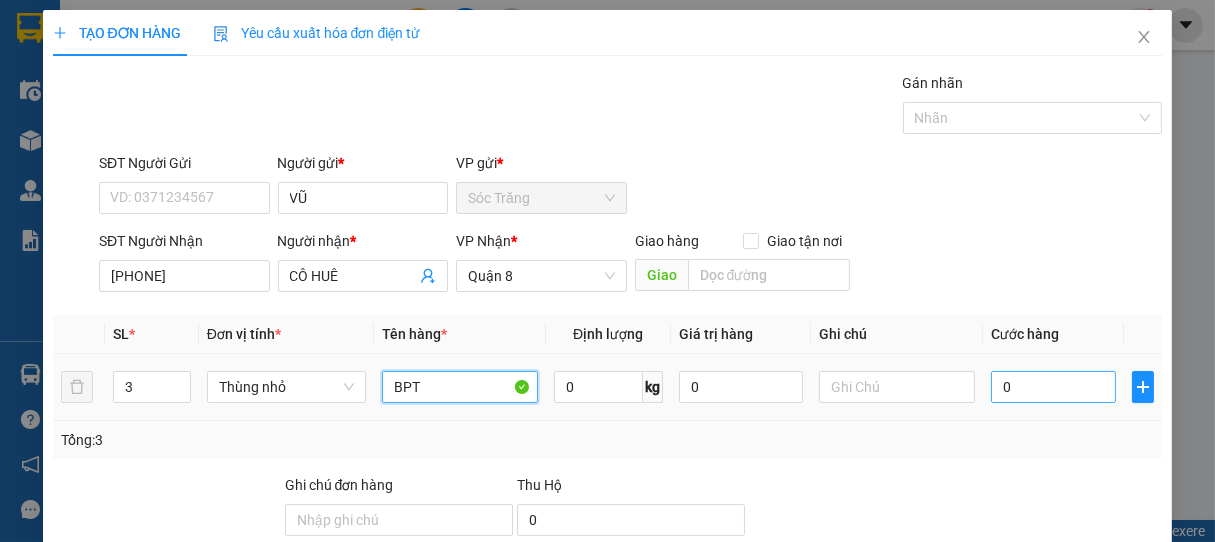 type on "BPT" 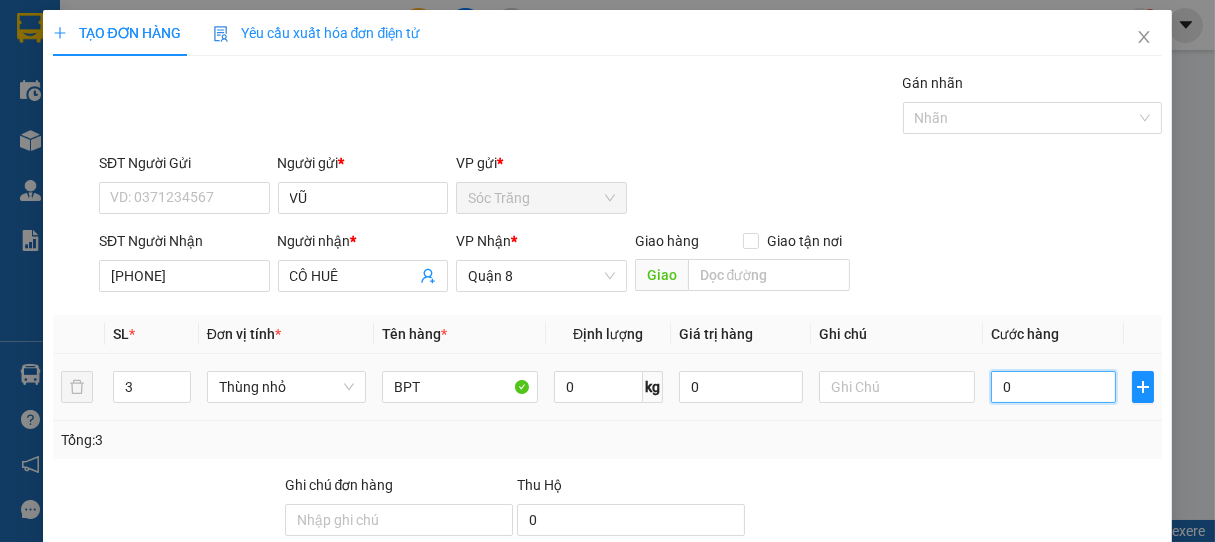 click on "0" at bounding box center [1053, 387] 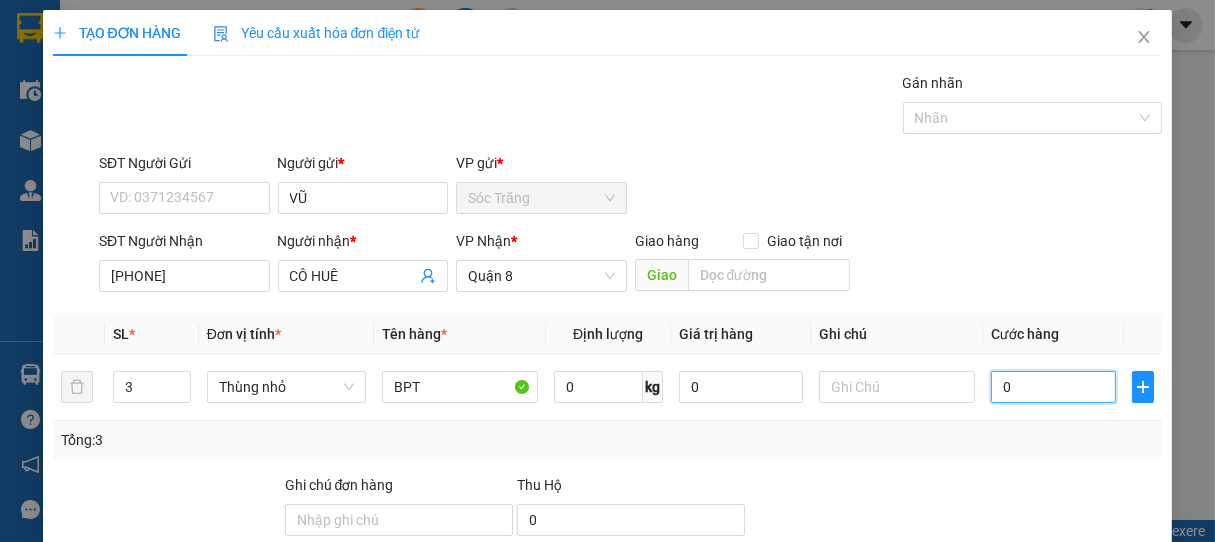 type on "6" 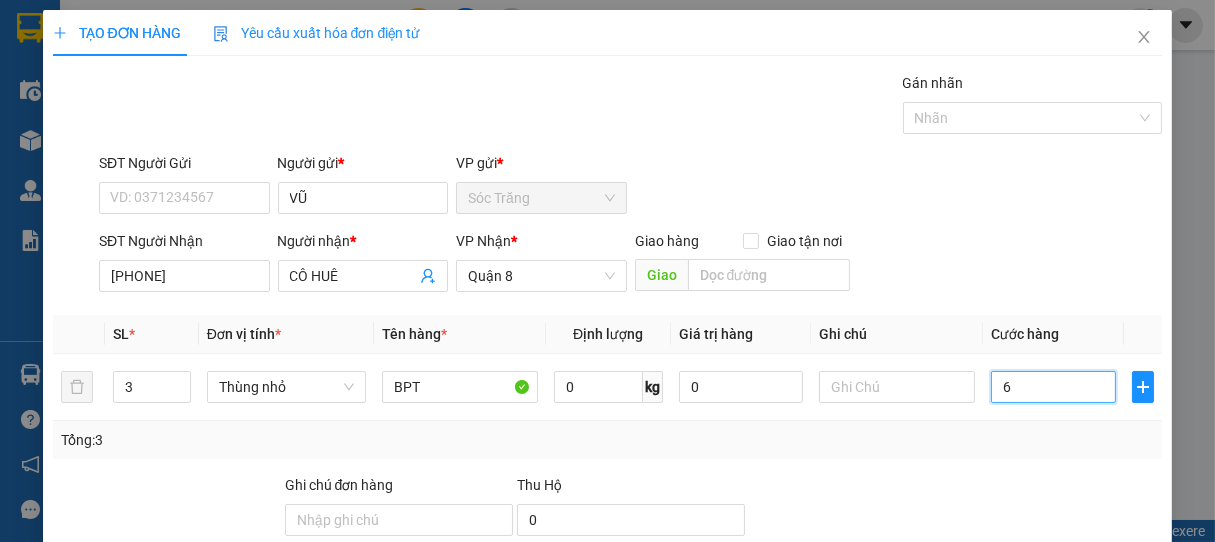 type on "60" 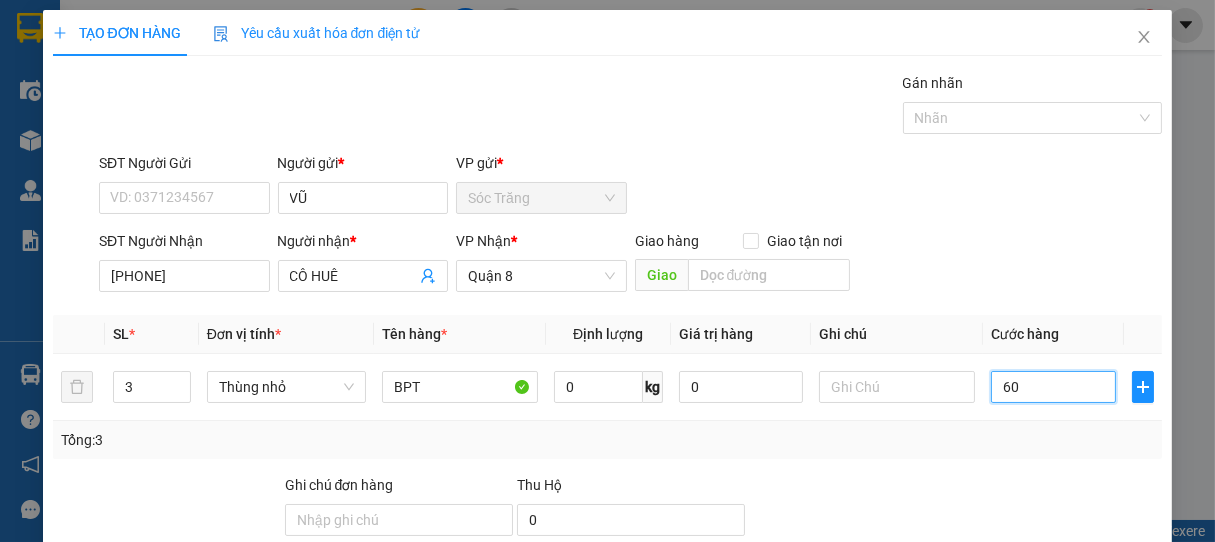 type on "600" 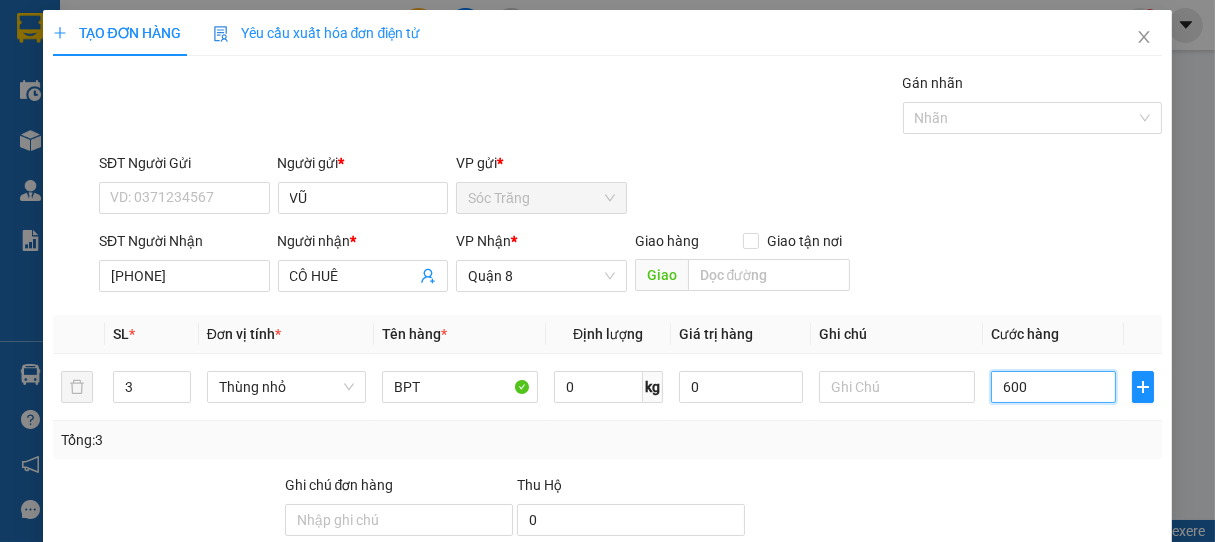 type on "6.000" 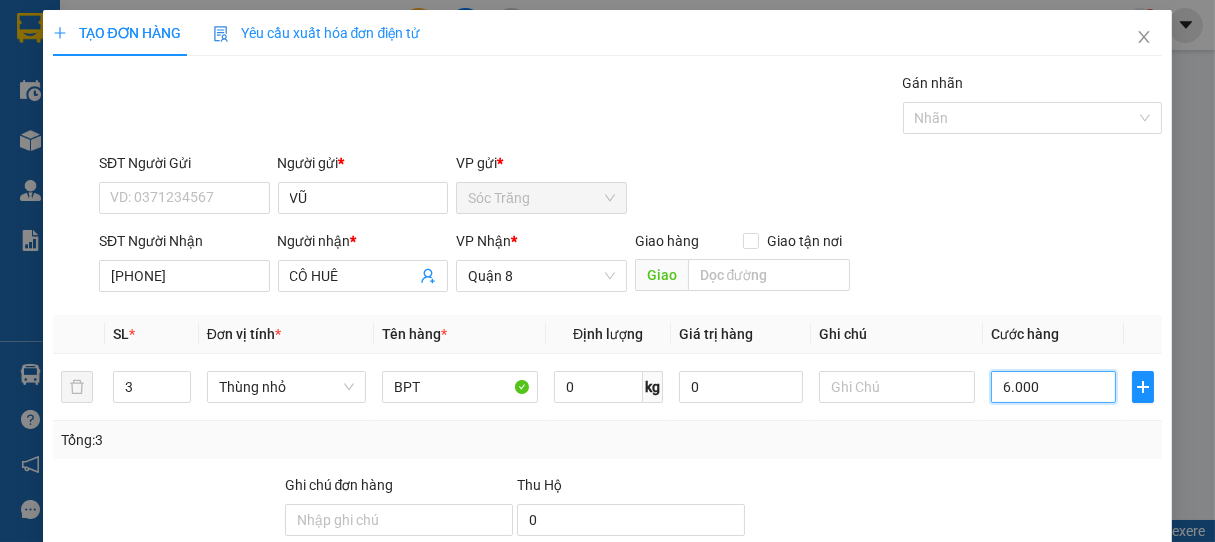 type on "60.000" 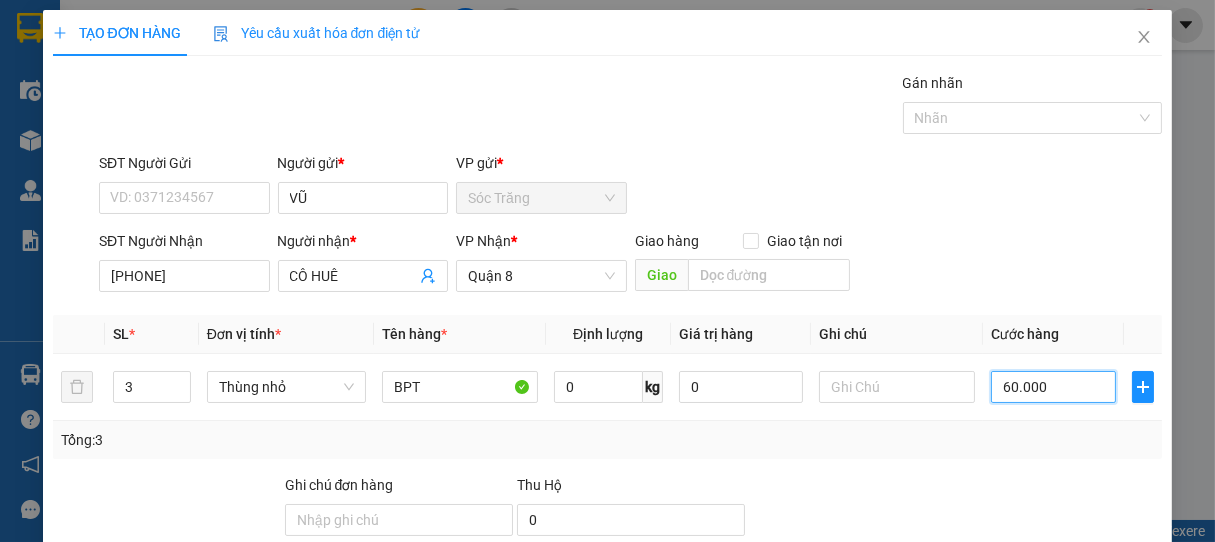 type on "60.000" 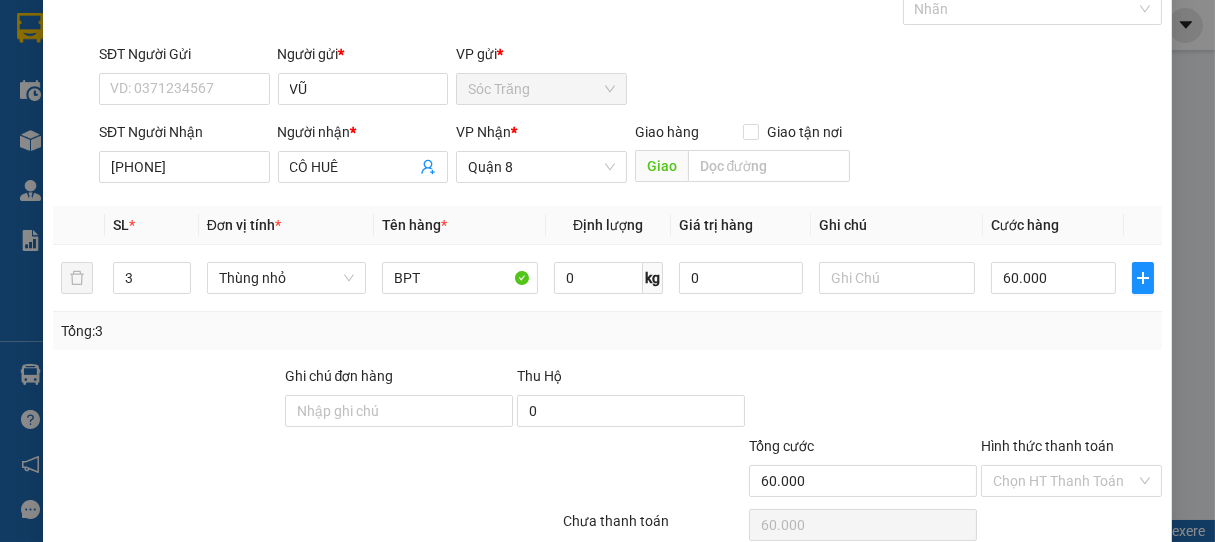 scroll, scrollTop: 196, scrollLeft: 0, axis: vertical 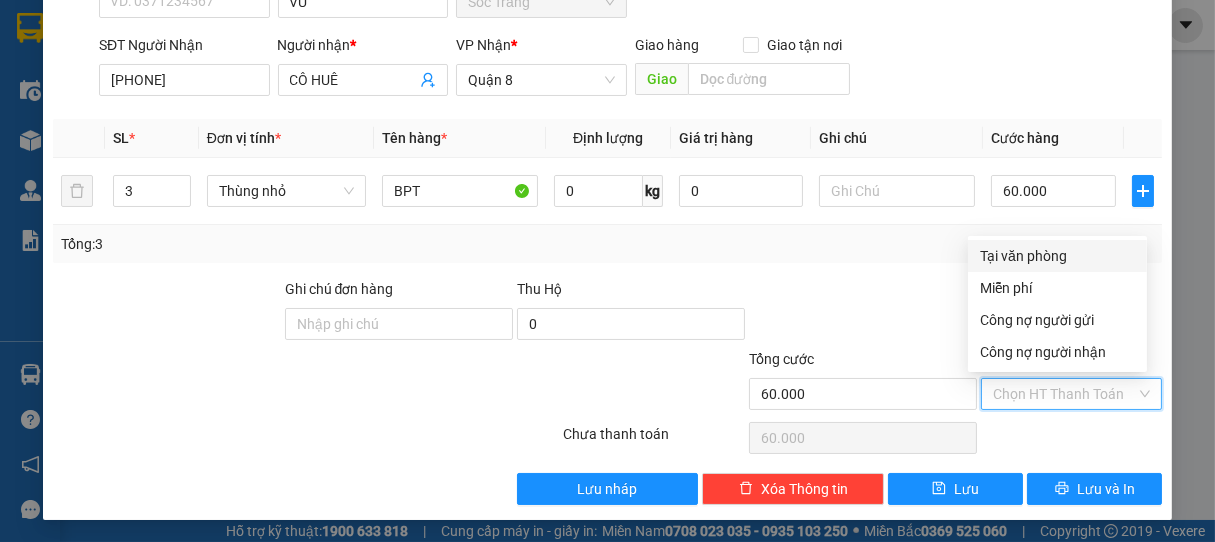 click on "Hình thức thanh toán" at bounding box center (1065, 394) 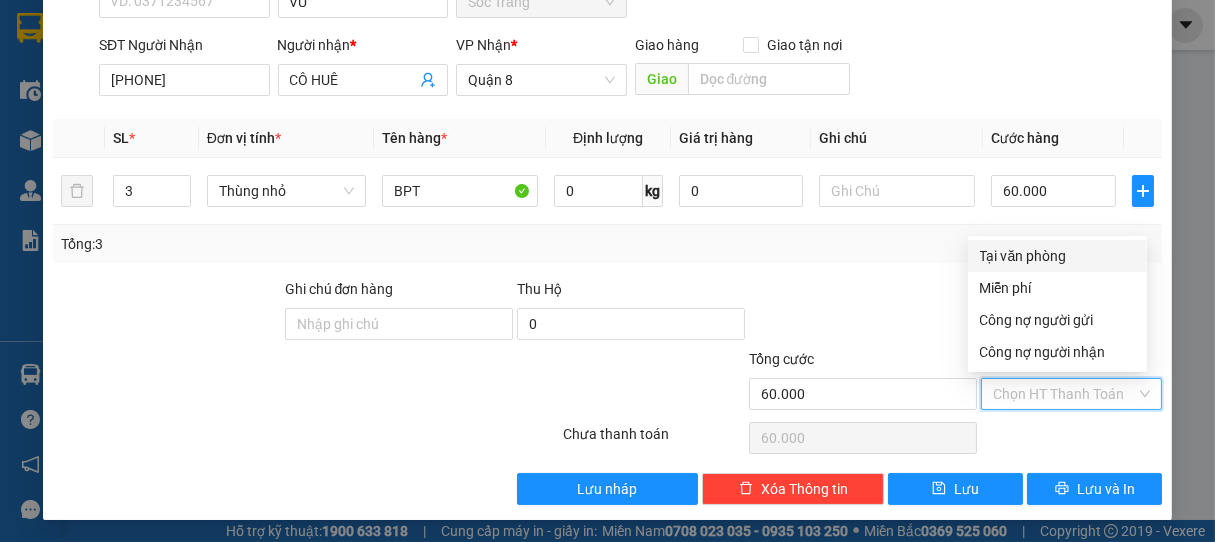 click on "Tại văn phòng" at bounding box center (1057, 256) 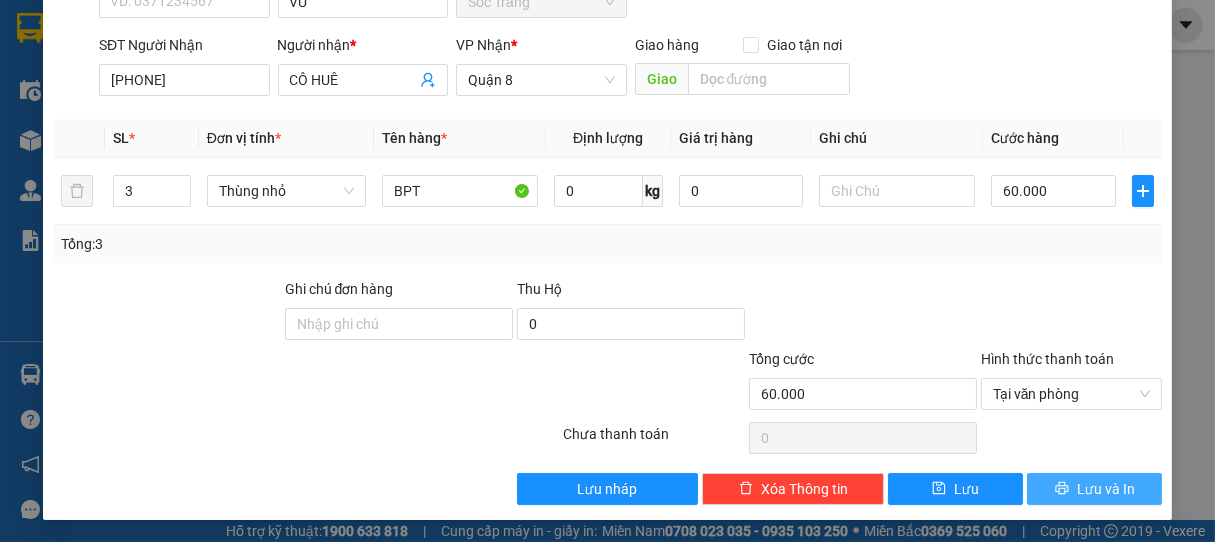 click on "Lưu và In" at bounding box center [1106, 489] 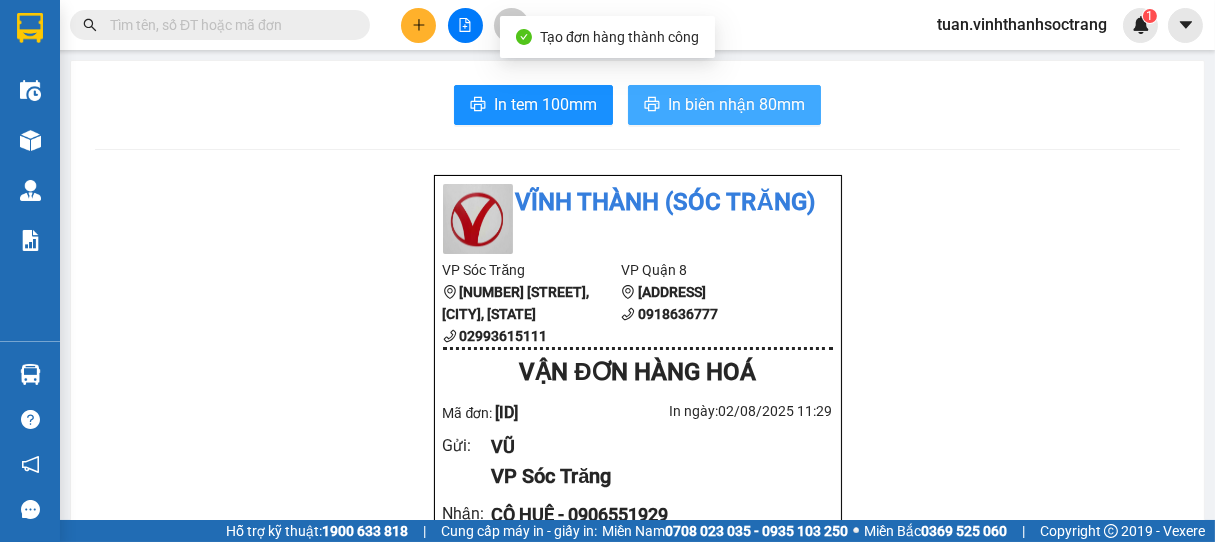 click on "In biên nhận 80mm" at bounding box center (736, 104) 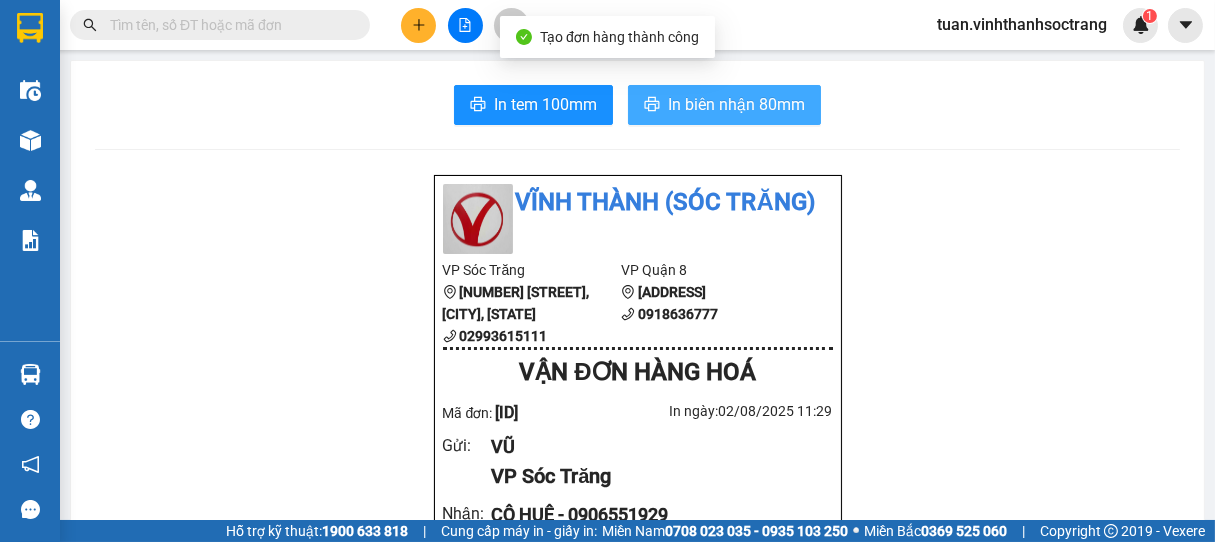 scroll, scrollTop: 0, scrollLeft: 0, axis: both 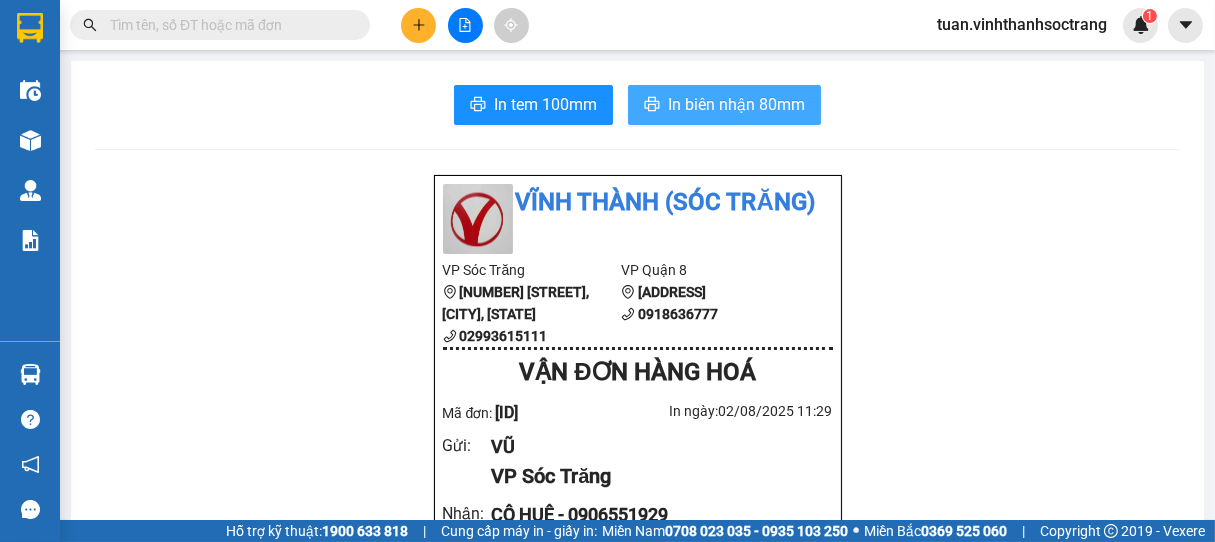 click on "In biên nhận 80mm" at bounding box center (724, 105) 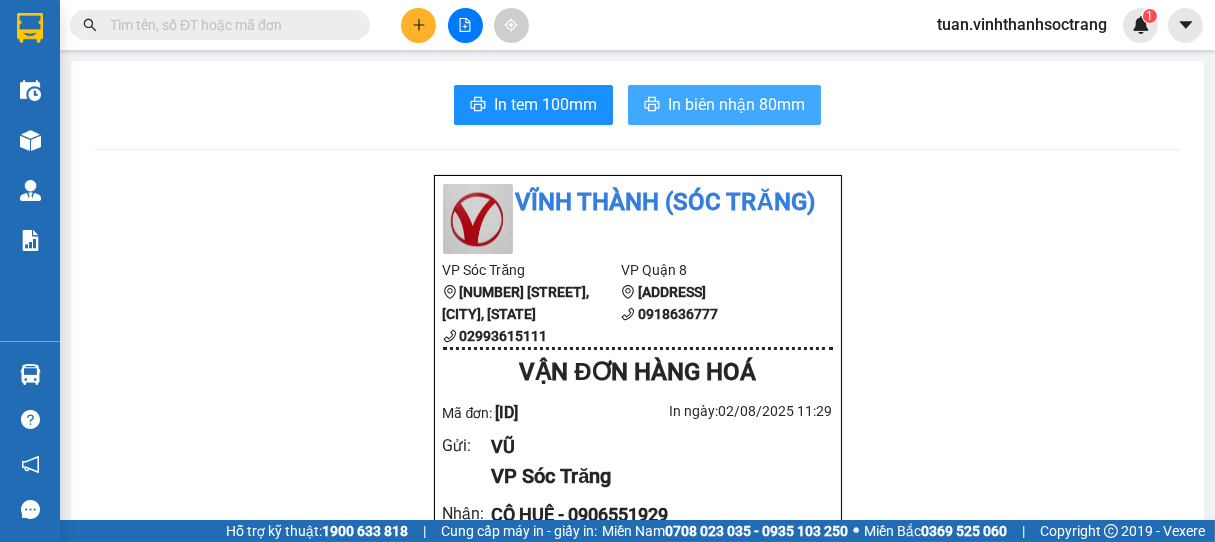 scroll, scrollTop: 0, scrollLeft: 0, axis: both 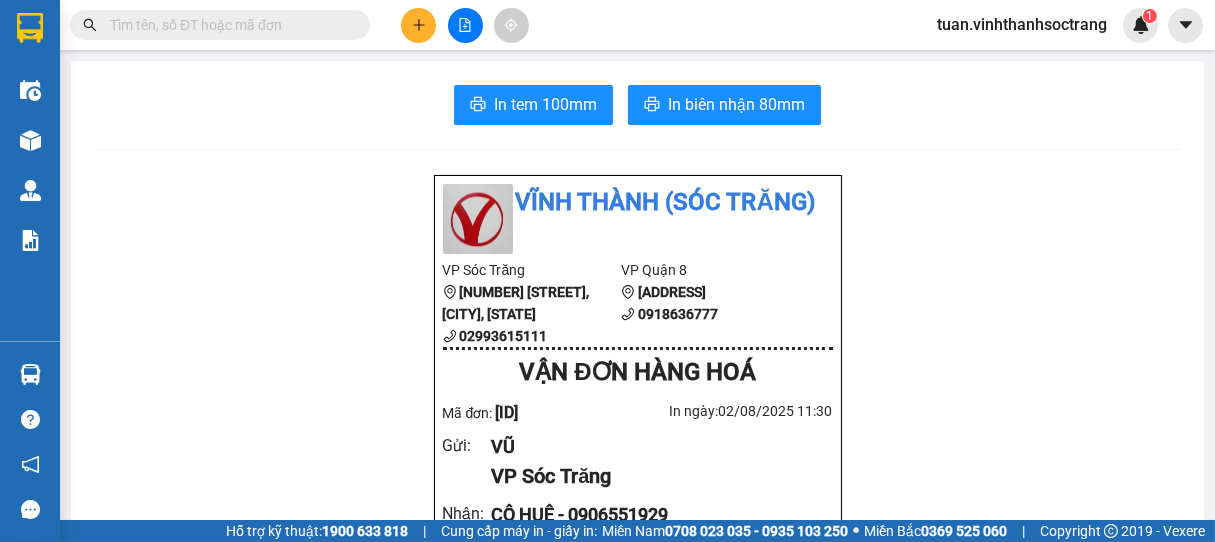 click on "VẬN ĐƠN HÀNG HOÁ Mã đơn:   [ID] In ngày:  [DATE]   [TIME] Gửi :   [FIRST]   VP Sóc Trăng Nhận :   [TITLE] [FIRST] - [PHONE] VP Quận 8 Tên (giá trị hàng) SL Cước món hàng Thùng nhỏ - BPT   (0) 3 60.000 Tổng cộng 3 60.000 Loading... Cước rồi : 60.000 VND Tổng phải thu : 0 VND Người gửi hàng xác nhận NV nhận hàng (Kí và ghi rõ họ tên) HÀ ANH TUẤN Quy định nhận/gửi hàng : Công ty không nhận hàng cấm, hàng gian, hàng hư hỏng, vàng bạc đá quý, tiền , vé số, Không nhận vận chuyển động vật các loại Hàng gởi quý khách tự khai, tự niêm phong công ty không kiểm tra Khi gởi hàng quý khách vui lòng kiểm tra và đọc kỹ biên nhận trước khi rời quầy   Gửi:    Sóc Trăng [FIRST] Nhận:" at bounding box center (637, 924) 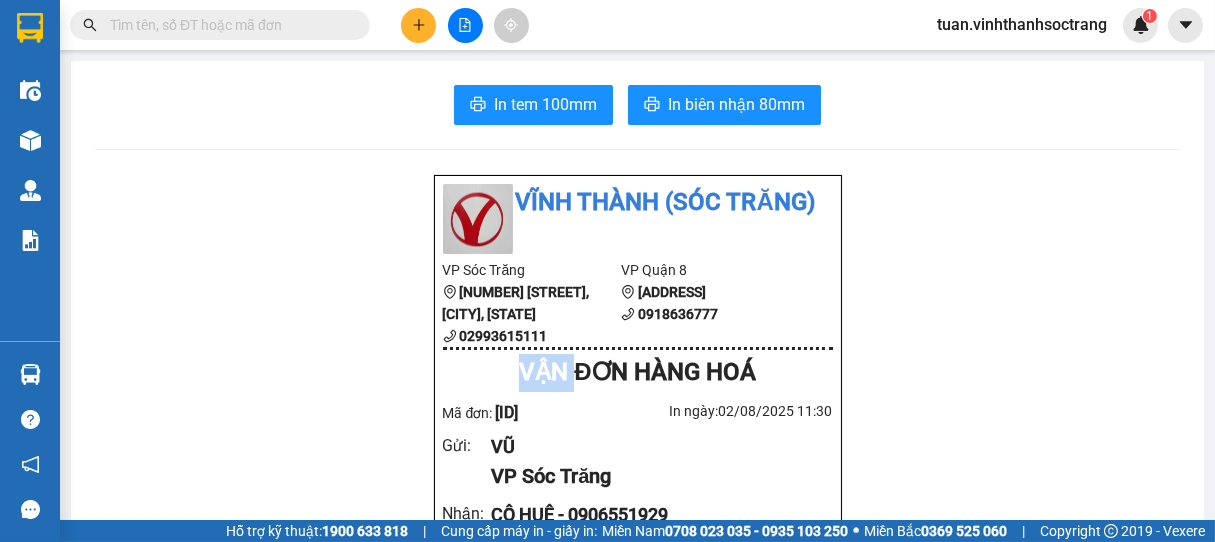 click on "VẬN ĐƠN HÀNG HOÁ Mã đơn:   [ID] In ngày:  [DATE]   [TIME] Gửi :   [FIRST]   VP Sóc Trăng Nhận :   [TITLE] [FIRST] - [PHONE] VP Quận 8 Tên (giá trị hàng) SL Cước món hàng Thùng nhỏ - BPT   (0) 3 60.000 Tổng cộng 3 60.000 Loading... Cước rồi : 60.000 VND Tổng phải thu : 0 VND Người gửi hàng xác nhận NV nhận hàng (Kí và ghi rõ họ tên) HÀ ANH TUẤN Quy định nhận/gửi hàng : Công ty không nhận hàng cấm, hàng gian, hàng hư hỏng, vàng bạc đá quý, tiền , vé số, Không nhận vận chuyển động vật các loại Hàng gởi quý khách tự khai, tự niêm phong công ty không kiểm tra Khi gởi hàng quý khách vui lòng kiểm tra và đọc kỹ biên nhận trước khi rời quầy   Gửi:    Sóc Trăng [FIRST] Nhận:" at bounding box center [637, 924] 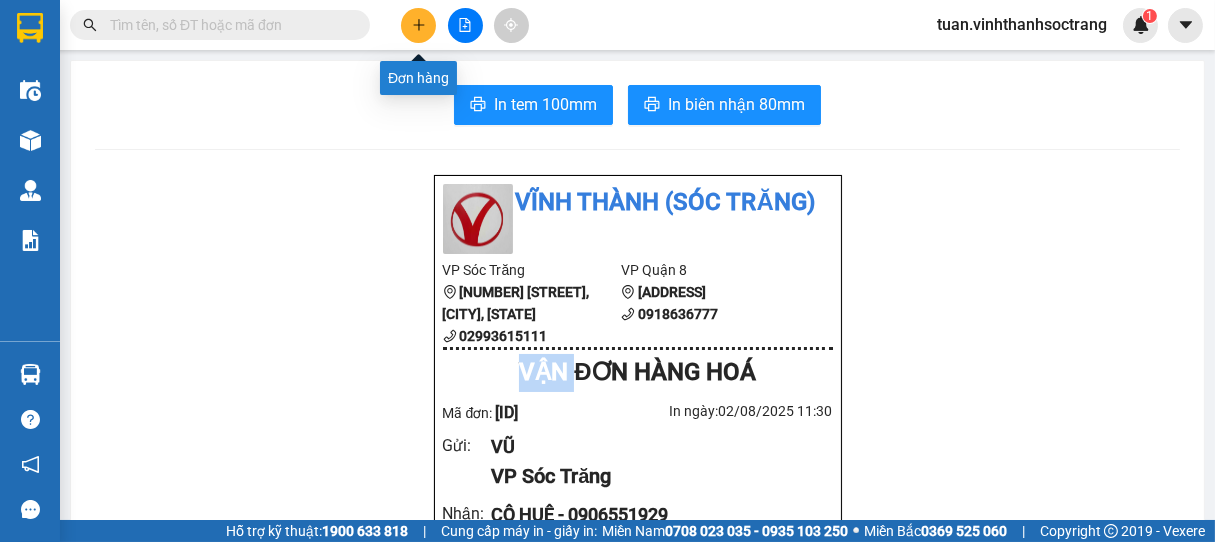 click at bounding box center (418, 25) 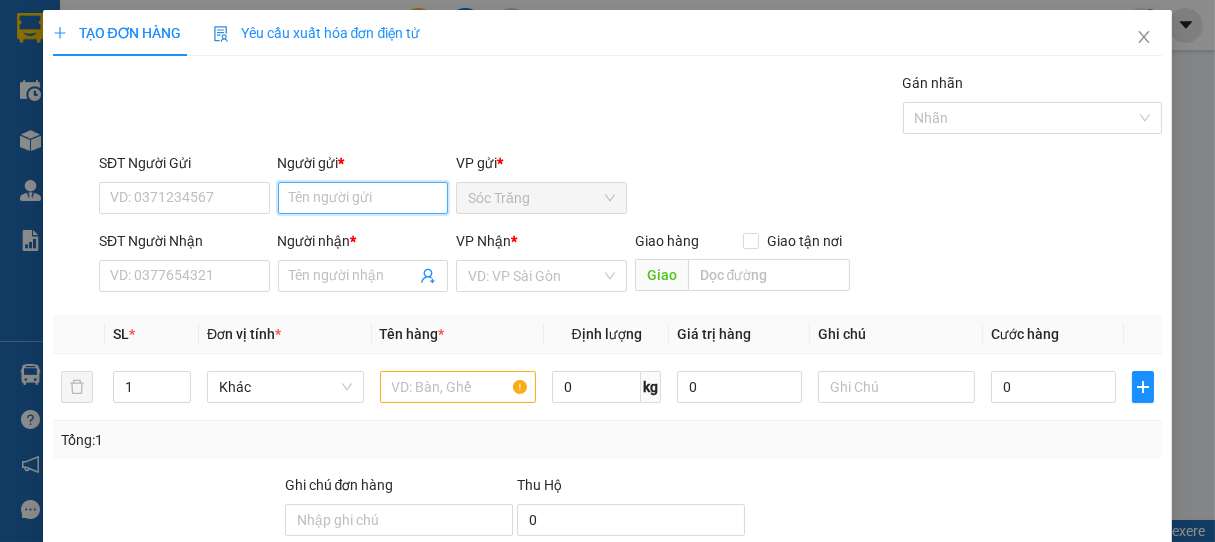 click on "Người gửi  *" at bounding box center (363, 198) 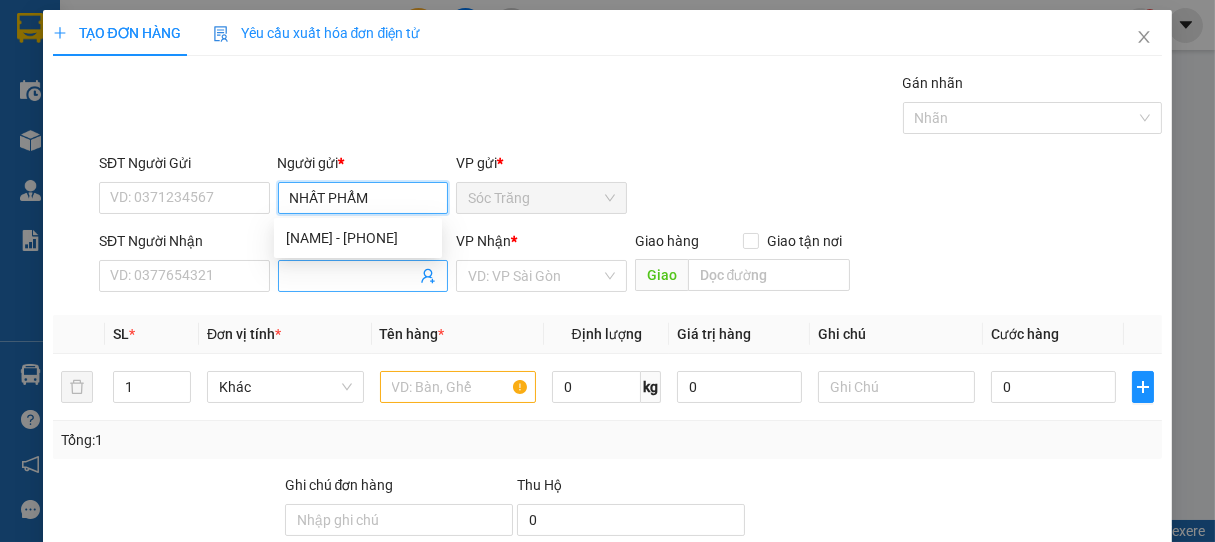 type on "NHẤT PHẨM" 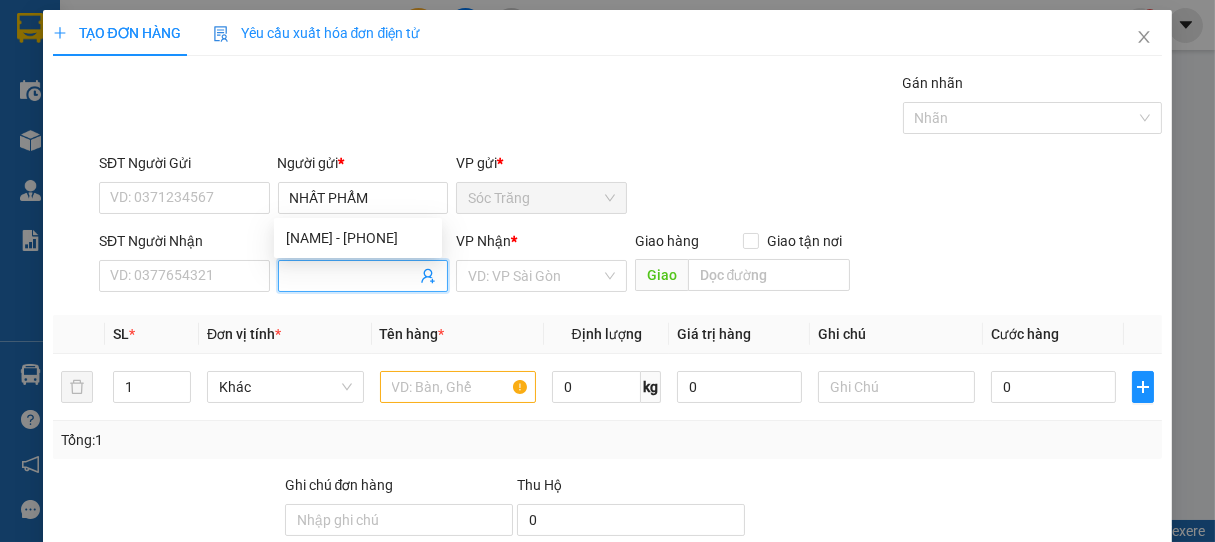 click on "Người nhận  *" at bounding box center (353, 276) 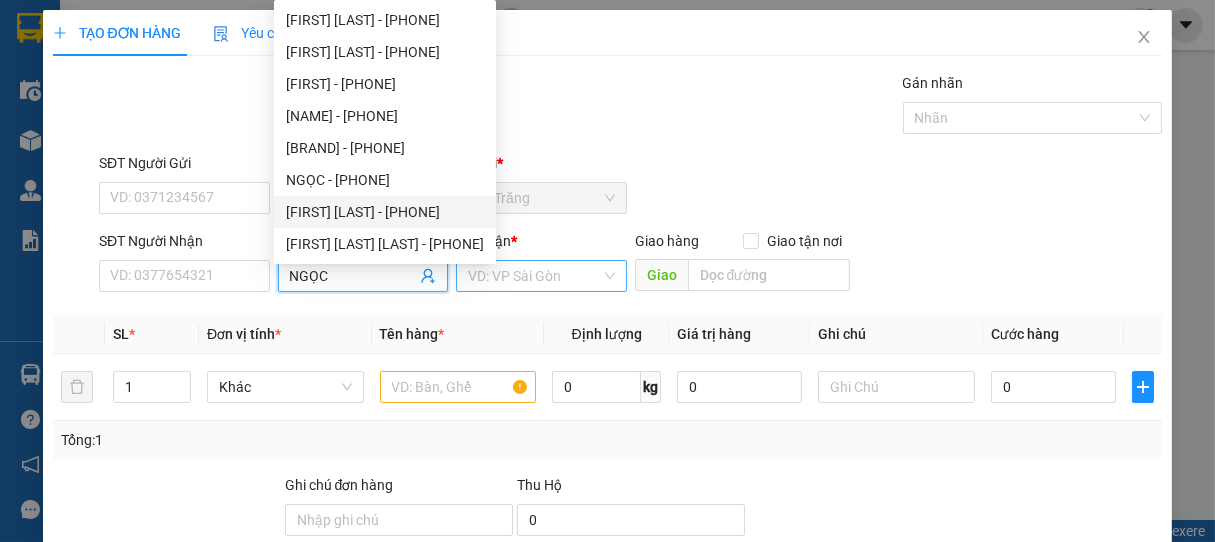 type on "NGỌC" 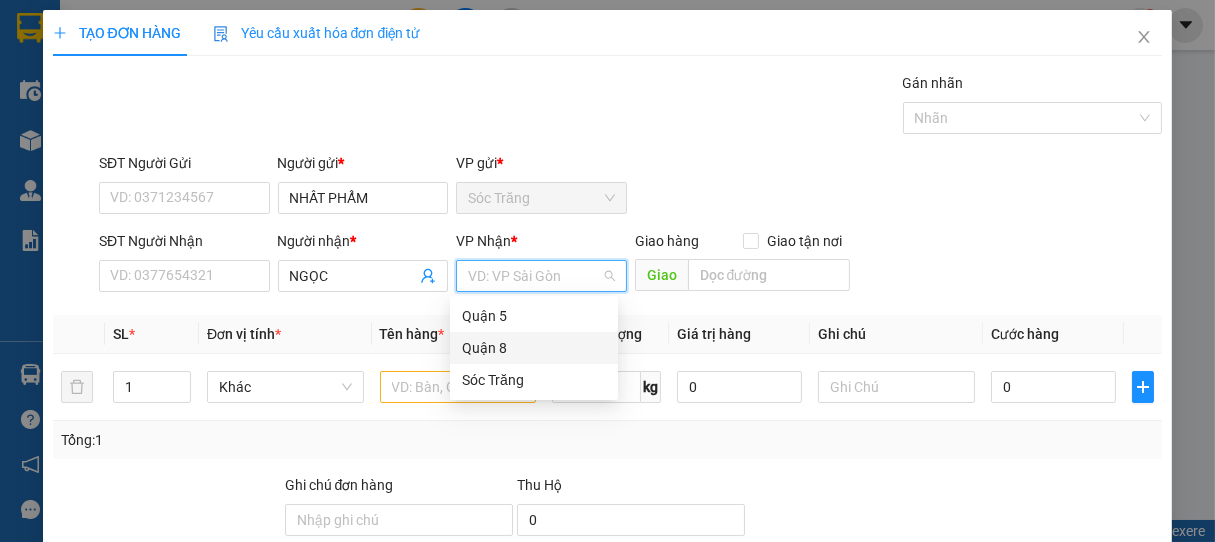 drag, startPoint x: 497, startPoint y: 348, endPoint x: 336, endPoint y: 369, distance: 162.36378 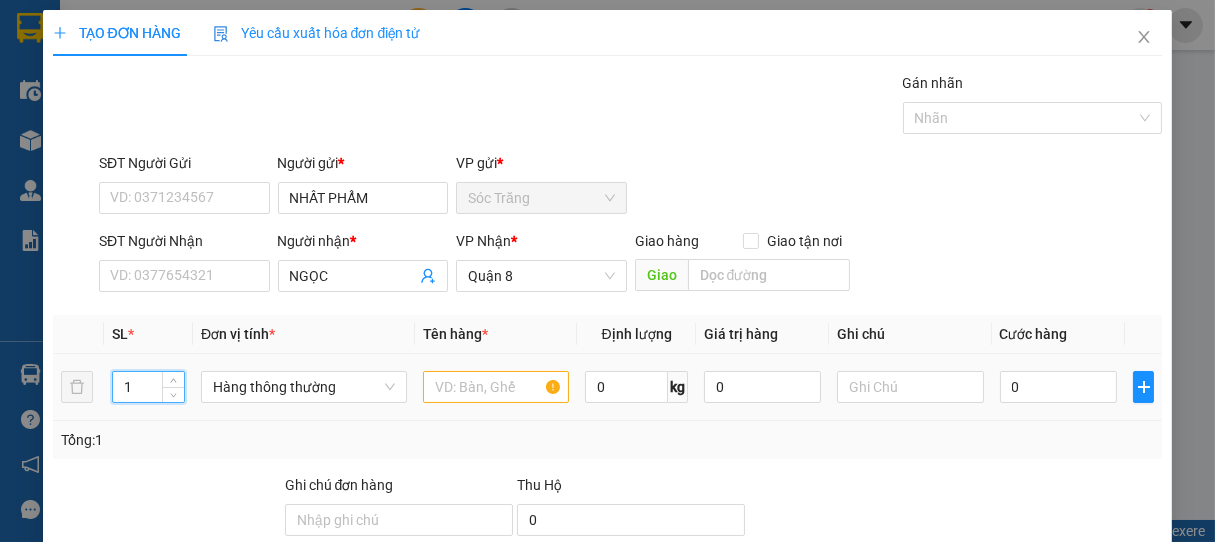 drag, startPoint x: 142, startPoint y: 391, endPoint x: 171, endPoint y: 383, distance: 30.083218 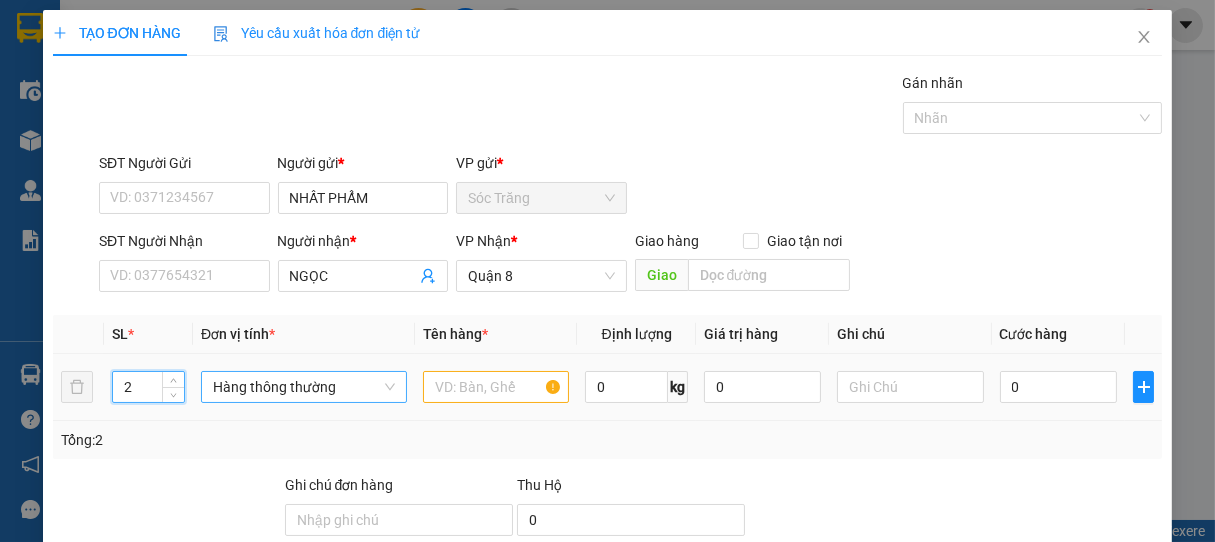 click on "Hàng thông thường" at bounding box center (304, 387) 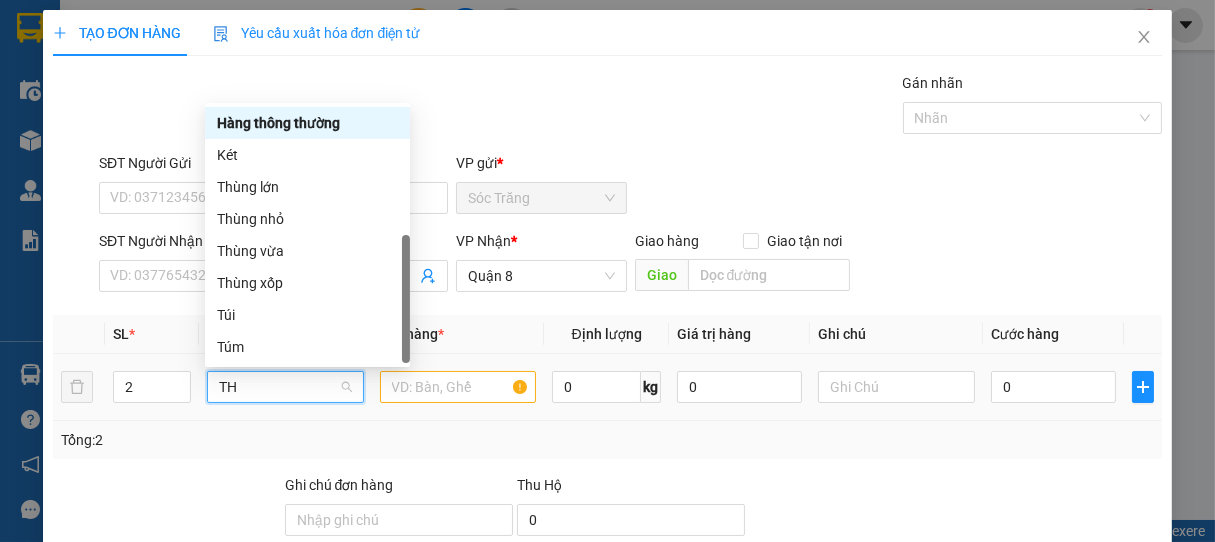 scroll, scrollTop: 0, scrollLeft: 0, axis: both 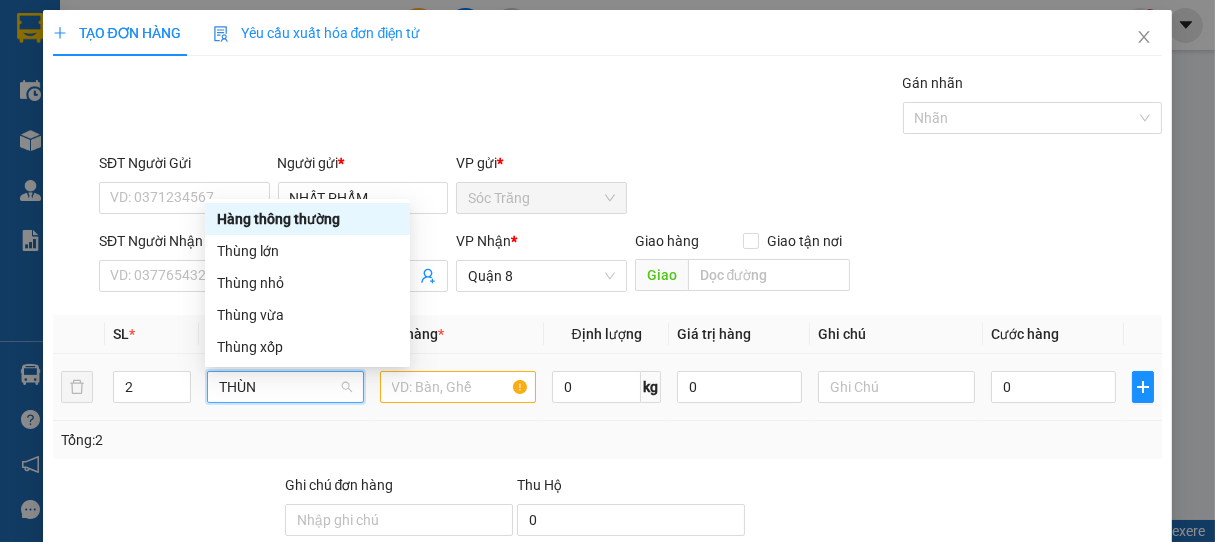 type on "THÙNG" 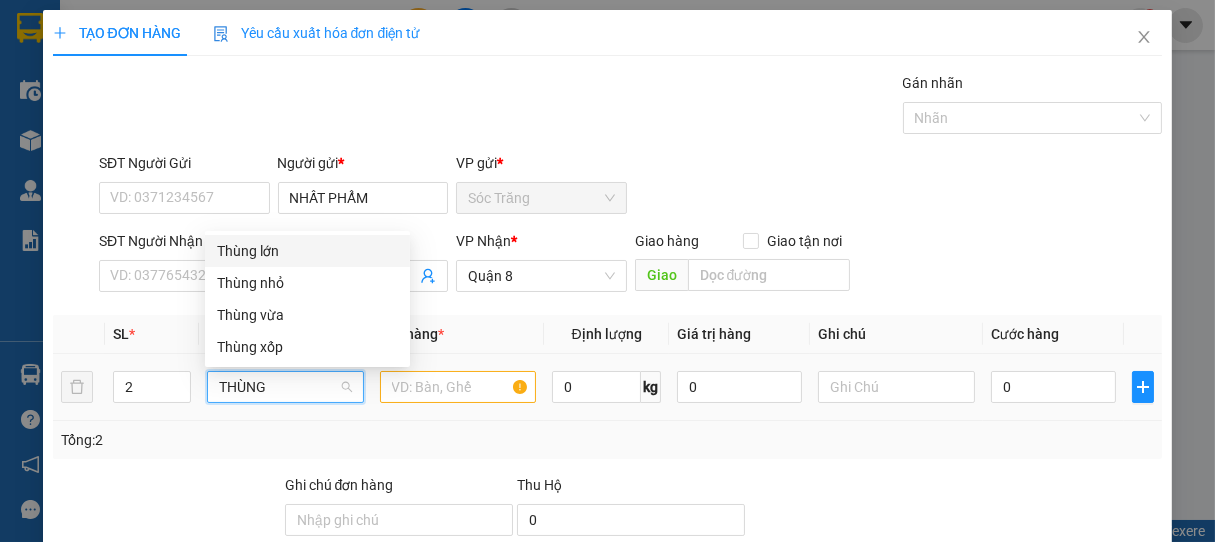 click on "Thùng lớn" at bounding box center [307, 251] 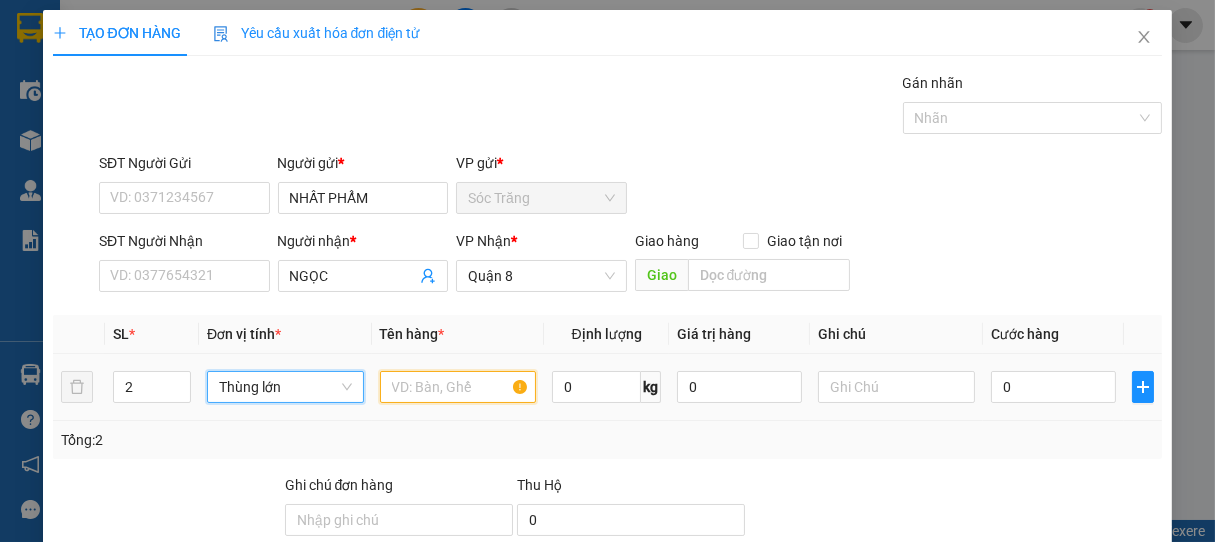 click at bounding box center [458, 387] 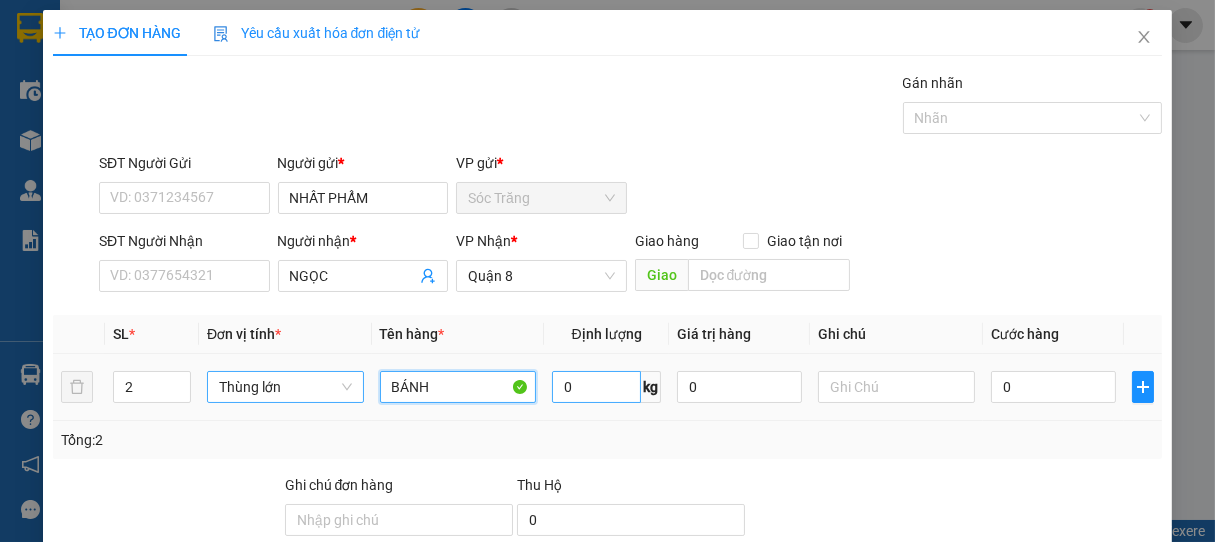 type on "BÁNH" 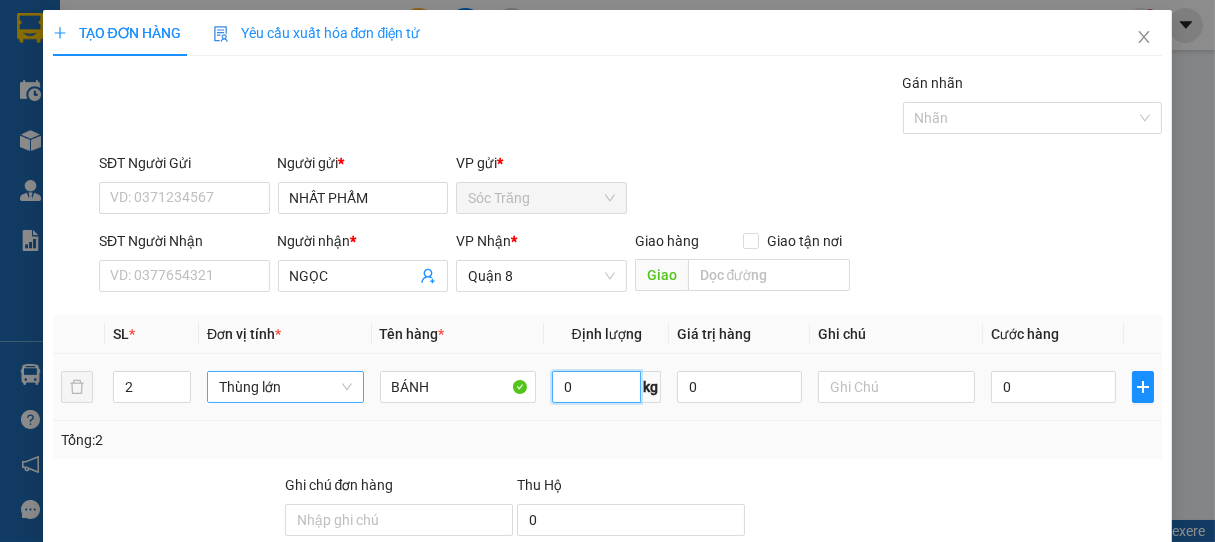click on "0" at bounding box center (596, 387) 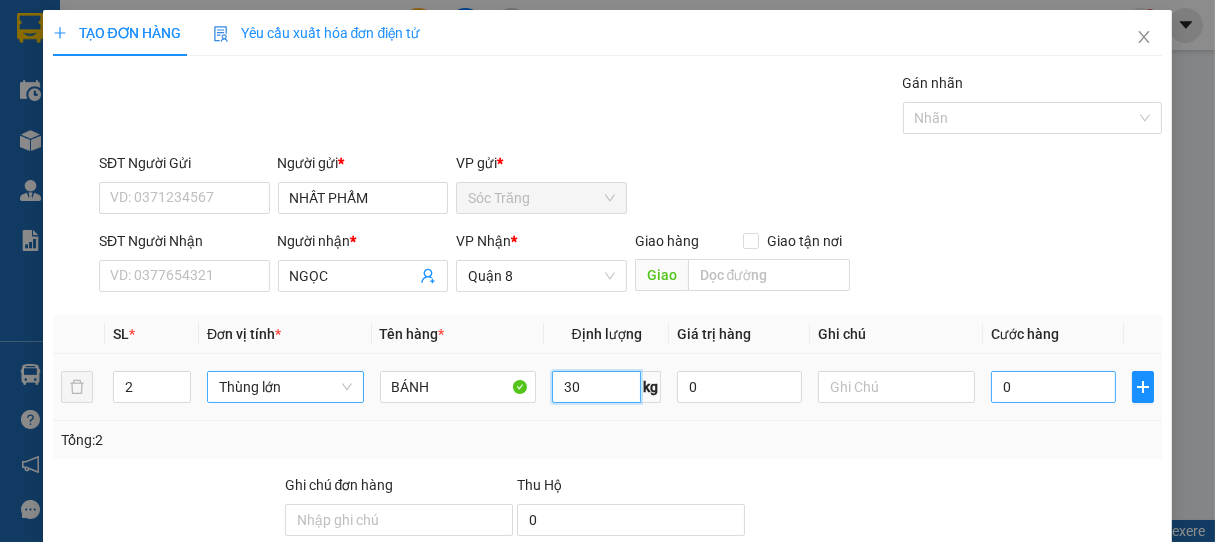 type on "30" 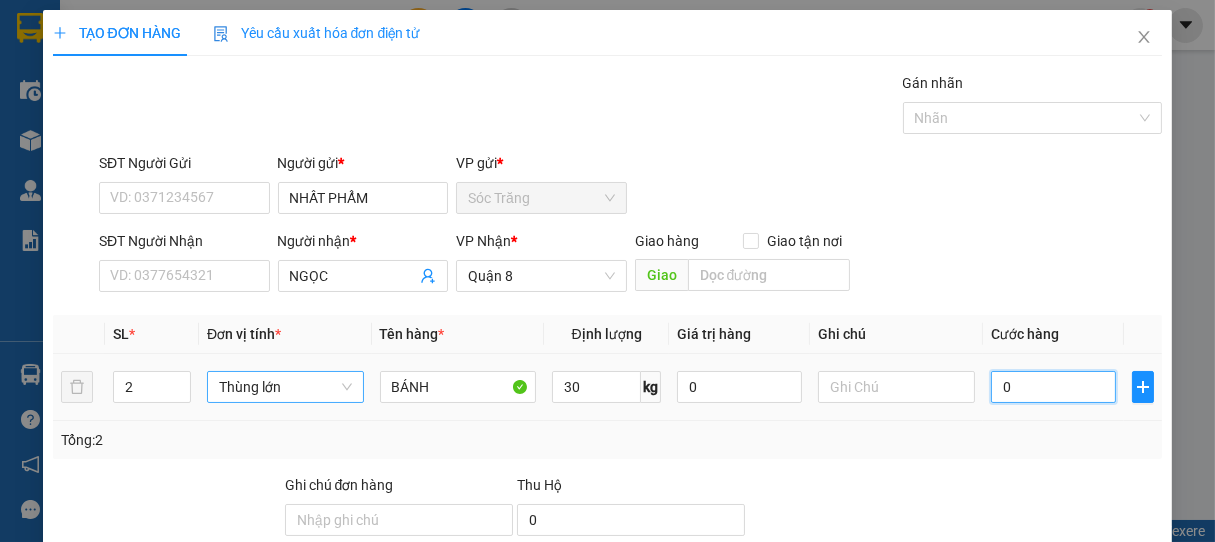 click on "0" at bounding box center (1053, 387) 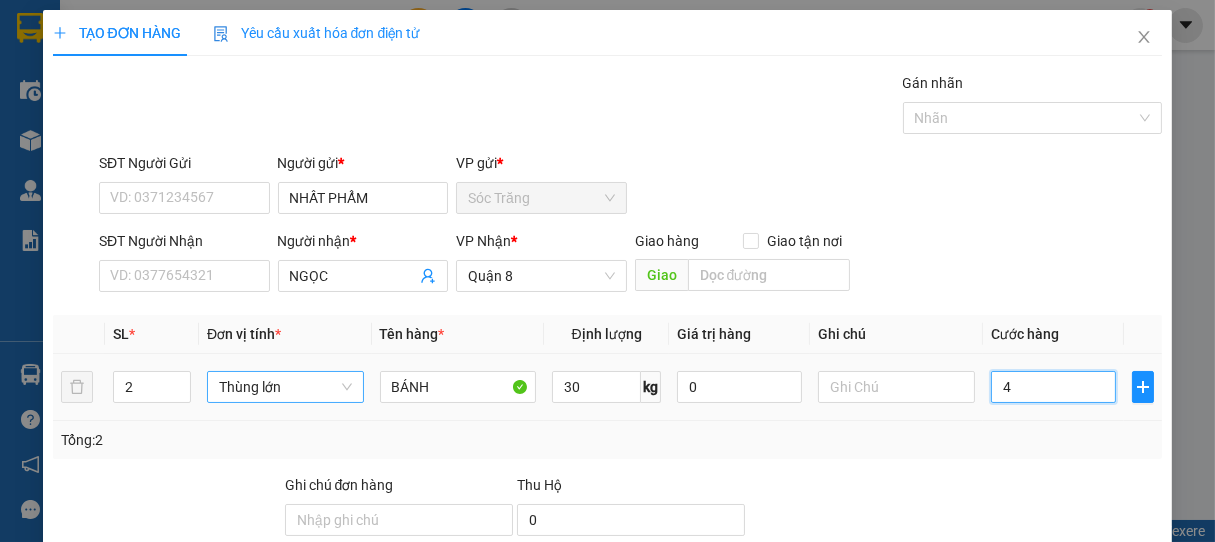 type on "40" 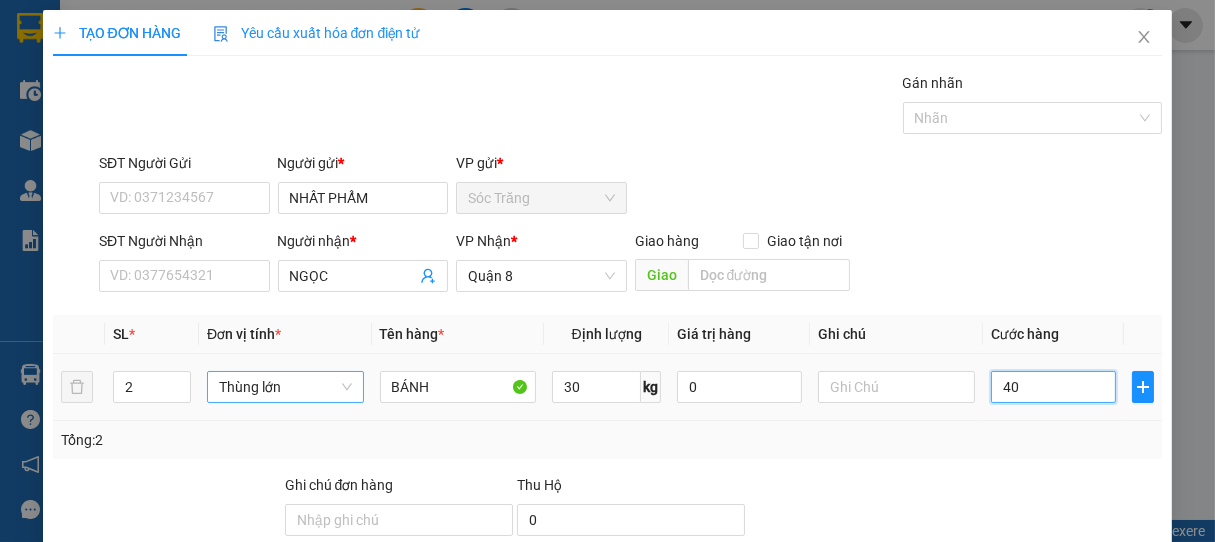 type on "400" 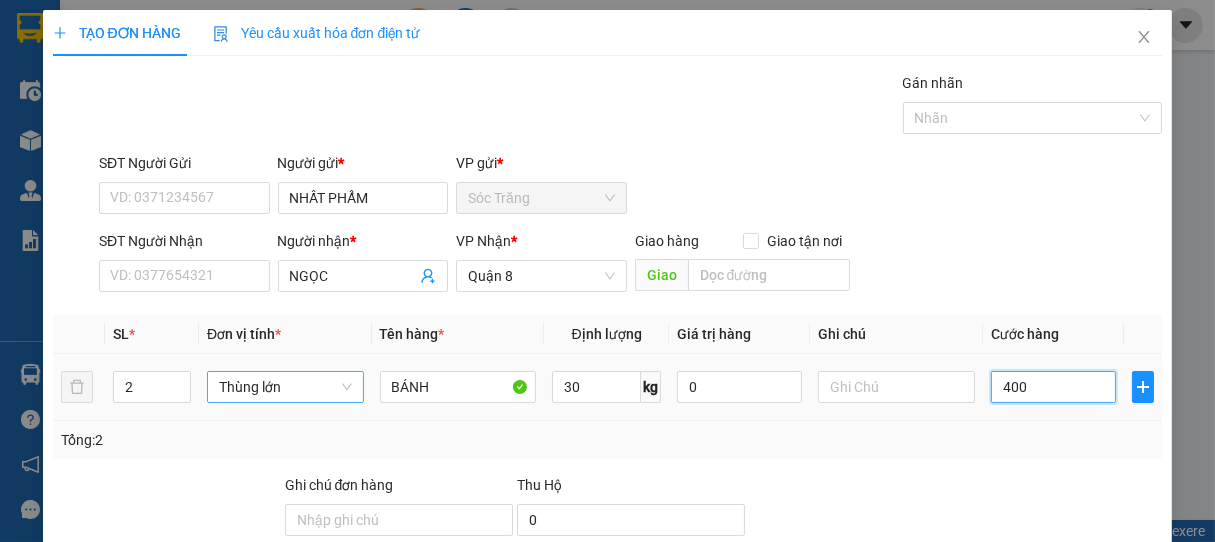 type on "4.000" 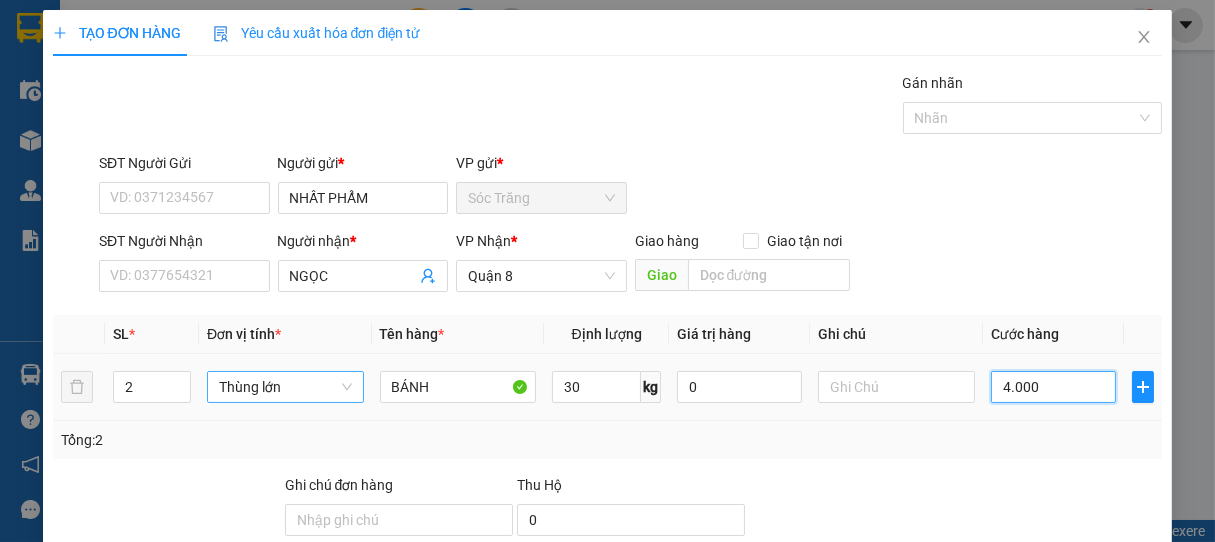 type on "40.000" 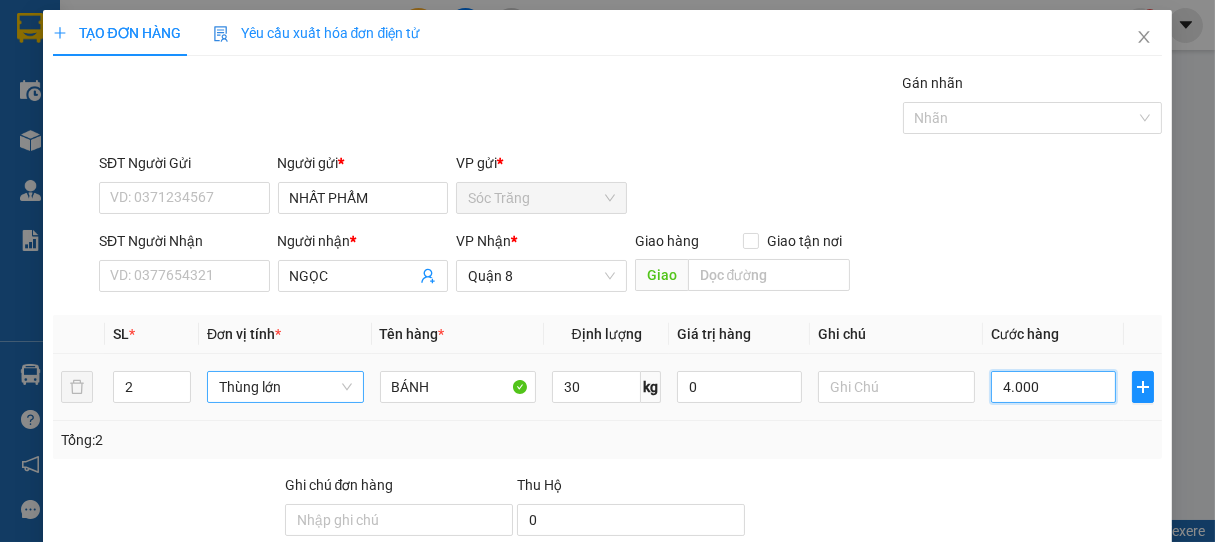 type on "40.000" 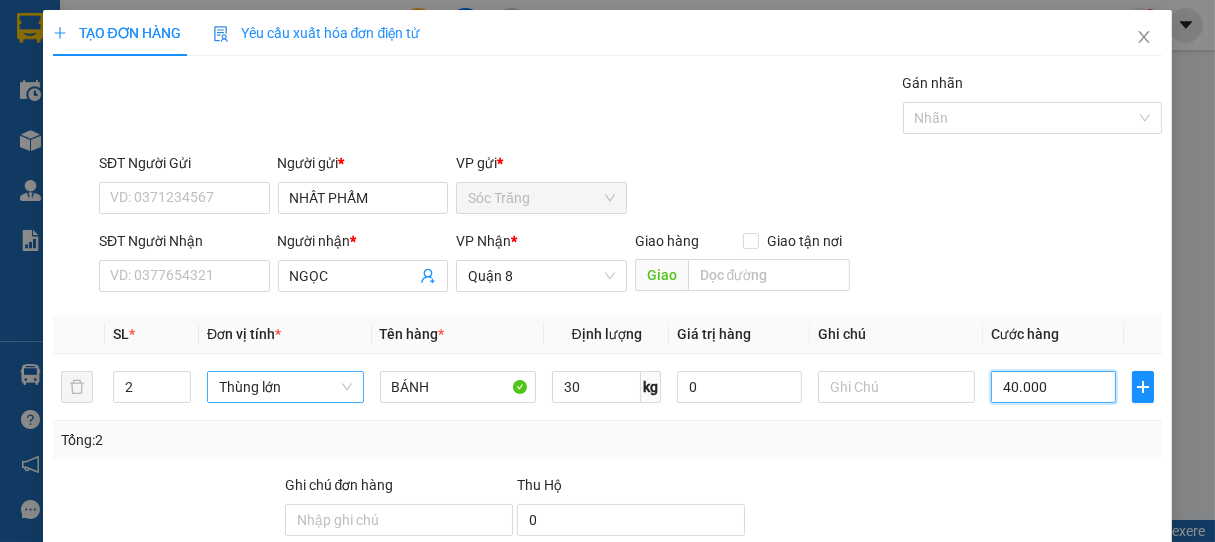 type on "40.000" 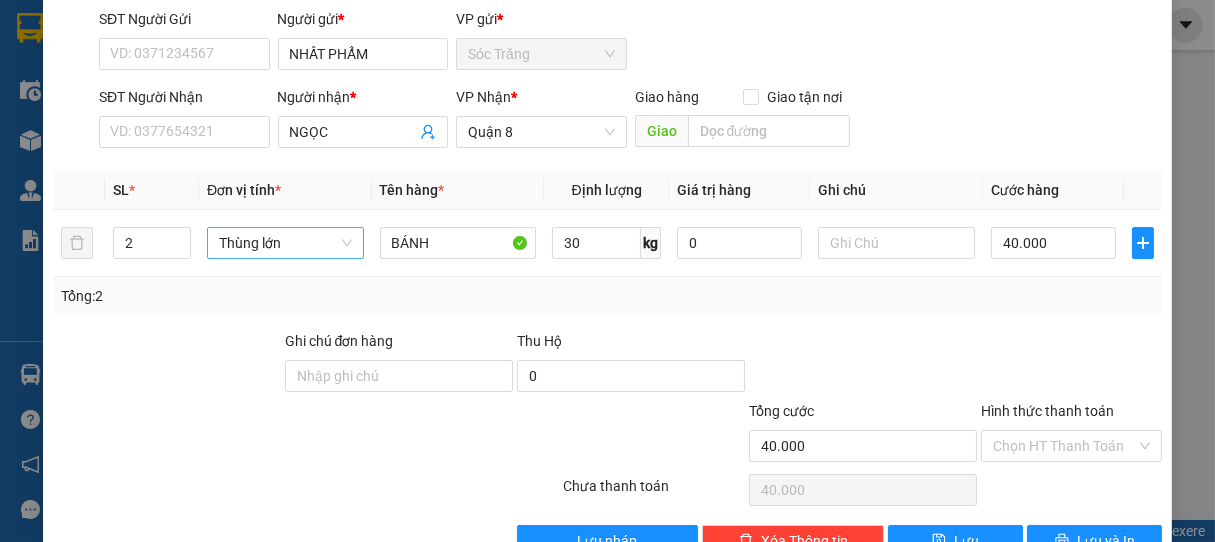 scroll, scrollTop: 196, scrollLeft: 0, axis: vertical 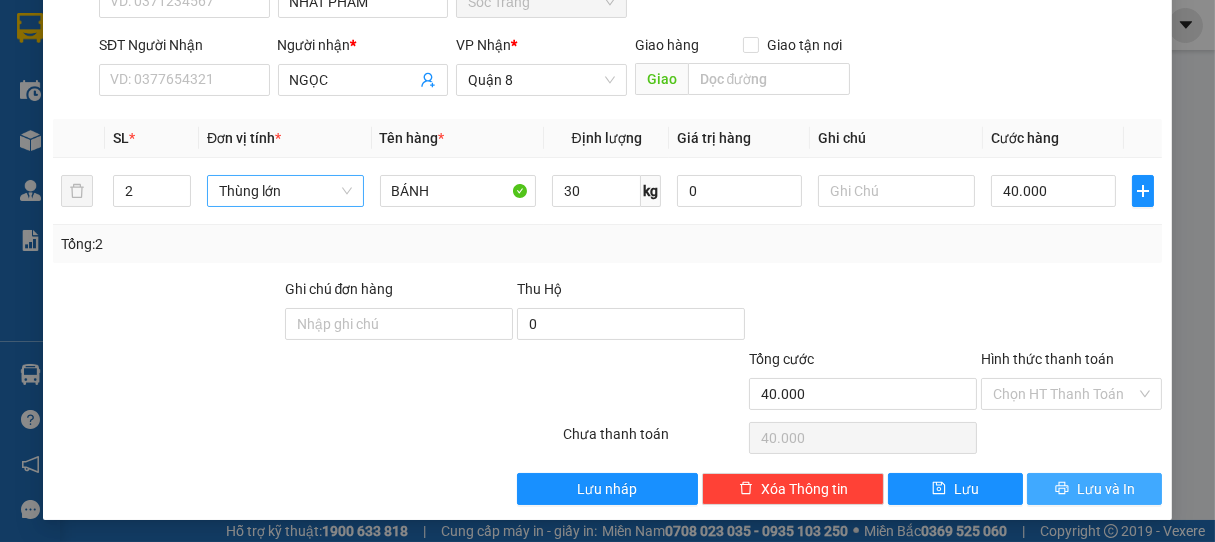 click on "Lưu và In" at bounding box center (1106, 489) 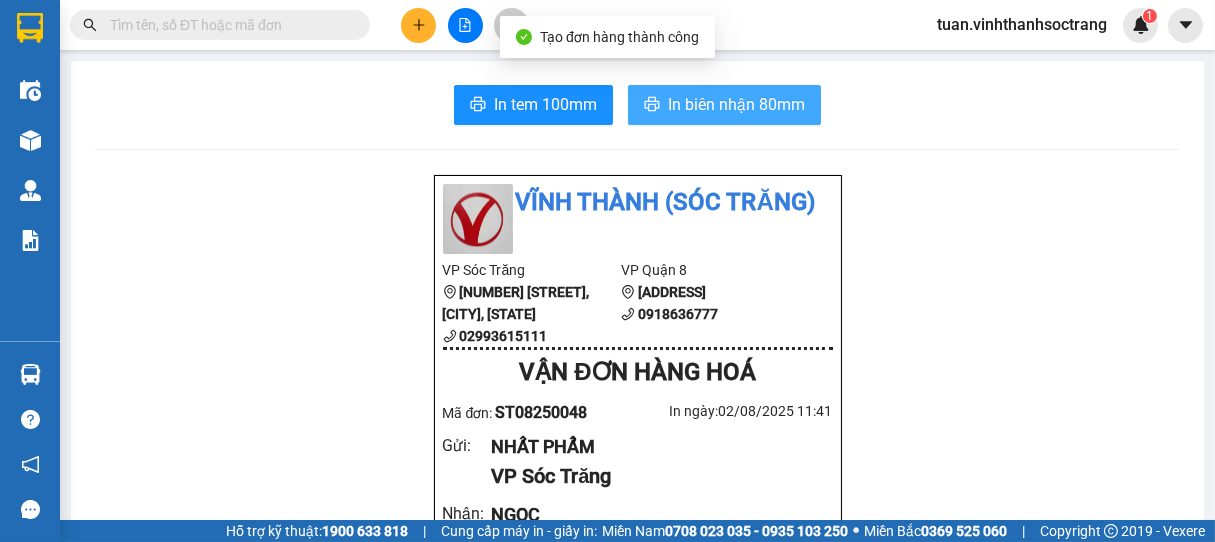 click on "In biên nhận 80mm" at bounding box center (736, 104) 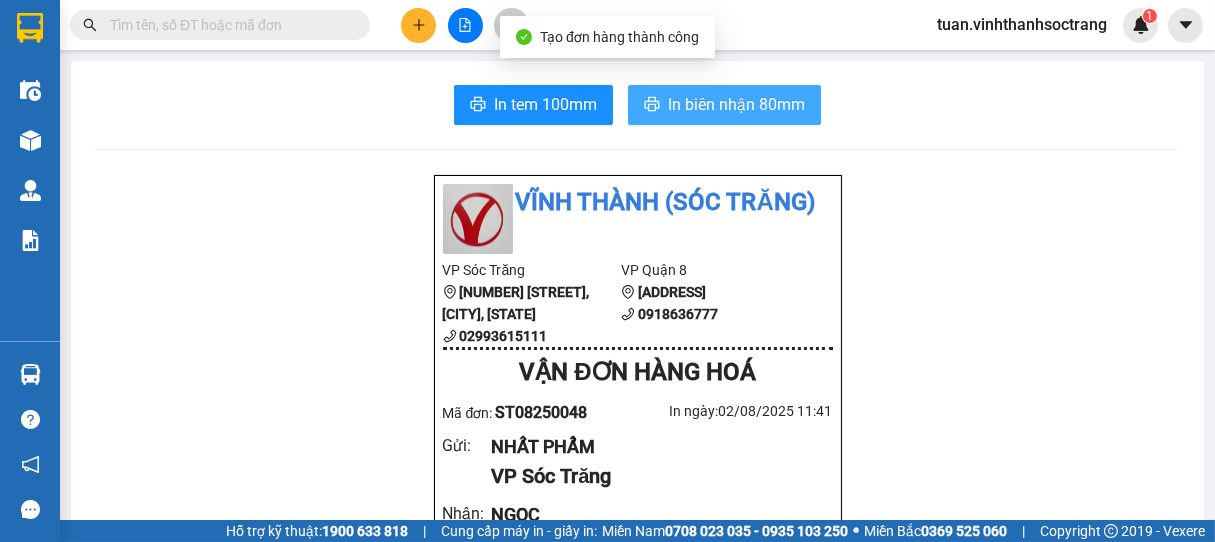 scroll, scrollTop: 0, scrollLeft: 0, axis: both 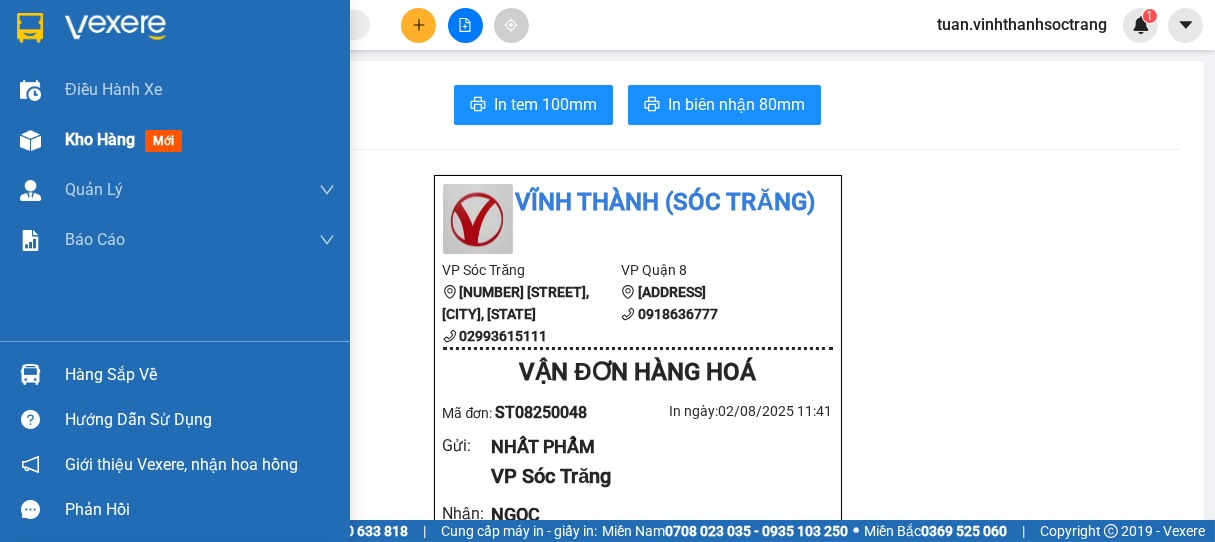 click on "Kho hàng" at bounding box center [100, 139] 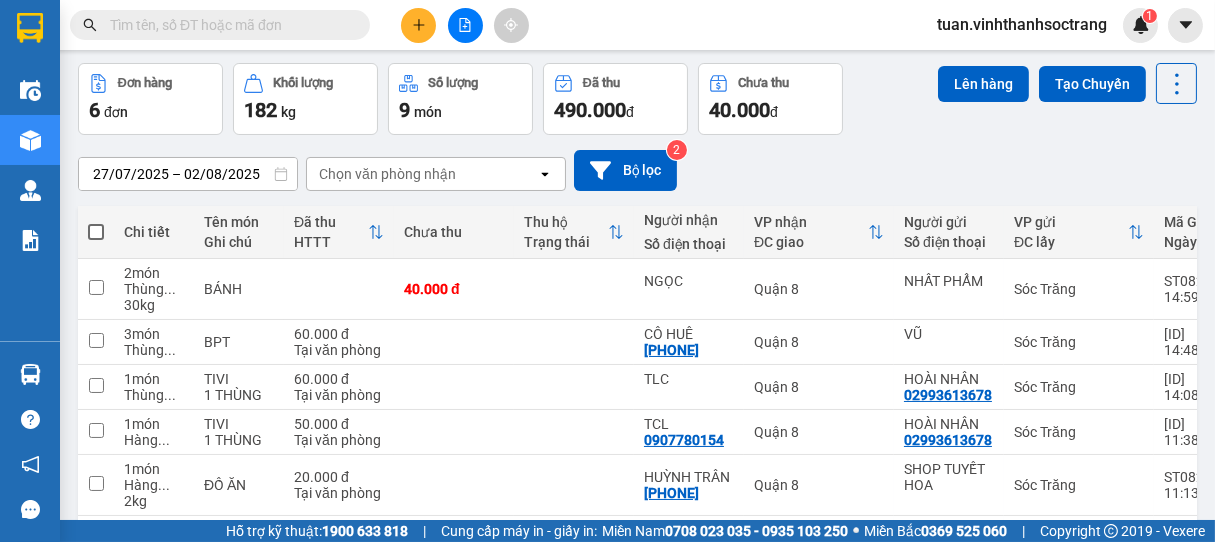 scroll, scrollTop: 237, scrollLeft: 0, axis: vertical 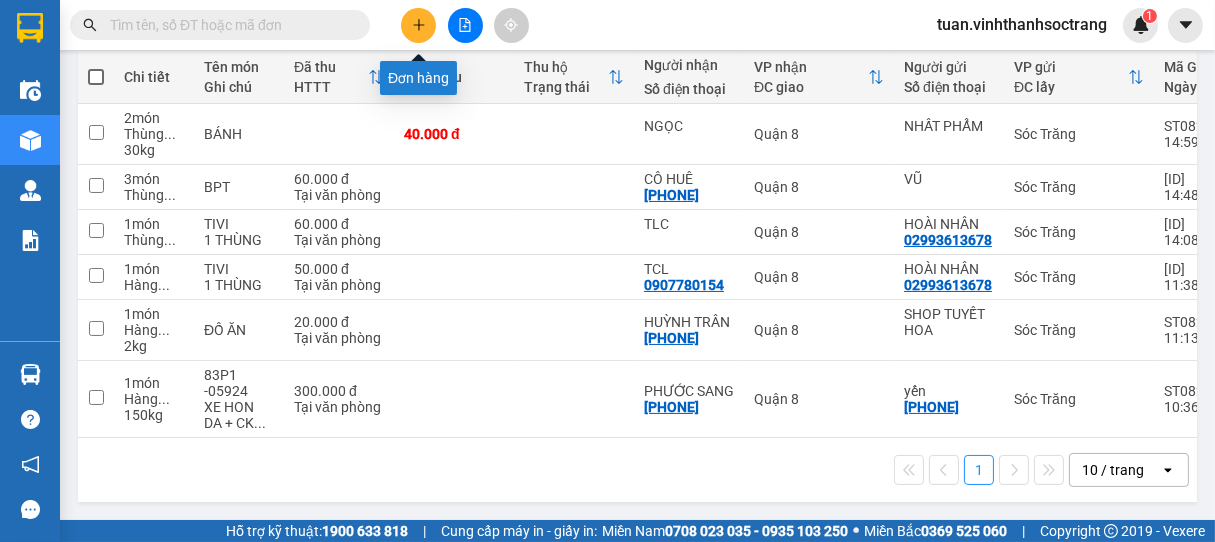 click at bounding box center [418, 25] 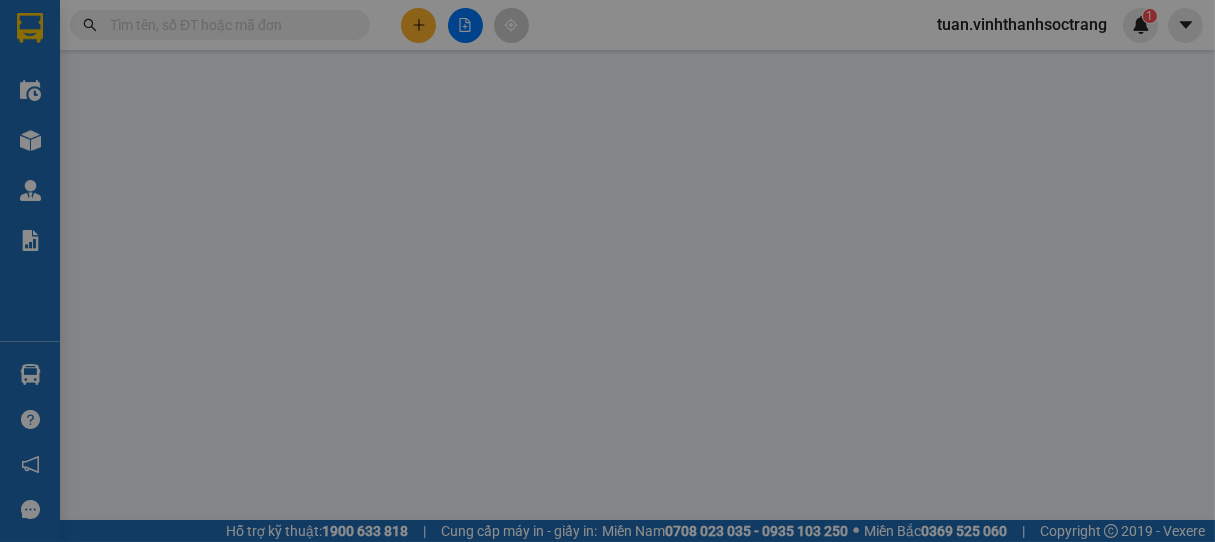 scroll, scrollTop: 0, scrollLeft: 0, axis: both 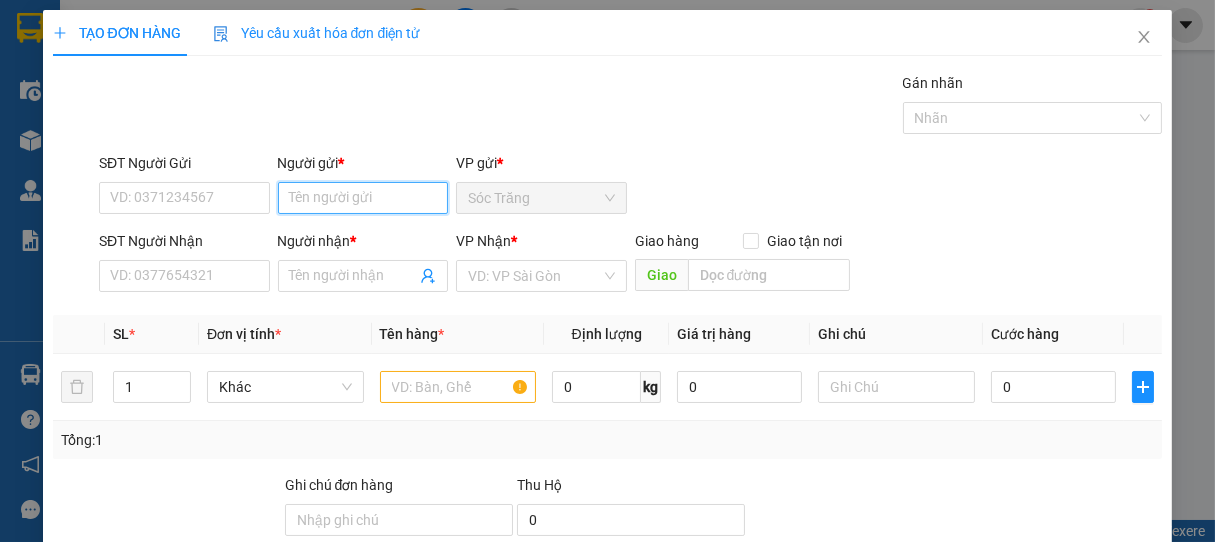 click on "Người gửi  *" at bounding box center [363, 198] 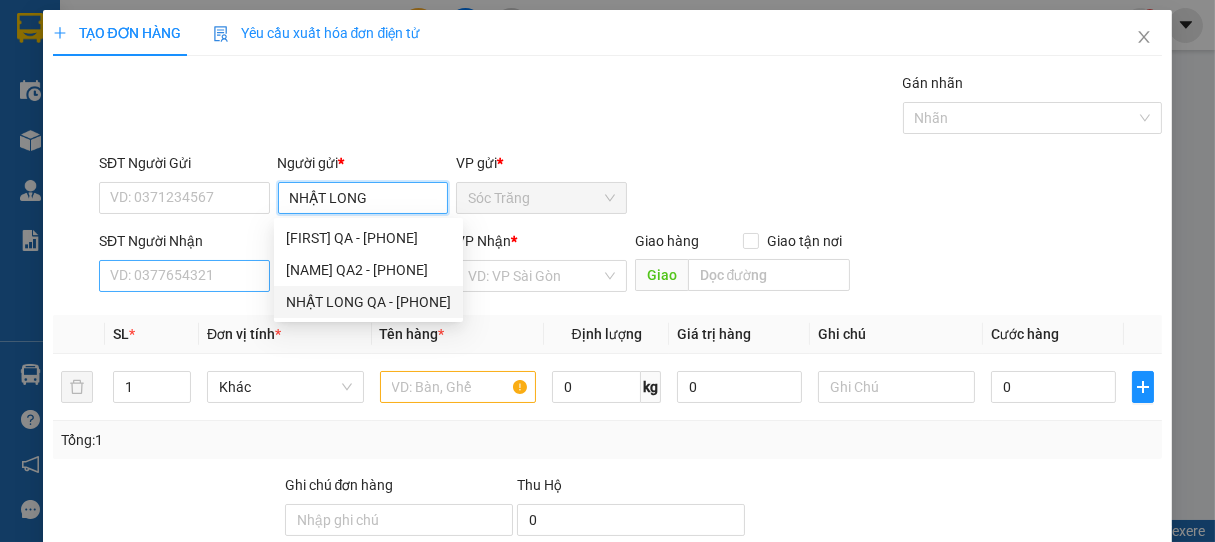type on "NHẬT LONG" 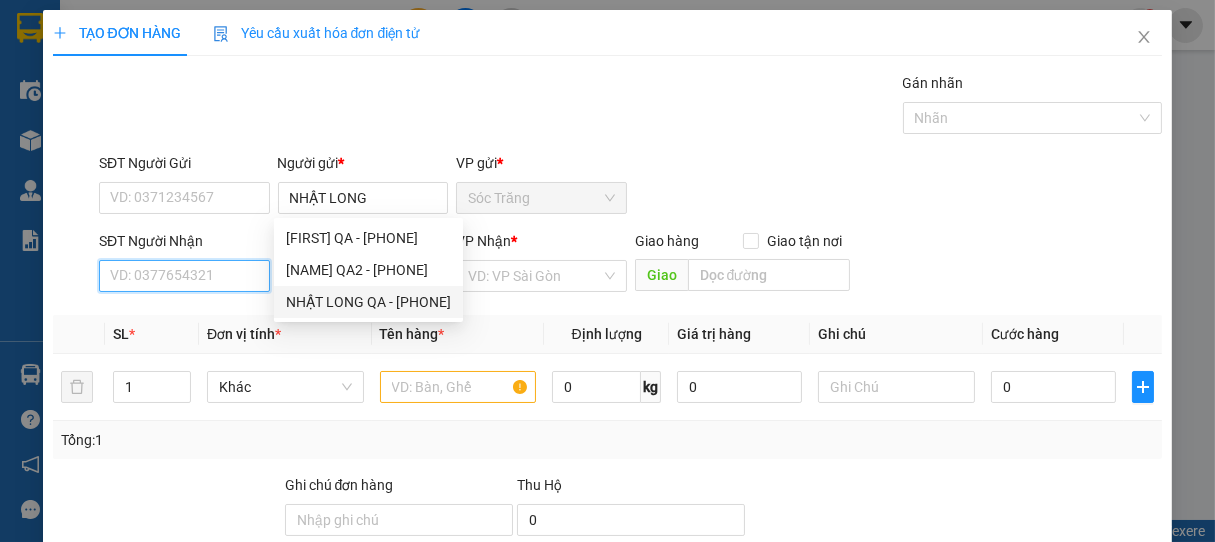 click on "SĐT Người Nhận" at bounding box center [184, 276] 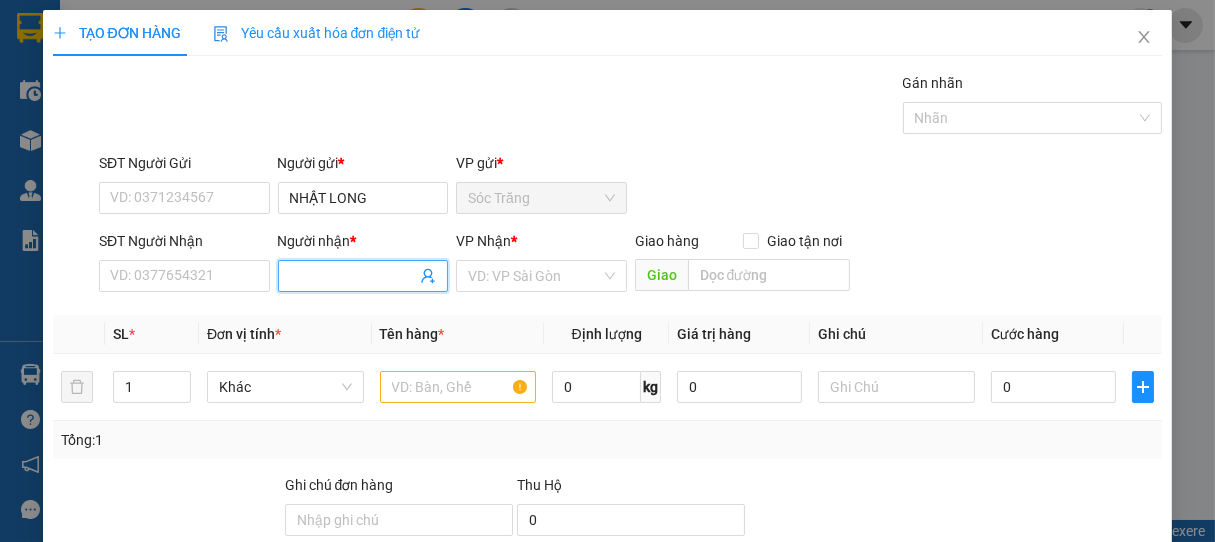 click on "Người nhận  *" at bounding box center [353, 276] 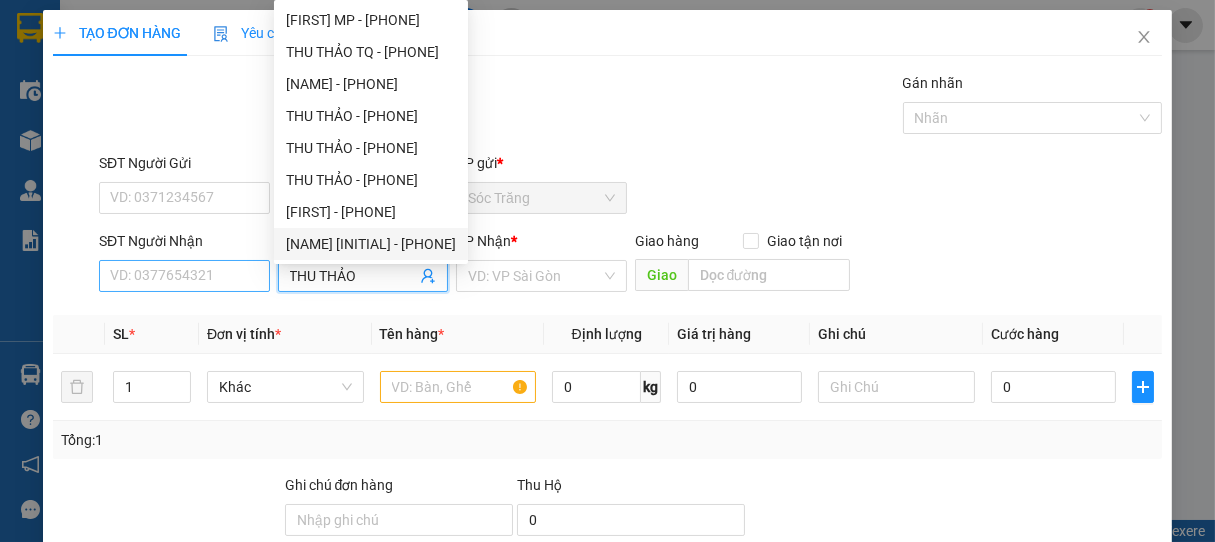 type on "THU THẢO" 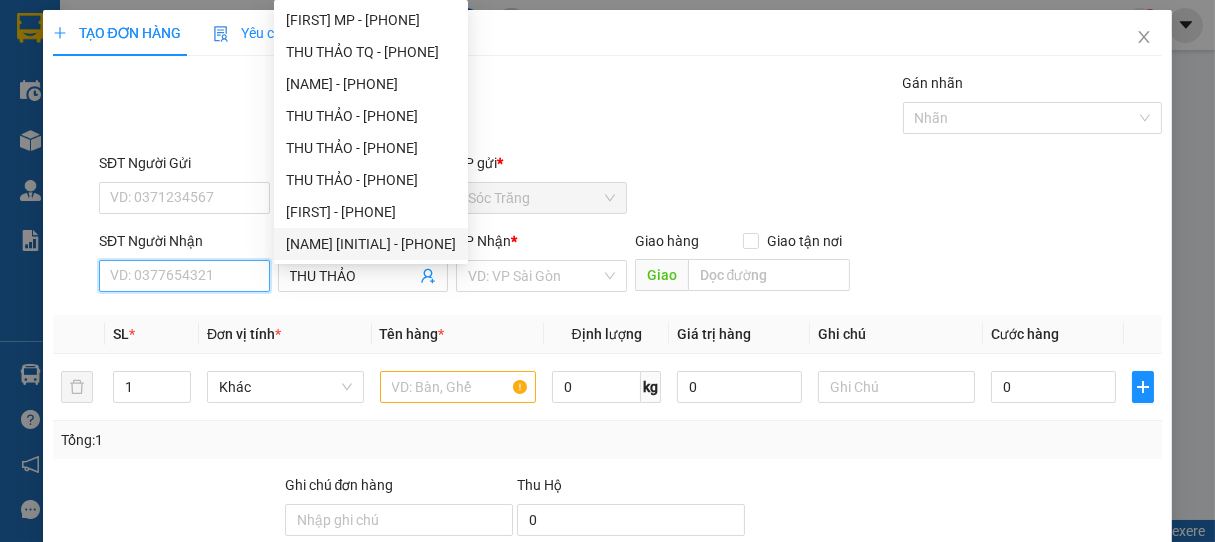 drag, startPoint x: 171, startPoint y: 277, endPoint x: 166, endPoint y: 268, distance: 10.29563 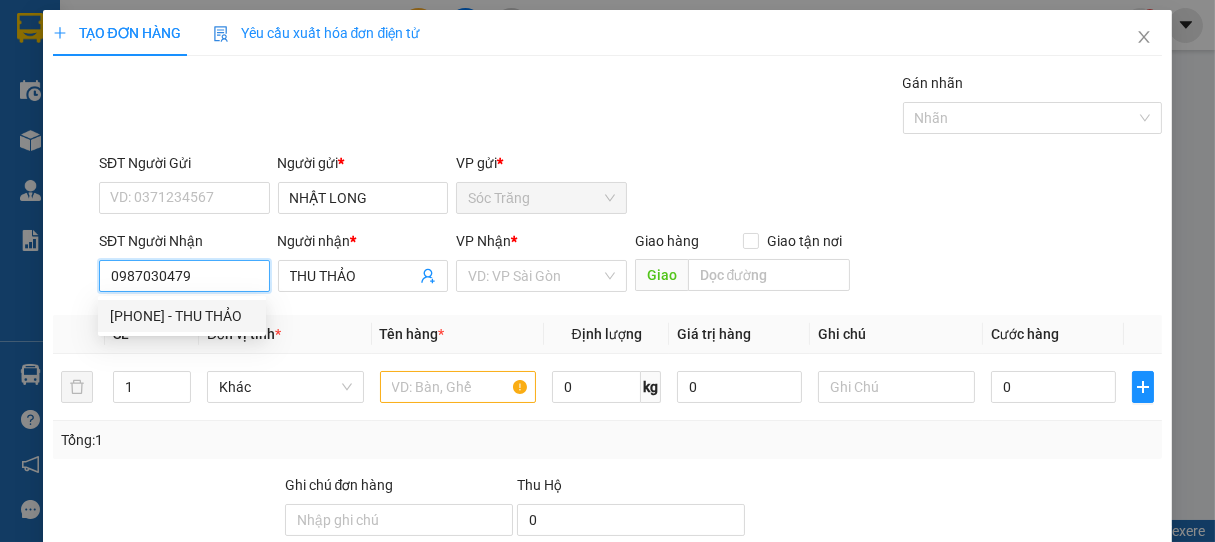 click on "[PHONE] - THU THẢO" at bounding box center (182, 316) 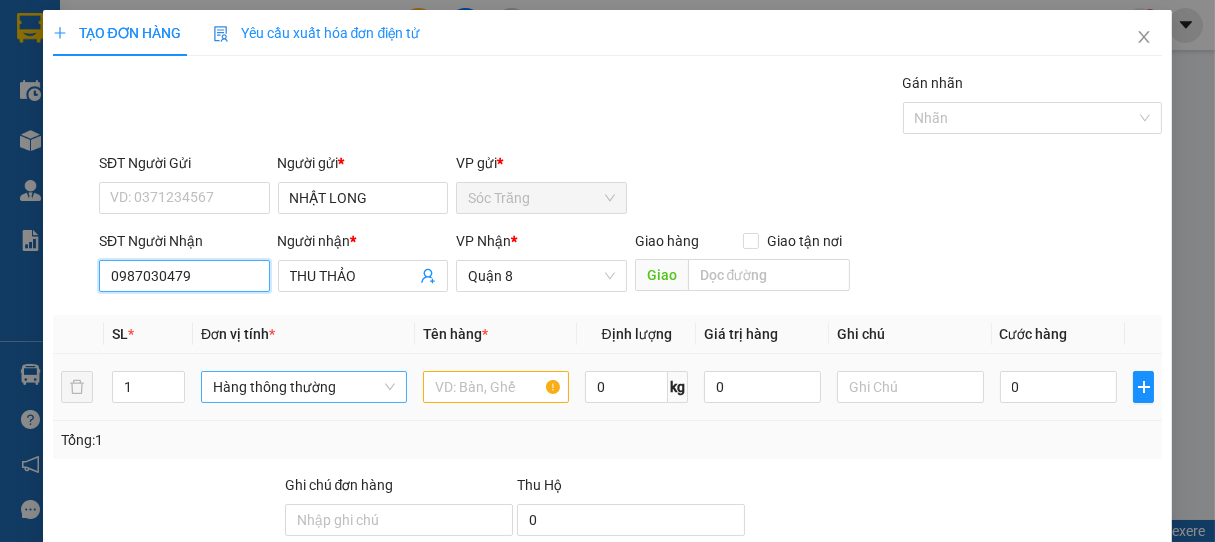click on "Hàng thông thường" at bounding box center (304, 387) 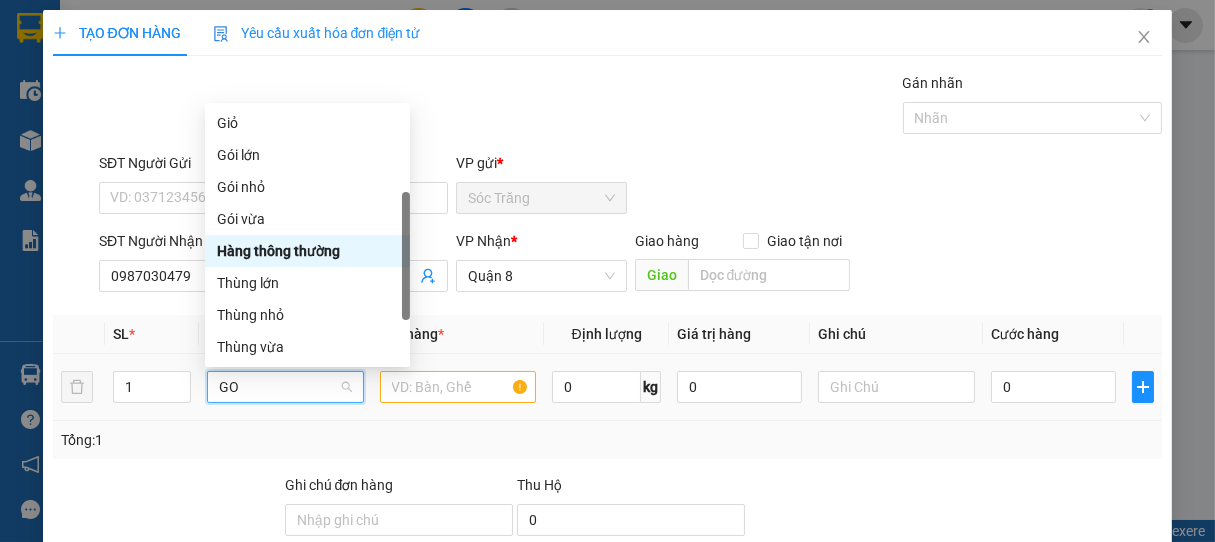 scroll, scrollTop: 0, scrollLeft: 0, axis: both 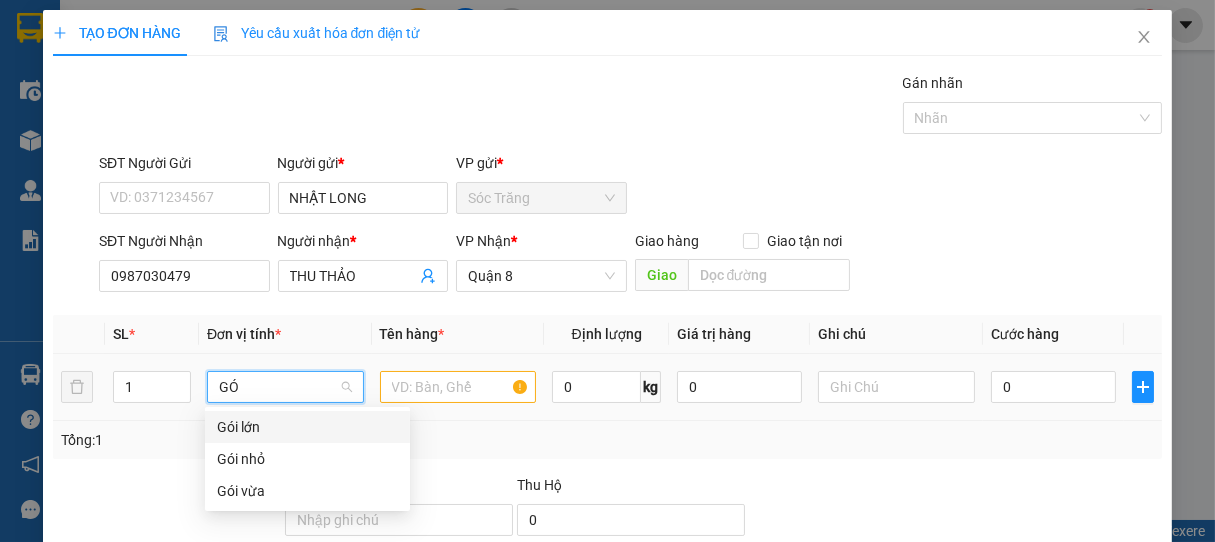 type on "GÓI" 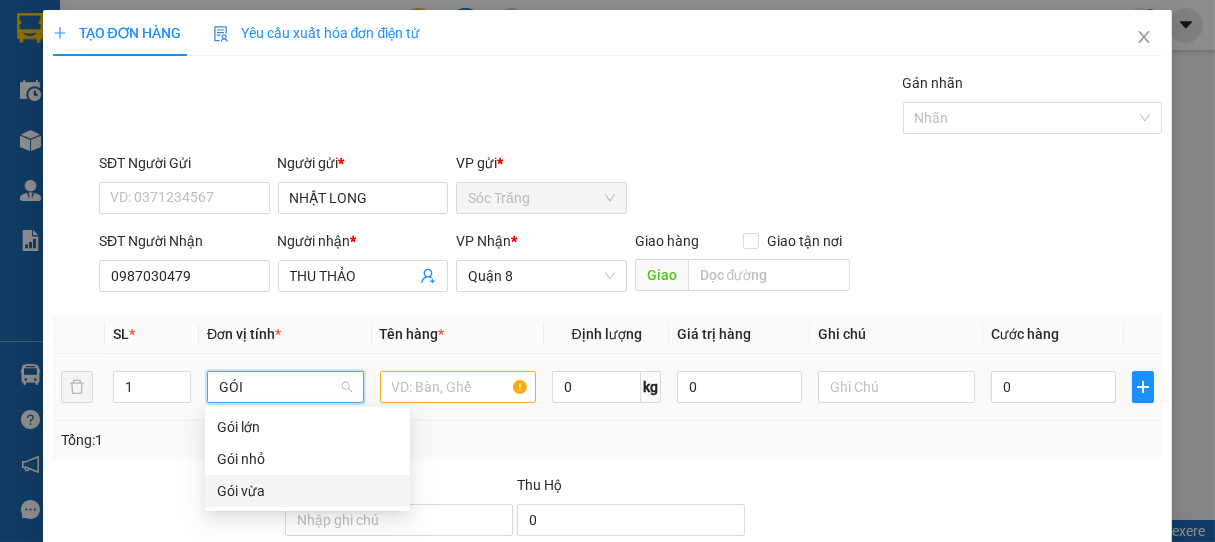 drag, startPoint x: 244, startPoint y: 498, endPoint x: 418, endPoint y: 432, distance: 186.09676 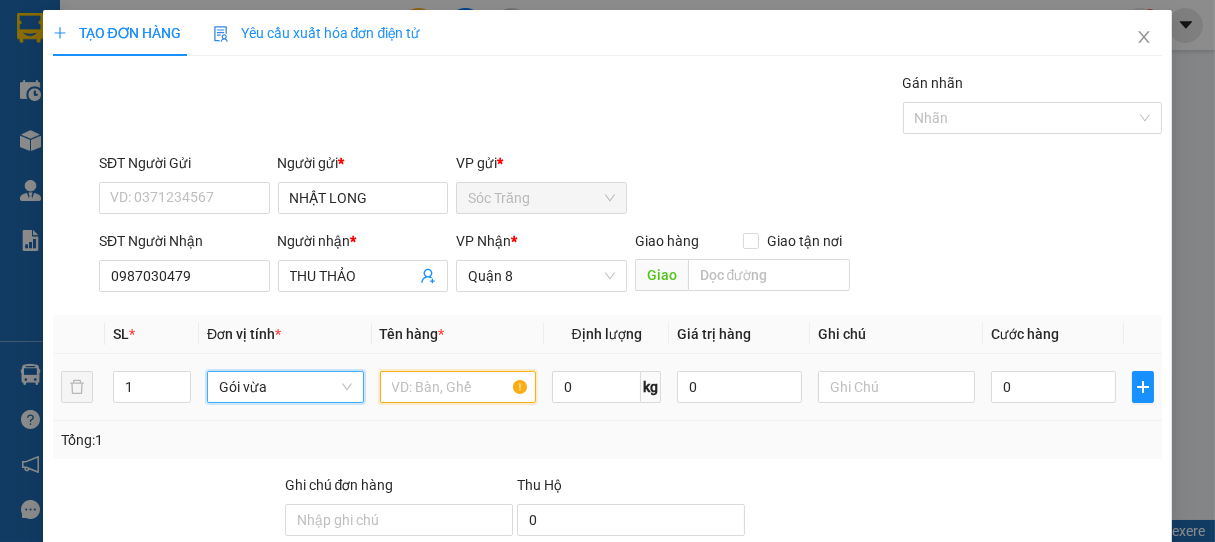 click at bounding box center [458, 387] 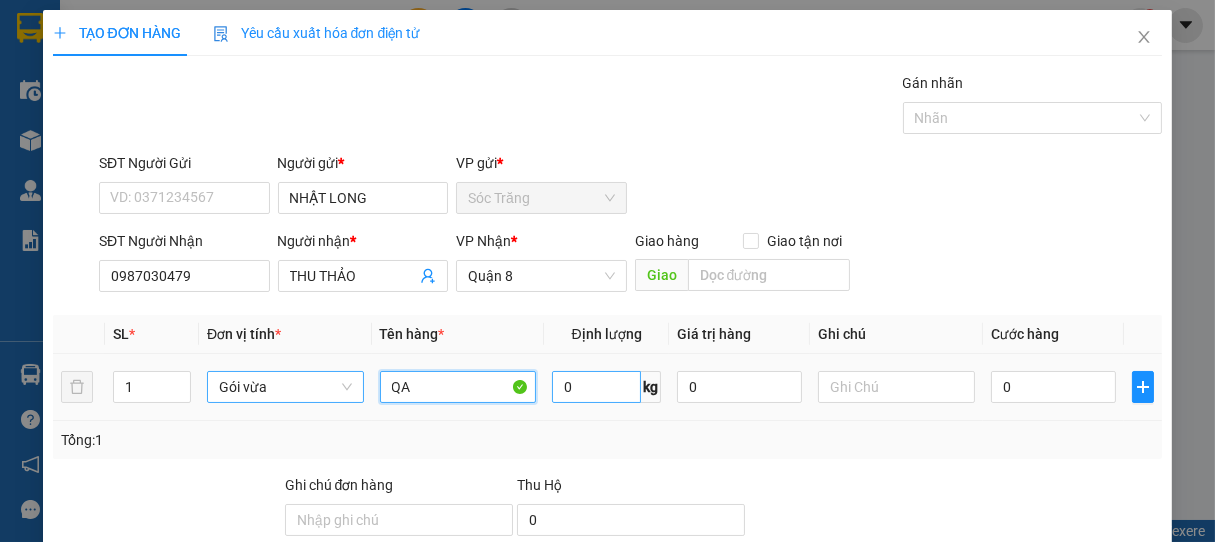 type on "QA" 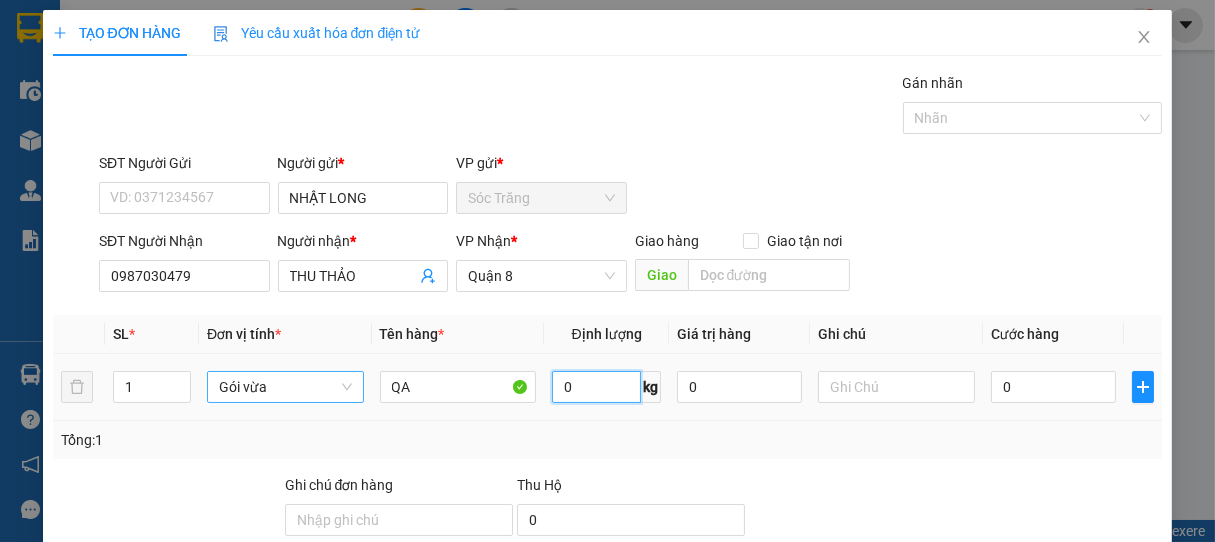 click on "0" at bounding box center [596, 387] 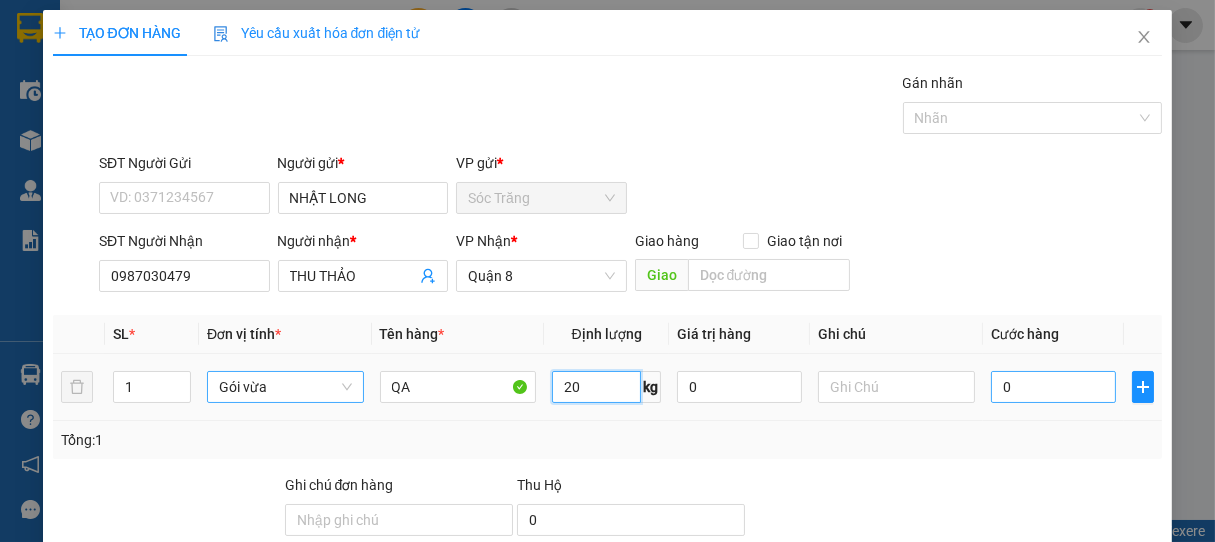 type on "20" 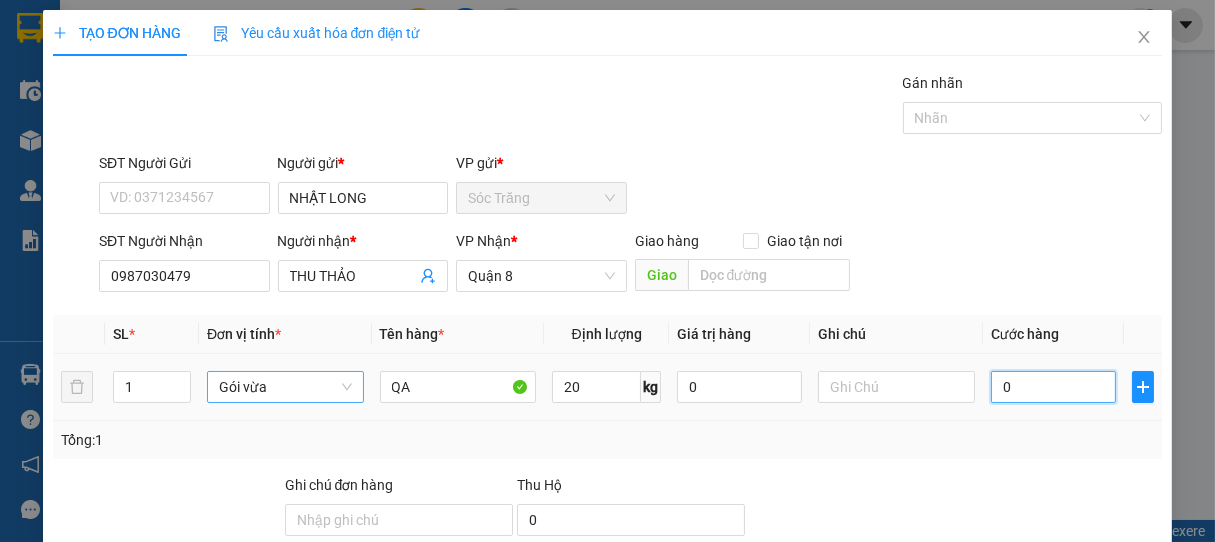 click on "0" at bounding box center (1053, 387) 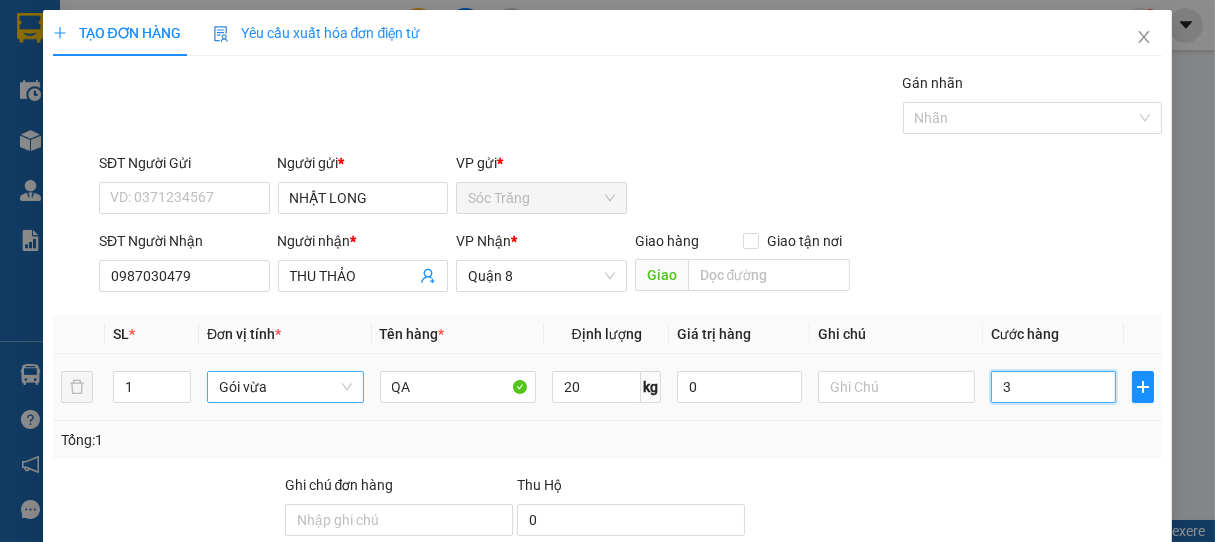 type on "30" 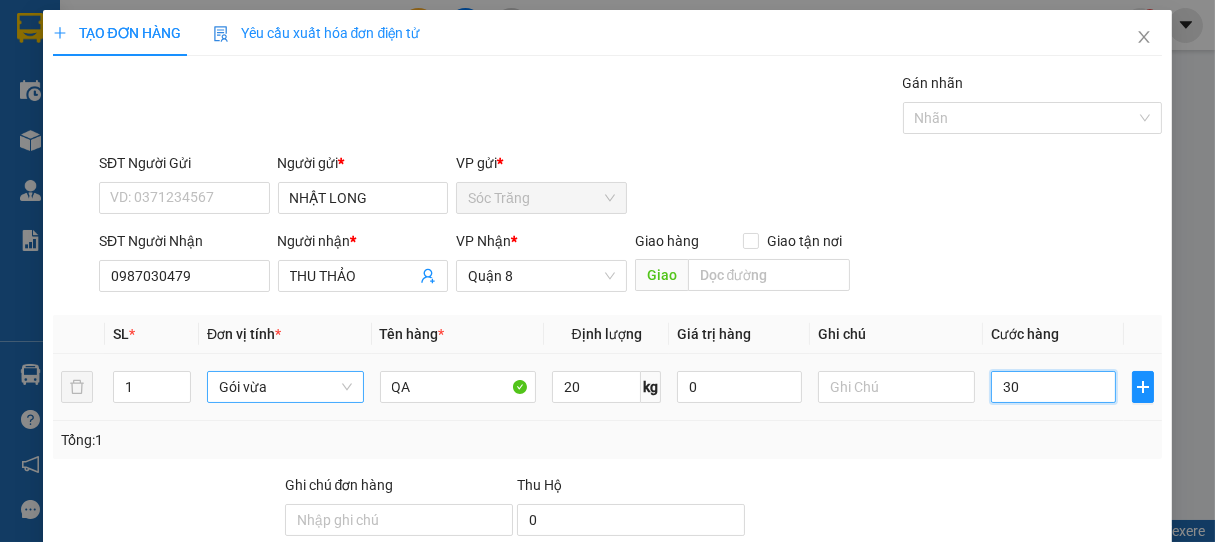 type on "300" 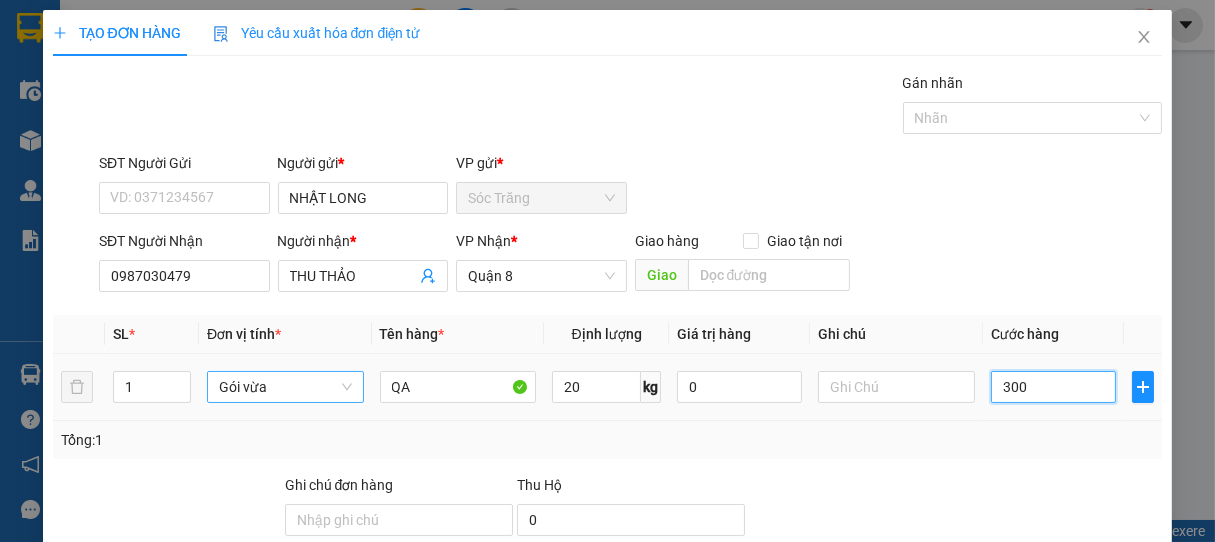 type on "3.000" 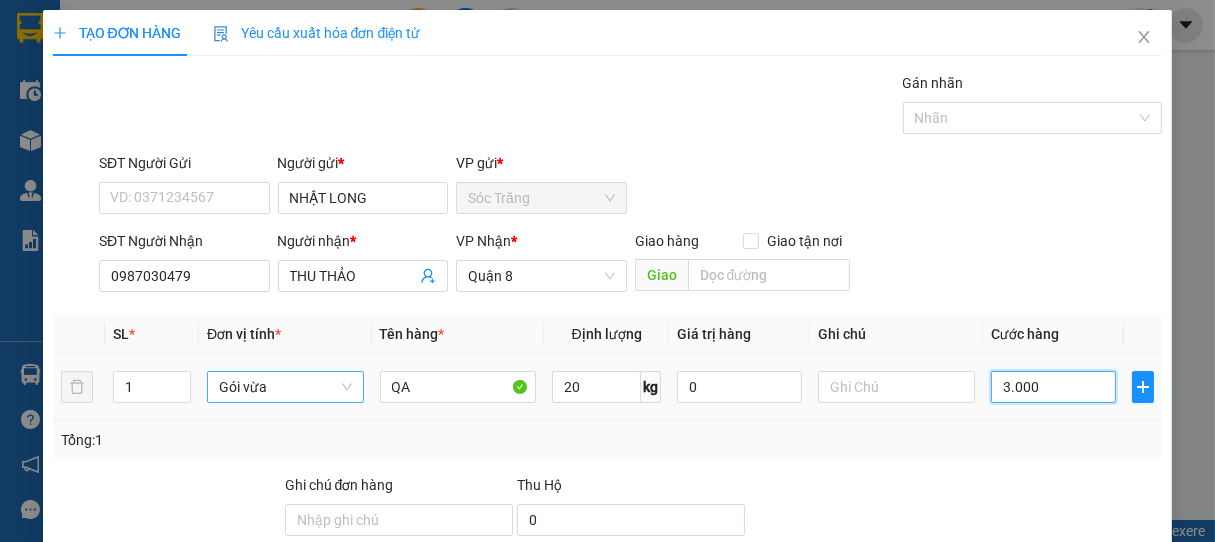 type on "30.000" 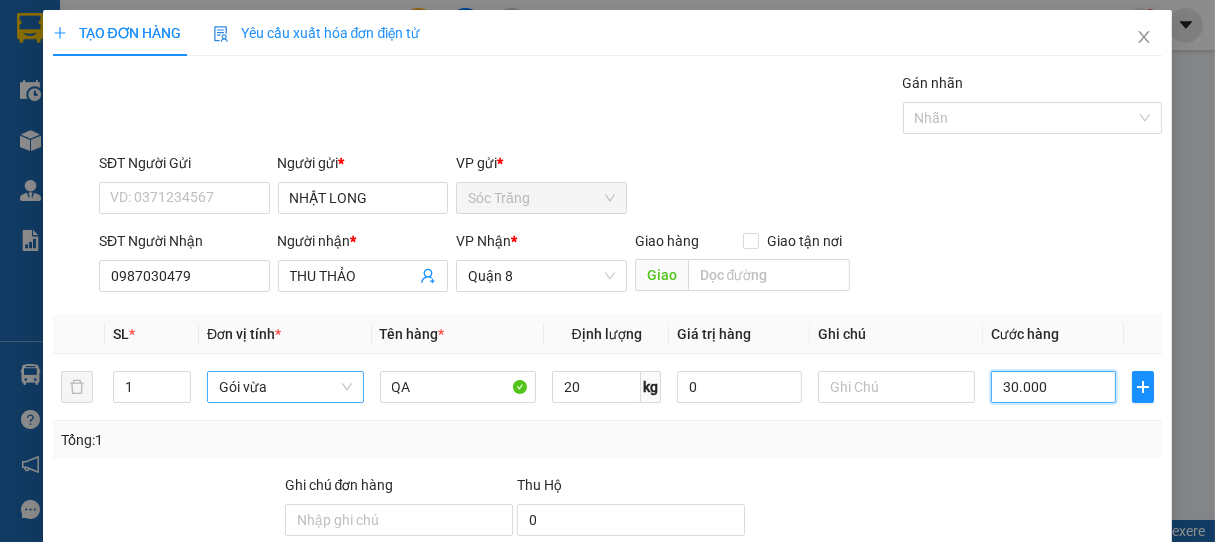 type on "30.000" 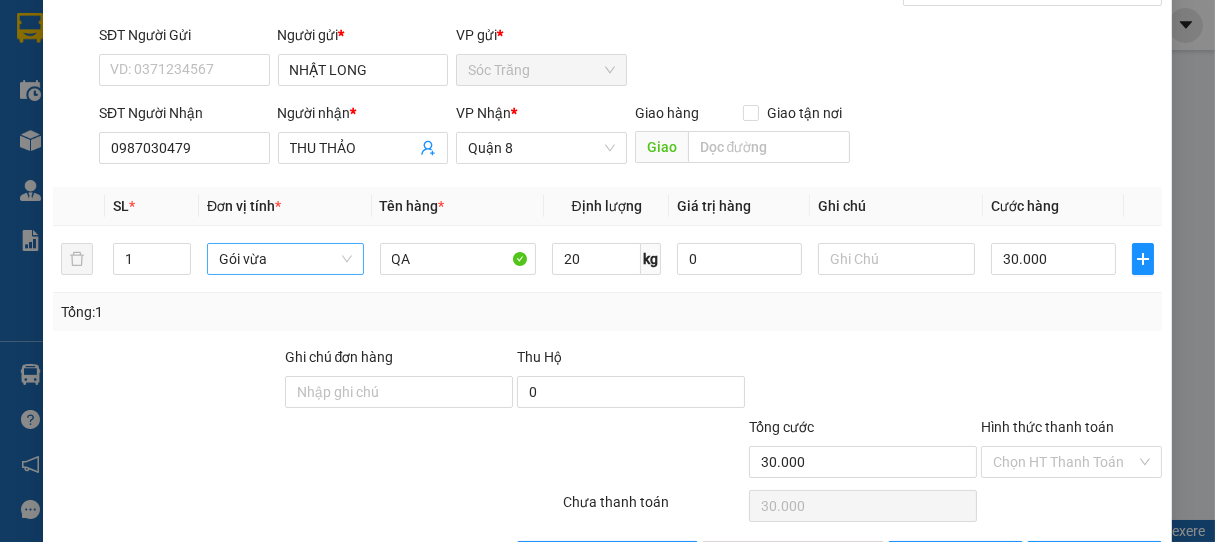 scroll, scrollTop: 196, scrollLeft: 0, axis: vertical 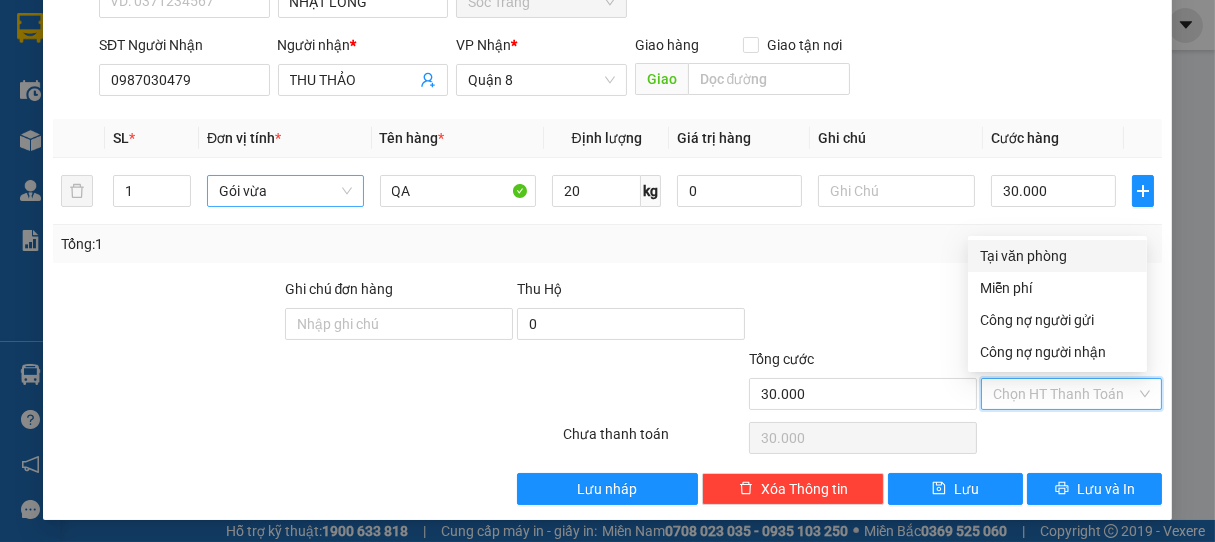 click on "Hình thức thanh toán" at bounding box center (1065, 394) 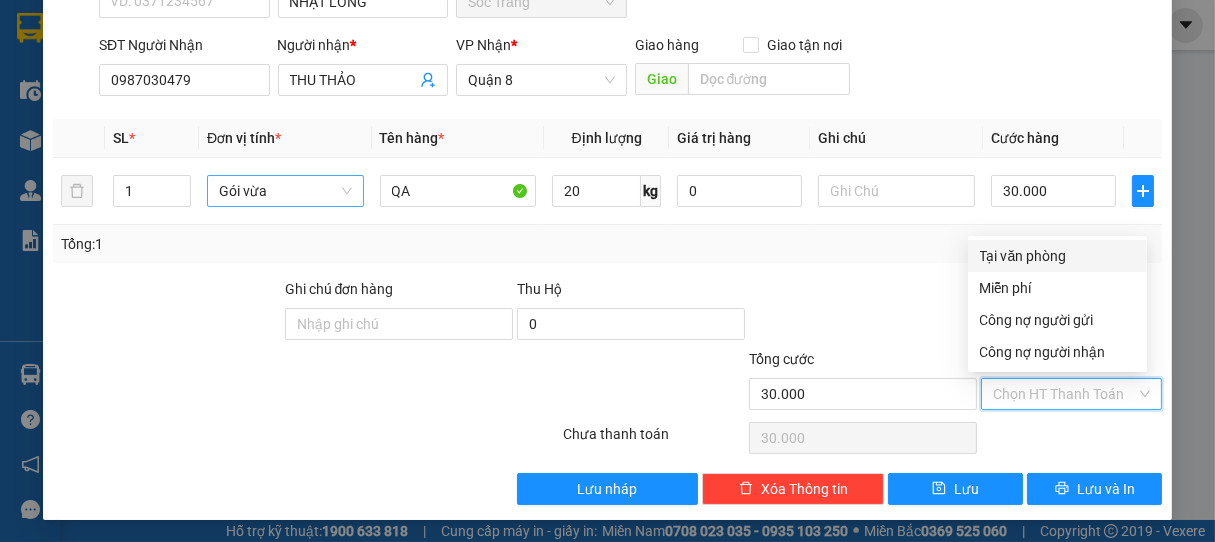 drag, startPoint x: 1033, startPoint y: 254, endPoint x: 1048, endPoint y: 280, distance: 30.016663 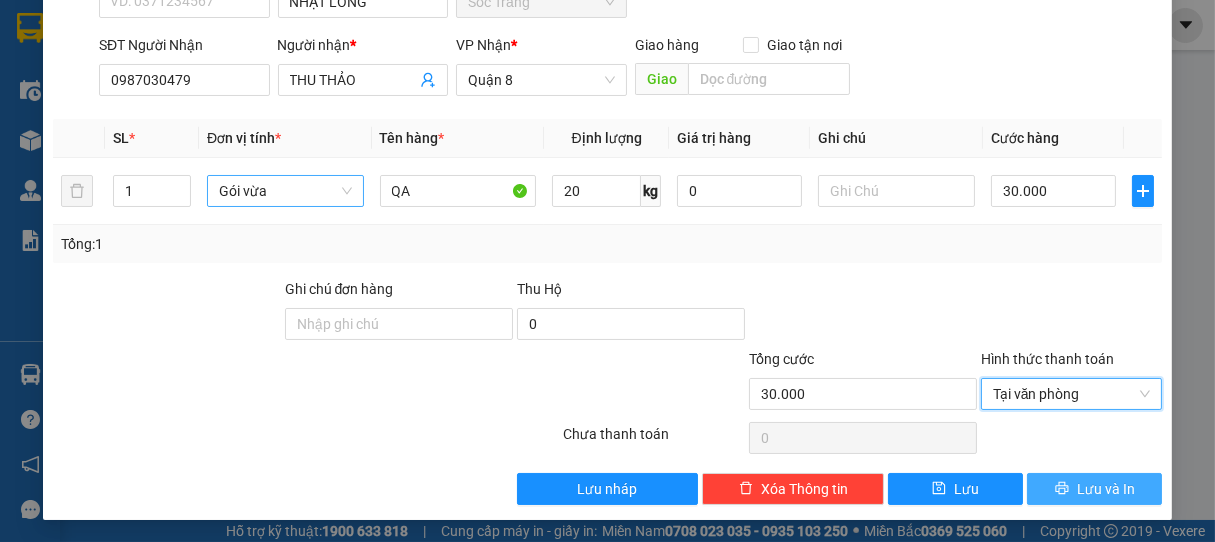 click on "Lưu và In" at bounding box center [1106, 489] 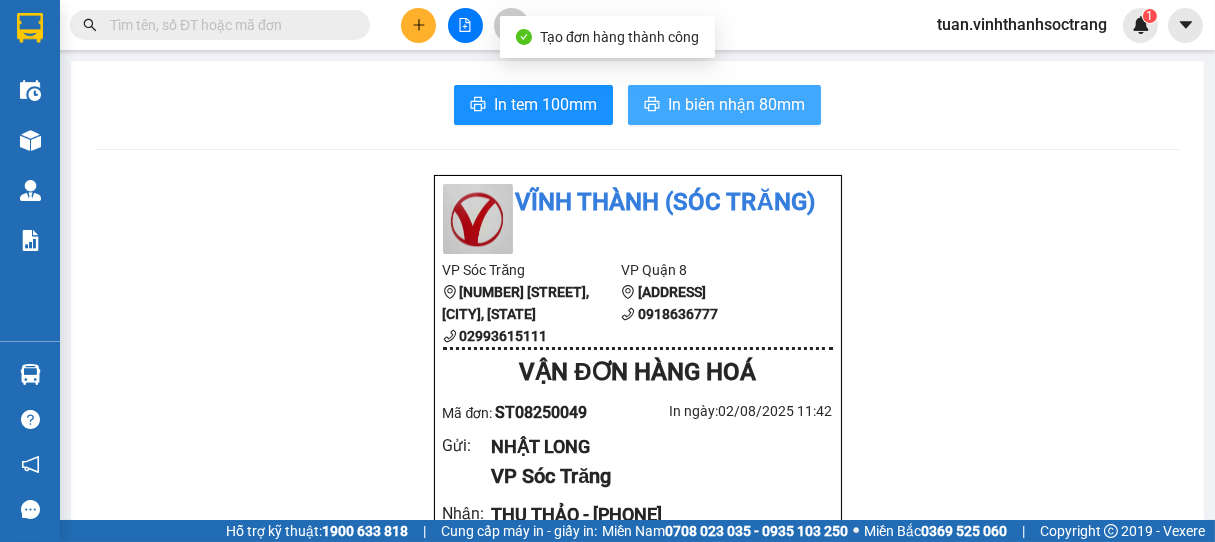 click on "In biên nhận 80mm" at bounding box center [736, 104] 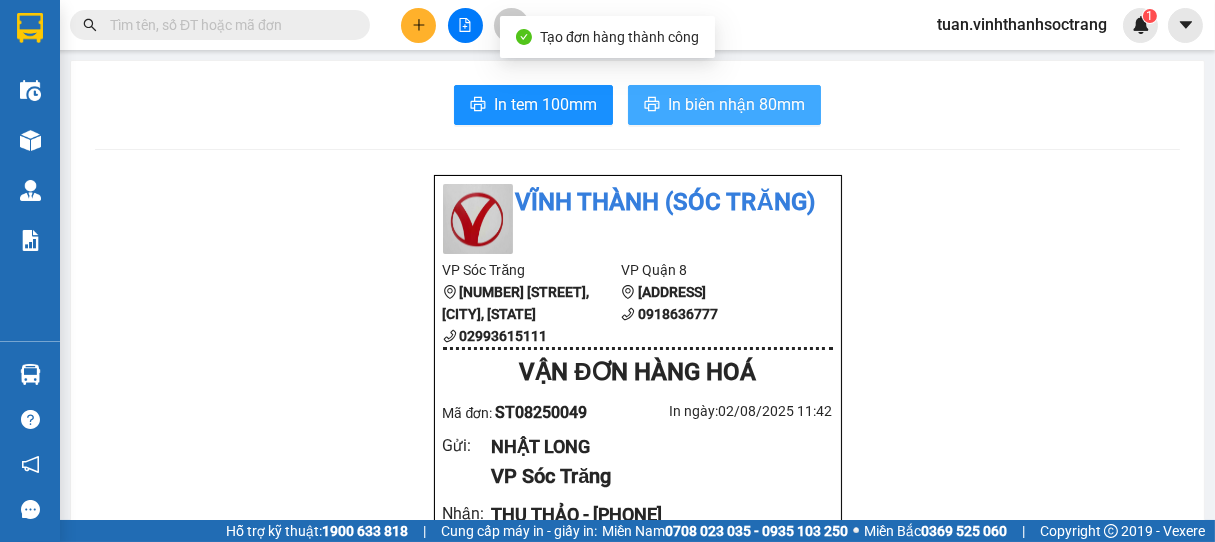 scroll, scrollTop: 0, scrollLeft: 0, axis: both 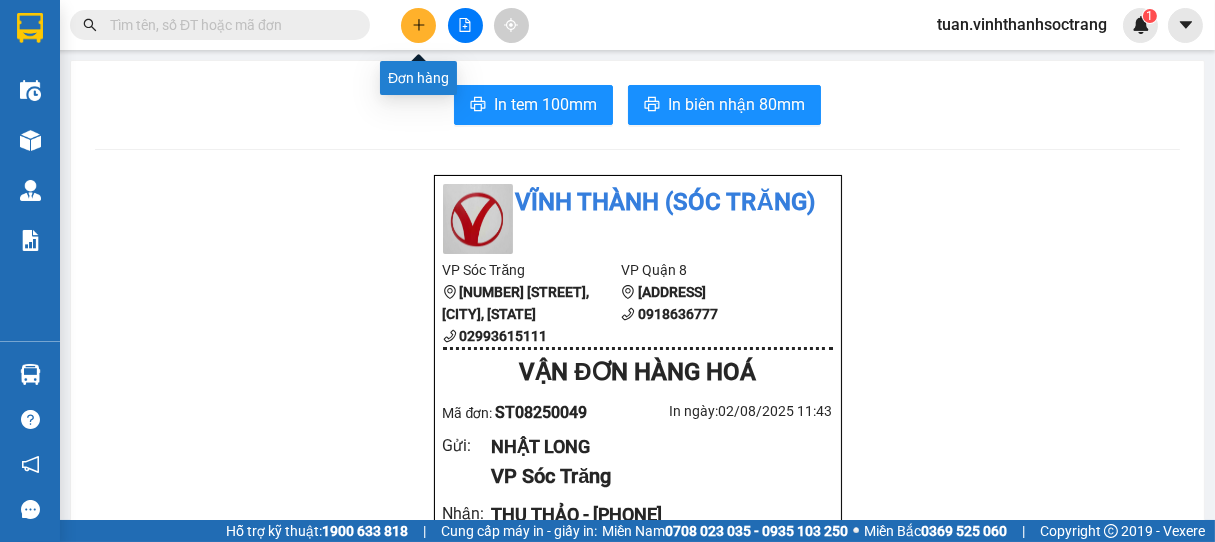 click 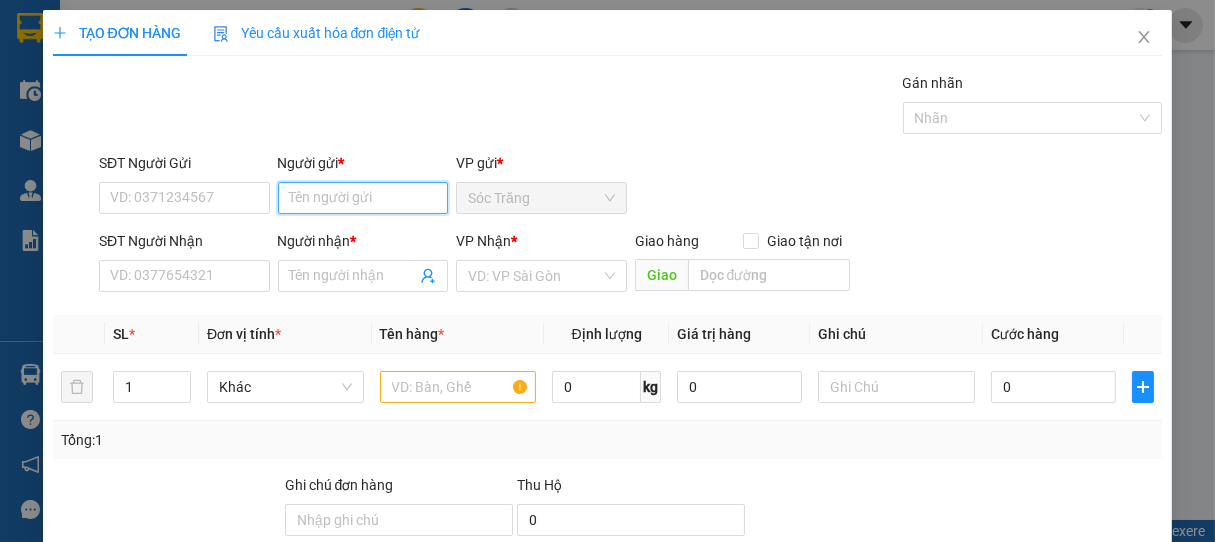 click on "Người gửi  *" at bounding box center [363, 198] 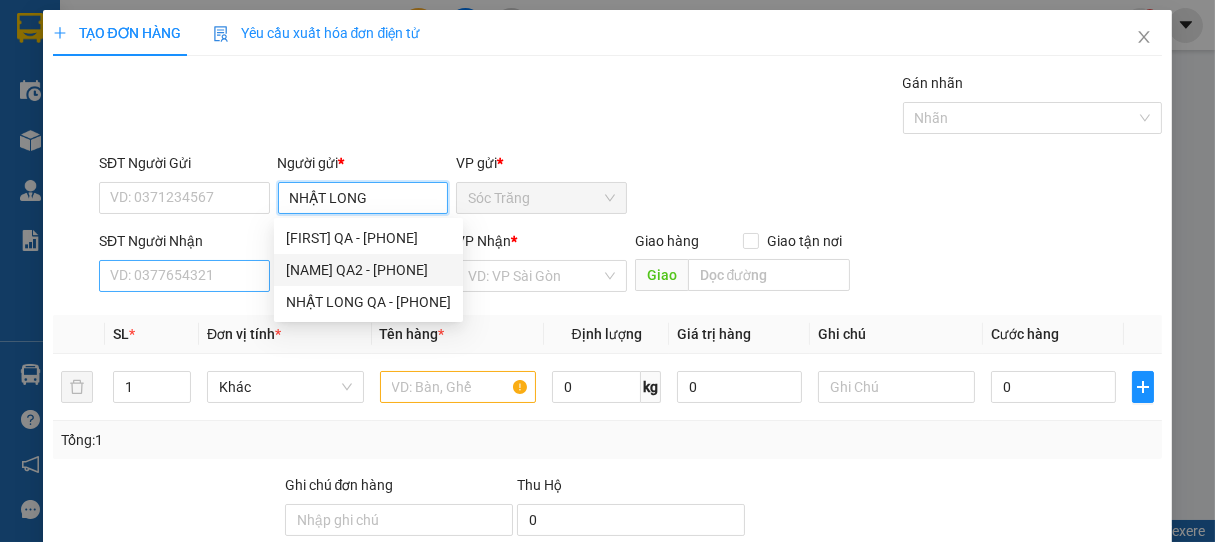 type on "NHẬT LONG" 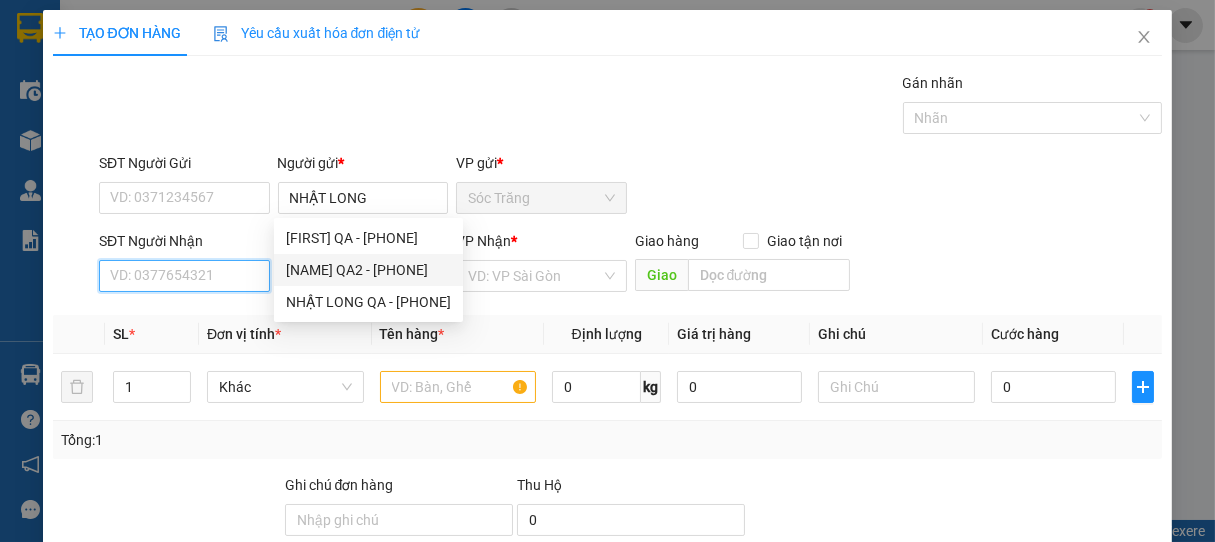 click on "SĐT Người Nhận" at bounding box center [184, 276] 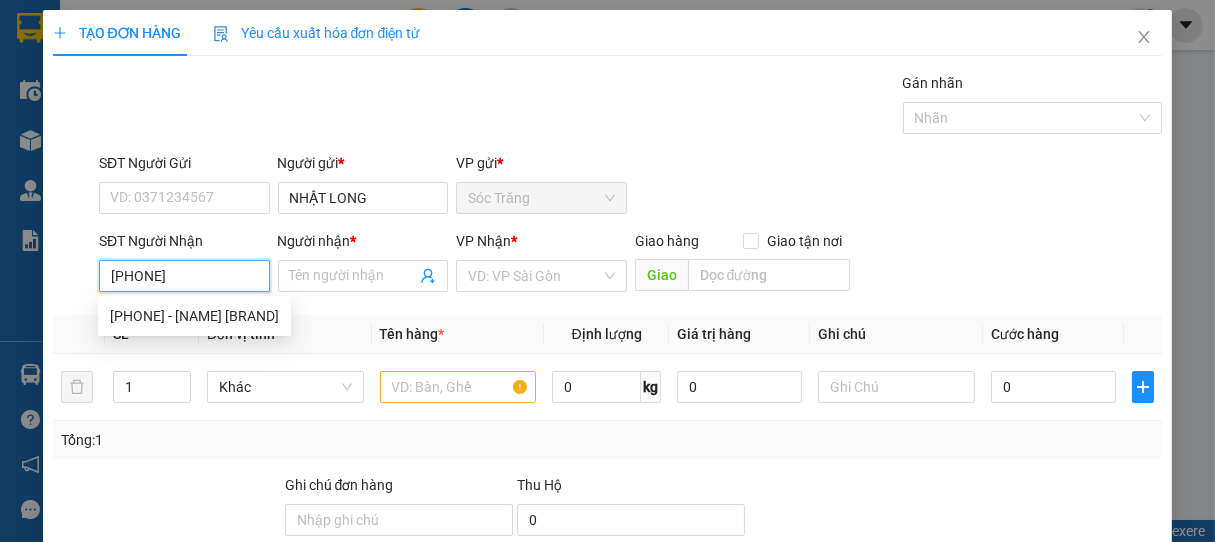 type on "[PHONE]" 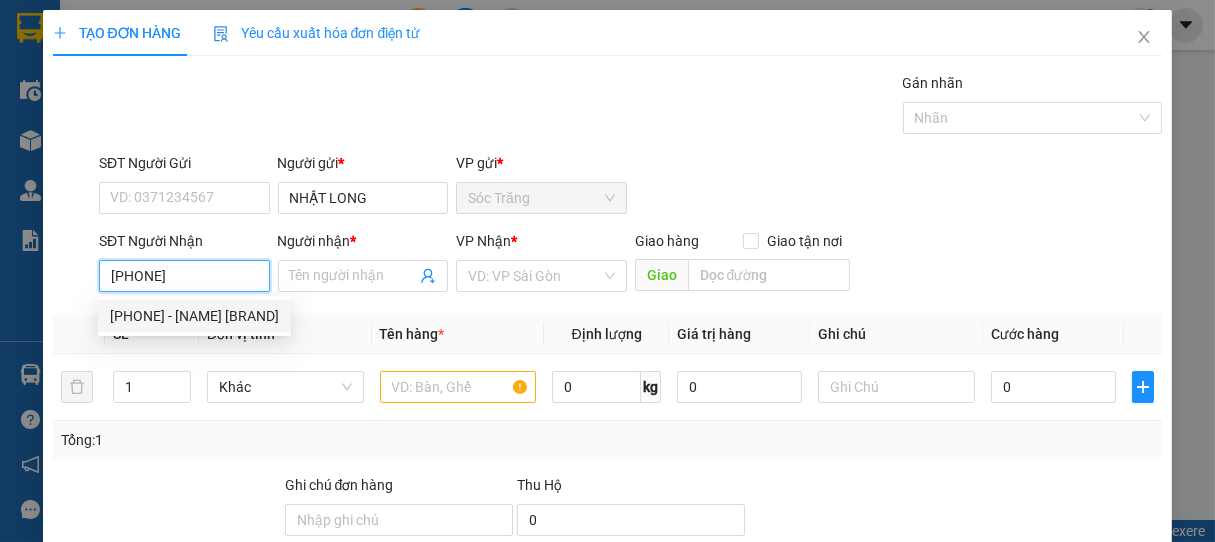 drag, startPoint x: 206, startPoint y: 319, endPoint x: 665, endPoint y: 237, distance: 466.2671 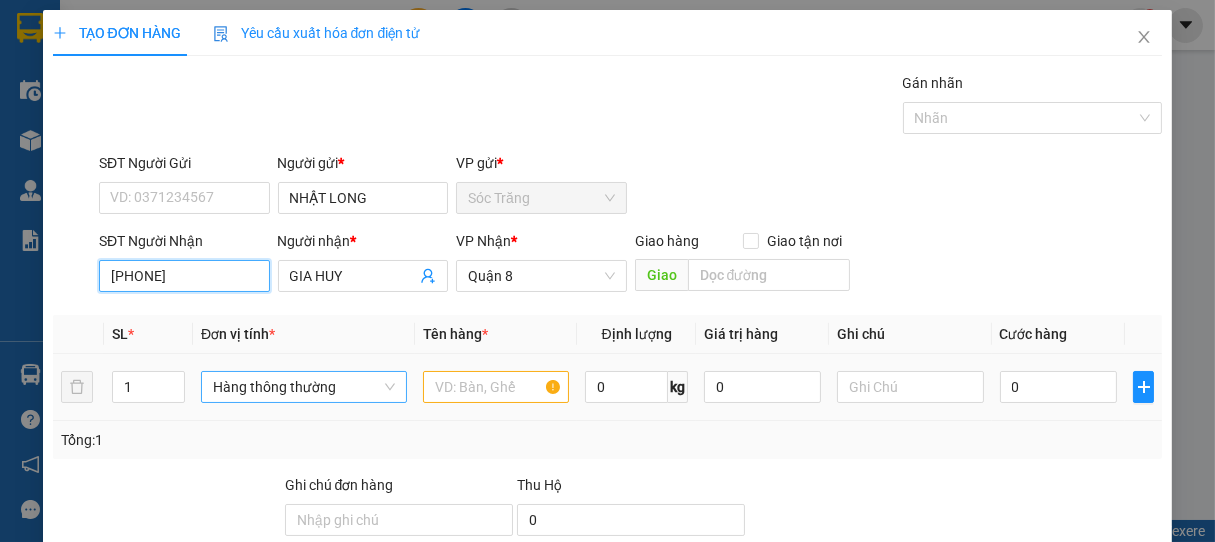 click on "Hàng thông thường" at bounding box center (304, 387) 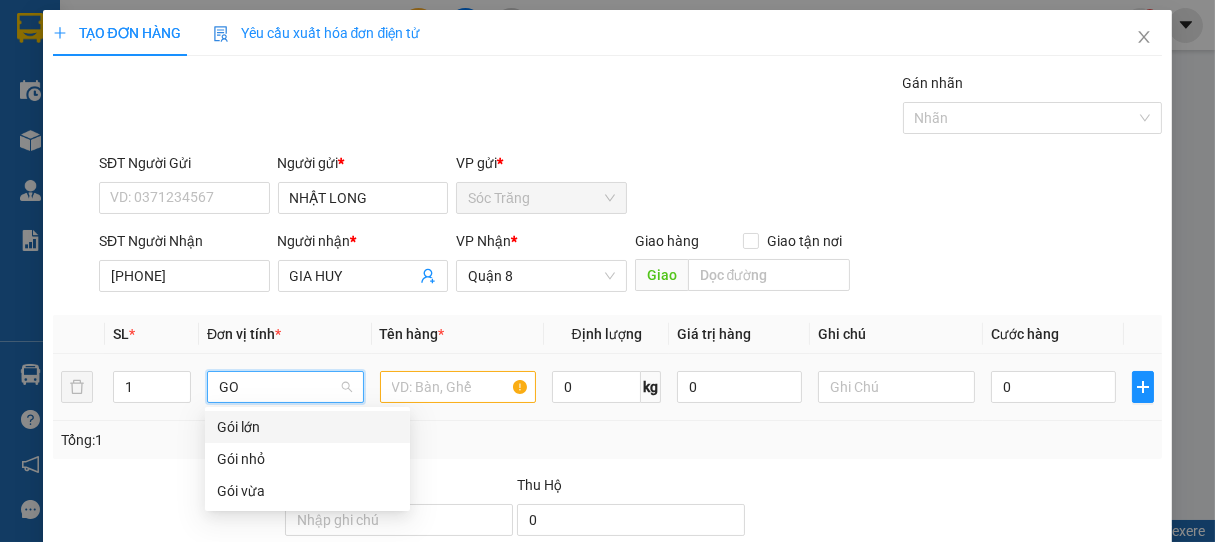 scroll, scrollTop: 0, scrollLeft: 0, axis: both 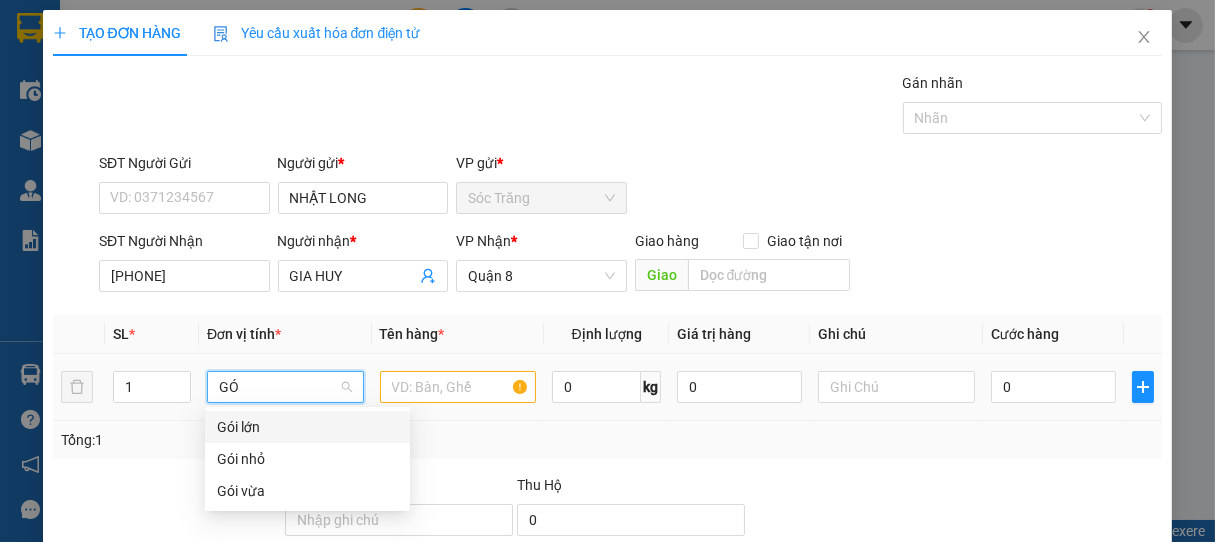 type on "GÓI" 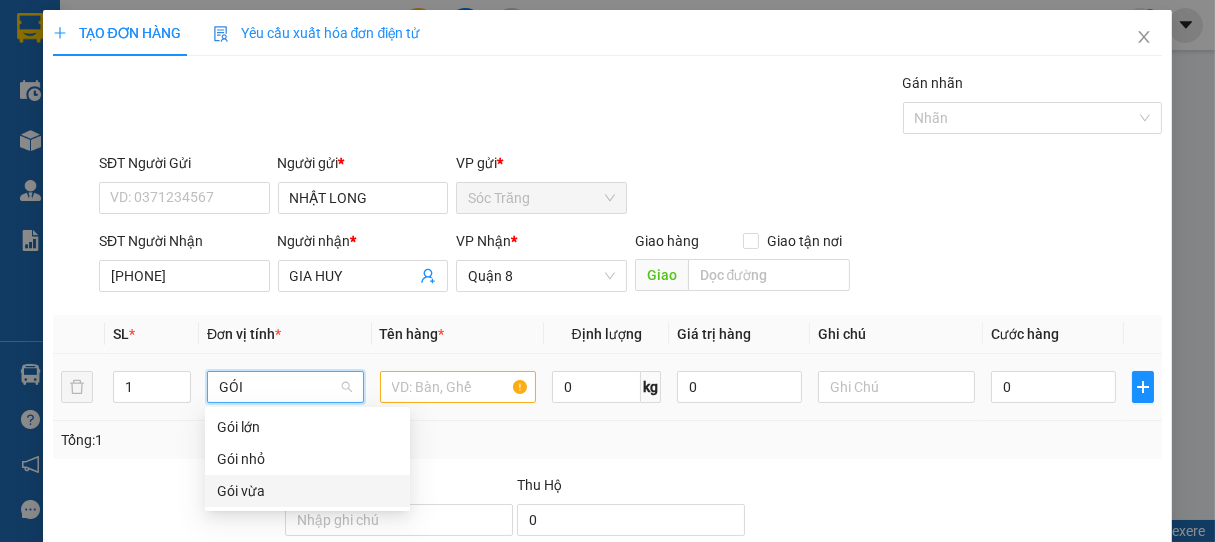 drag, startPoint x: 280, startPoint y: 492, endPoint x: 382, endPoint y: 430, distance: 119.36499 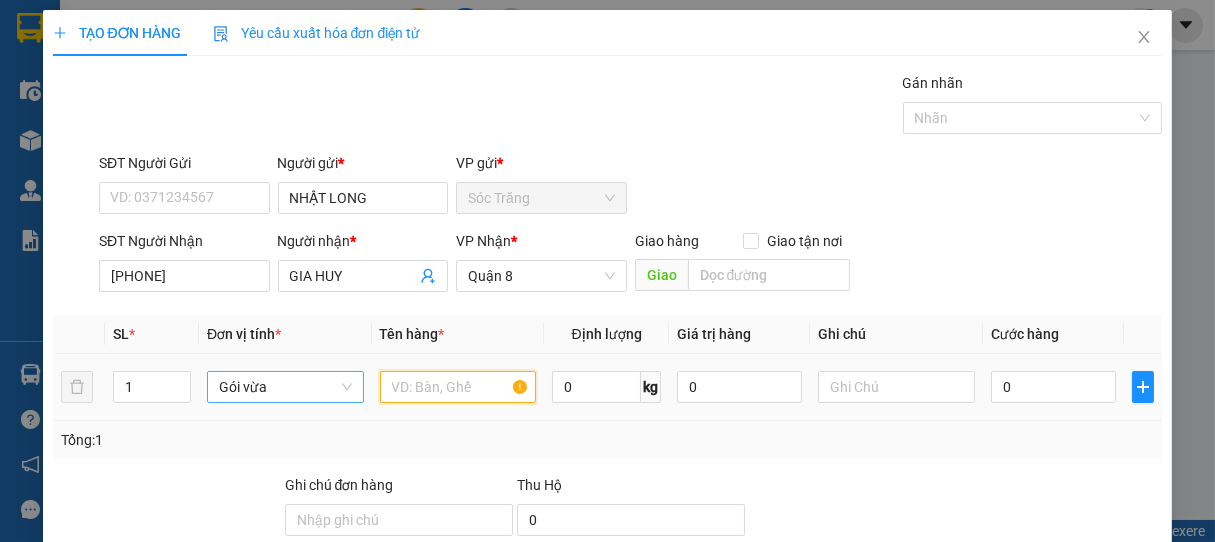 drag, startPoint x: 440, startPoint y: 388, endPoint x: 450, endPoint y: 386, distance: 10.198039 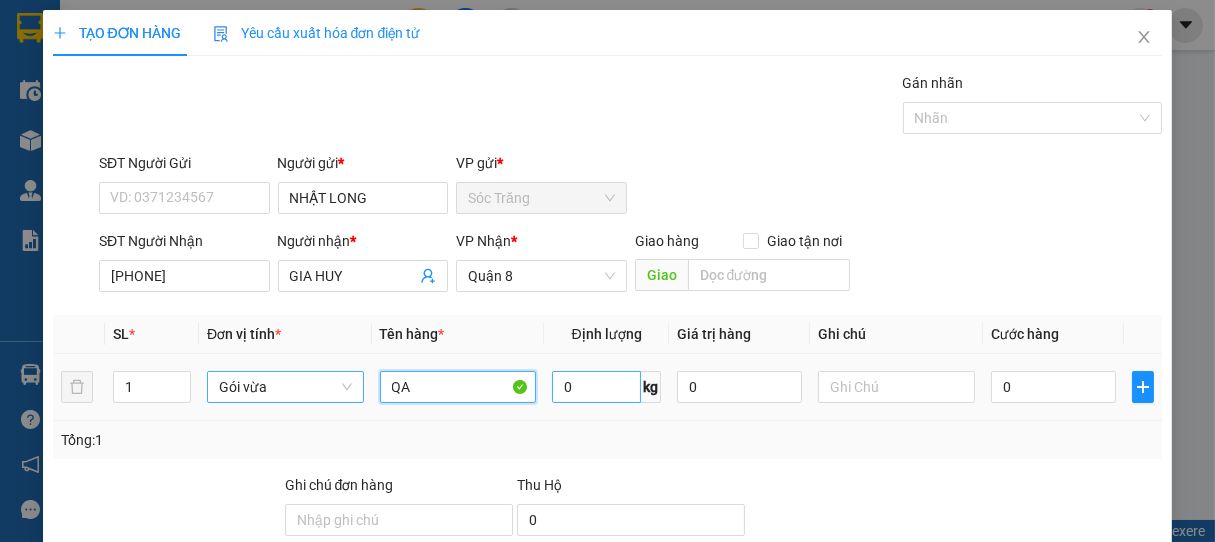 type on "QA" 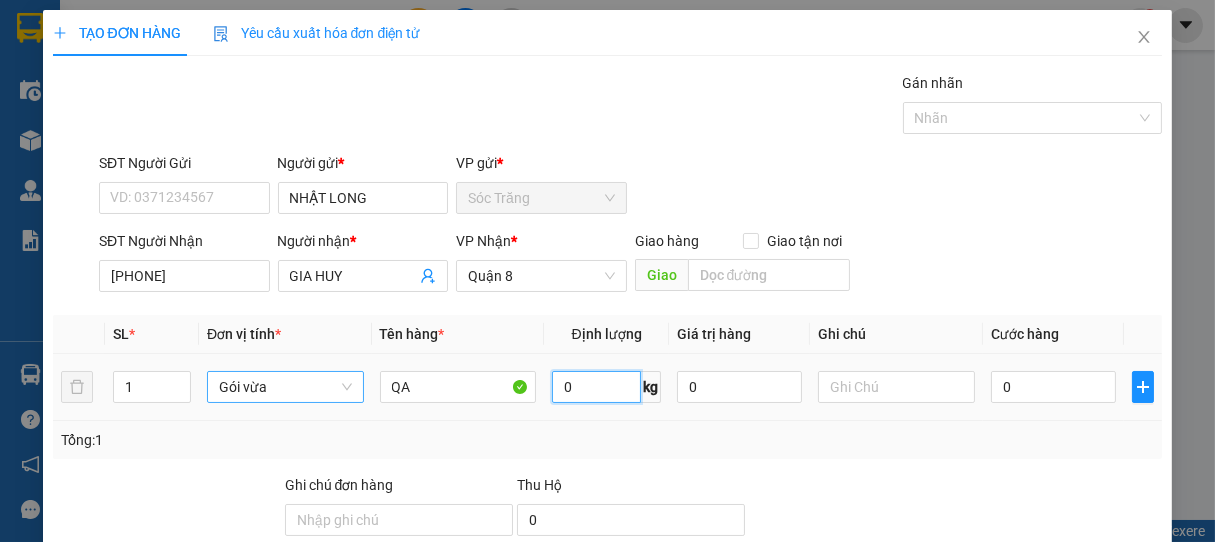 click on "0" at bounding box center [596, 387] 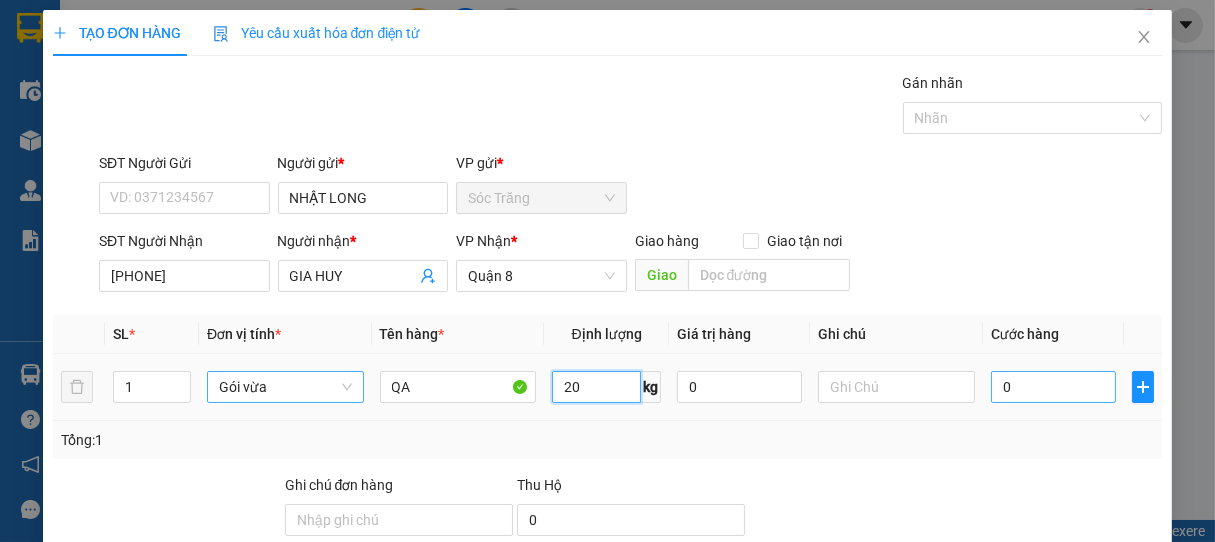 type on "20" 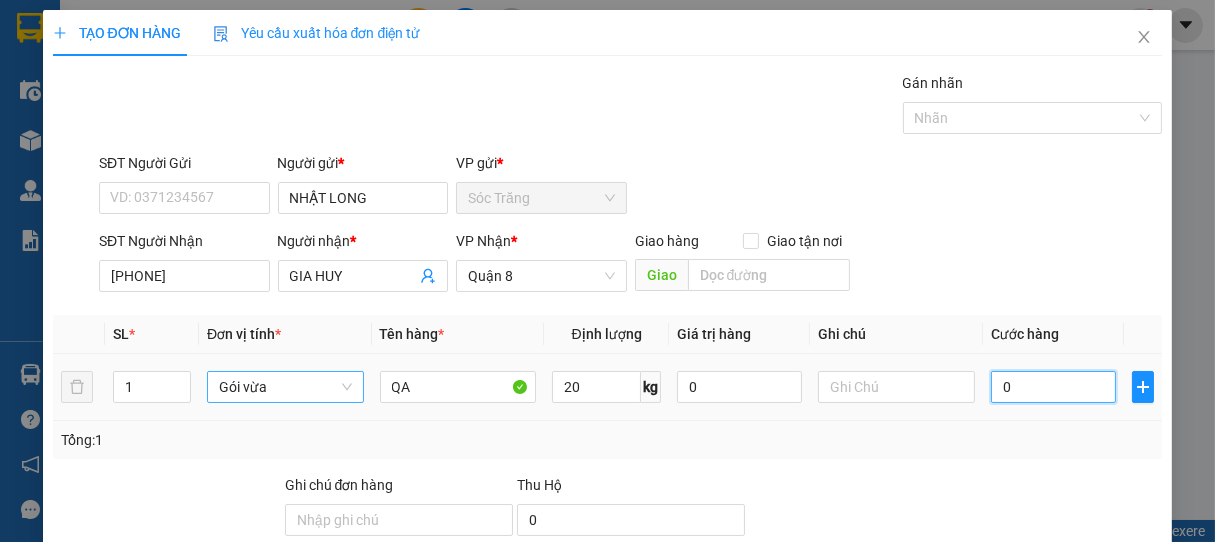 click on "0" at bounding box center [1053, 387] 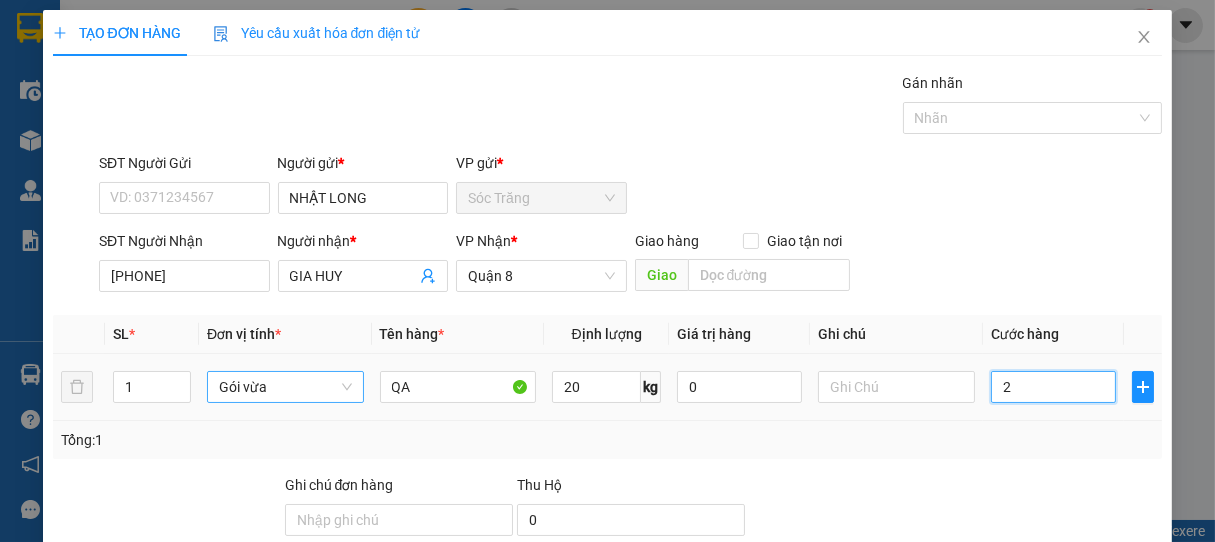 type on "20" 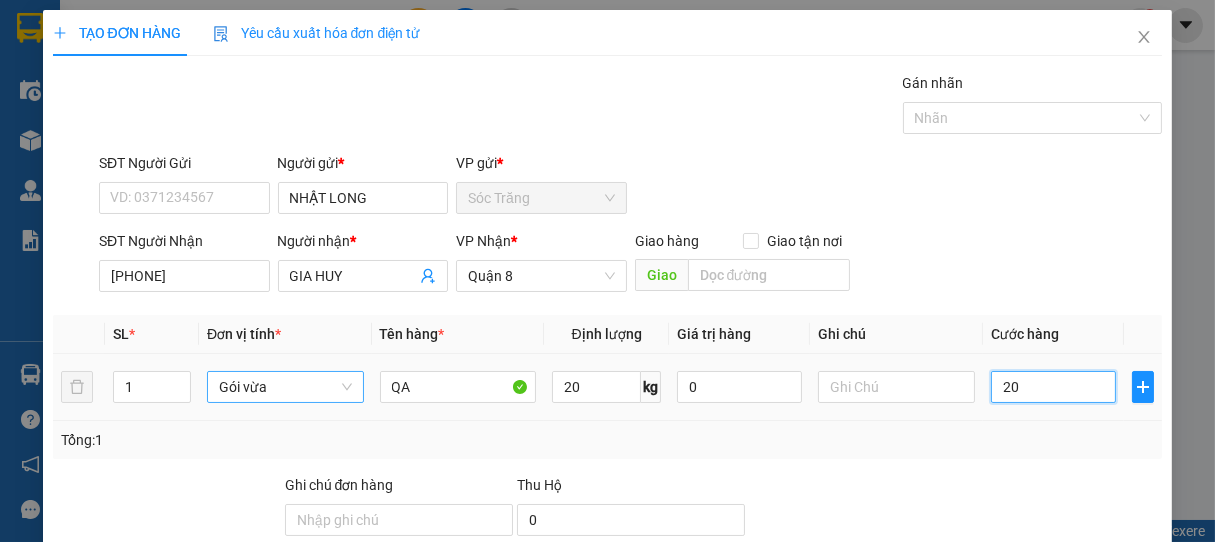 type on "200" 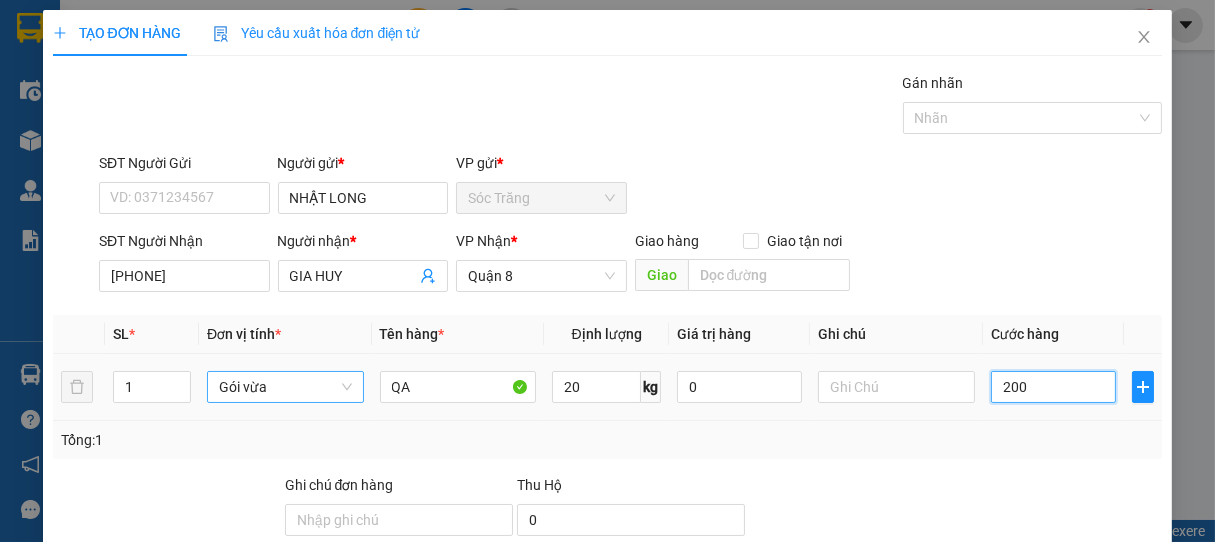 type on "2.000" 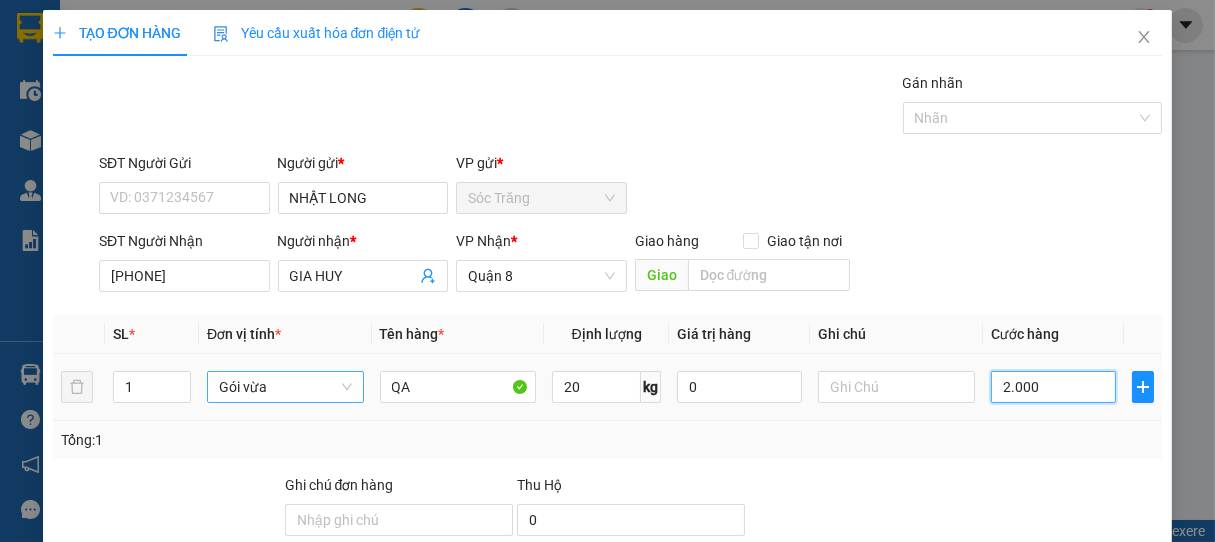 type on "20.000" 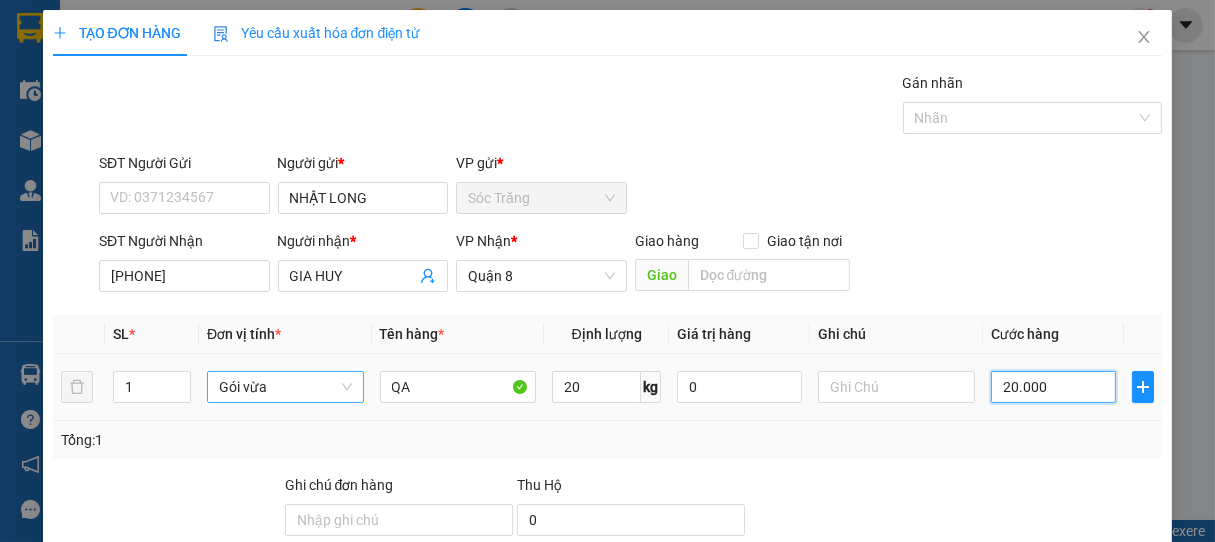 type on "2.000" 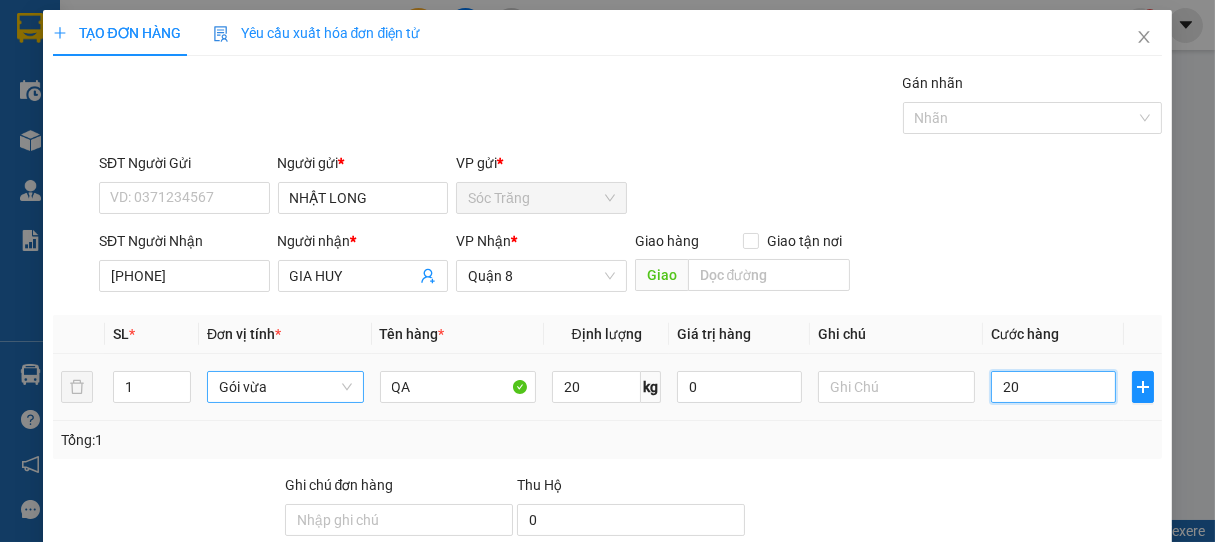 type on "2" 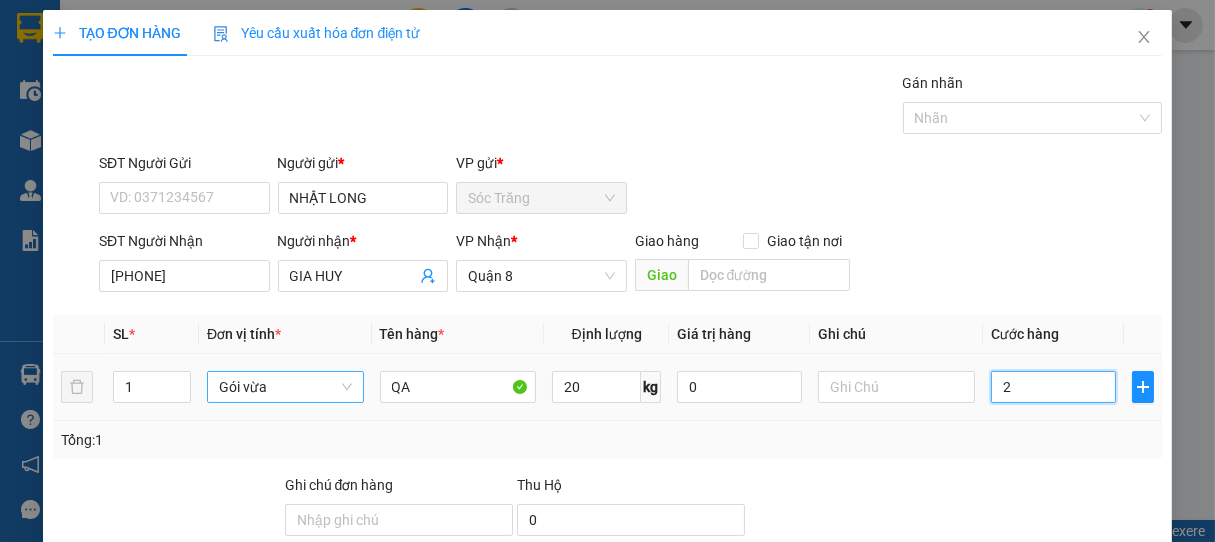 type on "0" 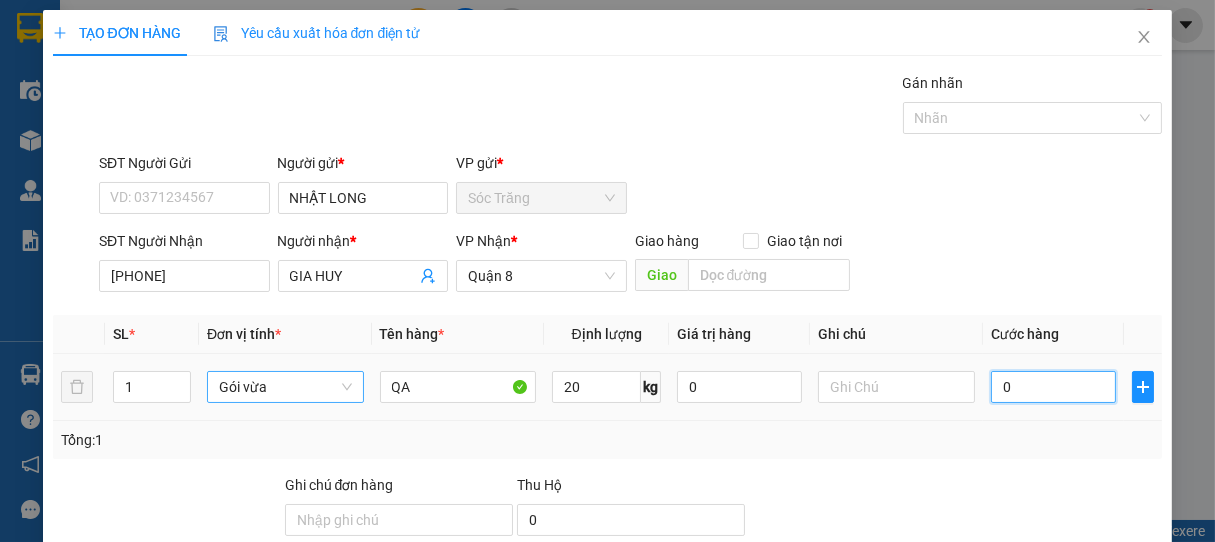 type on "03" 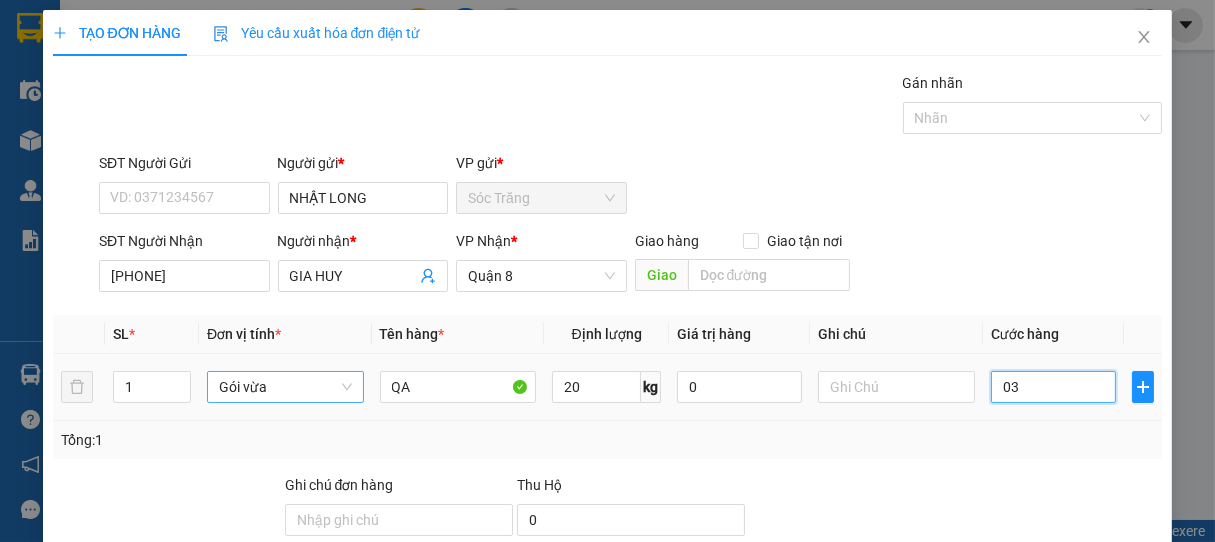 type on "030" 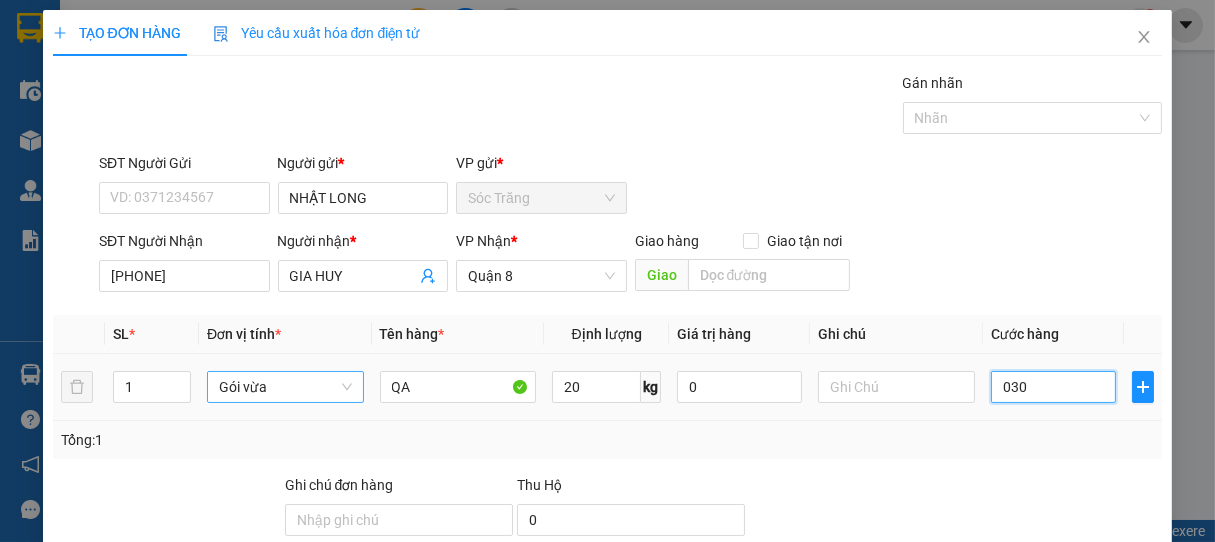type on "0.300" 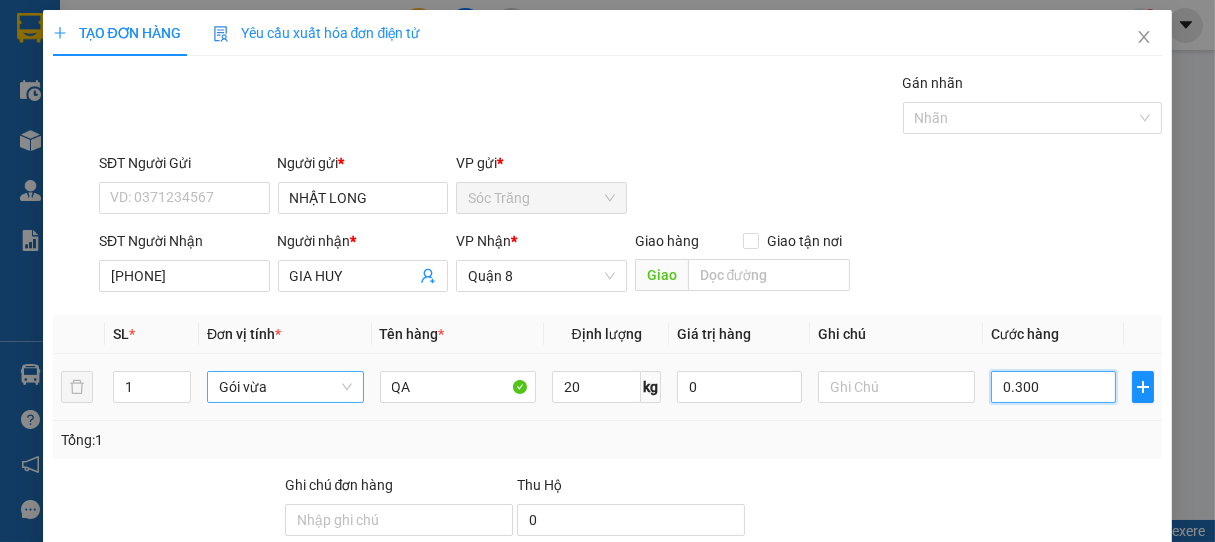 type on "03.000" 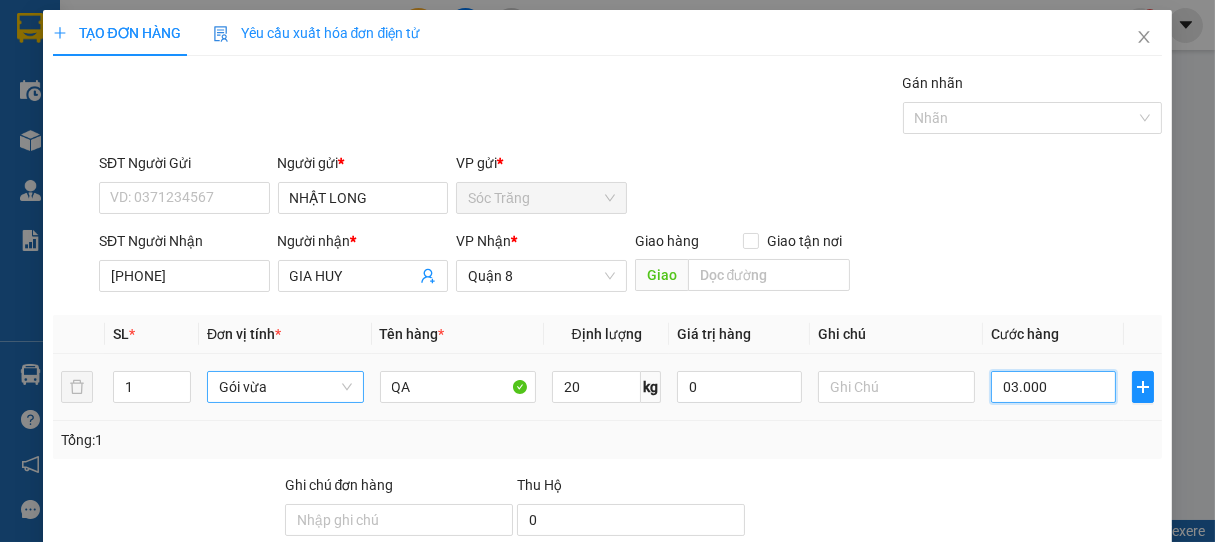 type on "3.000" 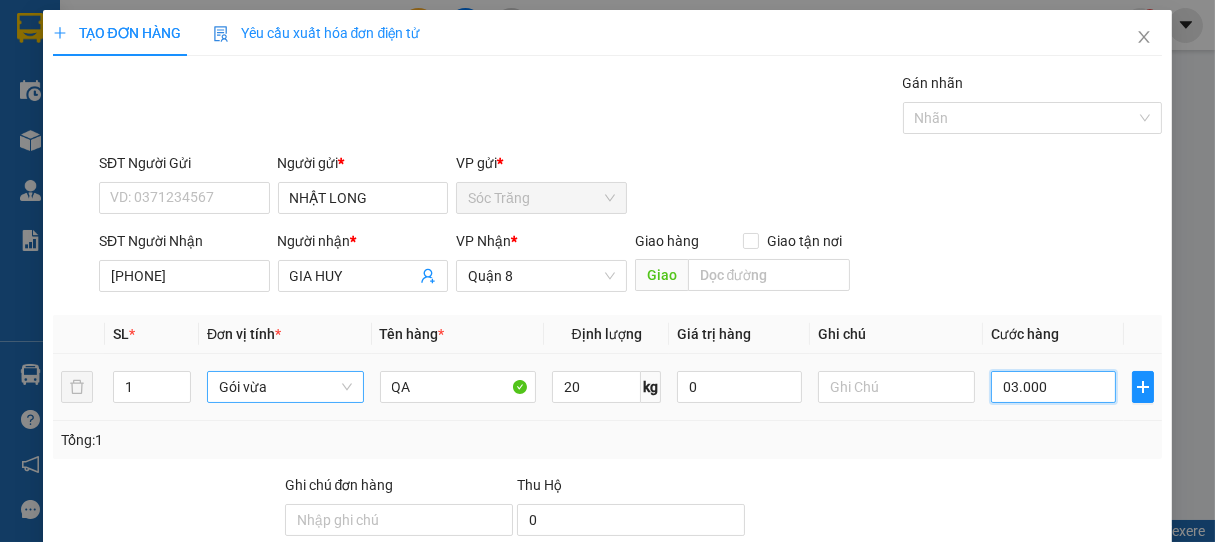 type on "030.000" 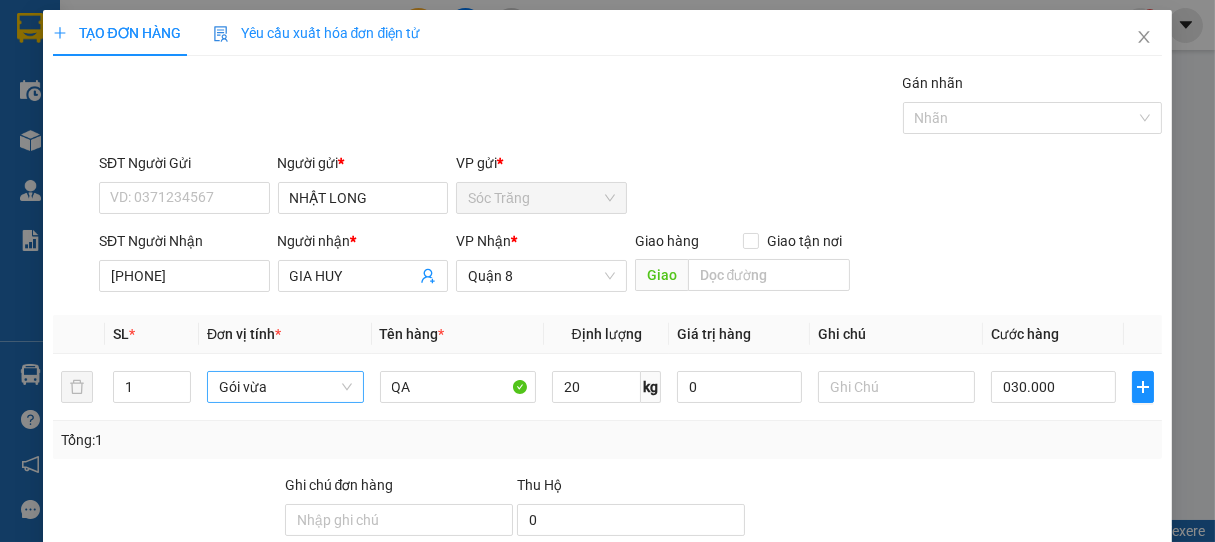type on "30.000" 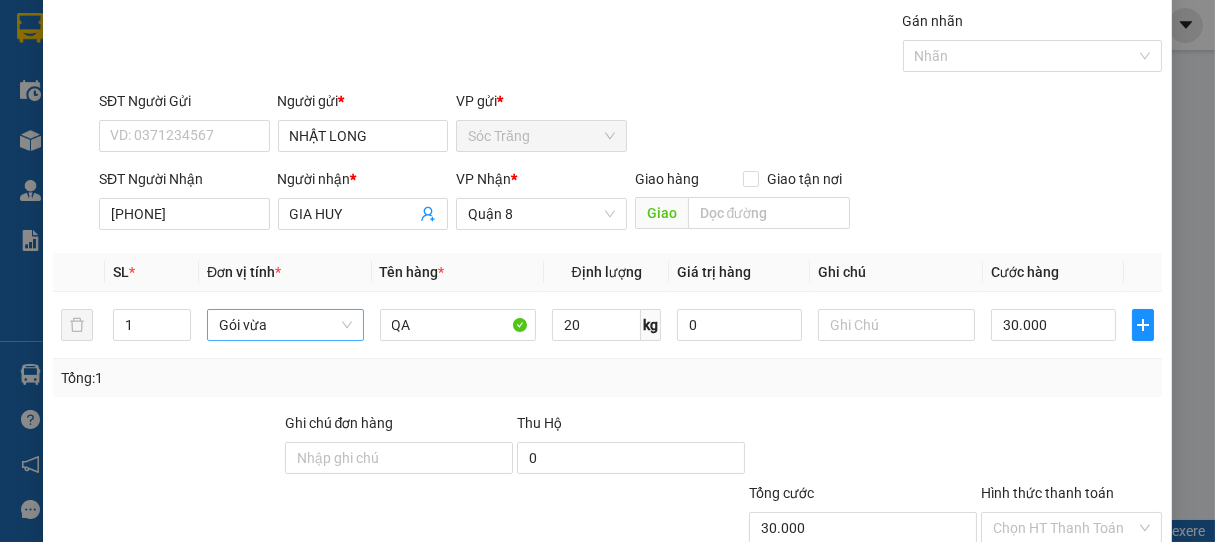 scroll, scrollTop: 102, scrollLeft: 0, axis: vertical 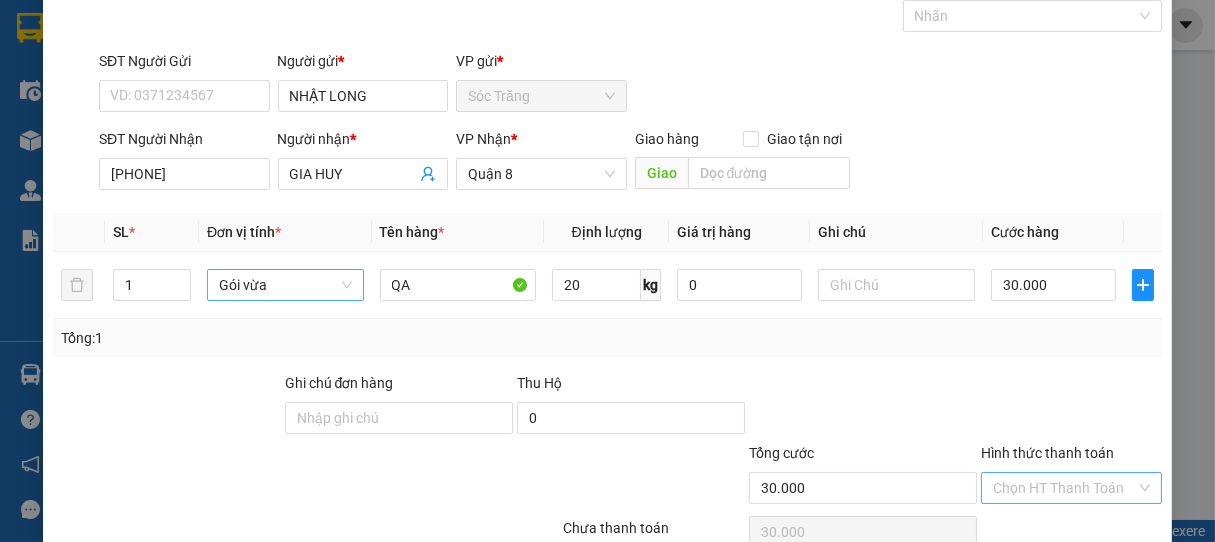 click on "Hình thức thanh toán" at bounding box center [1065, 488] 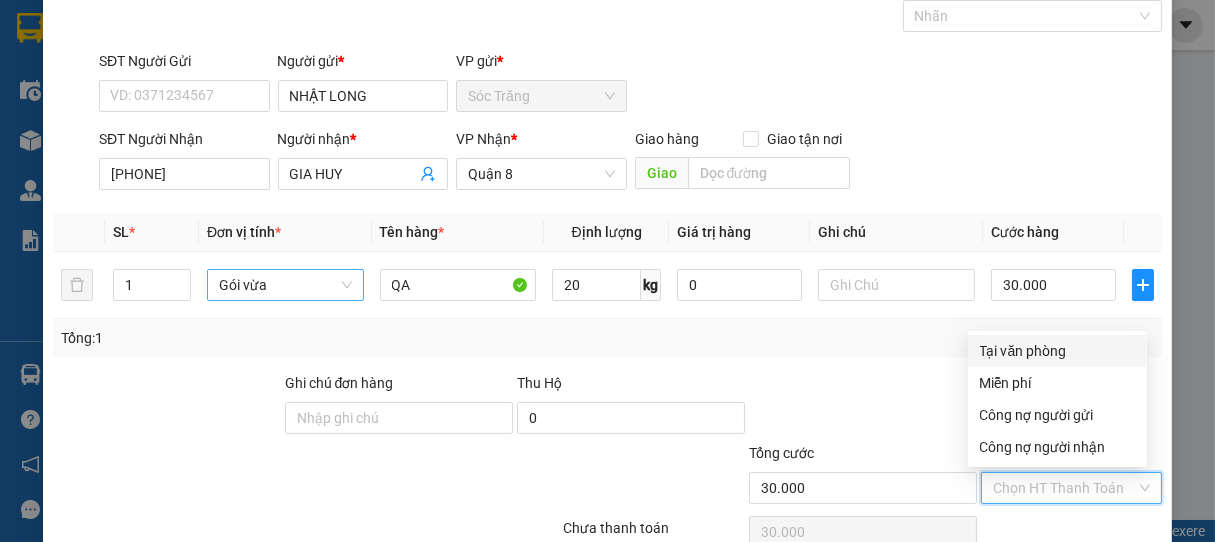 click on "Tại văn phòng" at bounding box center (1057, 351) 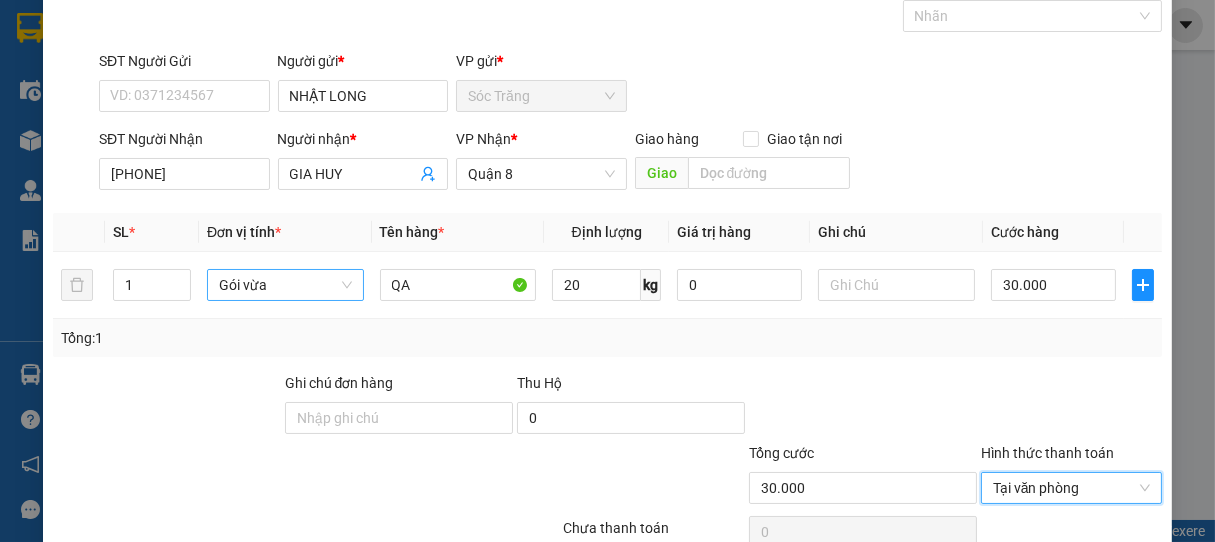 scroll, scrollTop: 196, scrollLeft: 0, axis: vertical 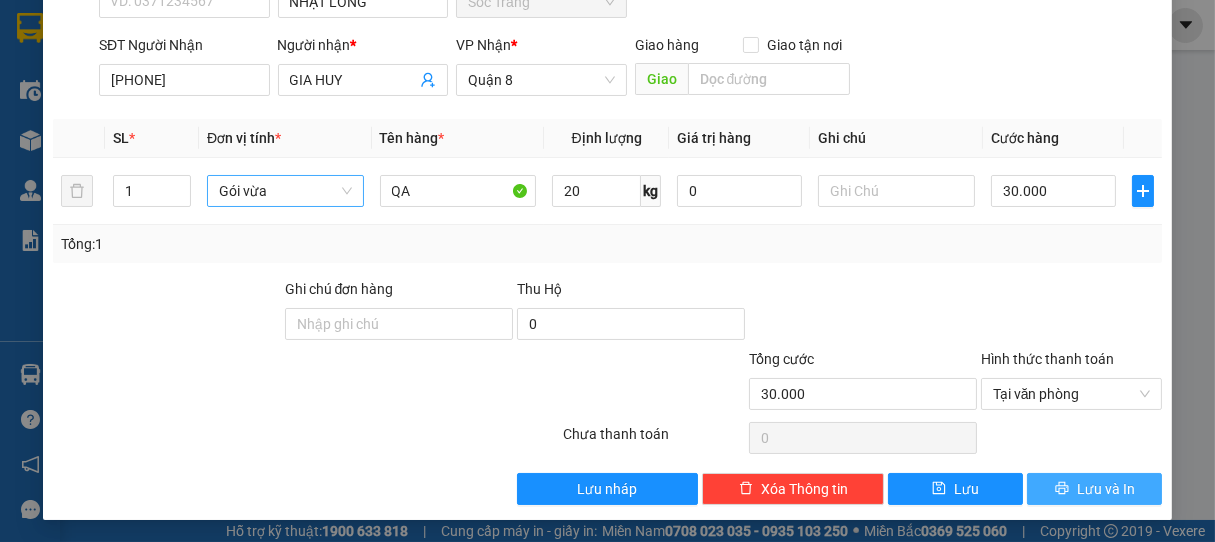 click on "Lưu và In" at bounding box center (1106, 489) 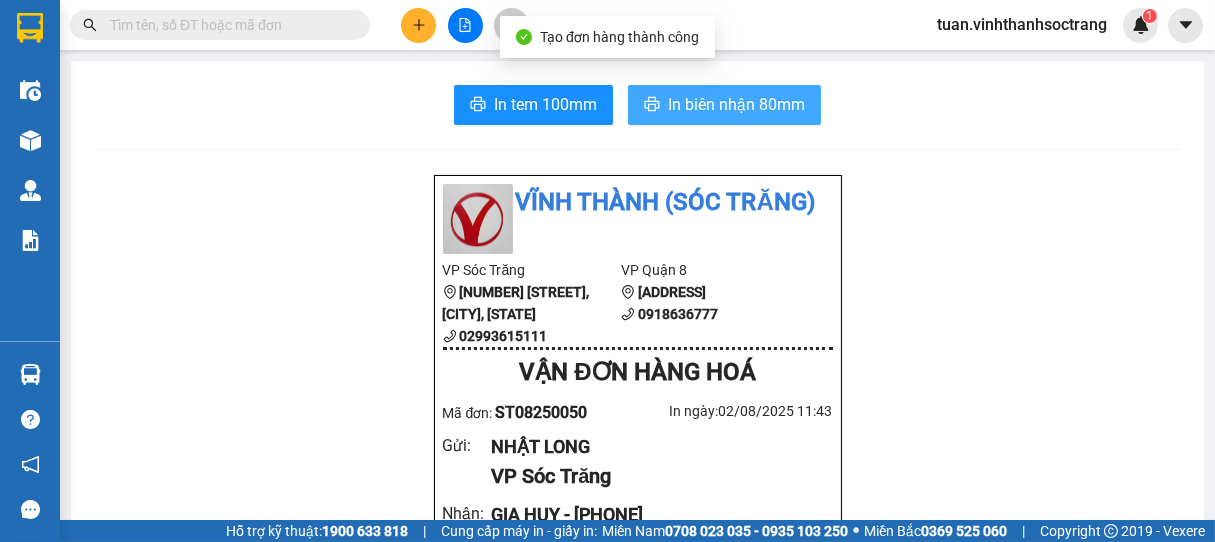 drag, startPoint x: 672, startPoint y: 94, endPoint x: 669, endPoint y: 104, distance: 10.440307 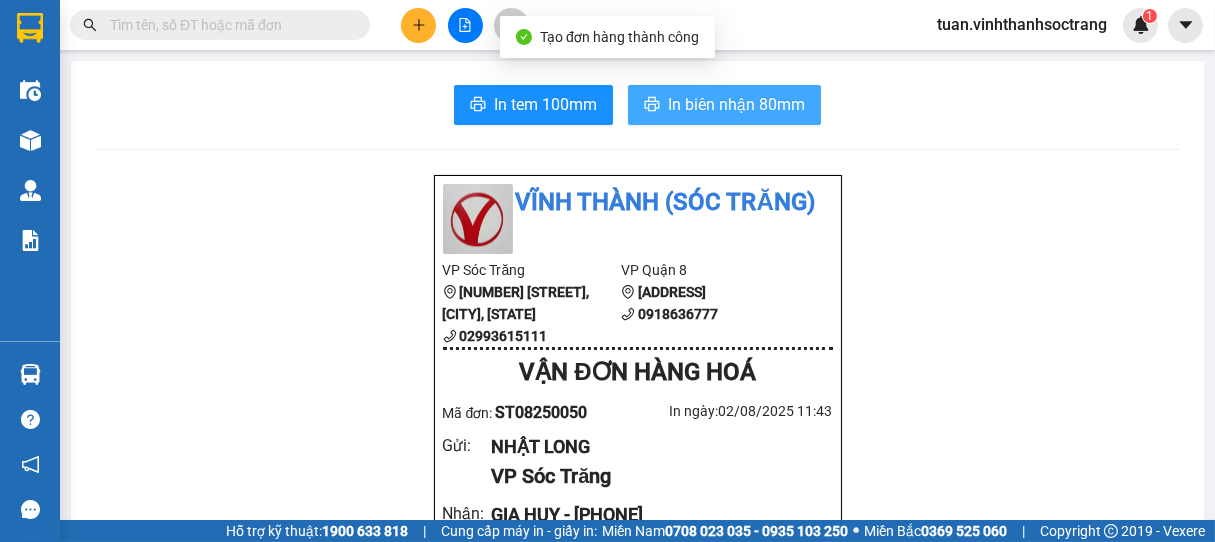 scroll, scrollTop: 0, scrollLeft: 0, axis: both 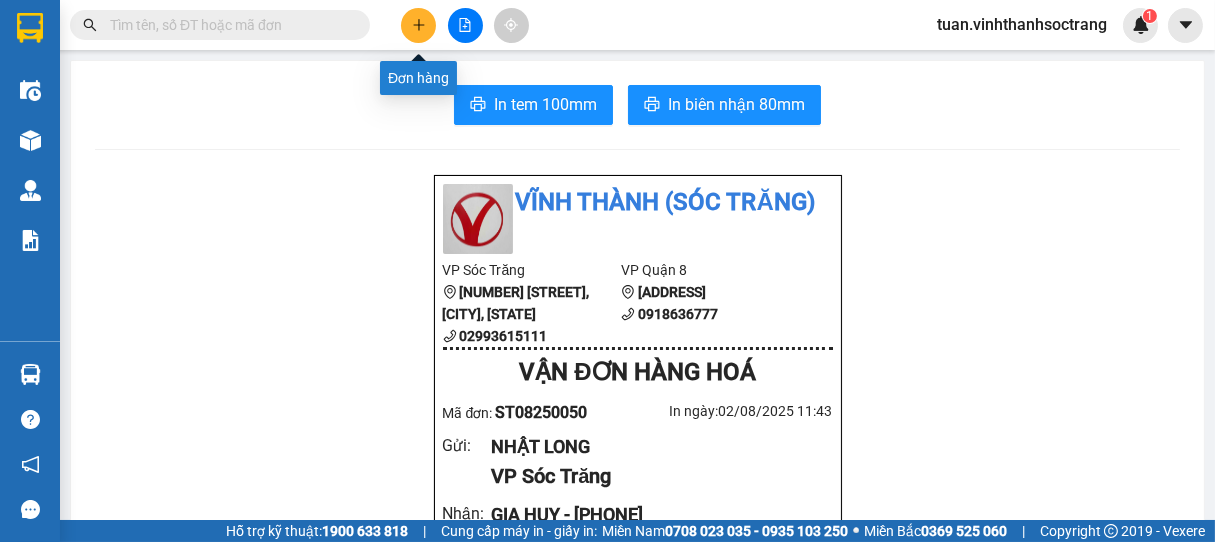 click 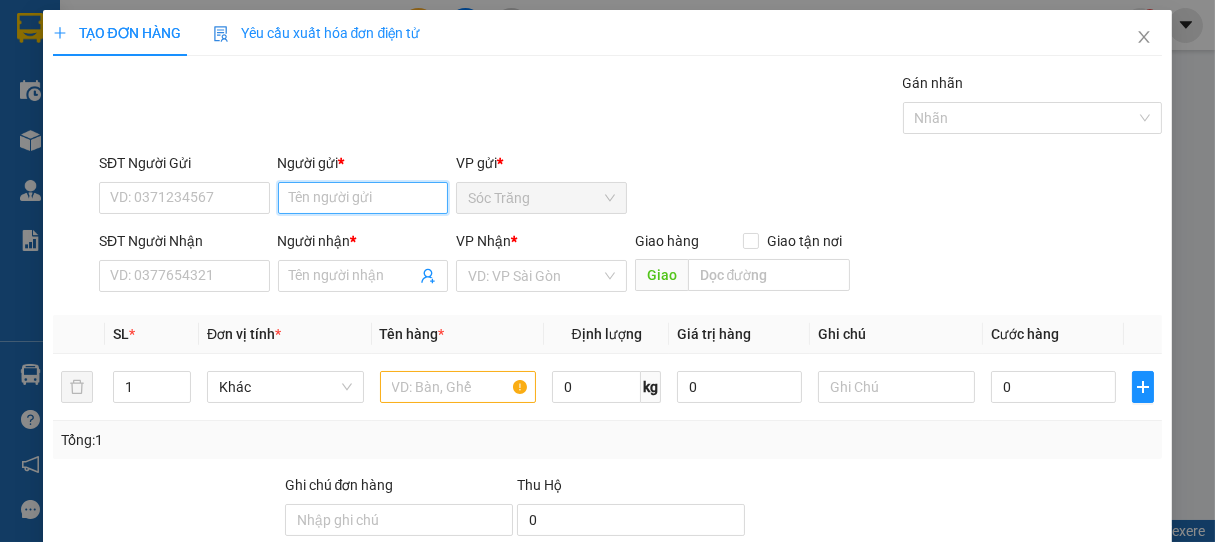 click on "Người gửi  *" at bounding box center (363, 198) 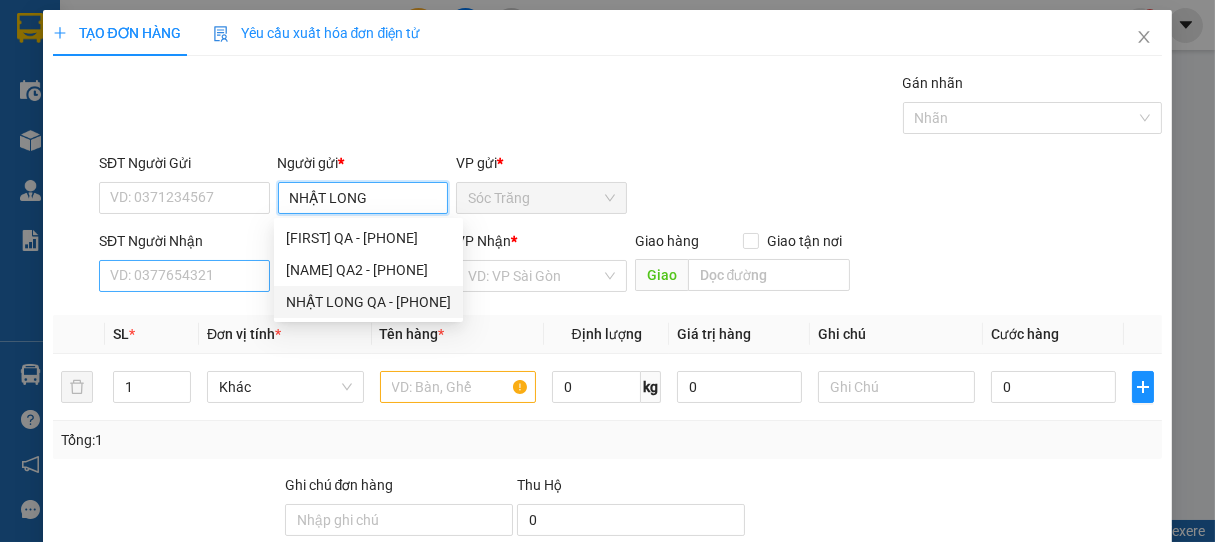 type on "NHẬT LONG" 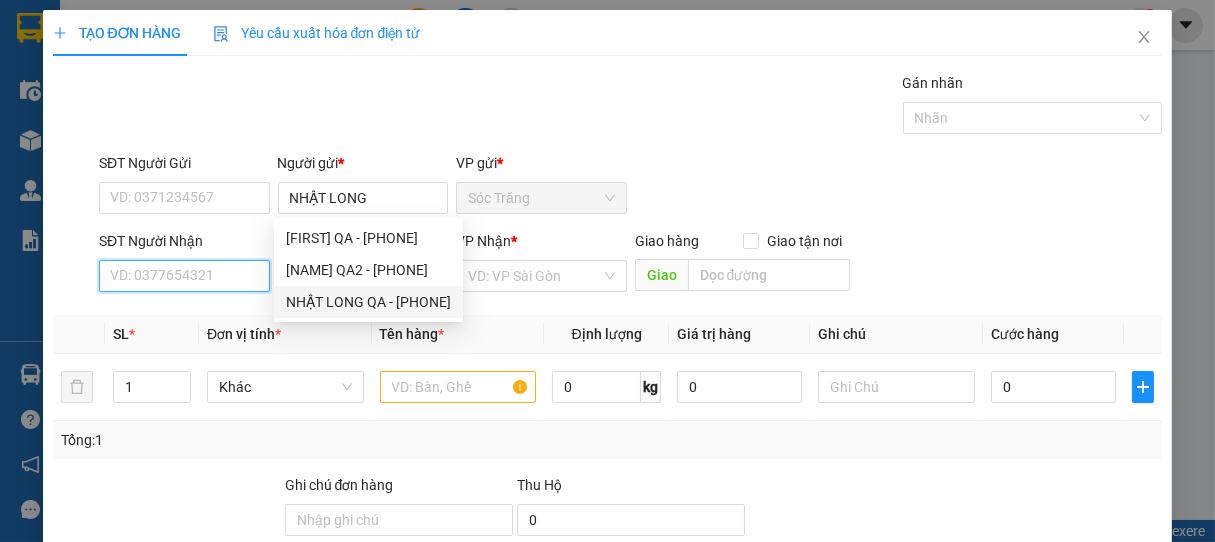 click on "SĐT Người Nhận" at bounding box center [184, 276] 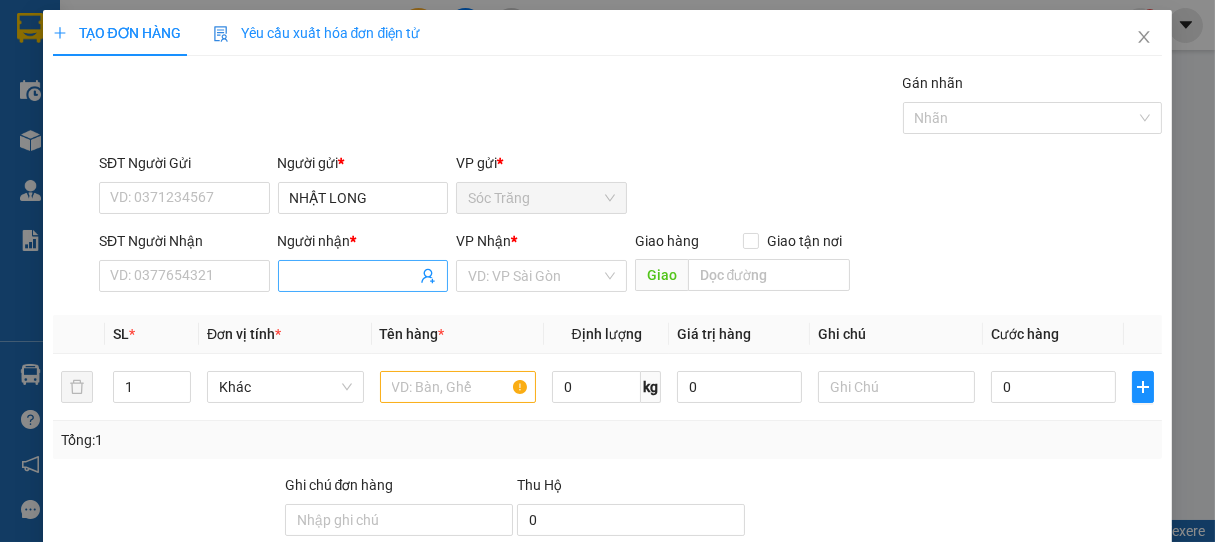 click on "Người nhận  *" at bounding box center [353, 276] 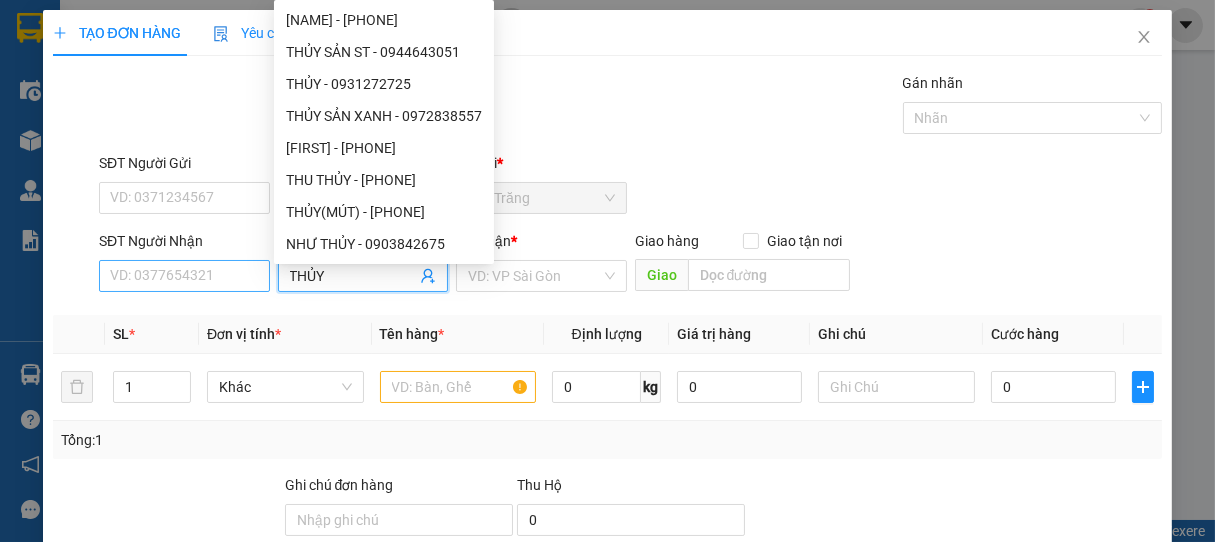 type on "THỦY" 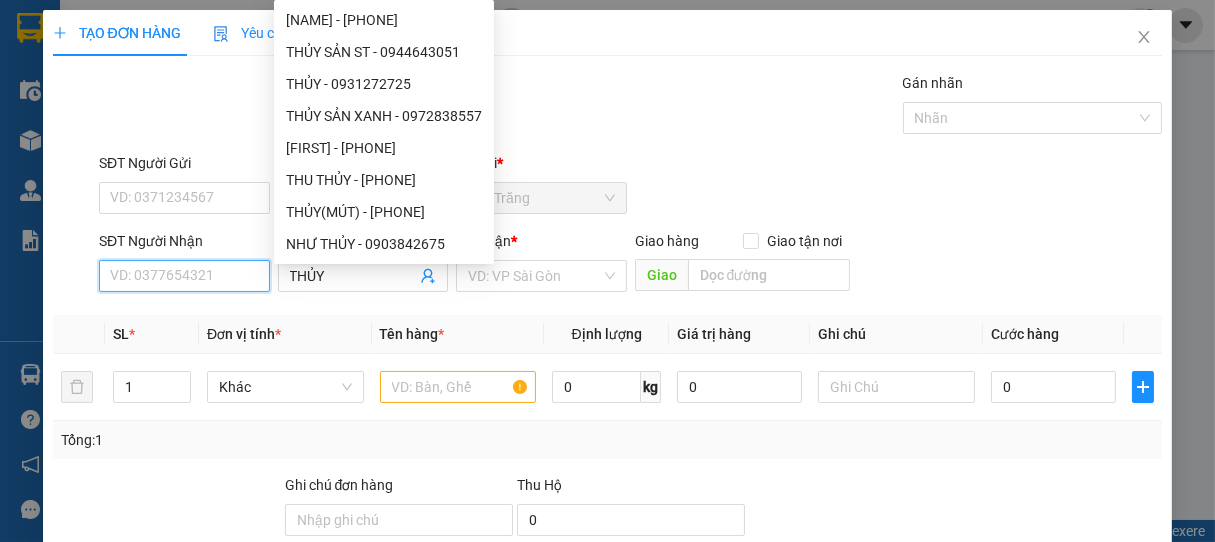 click on "SĐT Người Nhận" at bounding box center [184, 276] 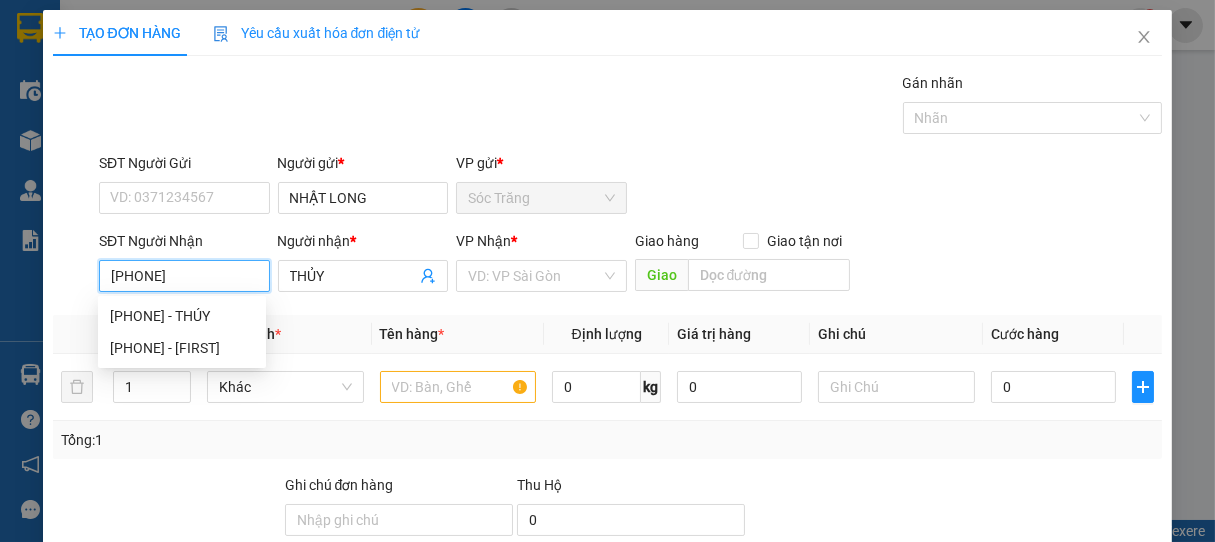type on "[PHONE]" 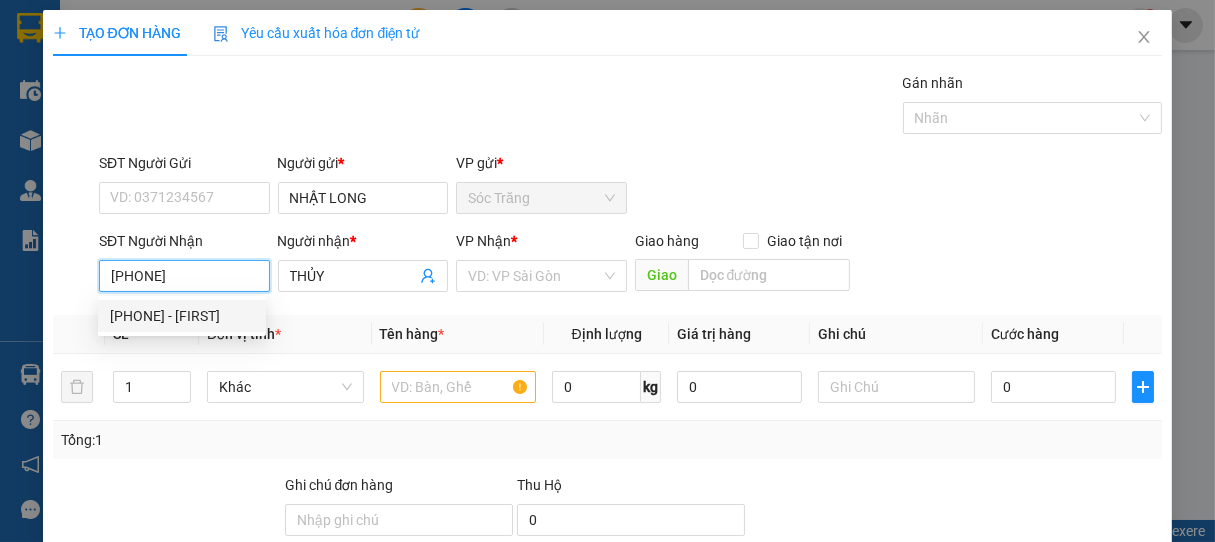 click on "[PHONE] - [FIRST]" at bounding box center [182, 316] 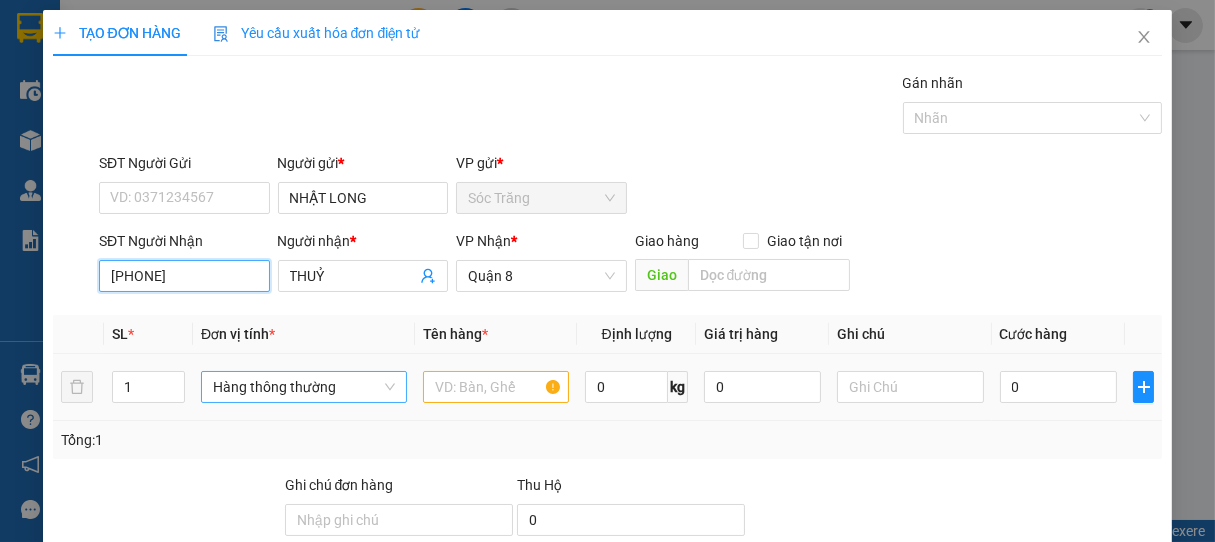 click on "Hàng thông thường" at bounding box center [304, 387] 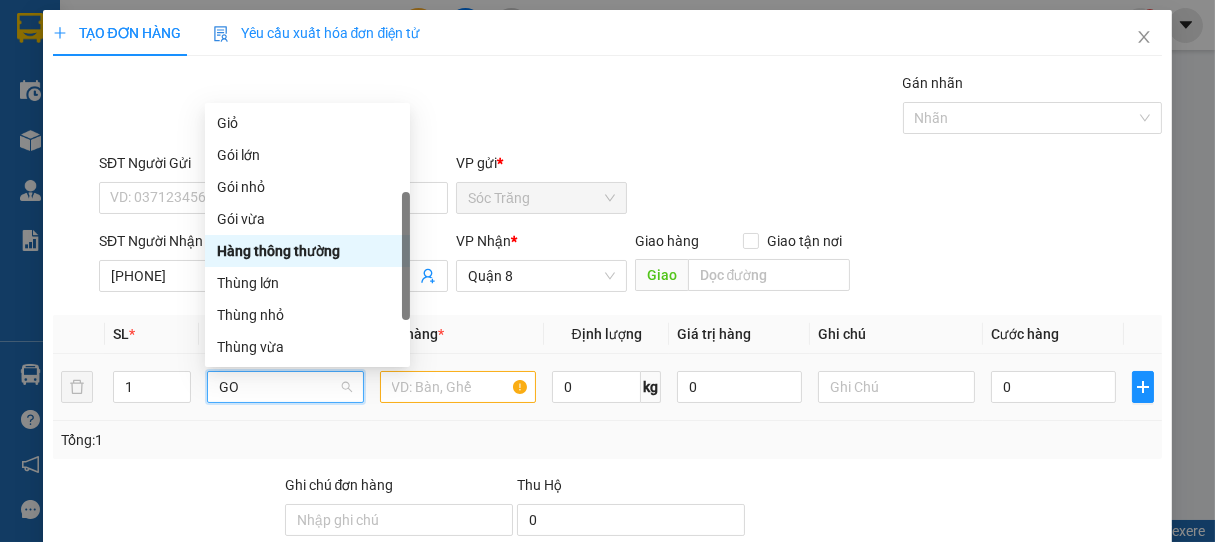 scroll, scrollTop: 0, scrollLeft: 0, axis: both 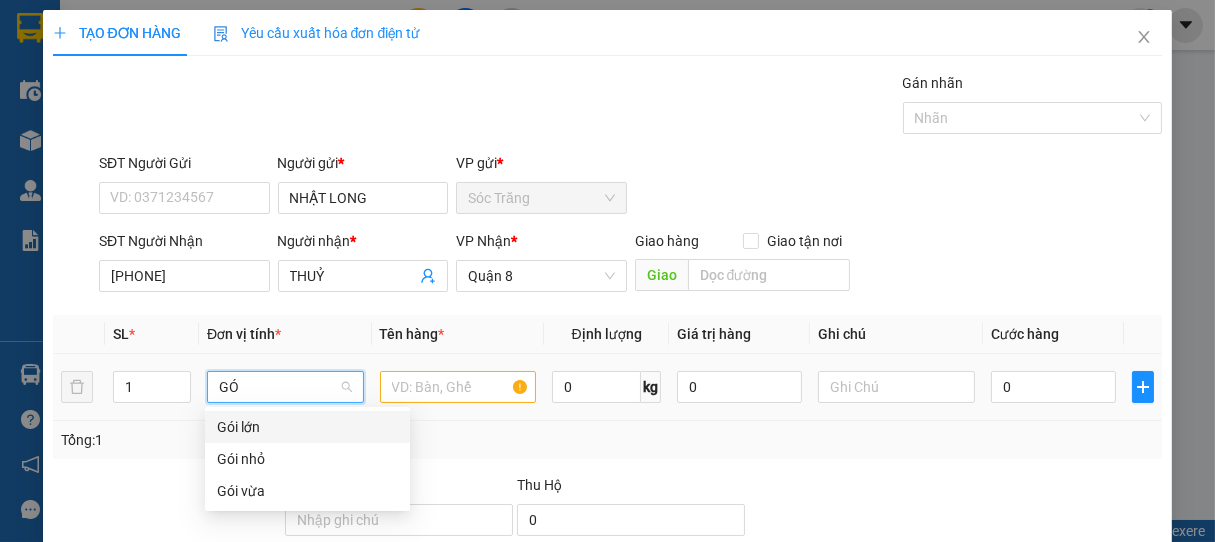 type on "GÓI" 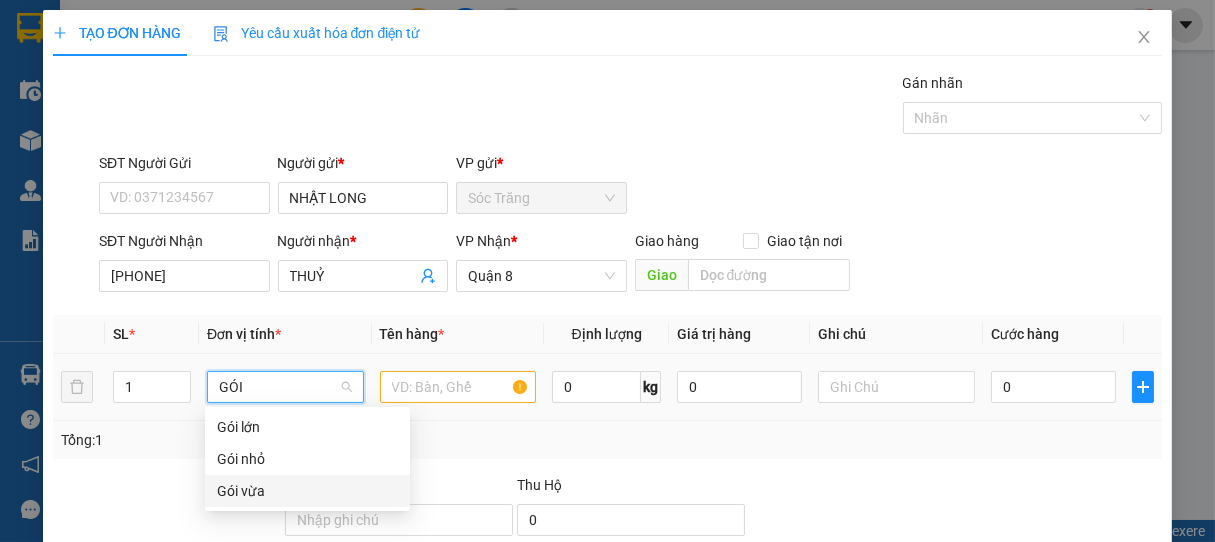 drag, startPoint x: 254, startPoint y: 497, endPoint x: 320, endPoint y: 450, distance: 81.02469 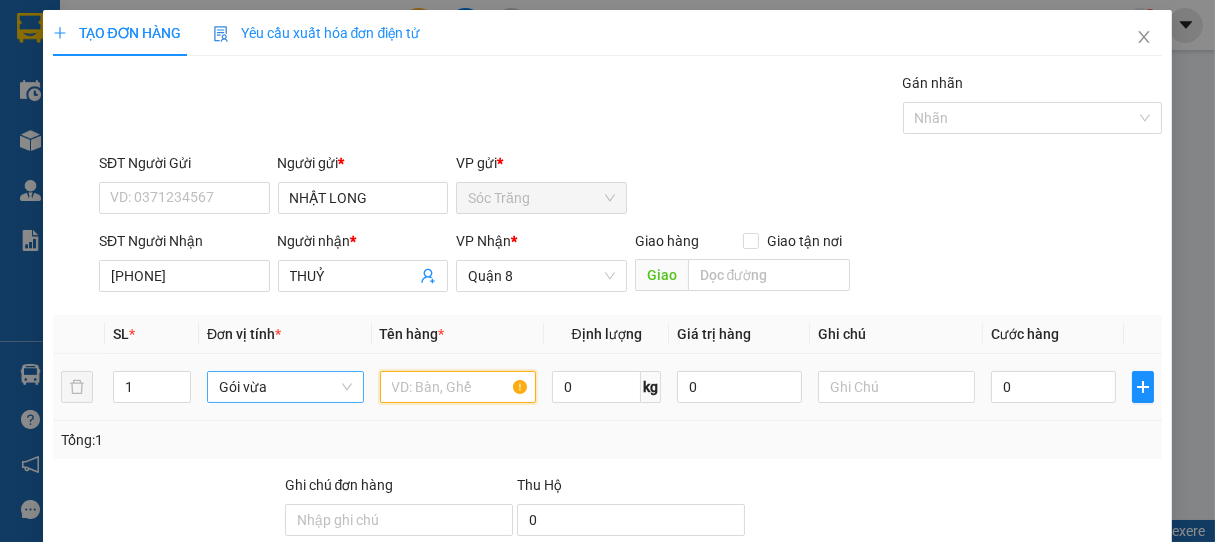 click at bounding box center (458, 387) 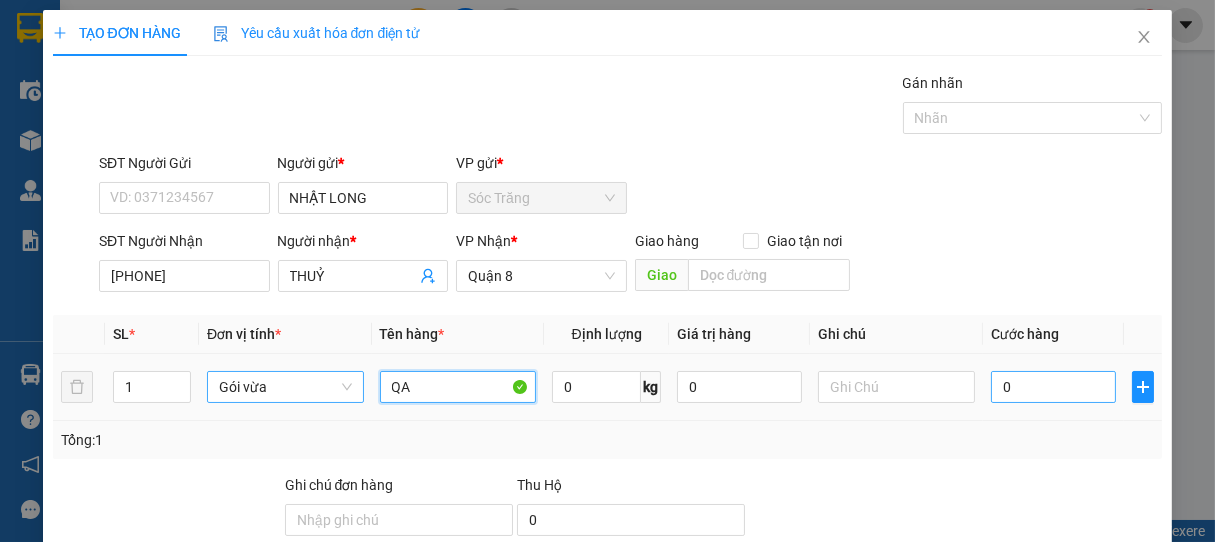 type on "QA" 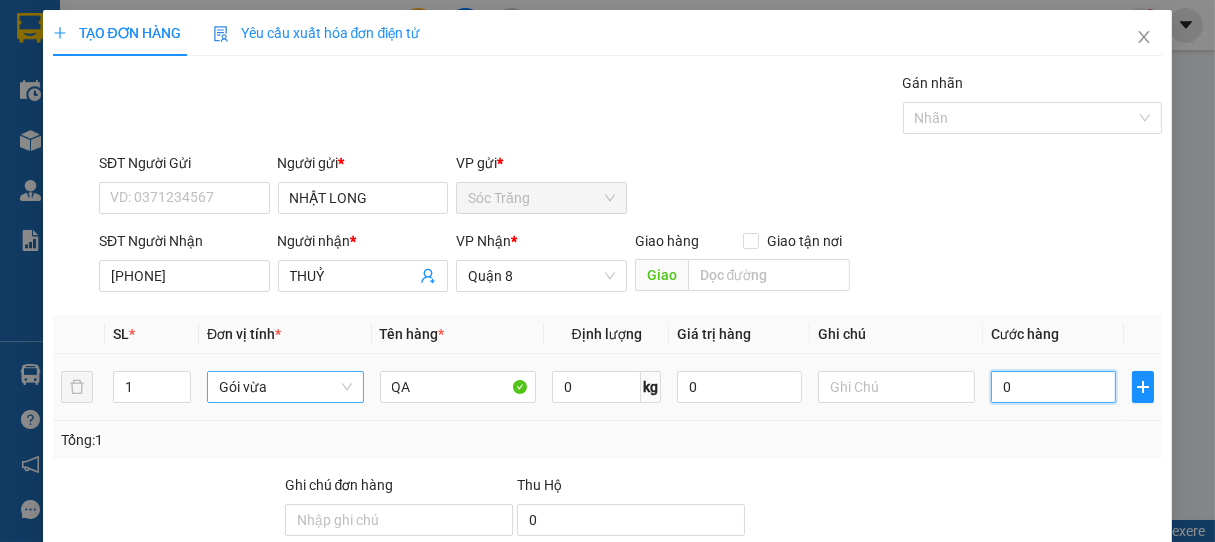 click on "0" at bounding box center [1053, 387] 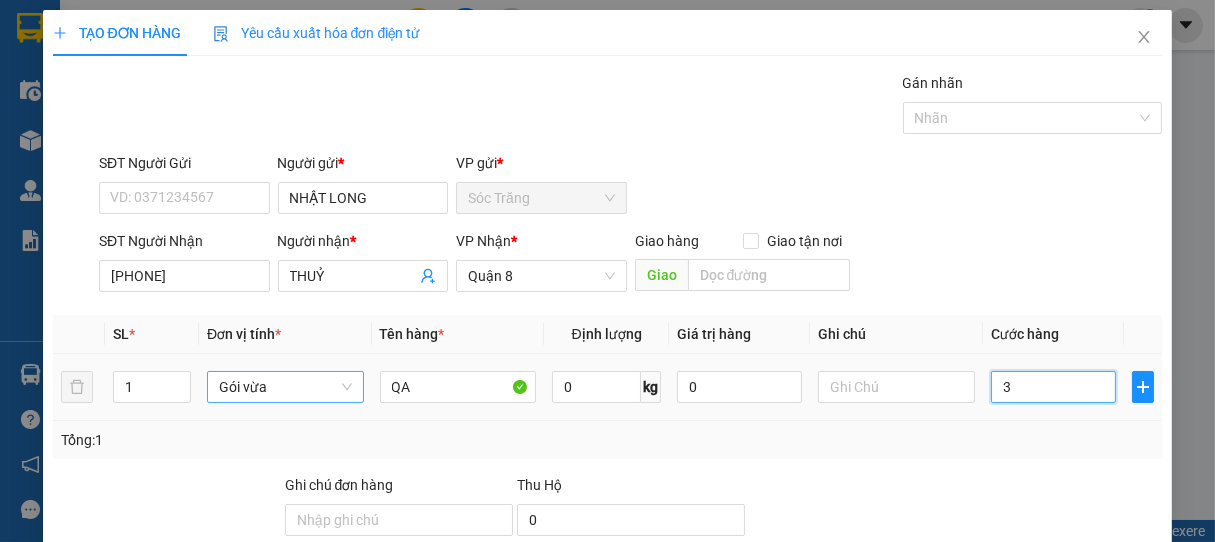 type on "30" 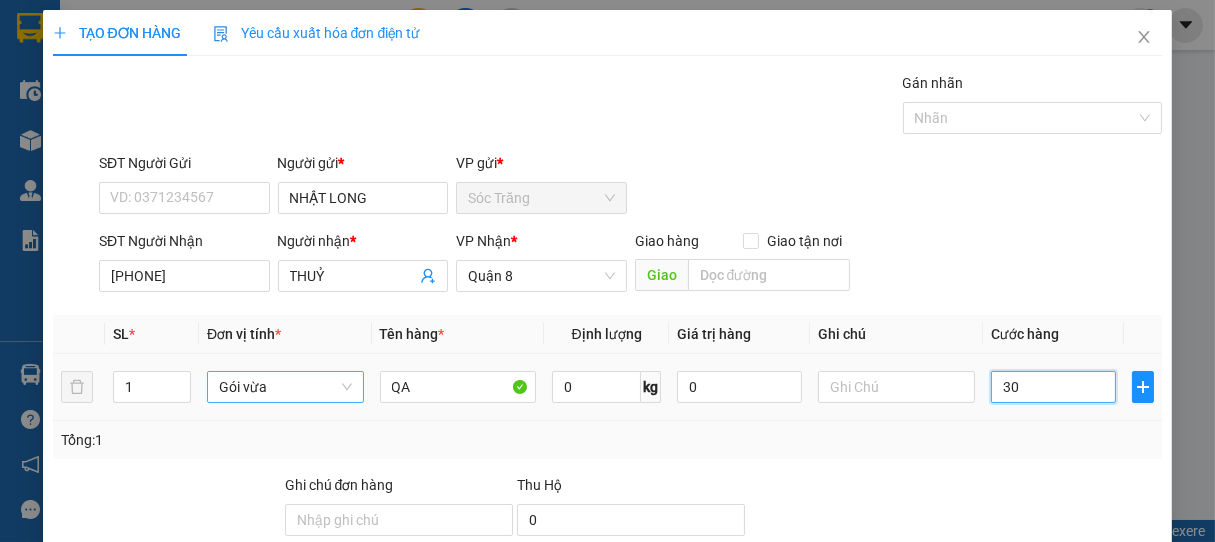 type on "300" 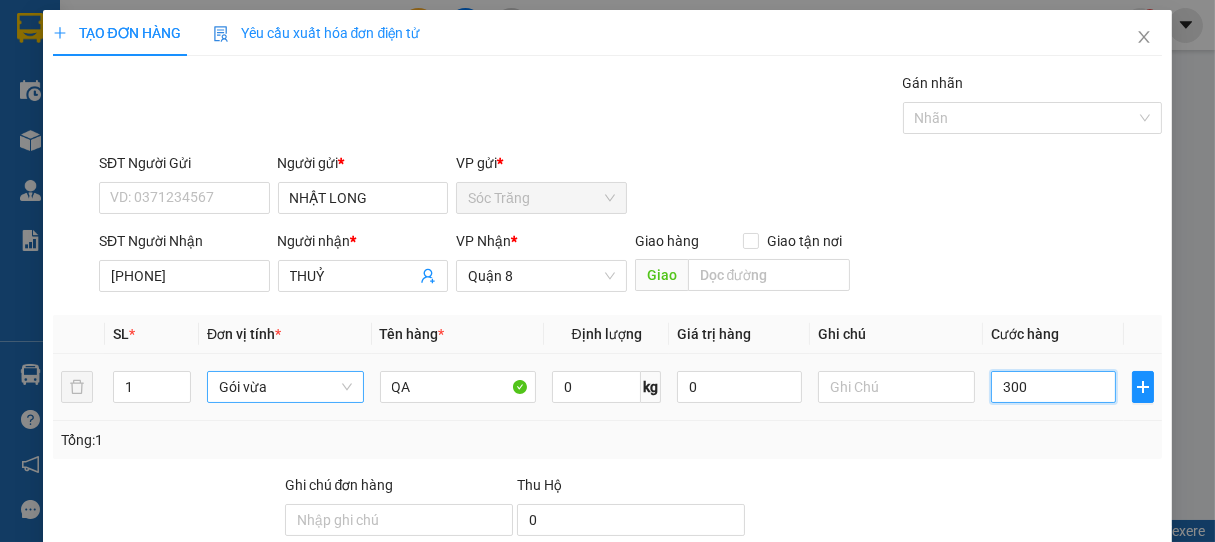 type on "3.000" 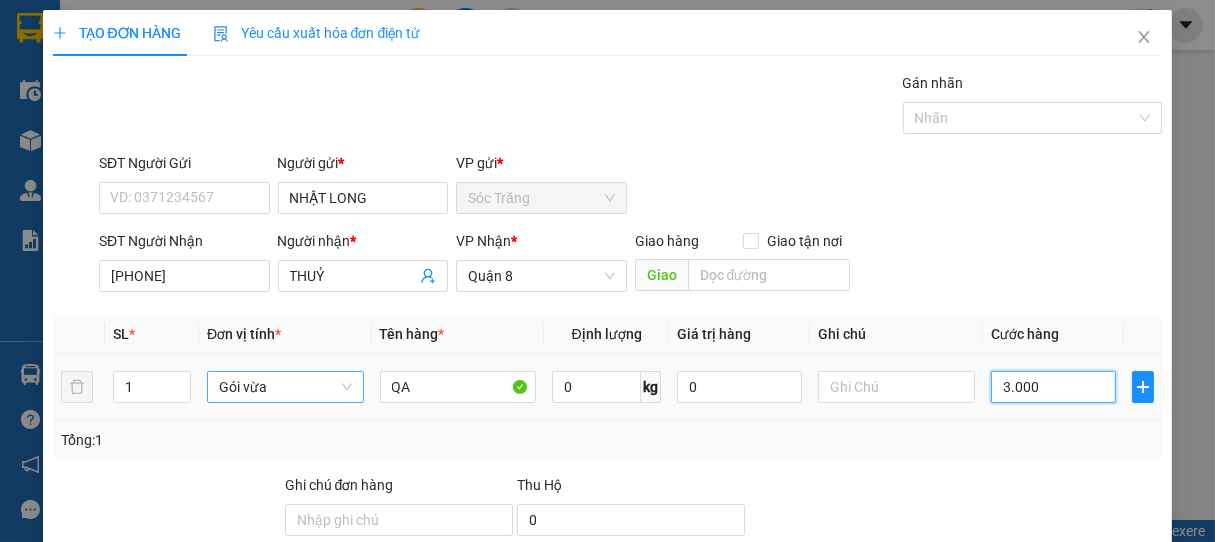 type on "3.000" 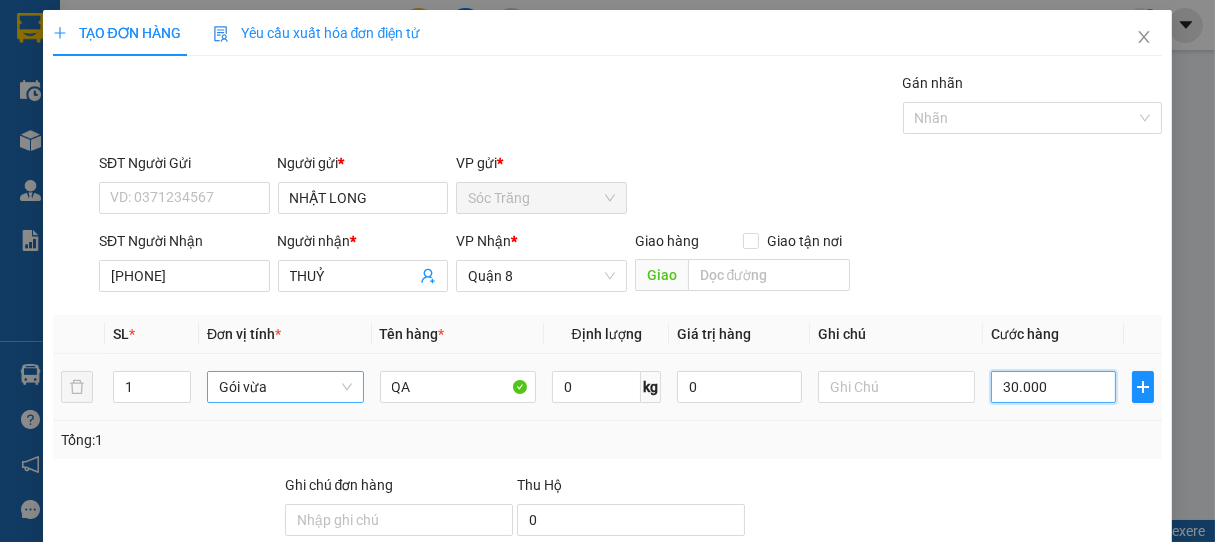type on "30.000" 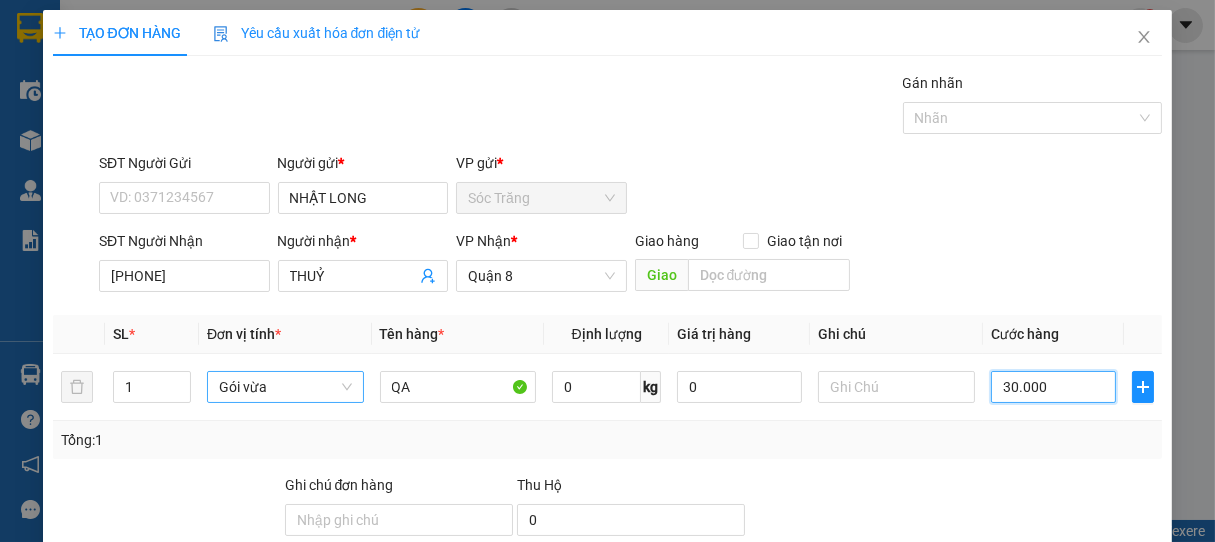 type on "30.000" 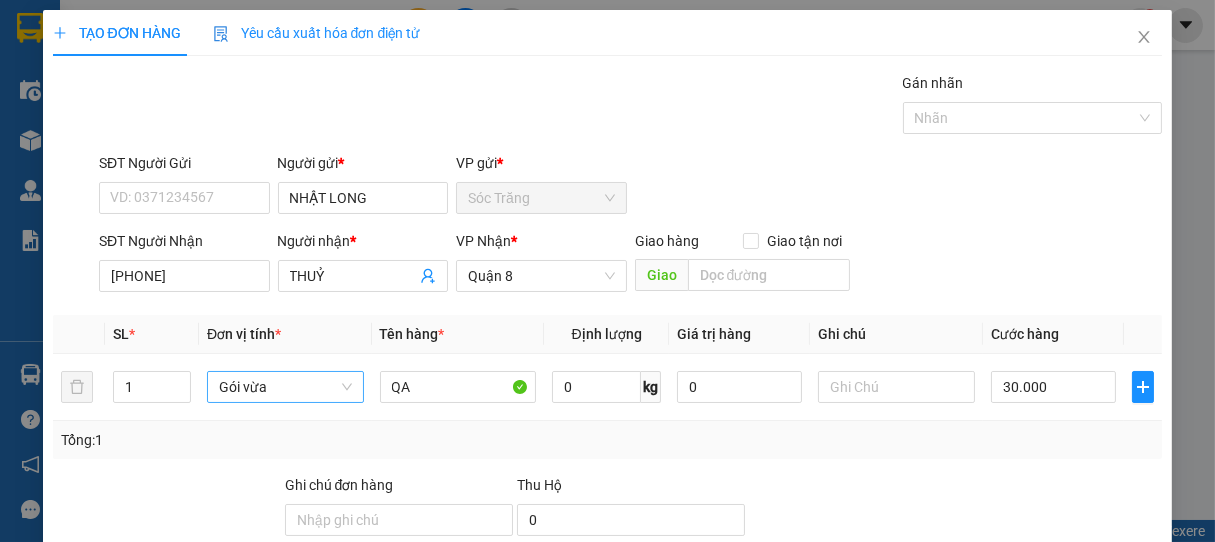 scroll, scrollTop: 196, scrollLeft: 0, axis: vertical 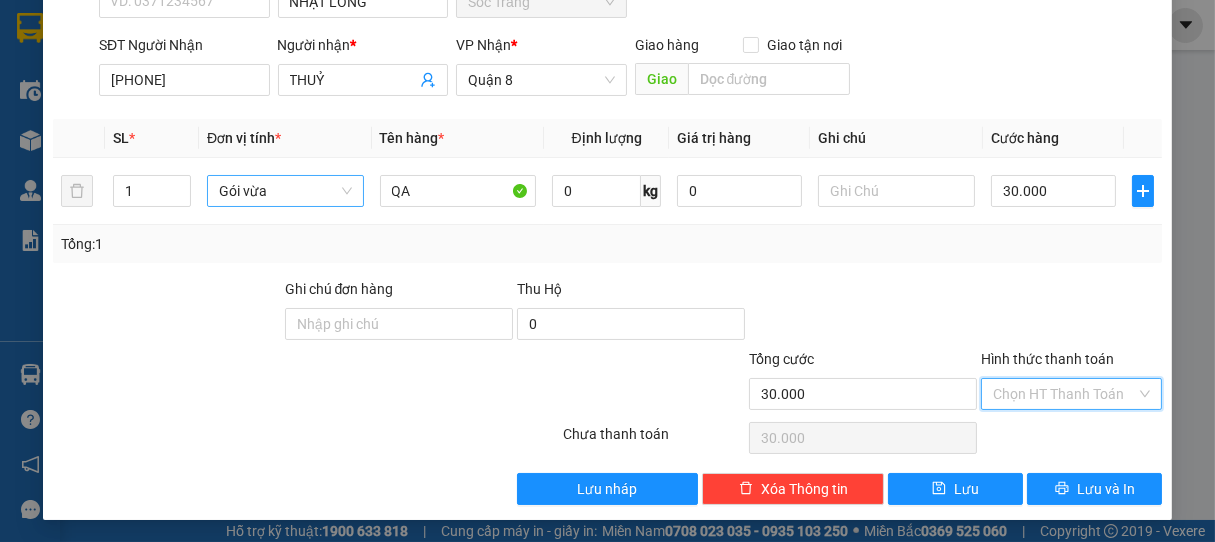 click on "Hình thức thanh toán" at bounding box center (1065, 394) 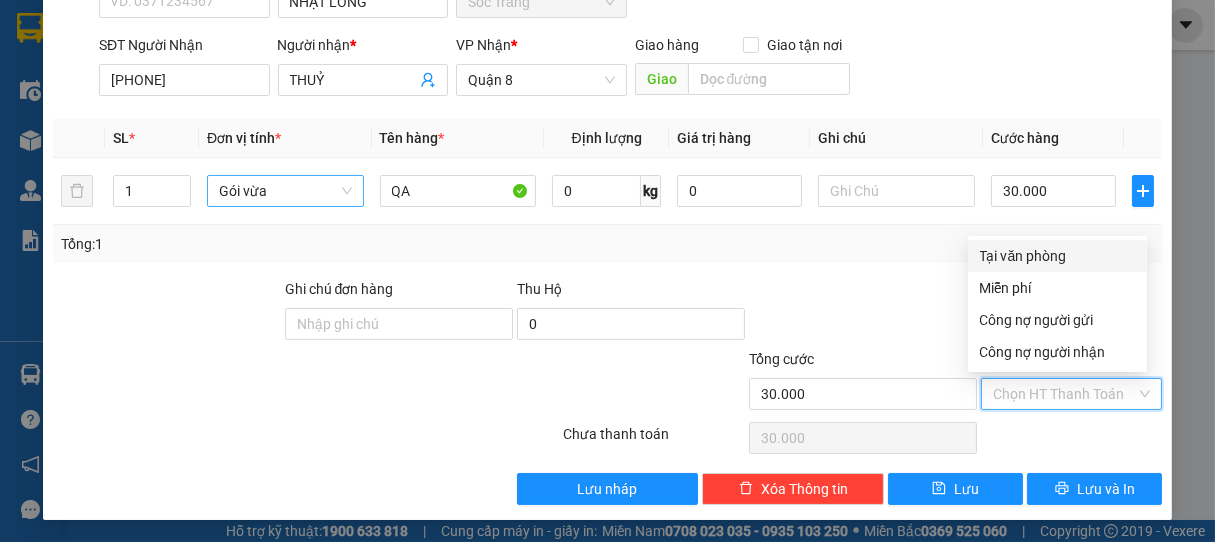click on "Tại văn phòng" at bounding box center [1057, 256] 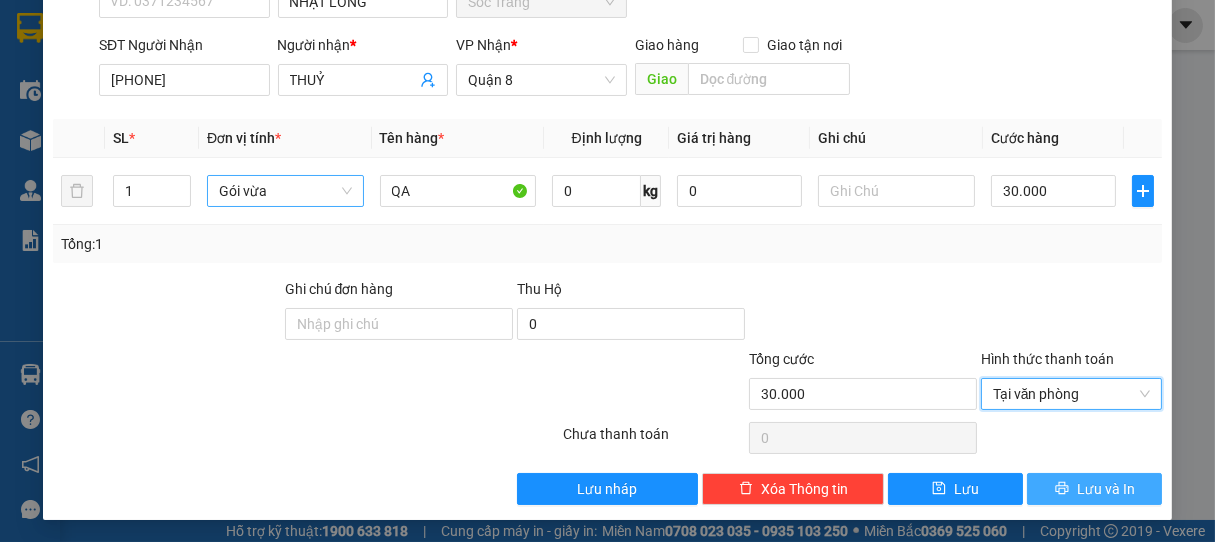 click on "Lưu và In" at bounding box center [1106, 489] 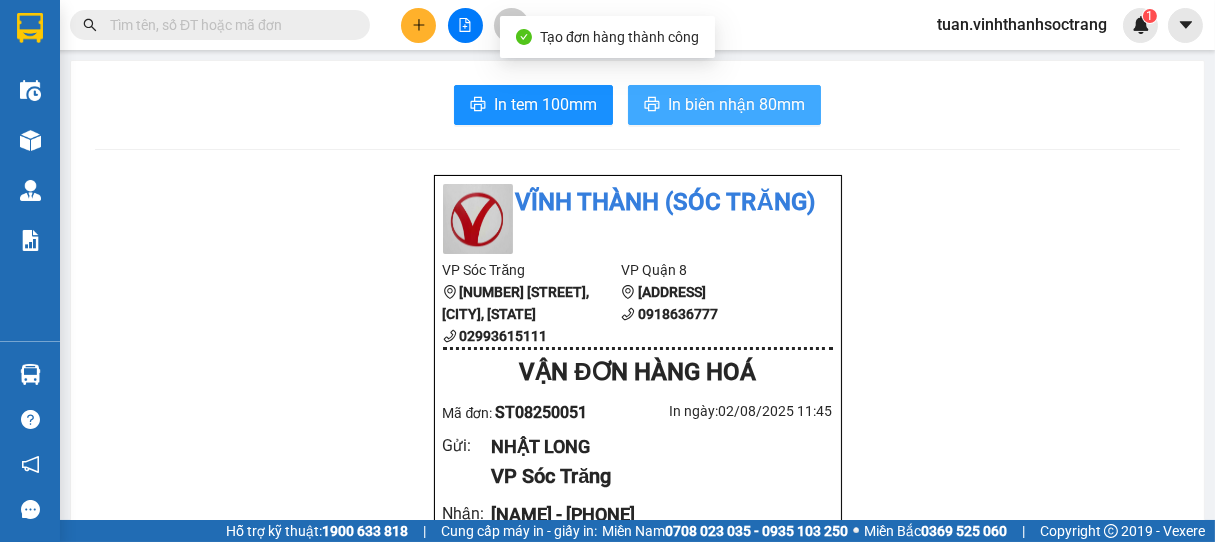 click on "In biên nhận 80mm" at bounding box center [736, 104] 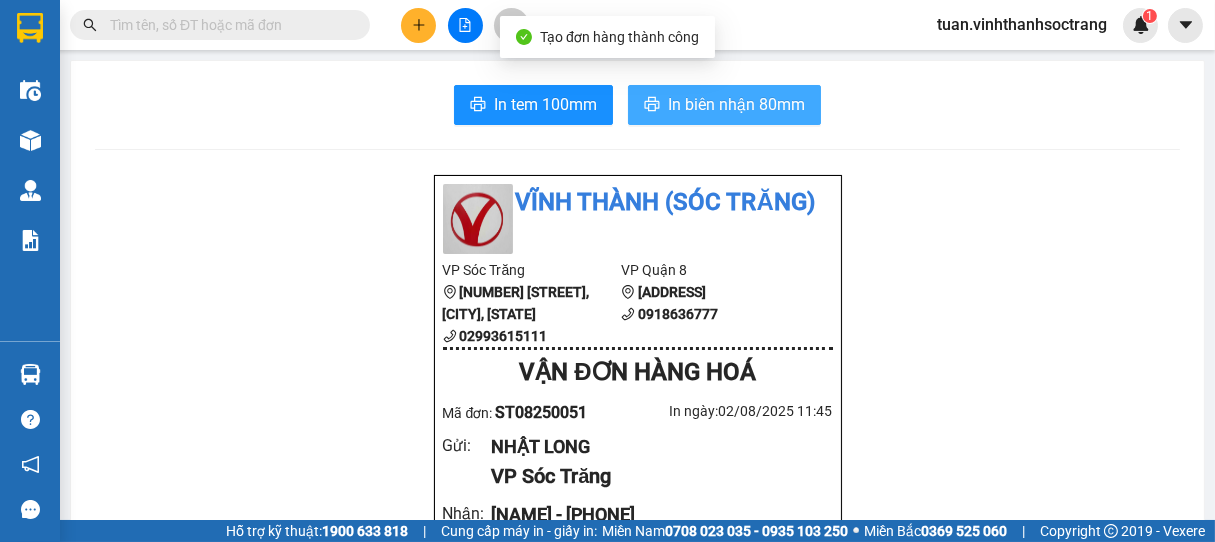 scroll, scrollTop: 0, scrollLeft: 0, axis: both 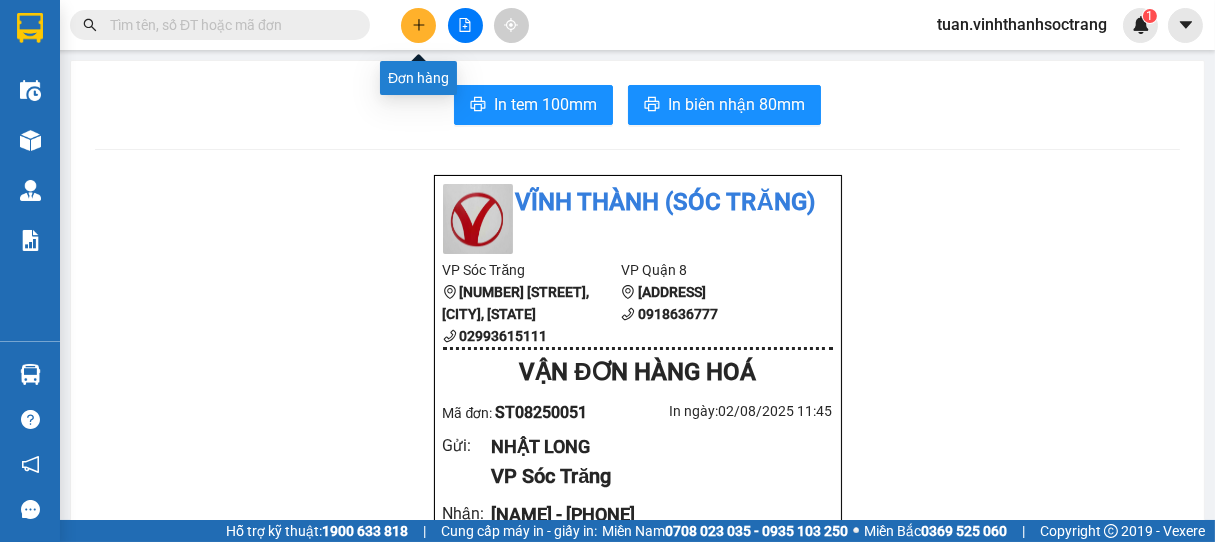 click 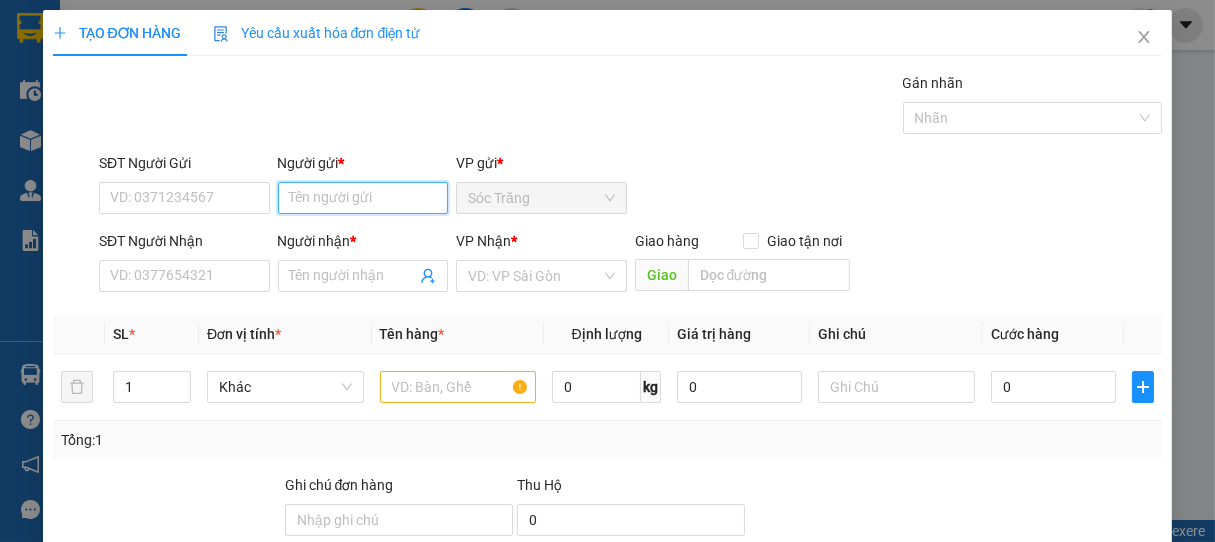 click on "Người gửi  *" at bounding box center (363, 198) 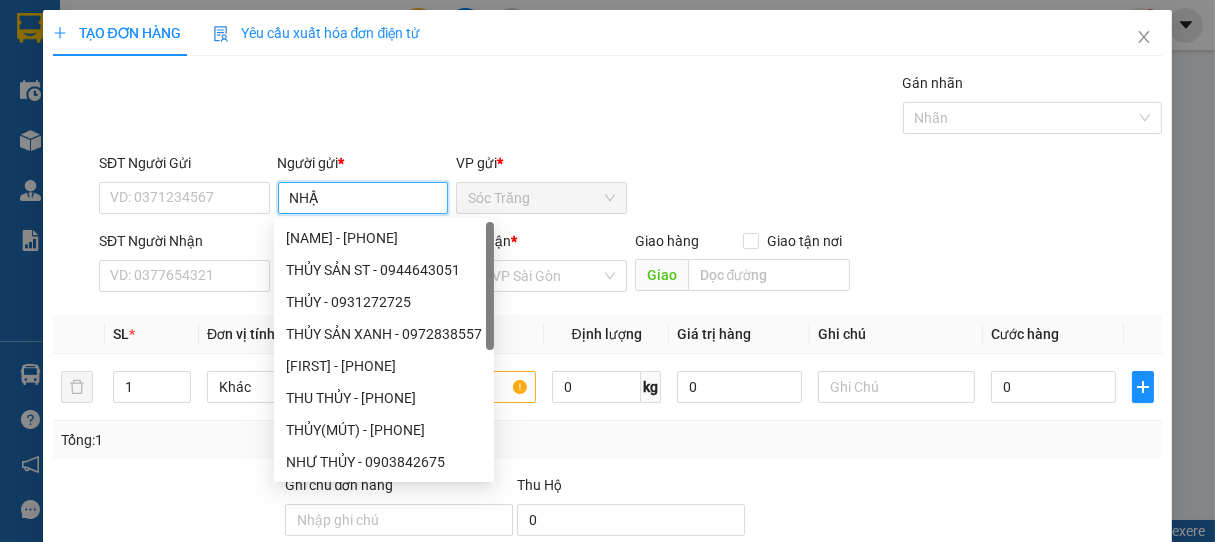 type on "NHẬT" 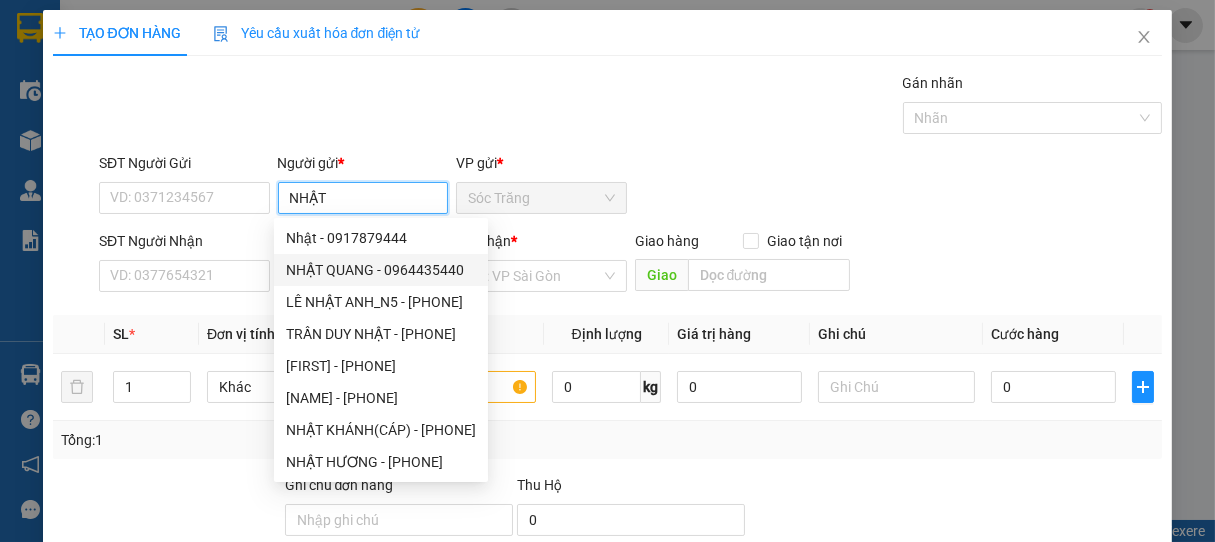 click on "NHẬT QUANG - 0964435440" at bounding box center [381, 270] 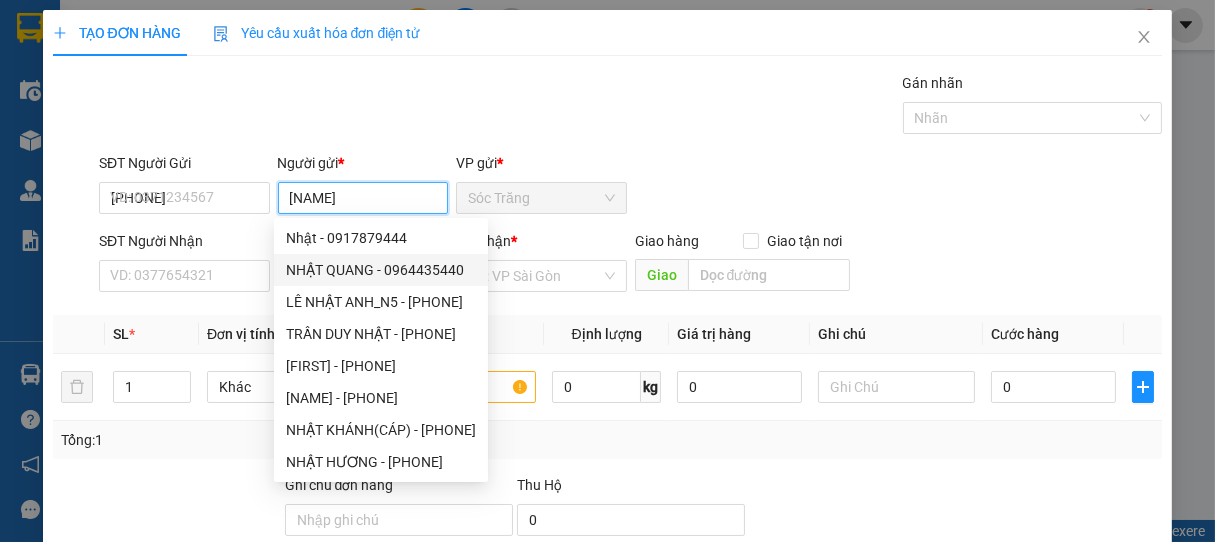 click on "[NAME] - [PHONE] [NAME] - [PHONE] [NAME] - [PHONE] [NAME] - [PHONE] [NAME] - [PHONE] [NAME] - [PHONE] [NAME](CÁP) - [PHONE] [NAME] - [PHONE] [NAME] - [PHONE] [NAME] - [PHONE]" at bounding box center [381, 382] 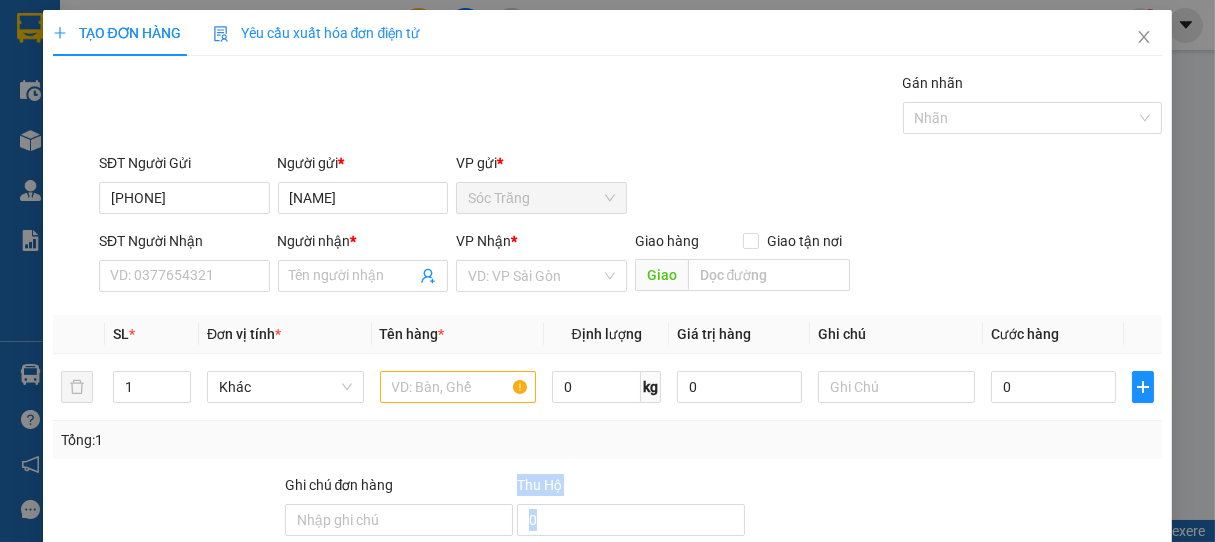 click on "Transit Pickup Surcharge Ids Transit Deliver Surcharge Ids Transit Deliver Surcharge Transit Deliver Surcharge Gói vận chuyển  * Tiêu chuẩn Gán nhãn   Nhãn SĐT Người Gửi [PHONE] Người gửi  * [NAME] [NAME] VP gửi  * Sóc Trăng SĐT Người Nhận VD: [PHONE] Người nhận  * [NAME] VP Nhận  * VD: VP Sài Gòn Giao hàng Giao tận nơi Giao SL  * Đơn vị tính  * Tên hàng  * Định lượng Giá trị hàng Ghi chú Cước hàng                   1 Khác 0 kg 0 0 Tổng:  1 Ghi chú đơn hàng Thu Hộ 0 Tổng cước 0 Hình thức thanh toán Chọn HT Thanh Toán Số tiền thu trước 0 Chưa thanh toán 0 Chọn HT Thanh Toán Lưu nháp Xóa Thông tin Lưu Lưu và In" at bounding box center (608, 386) 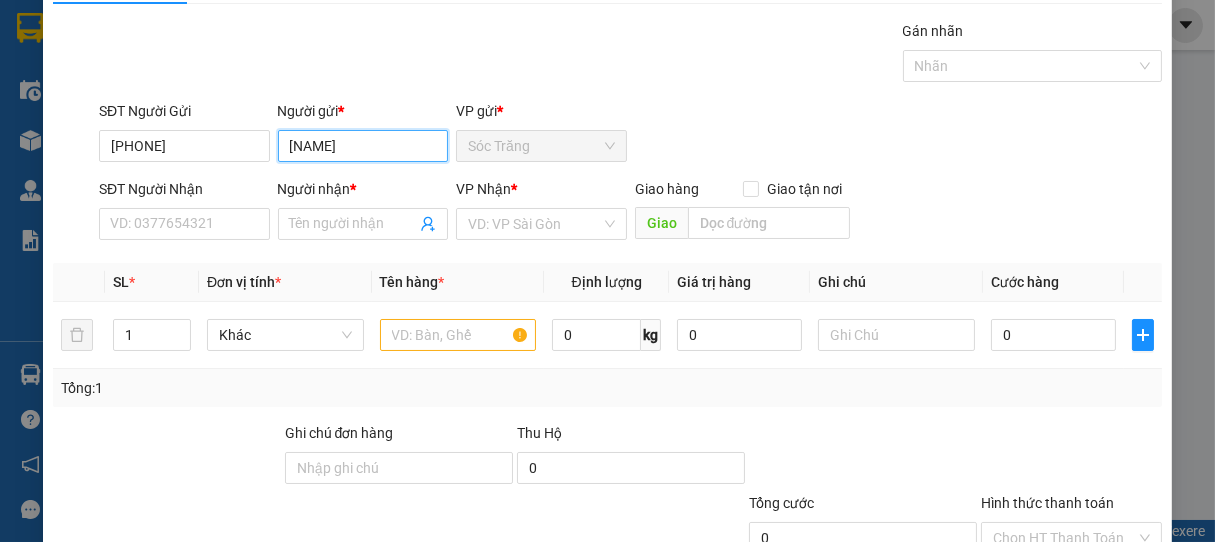 click on "[NAME]" at bounding box center [363, 146] 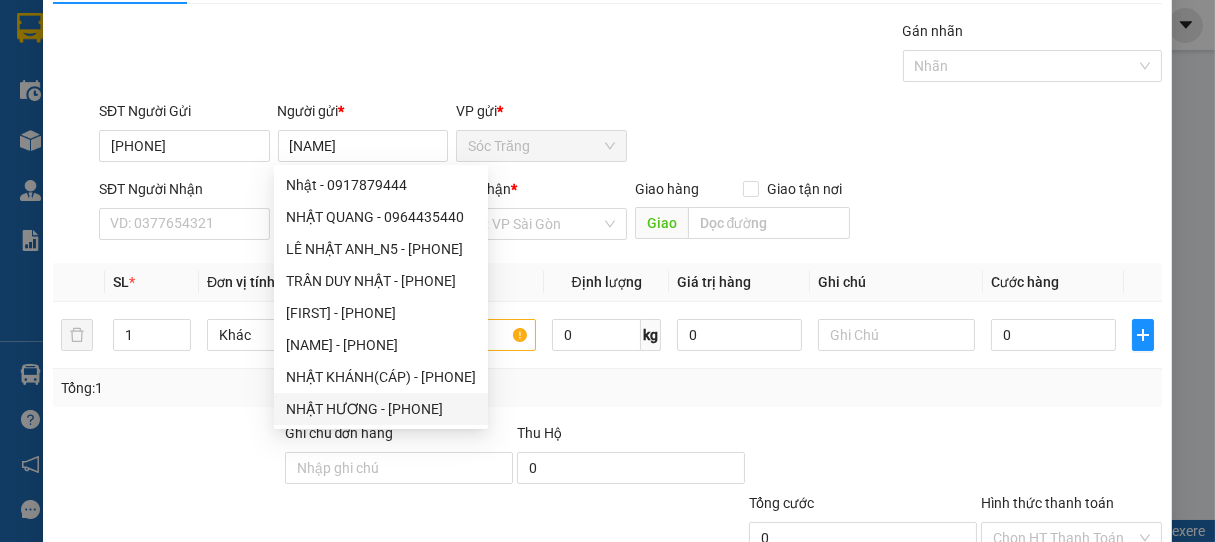 drag, startPoint x: 189, startPoint y: 426, endPoint x: 136, endPoint y: 422, distance: 53.15073 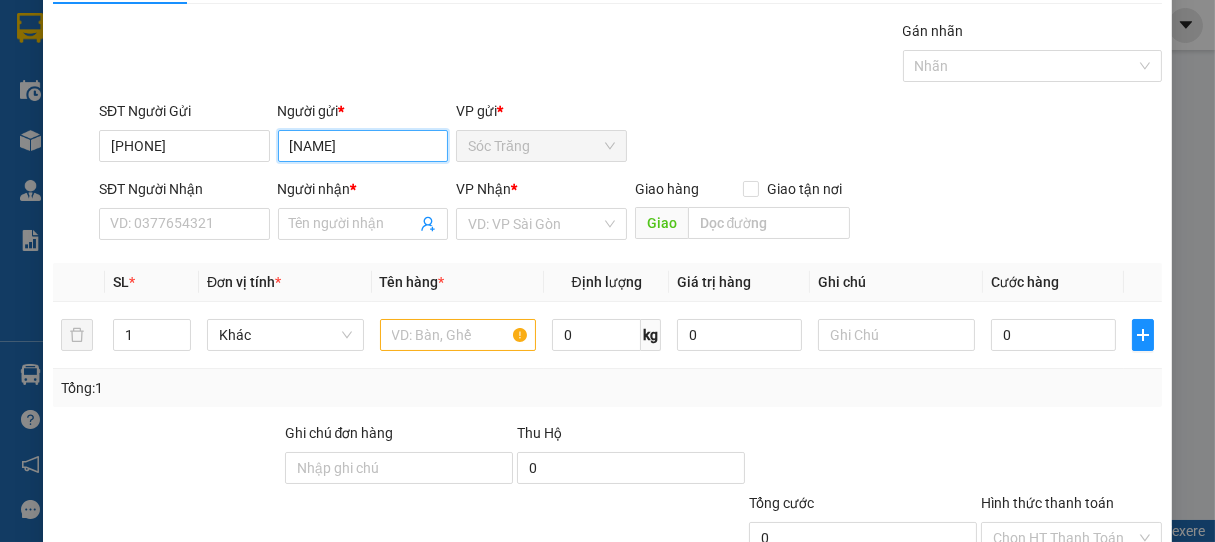 click on "[NAME]" at bounding box center (363, 146) 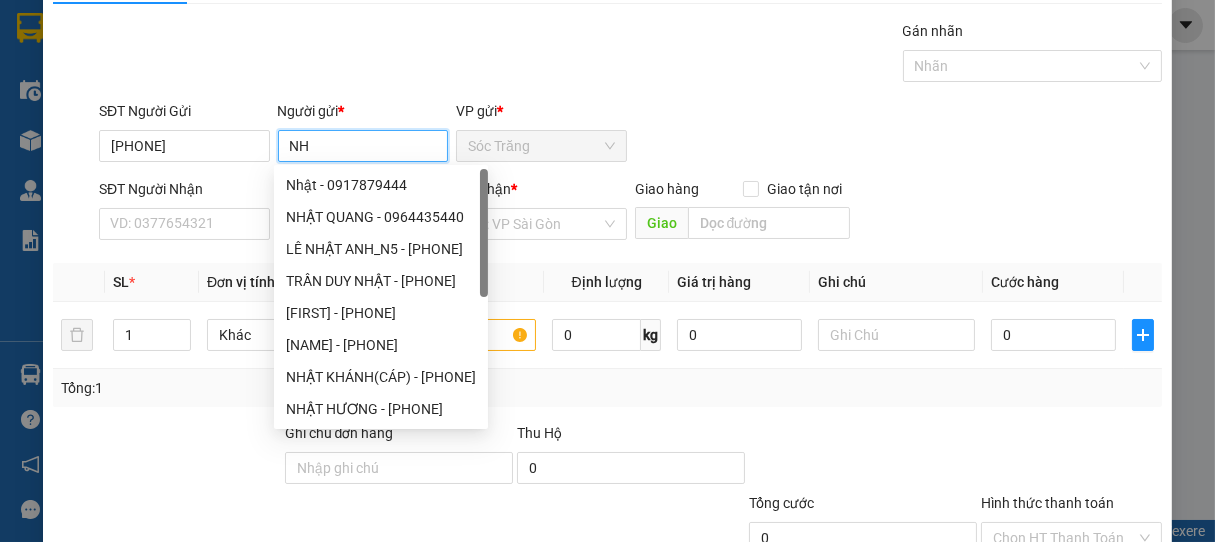 type on "N" 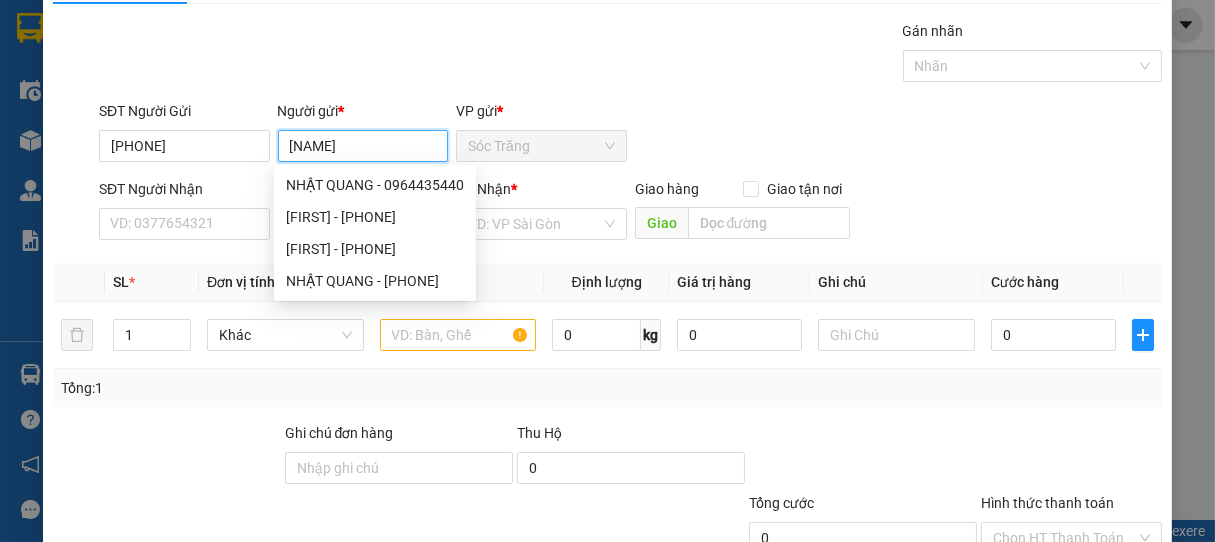 type on "SÁU NGHIÊM" 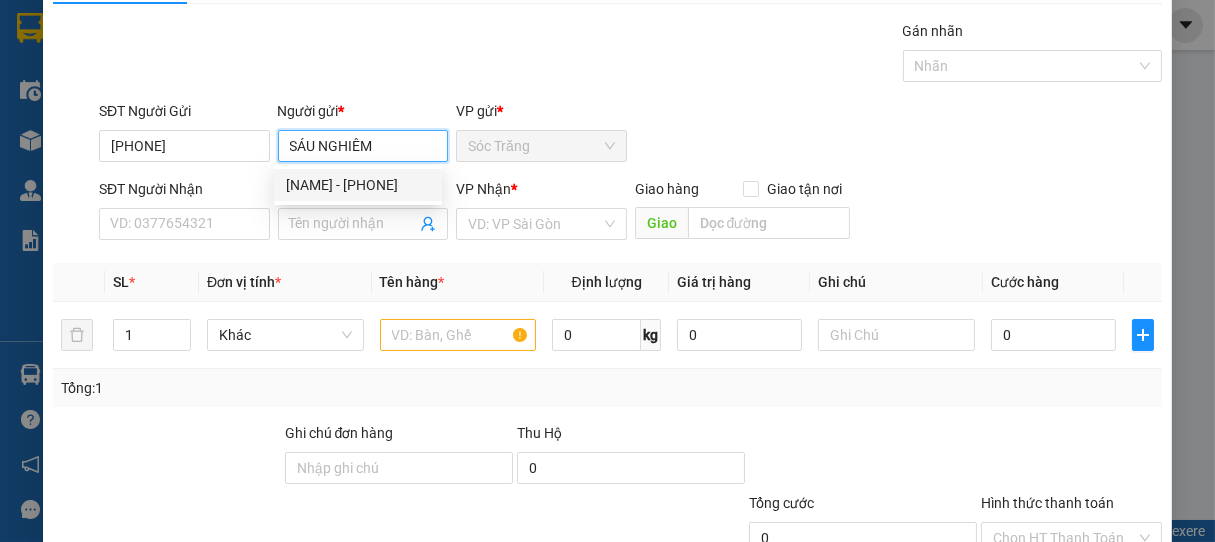 click on "[NAME] - [PHONE]" at bounding box center (358, 185) 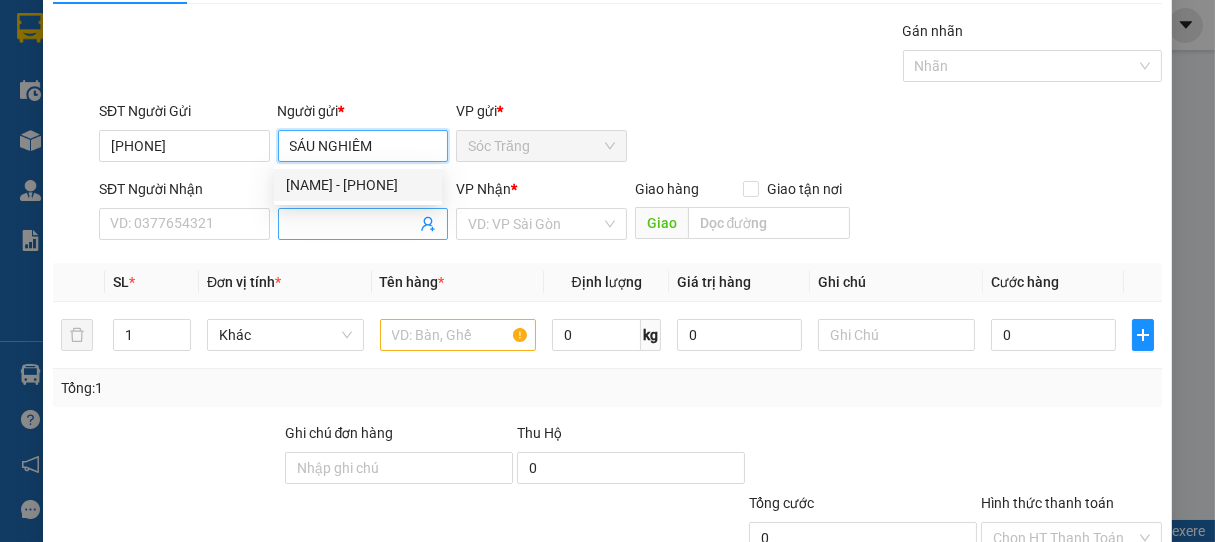 type on "SÁU NGHIÊM" 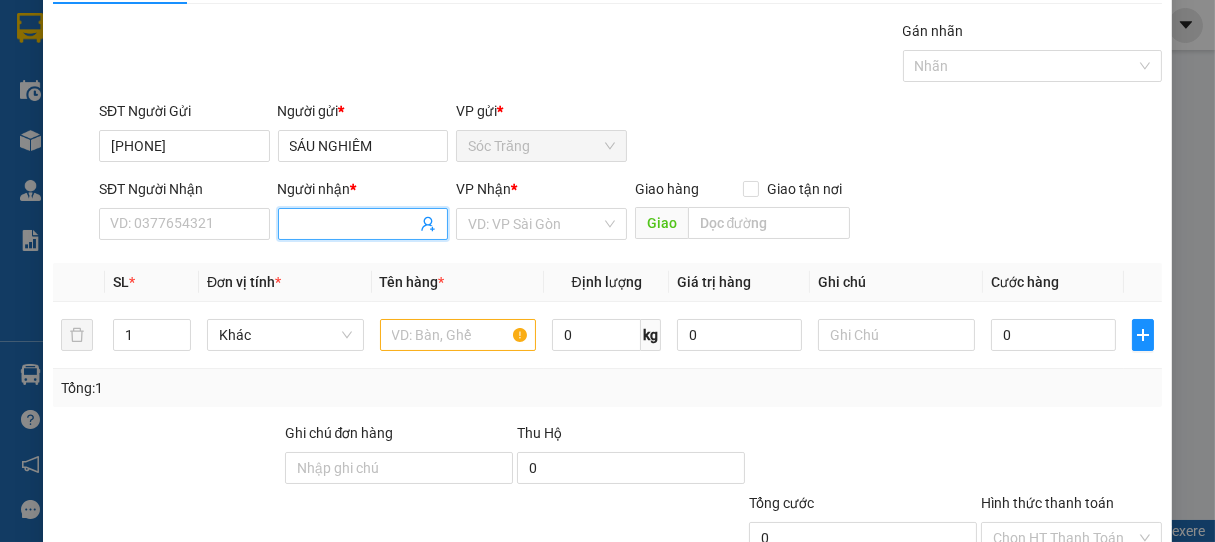 click on "Người nhận  *" at bounding box center (353, 224) 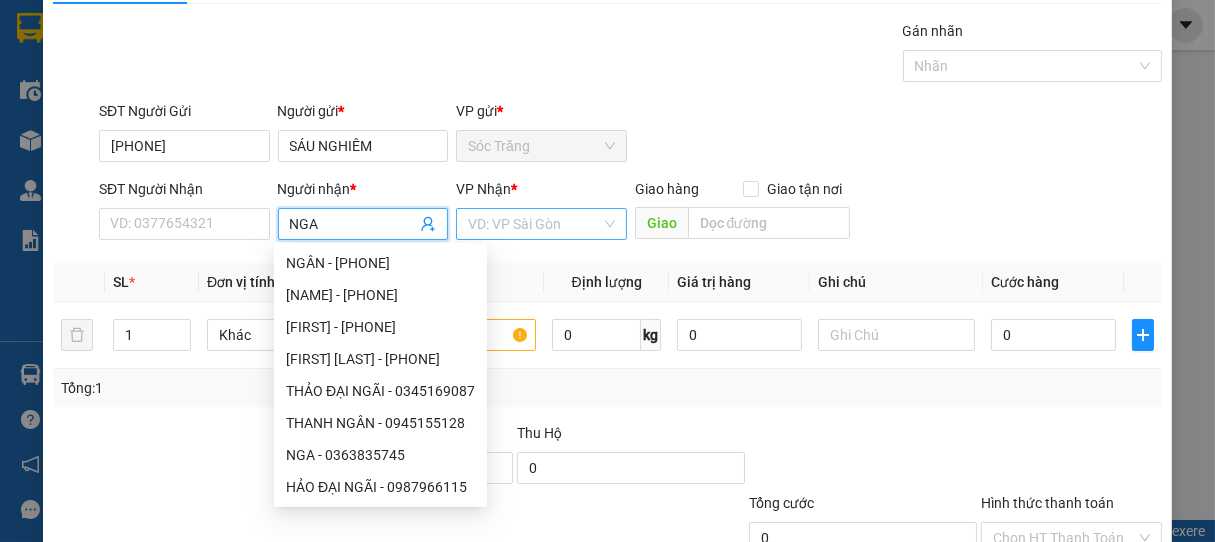 type on "NGA" 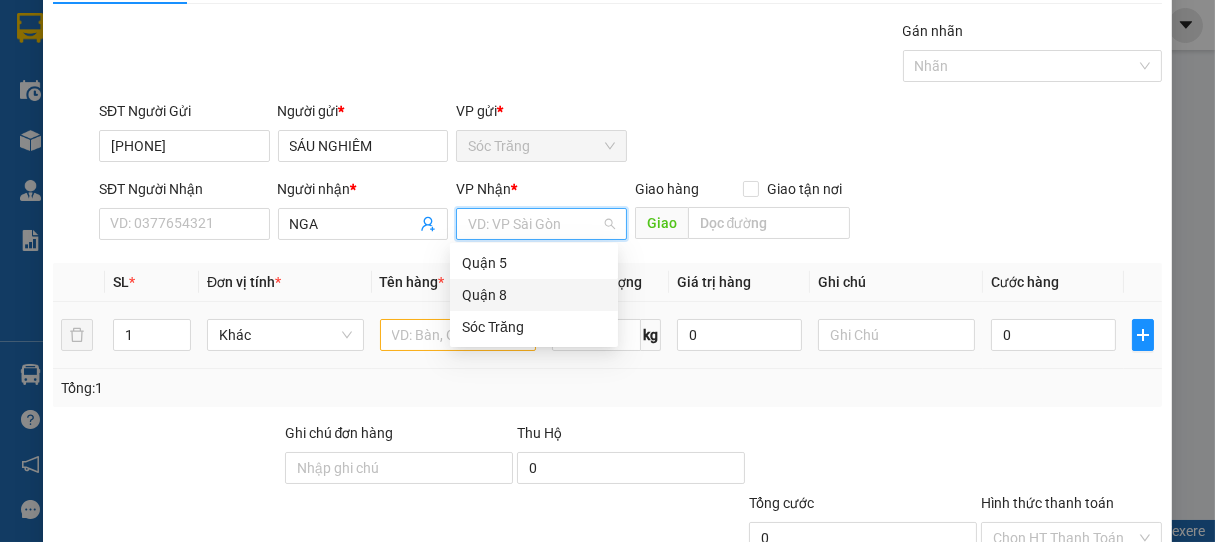 drag, startPoint x: 501, startPoint y: 291, endPoint x: 368, endPoint y: 306, distance: 133.84319 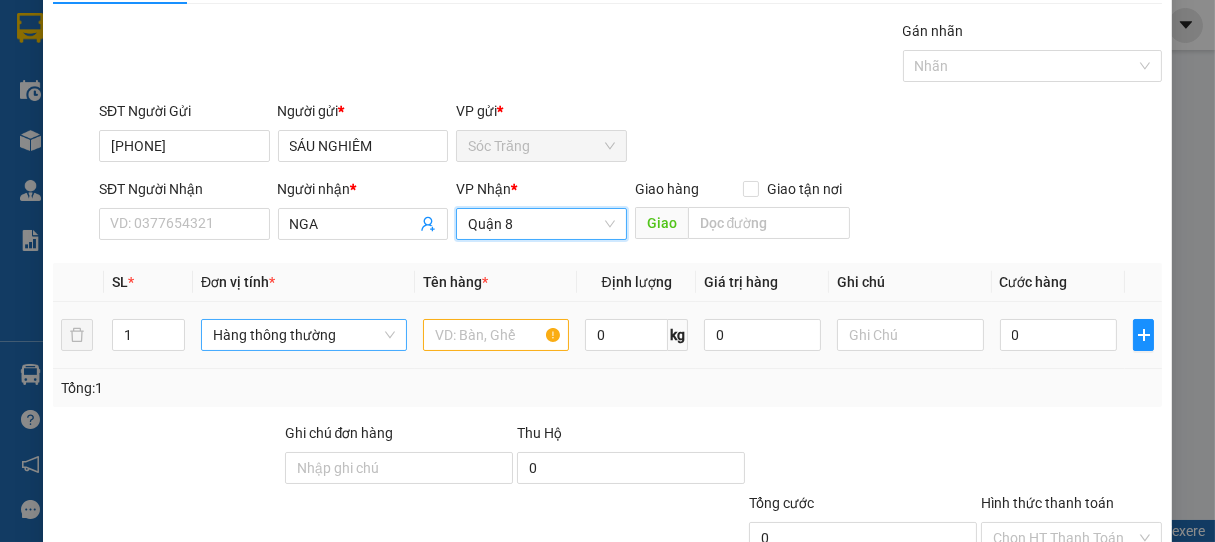 click on "Hàng thông thường" at bounding box center (304, 335) 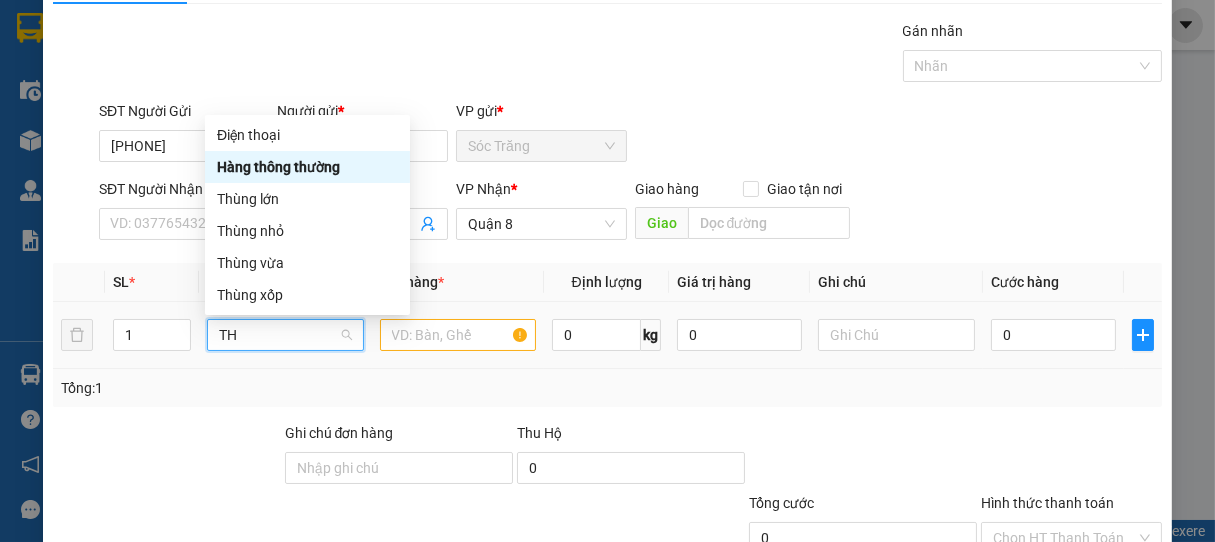 scroll, scrollTop: 0, scrollLeft: 0, axis: both 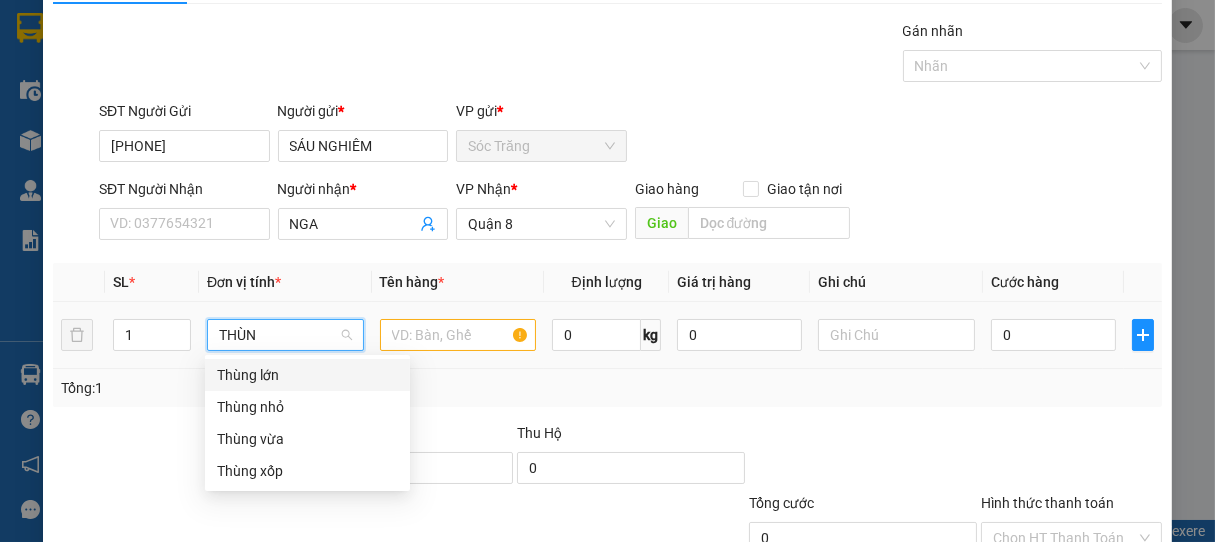 type on "THÙNG" 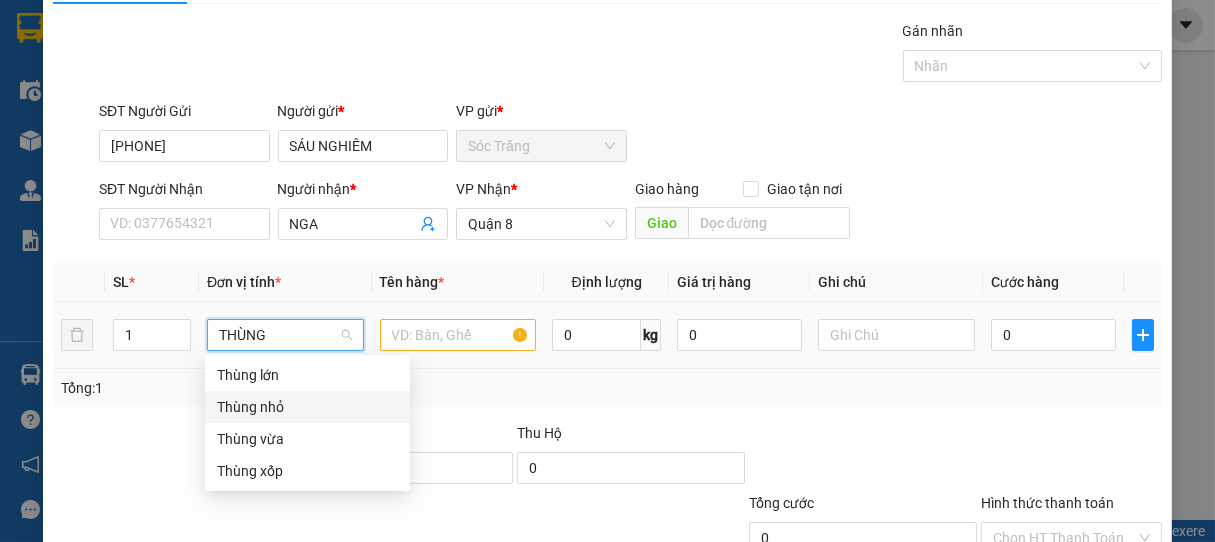drag, startPoint x: 230, startPoint y: 415, endPoint x: 282, endPoint y: 402, distance: 53.600372 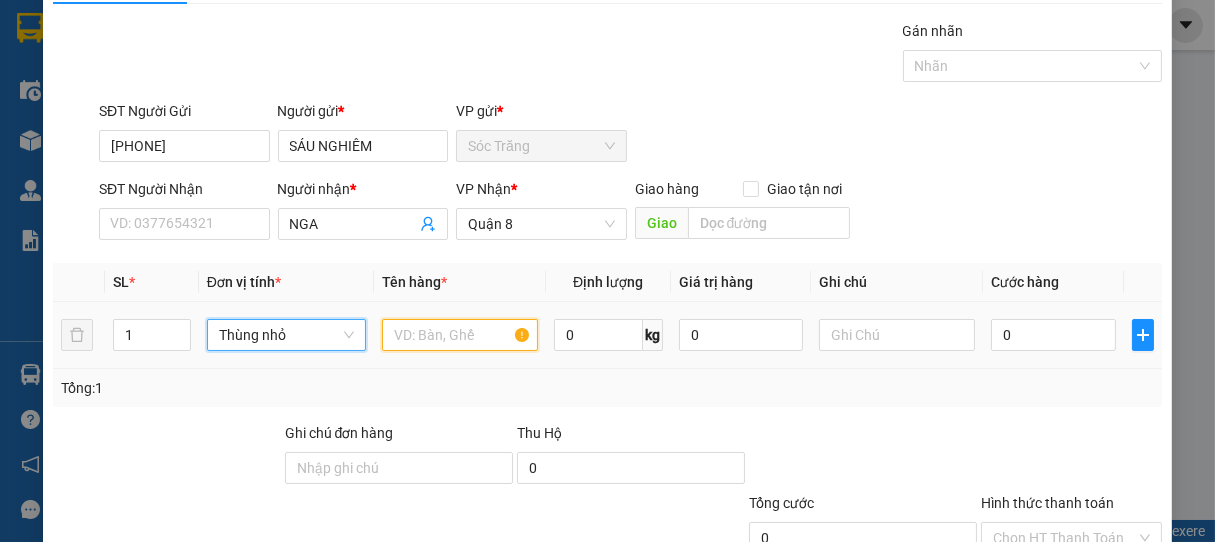 click at bounding box center (460, 335) 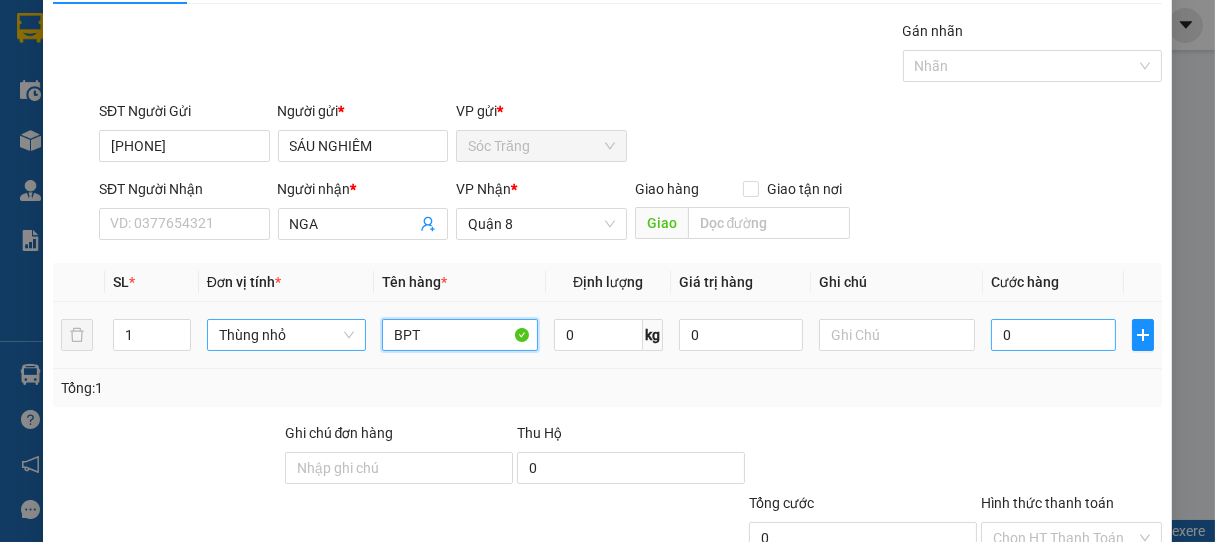 type on "BPT" 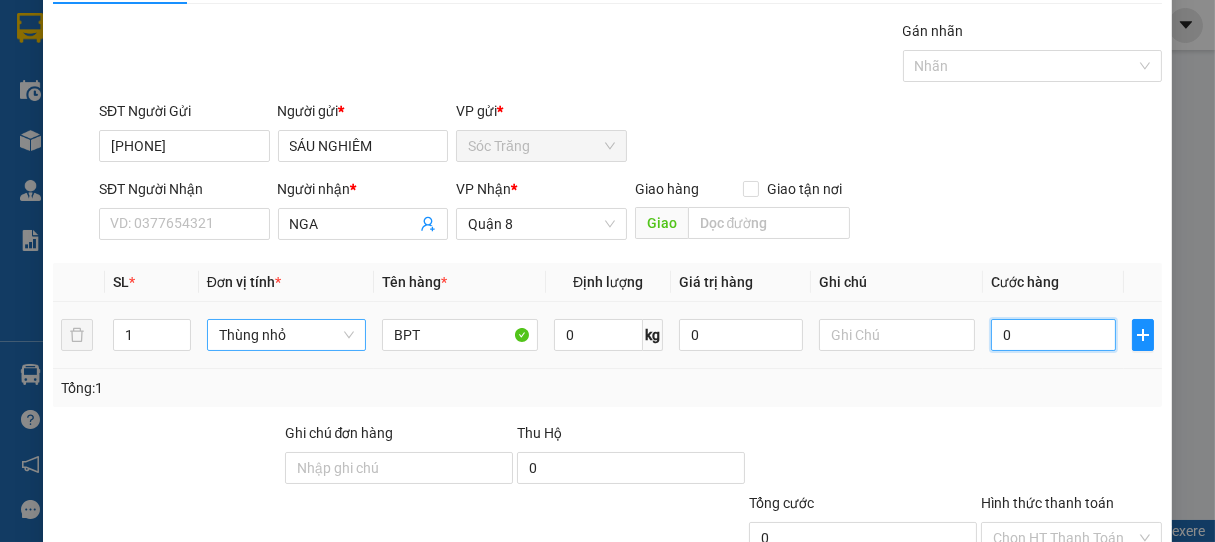 click on "0" at bounding box center [1053, 335] 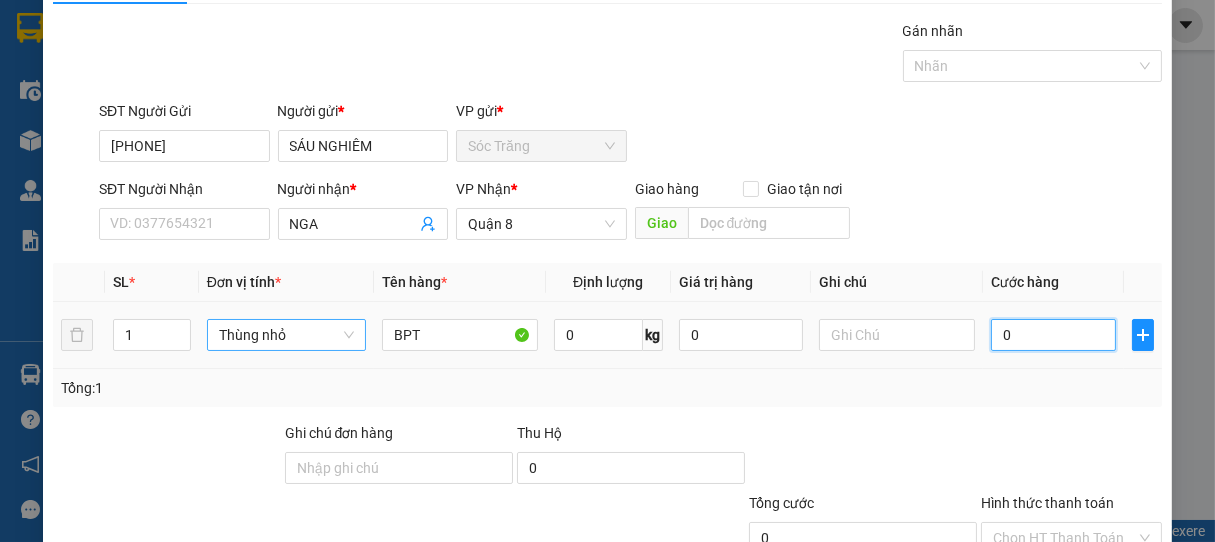 type on "2" 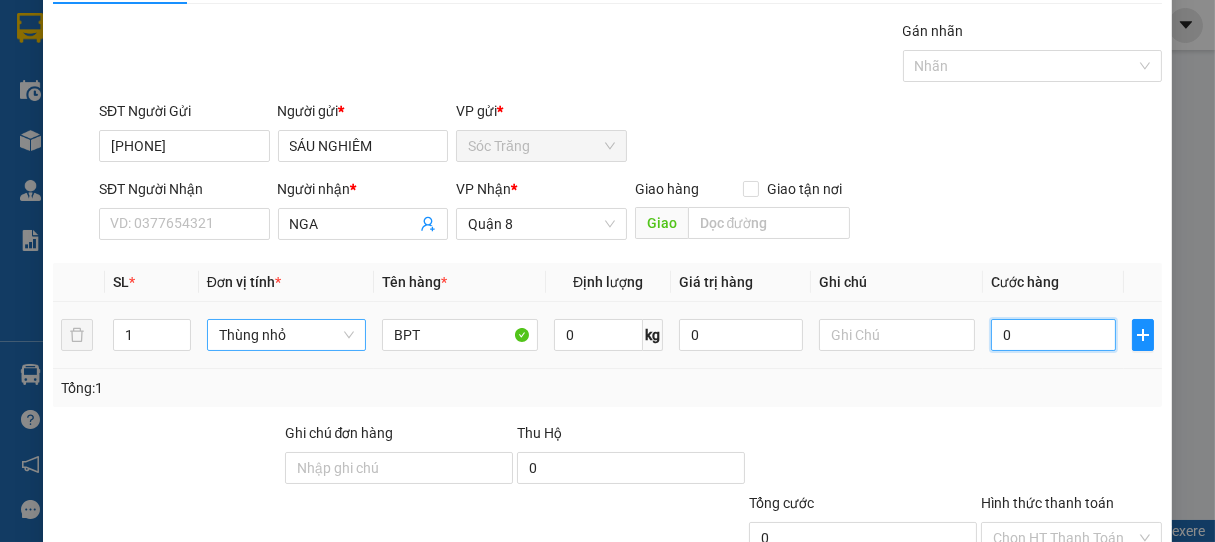 type on "2" 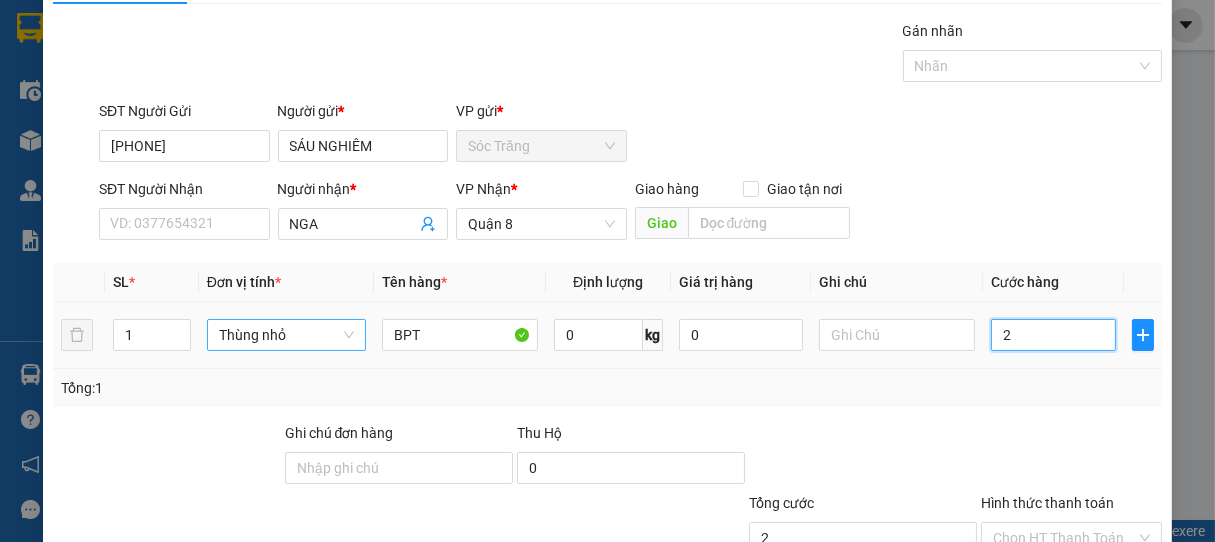 type on "20" 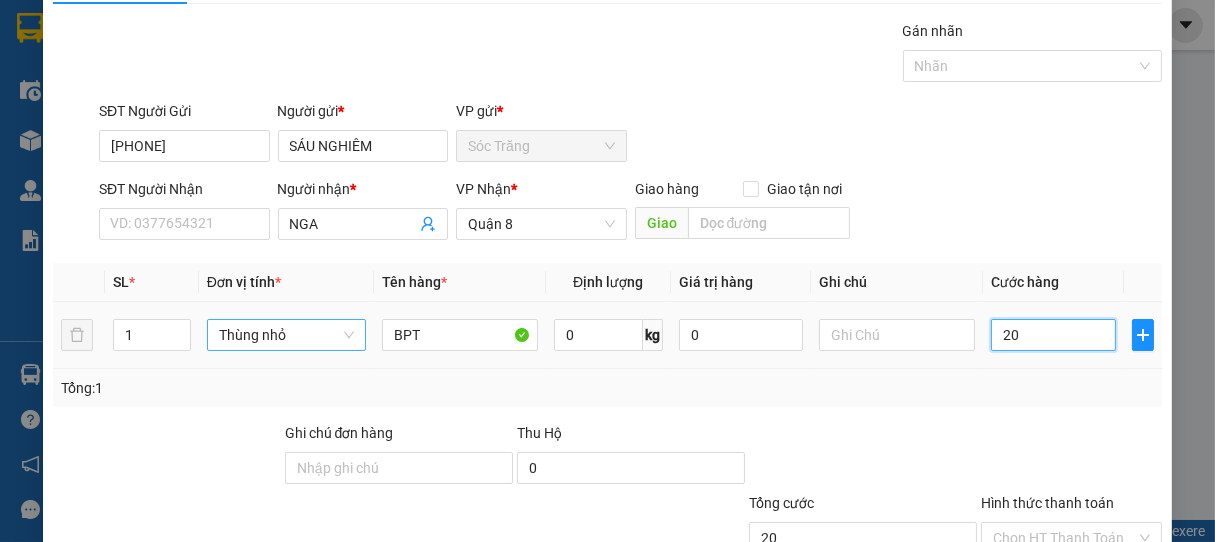 type on "200" 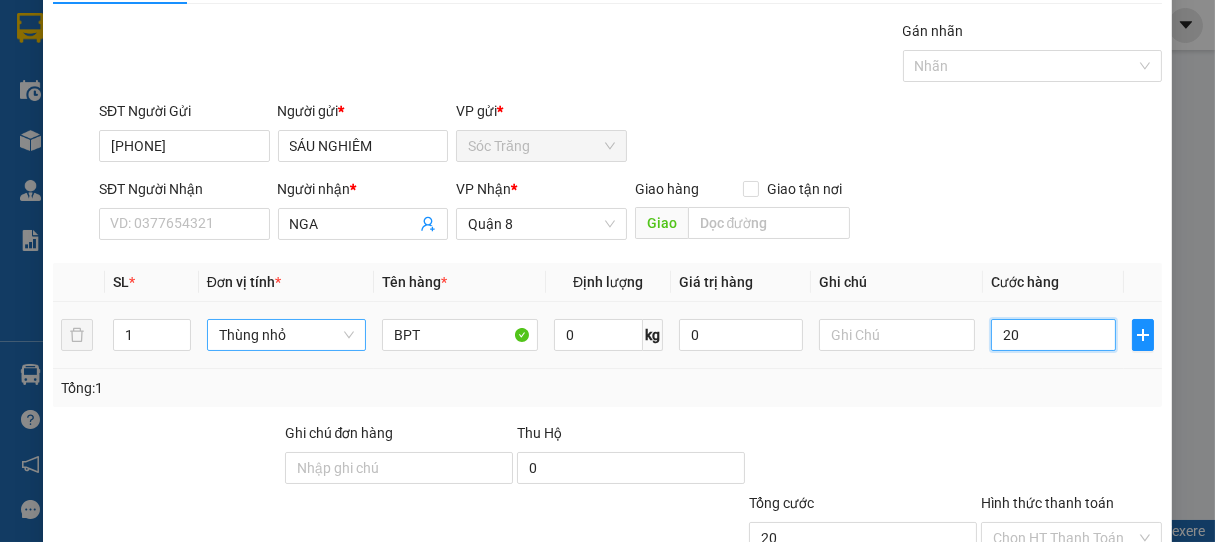type on "200" 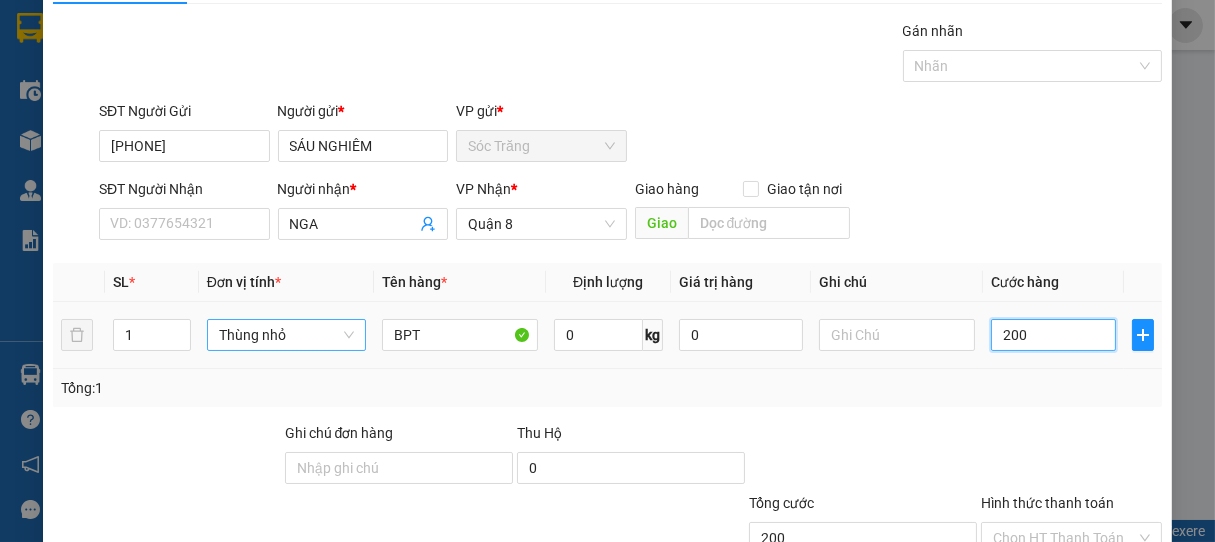 type on "2.000" 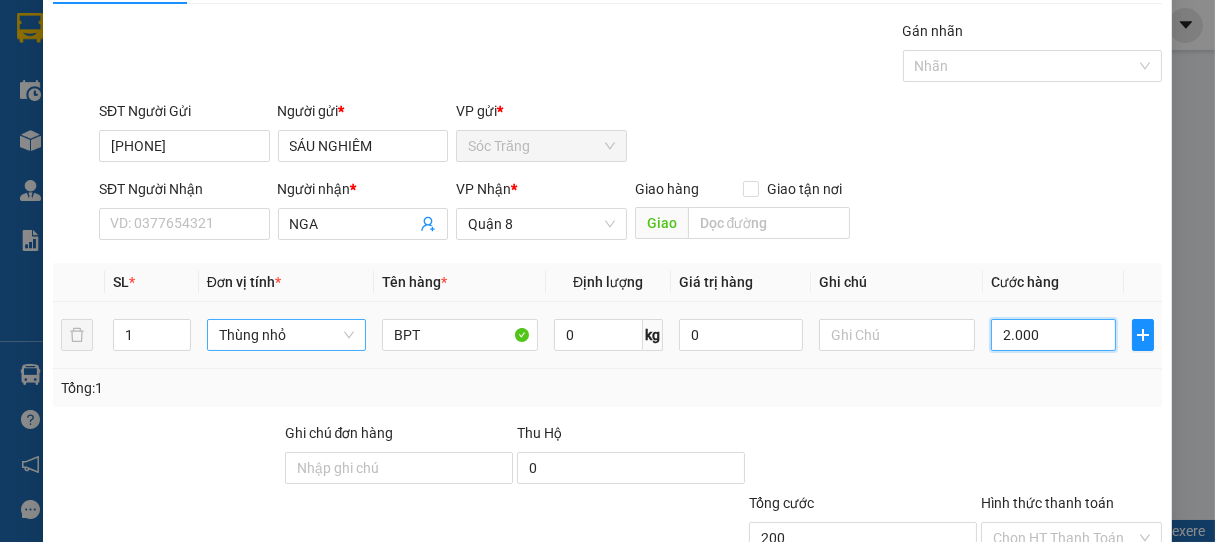 type on "2.000" 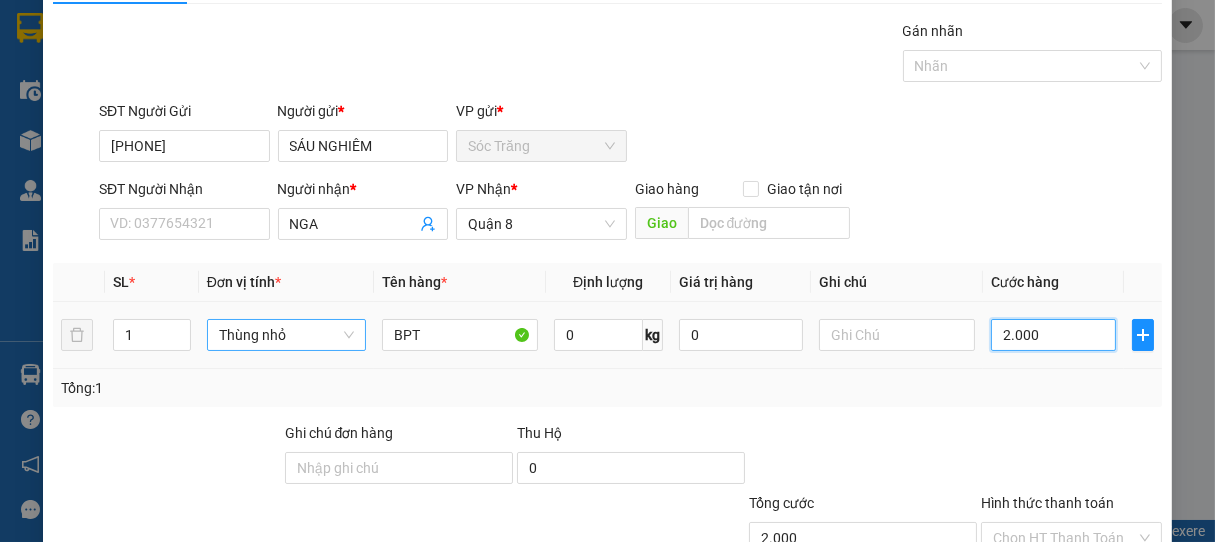 type on "20.000" 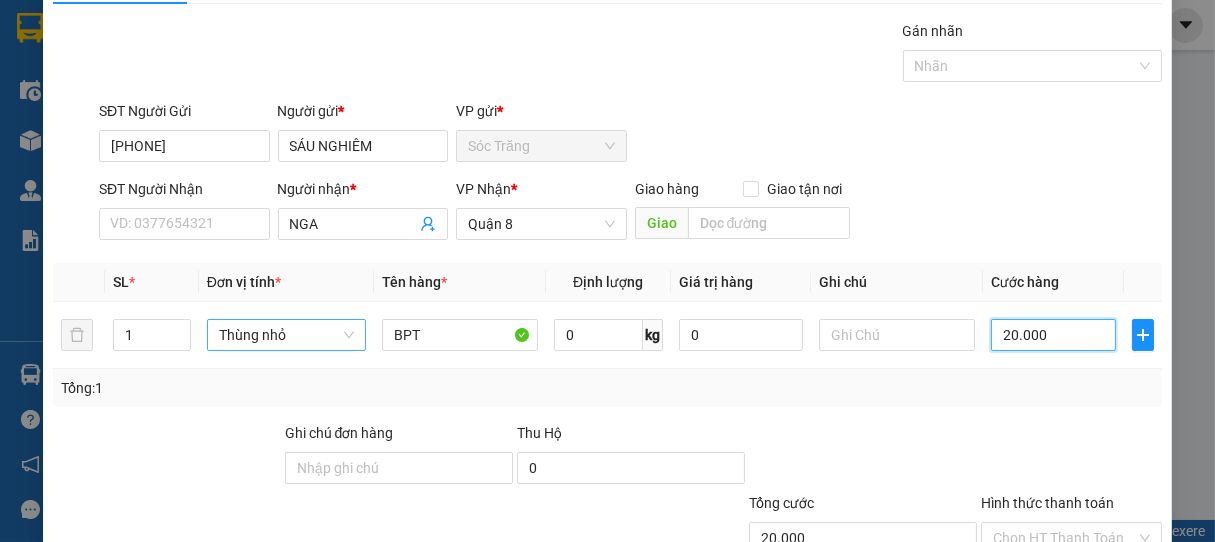 type on "20.000" 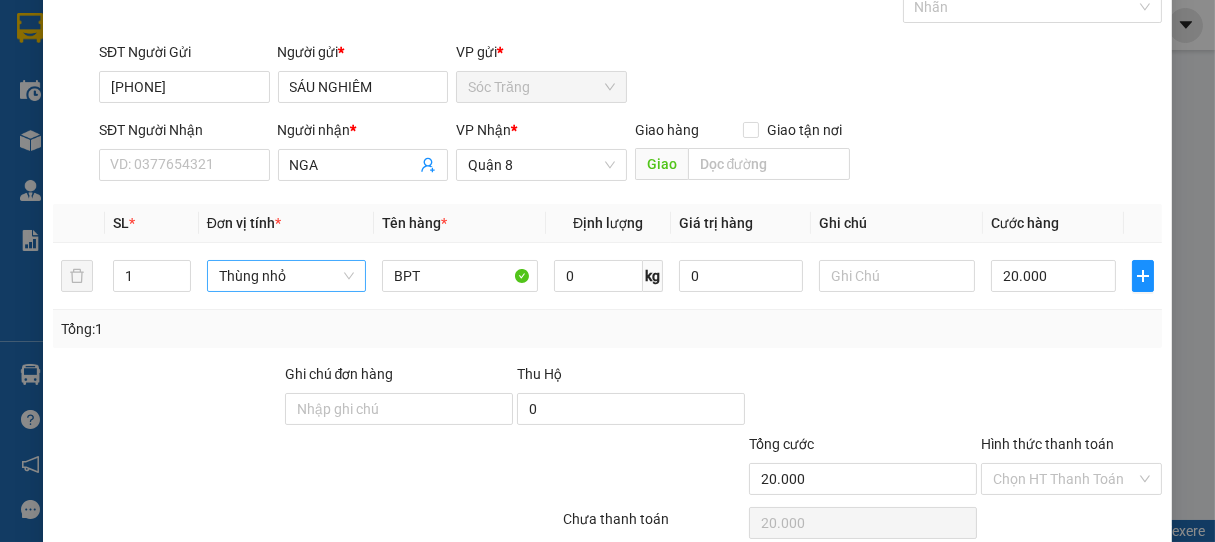 scroll, scrollTop: 136, scrollLeft: 0, axis: vertical 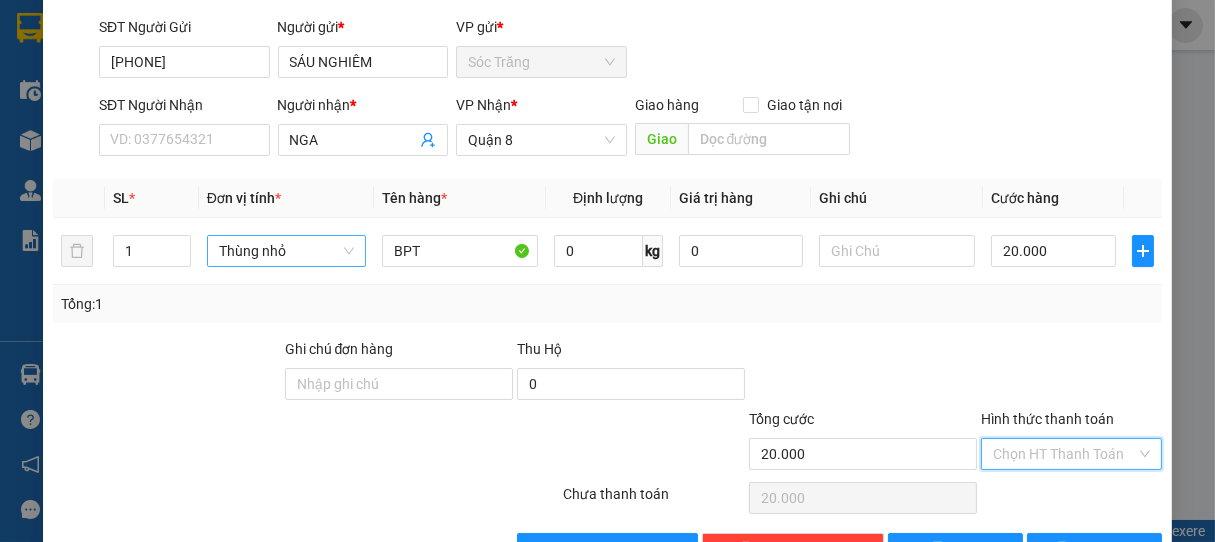 click on "Hình thức thanh toán" at bounding box center (1065, 454) 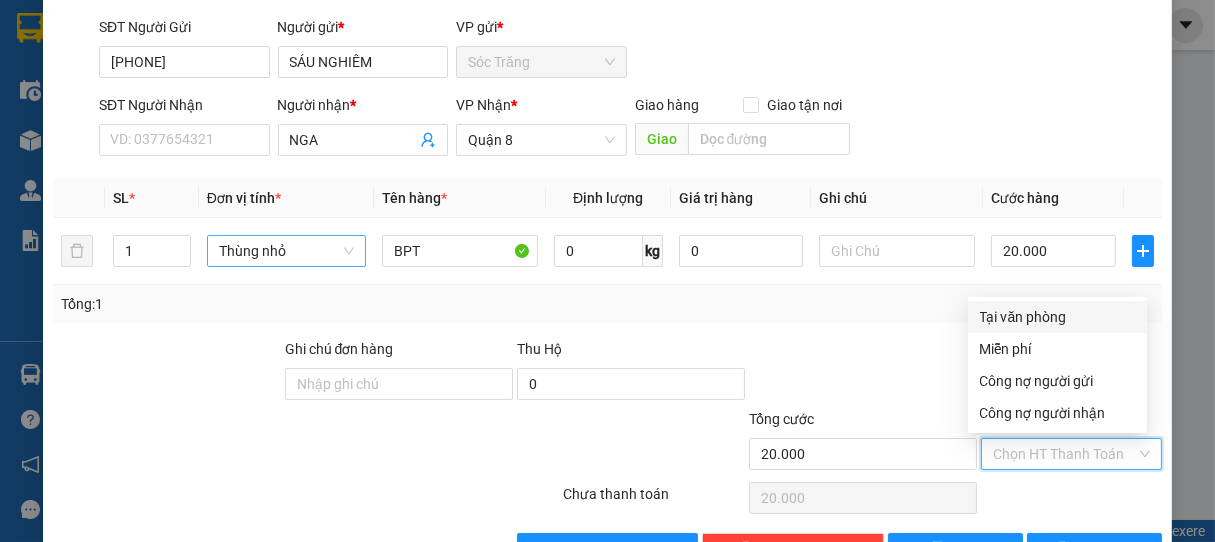 click on "Tại văn phòng" at bounding box center (1057, 317) 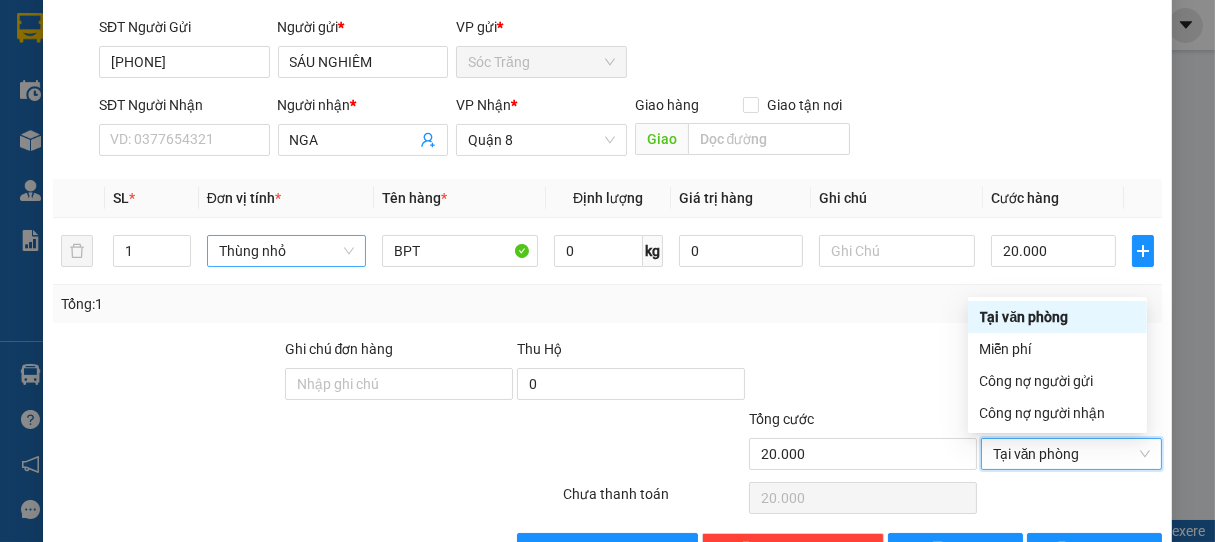 type on "0" 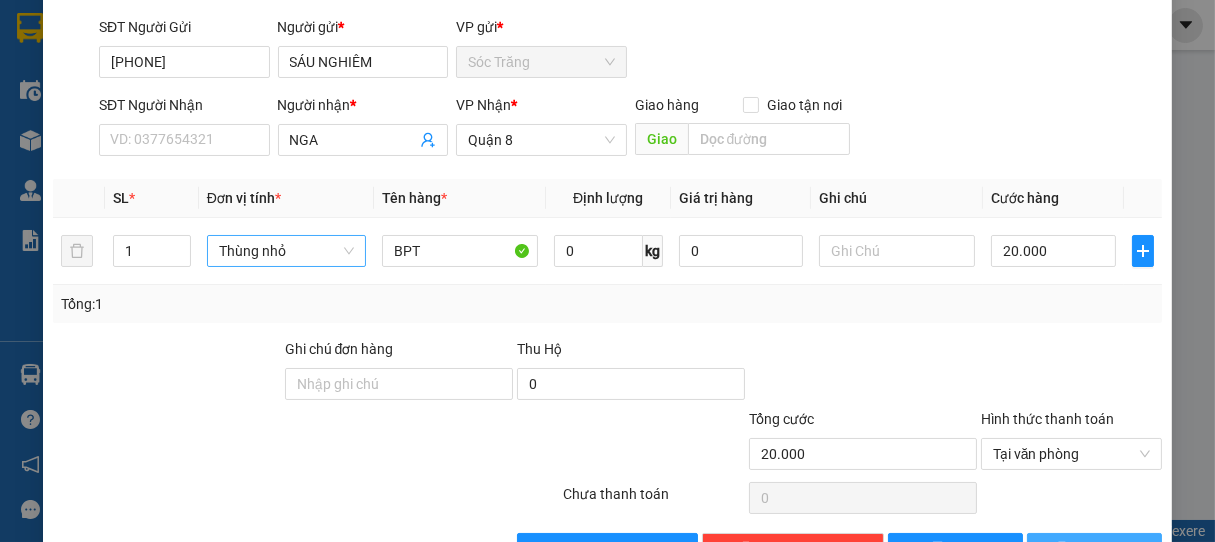 click on "Lưu và In" at bounding box center (1094, 549) 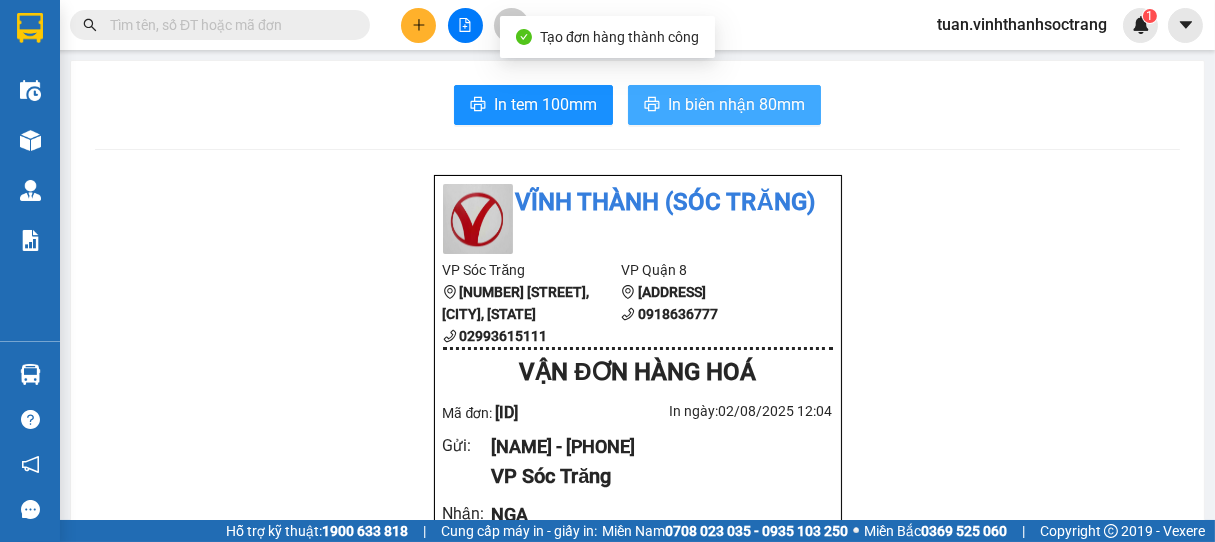 click on "In biên nhận 80mm" at bounding box center [736, 104] 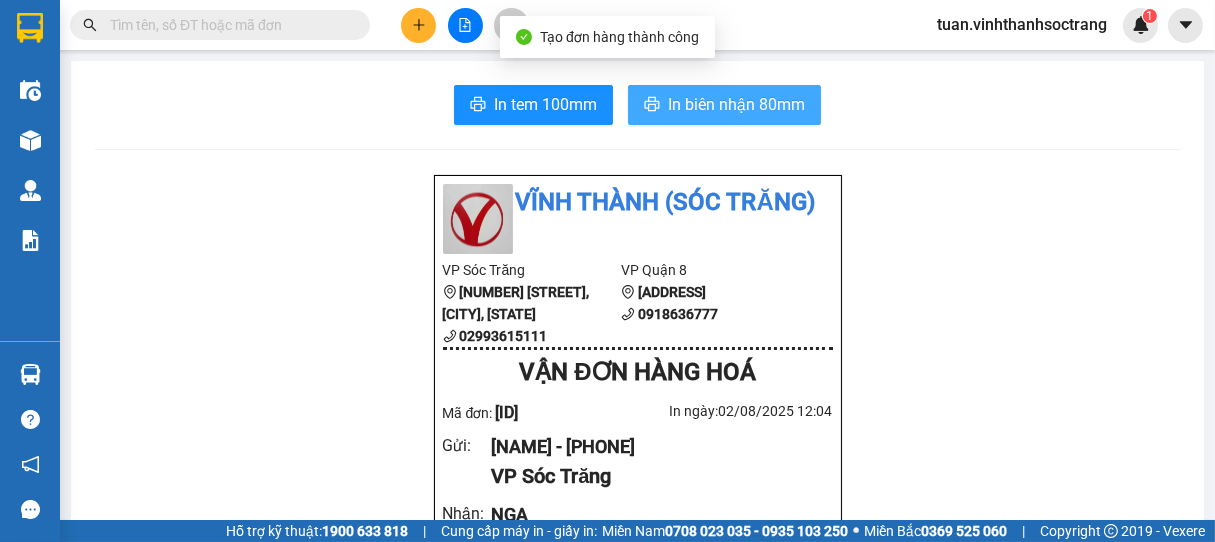 scroll, scrollTop: 0, scrollLeft: 0, axis: both 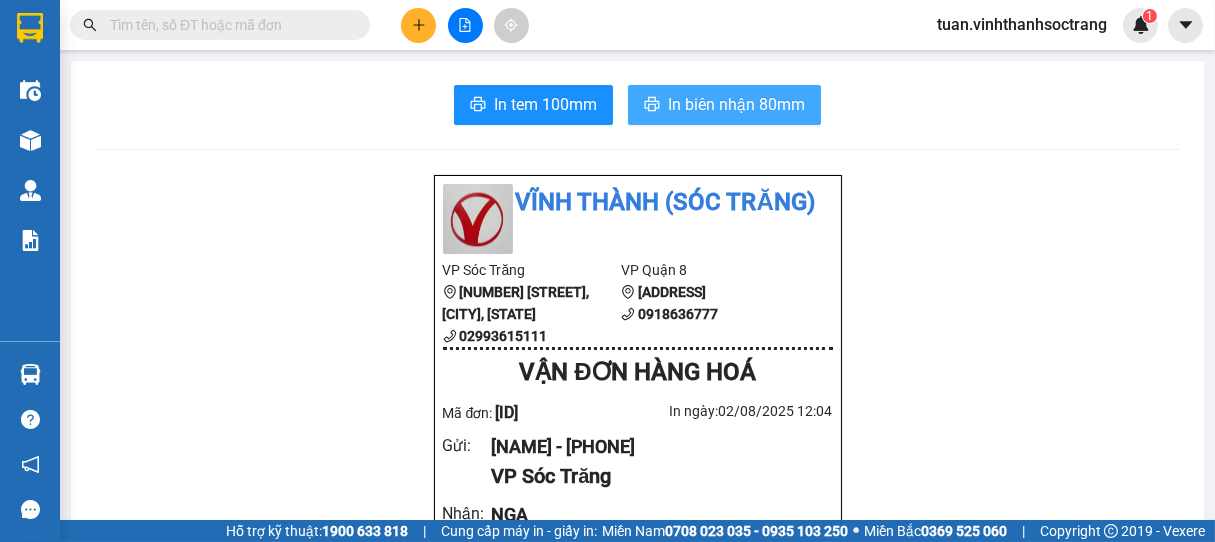 click on "In biên nhận 80mm" at bounding box center (736, 104) 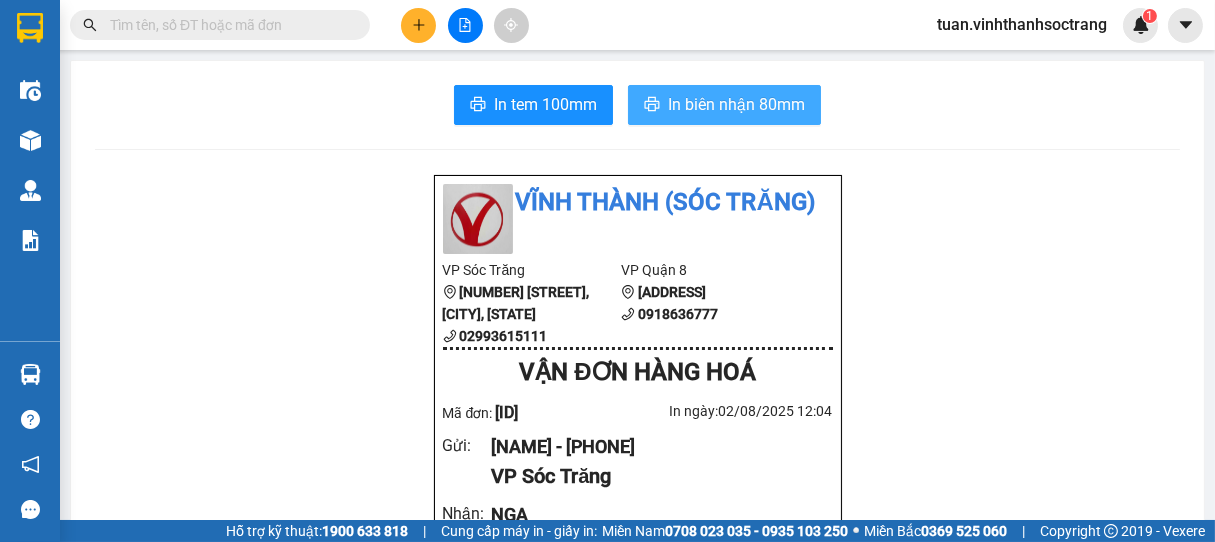 scroll, scrollTop: 0, scrollLeft: 0, axis: both 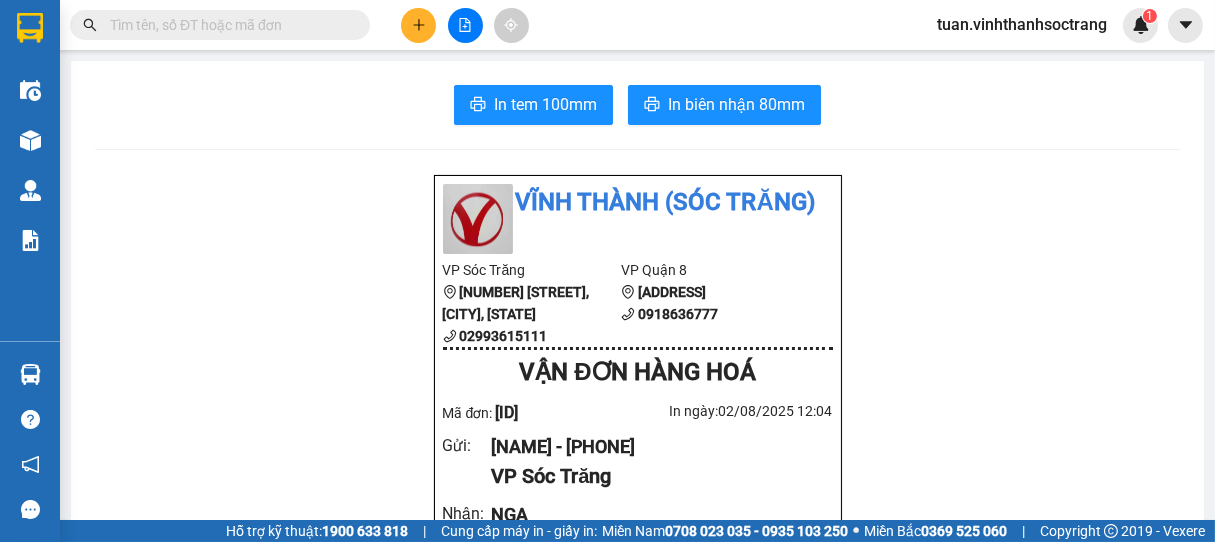 click 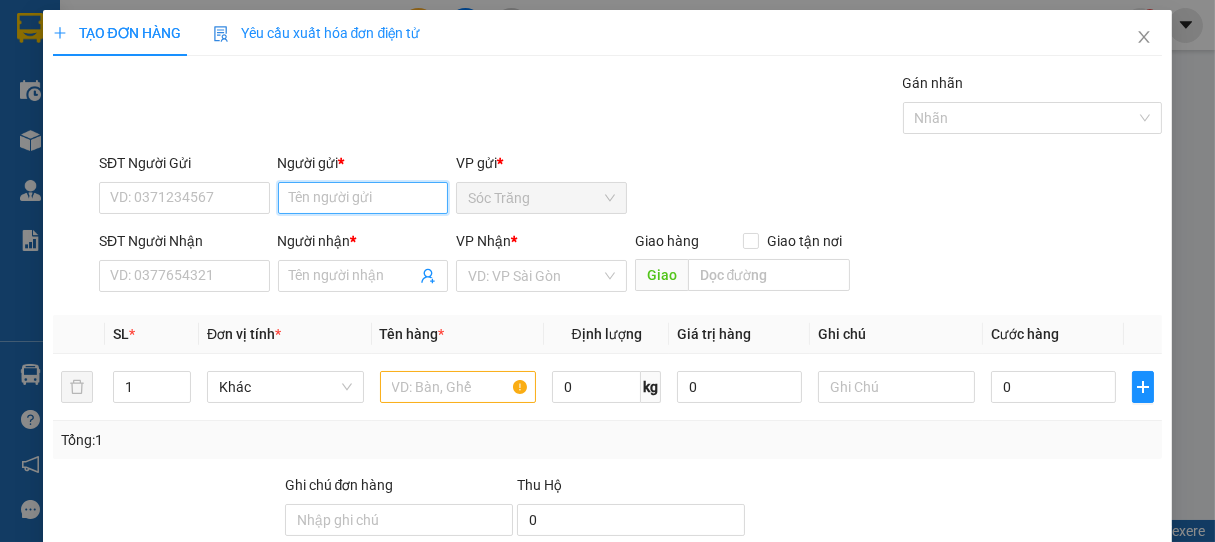 click on "Người gửi  *" at bounding box center [363, 198] 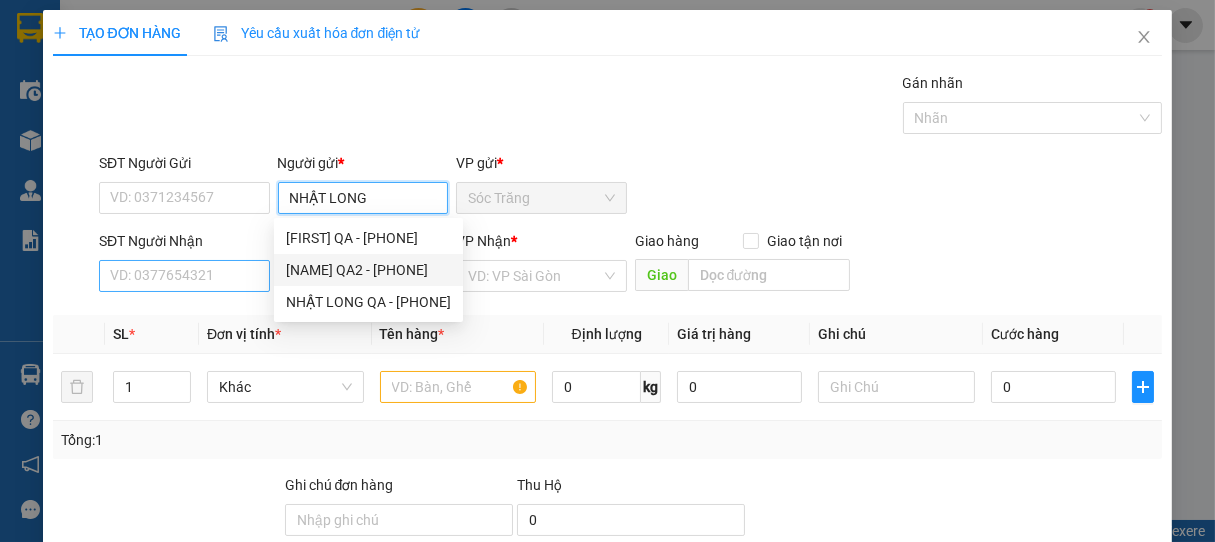 type on "NHẬT LONG" 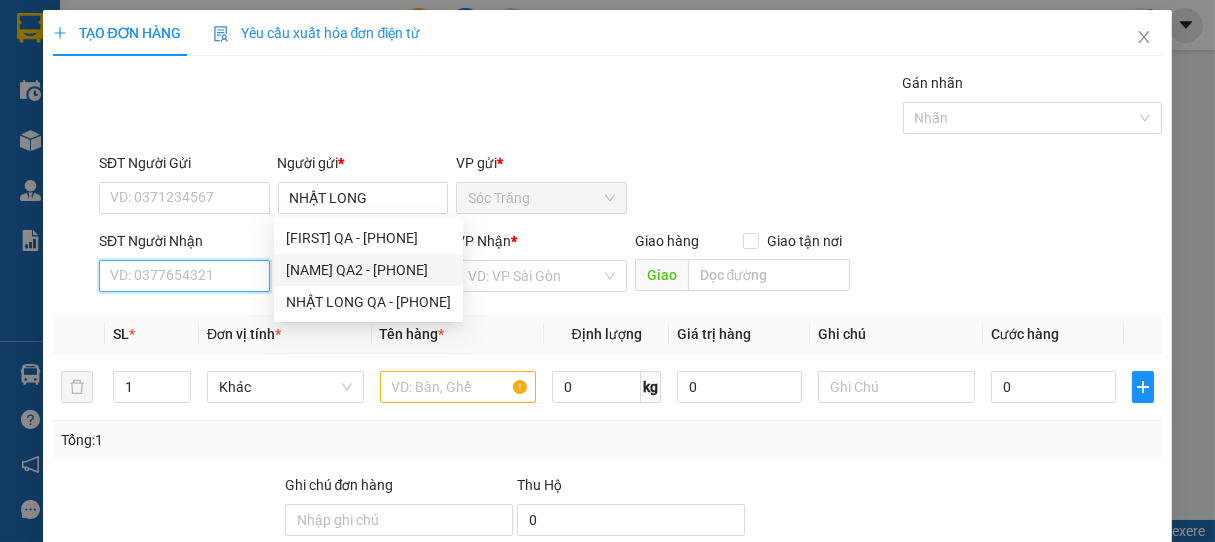 click on "SĐT Người Nhận" at bounding box center (184, 276) 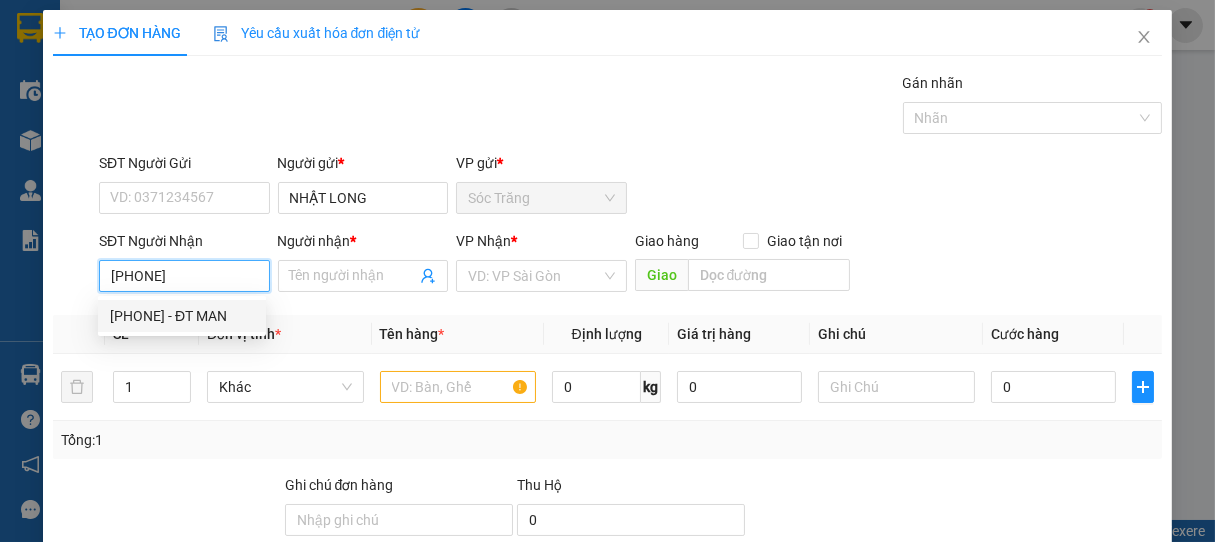 click on "[PHONE] - ĐT MAN" at bounding box center (182, 316) 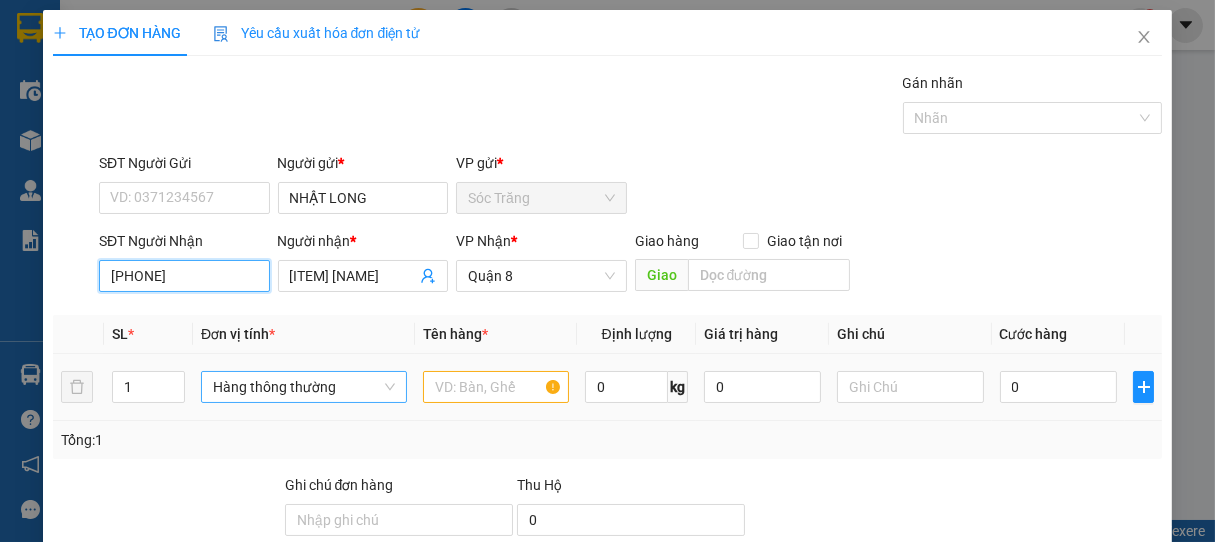 click on "Hàng thông thường" at bounding box center [304, 387] 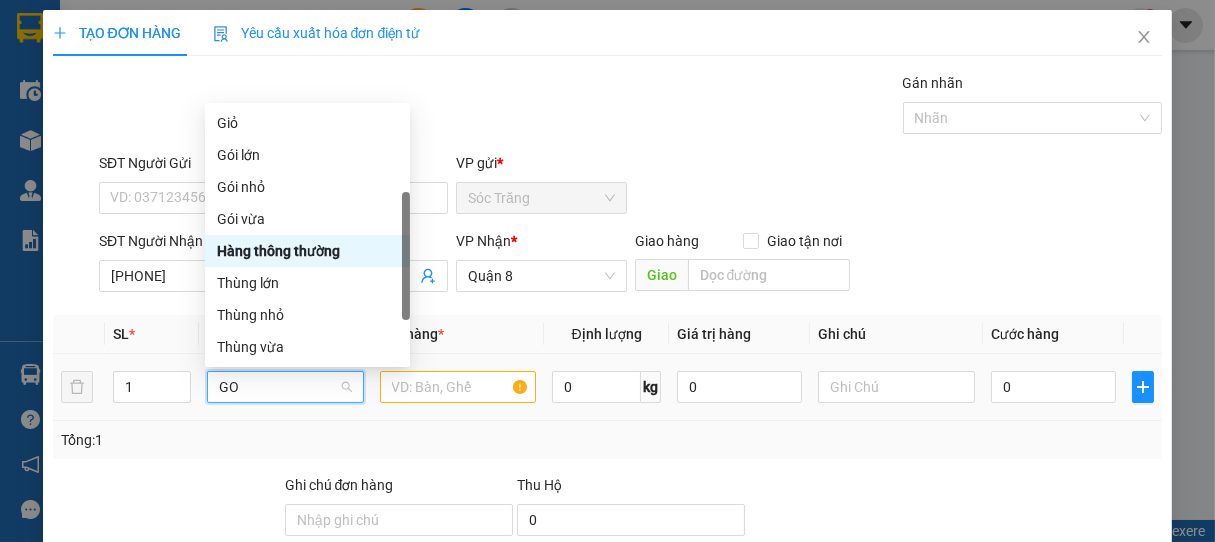 scroll, scrollTop: 0, scrollLeft: 0, axis: both 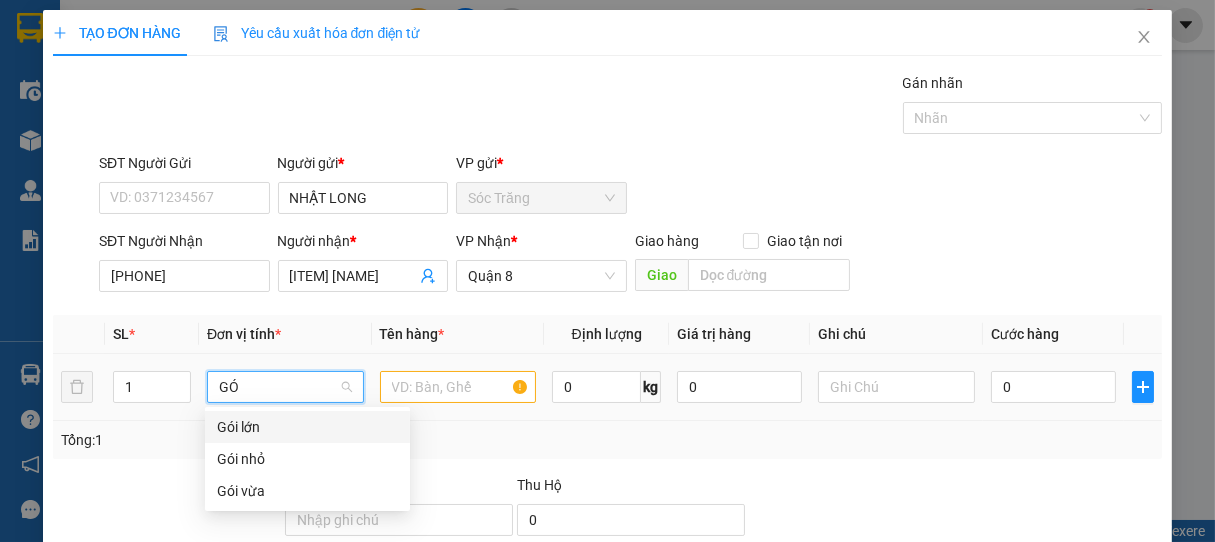 type on "GÓI" 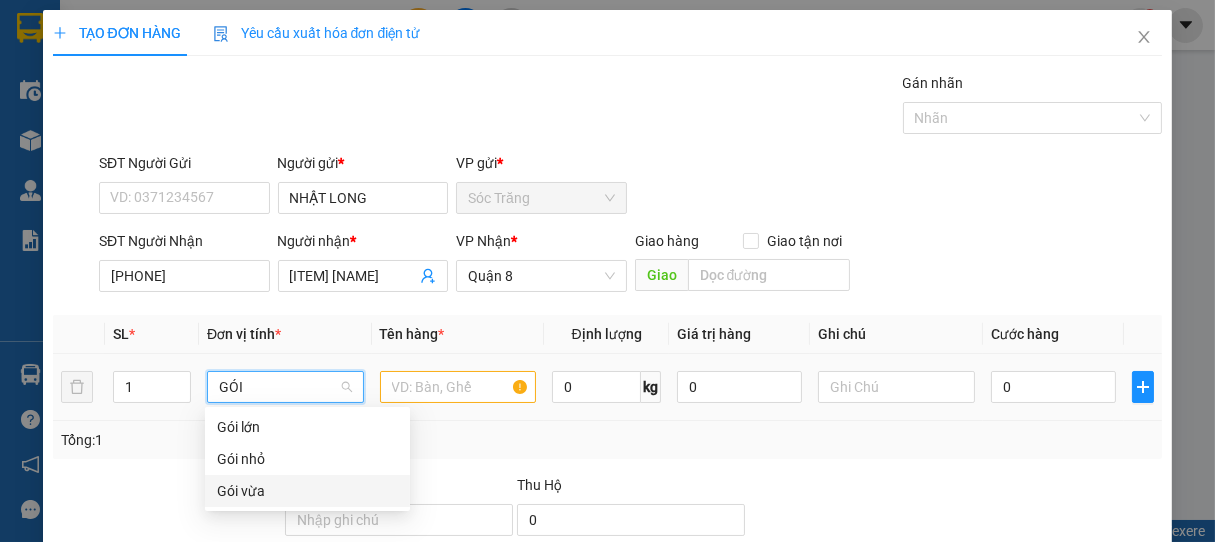 click on "Gói vừa" at bounding box center (307, 491) 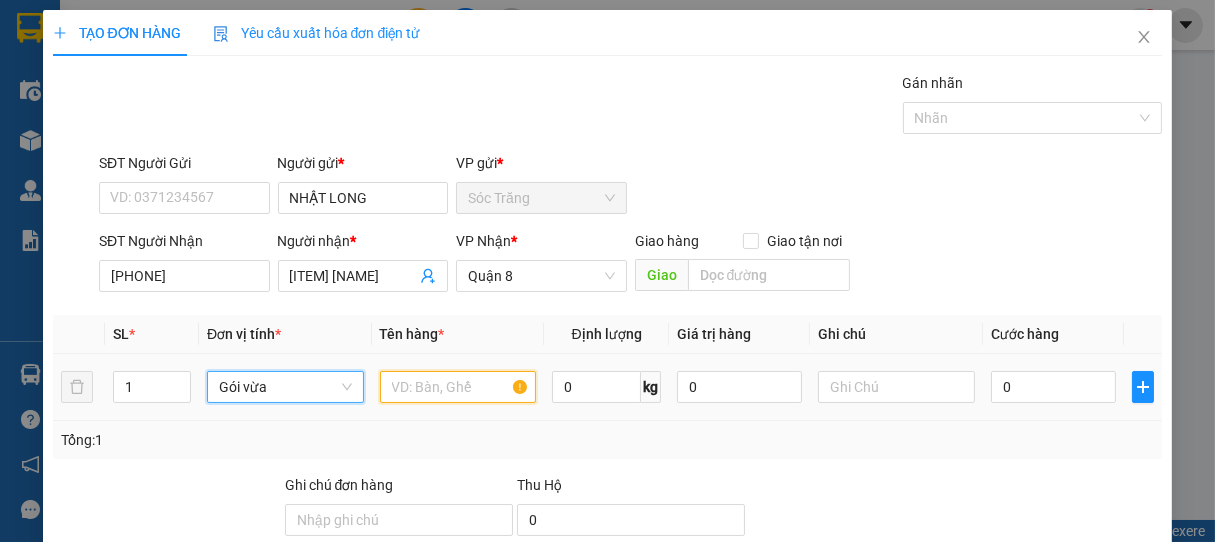 click at bounding box center (458, 387) 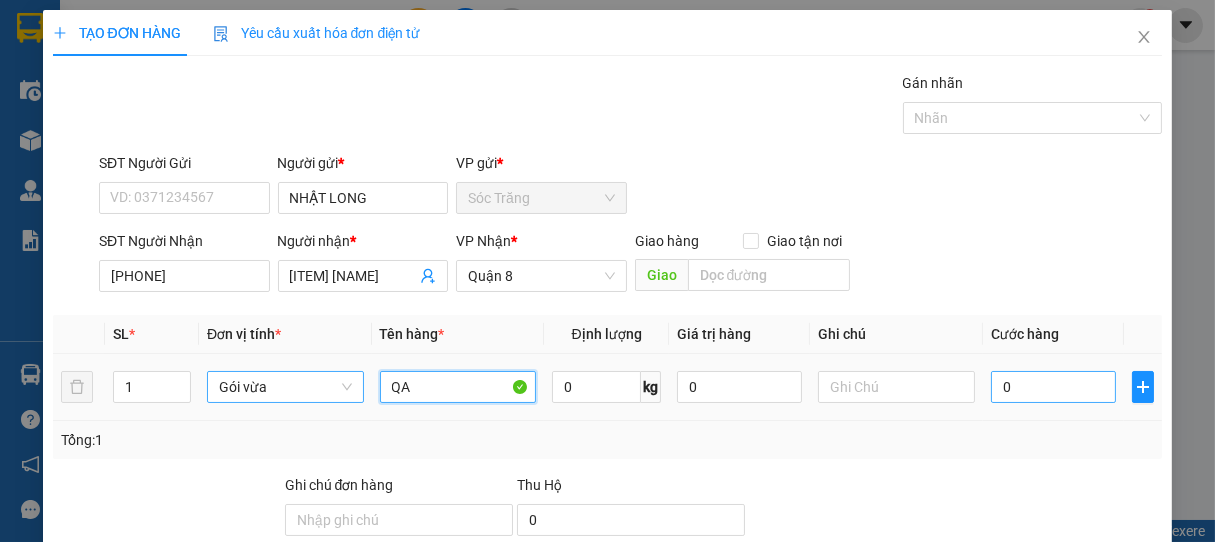 type on "QA" 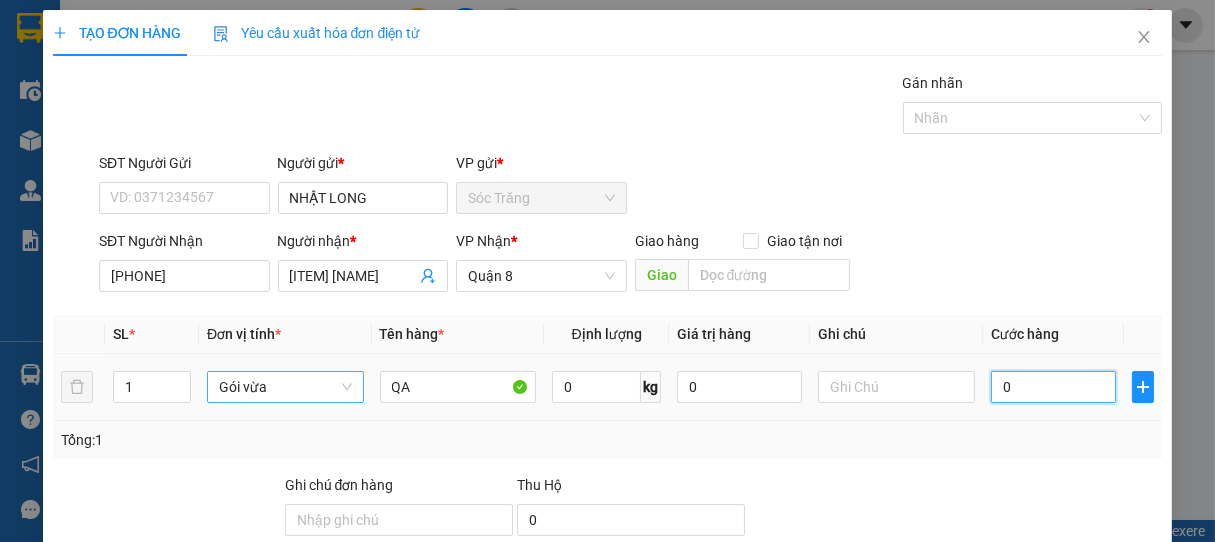 drag, startPoint x: 1047, startPoint y: 387, endPoint x: 1028, endPoint y: 385, distance: 19.104973 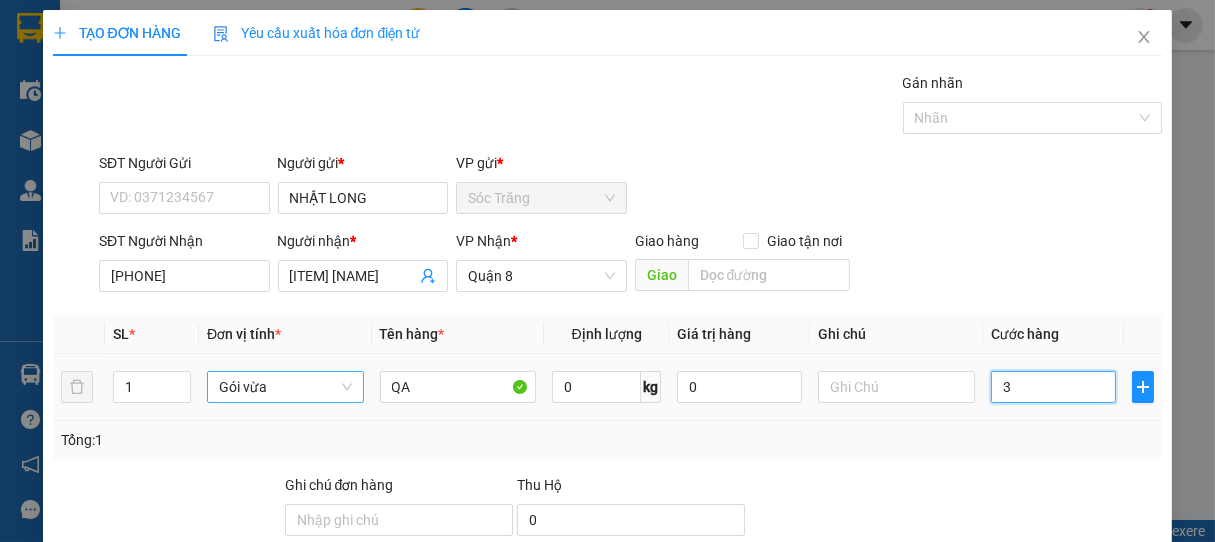 type on "30" 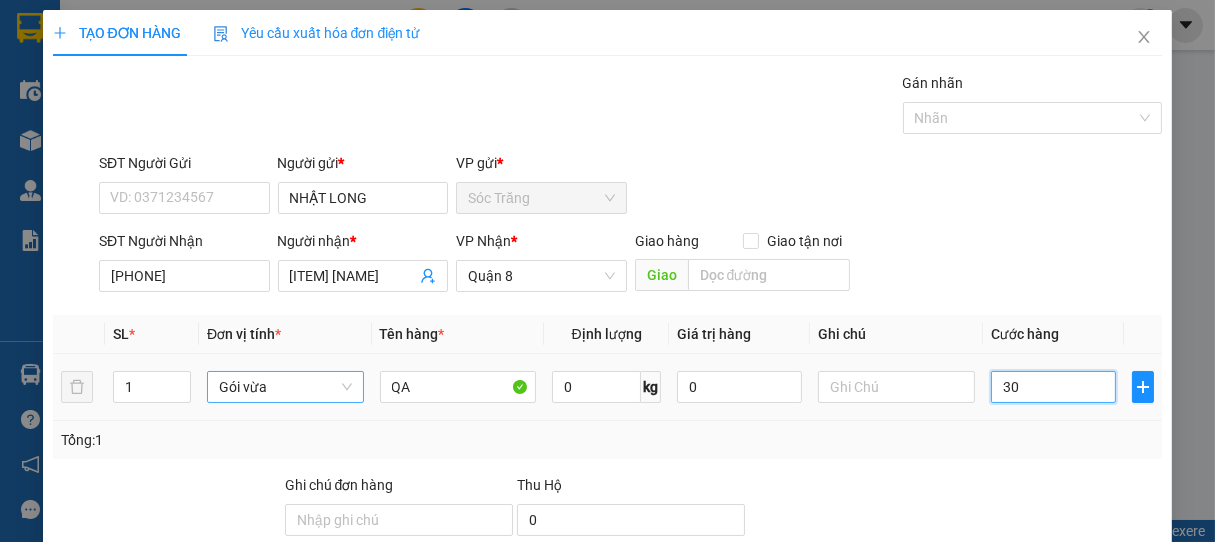 type on "300" 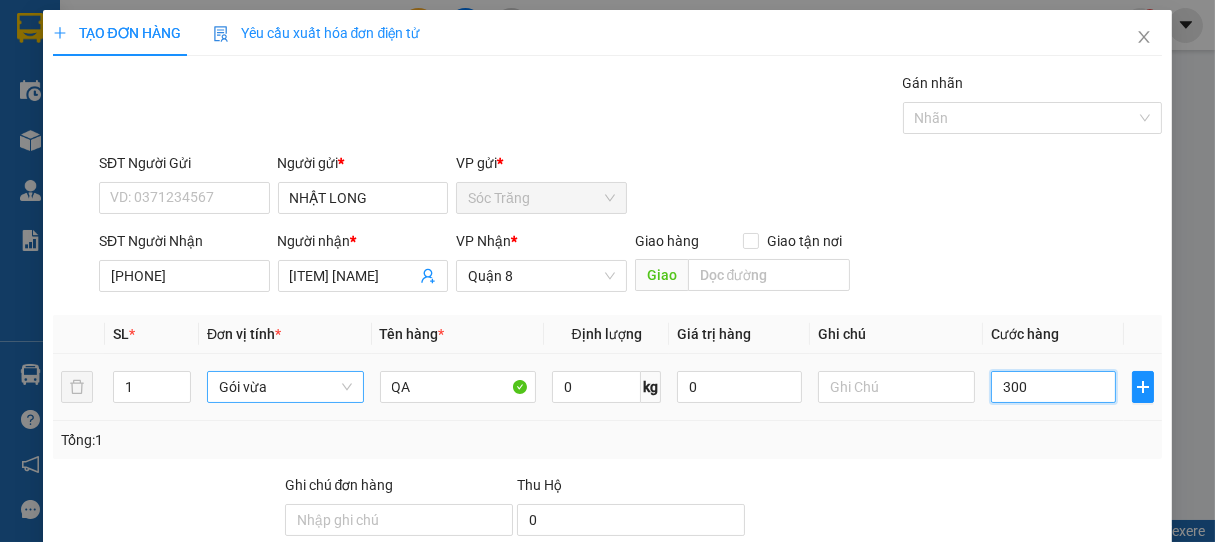 type on "3.000" 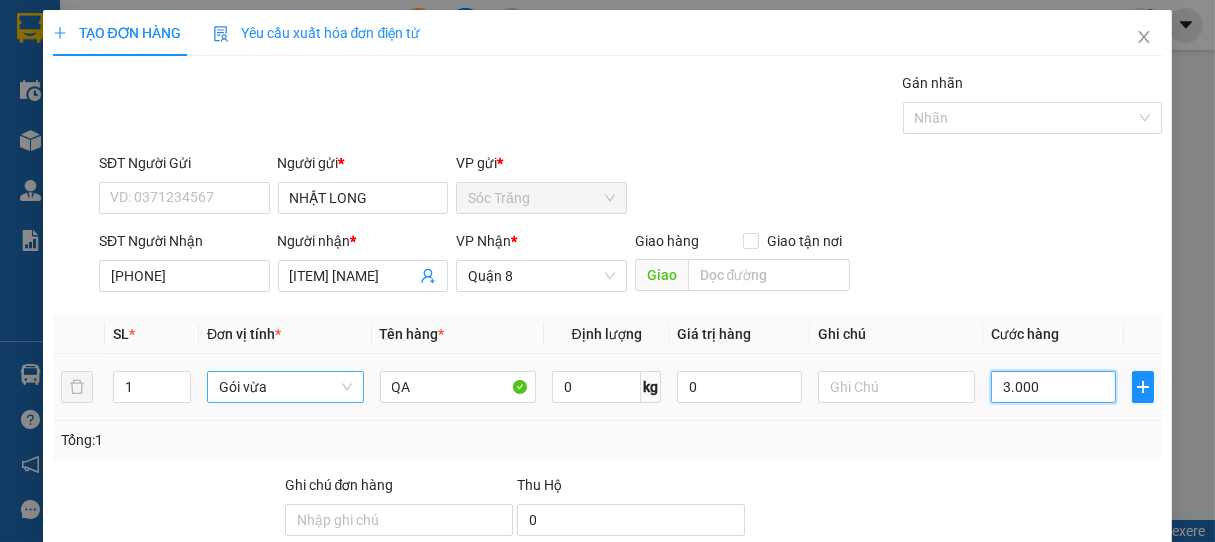 type on "30.000" 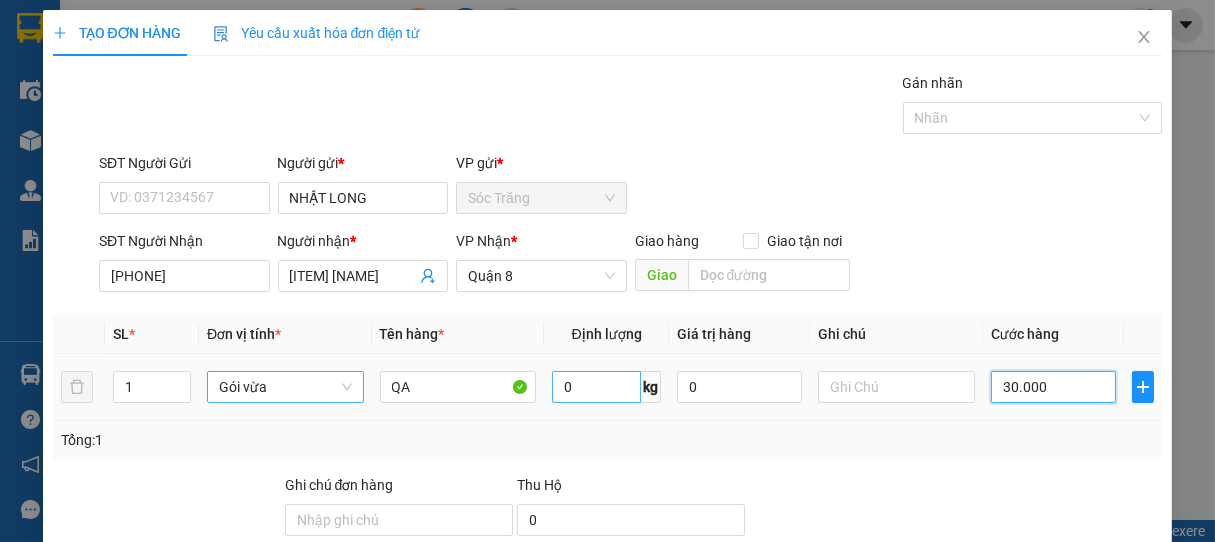 type on "30.000" 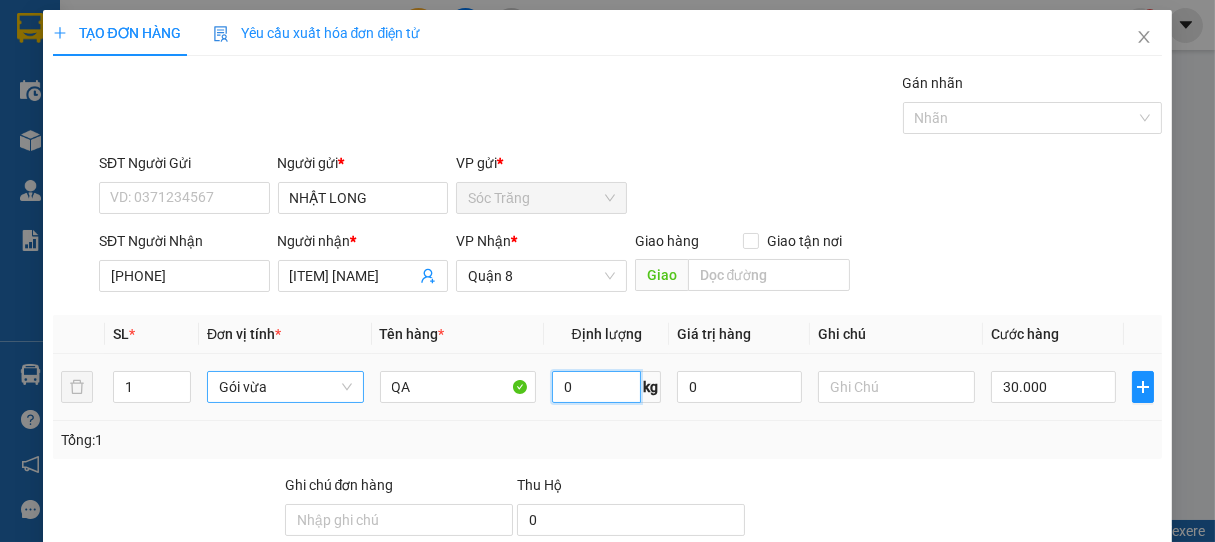 click on "0" at bounding box center (596, 387) 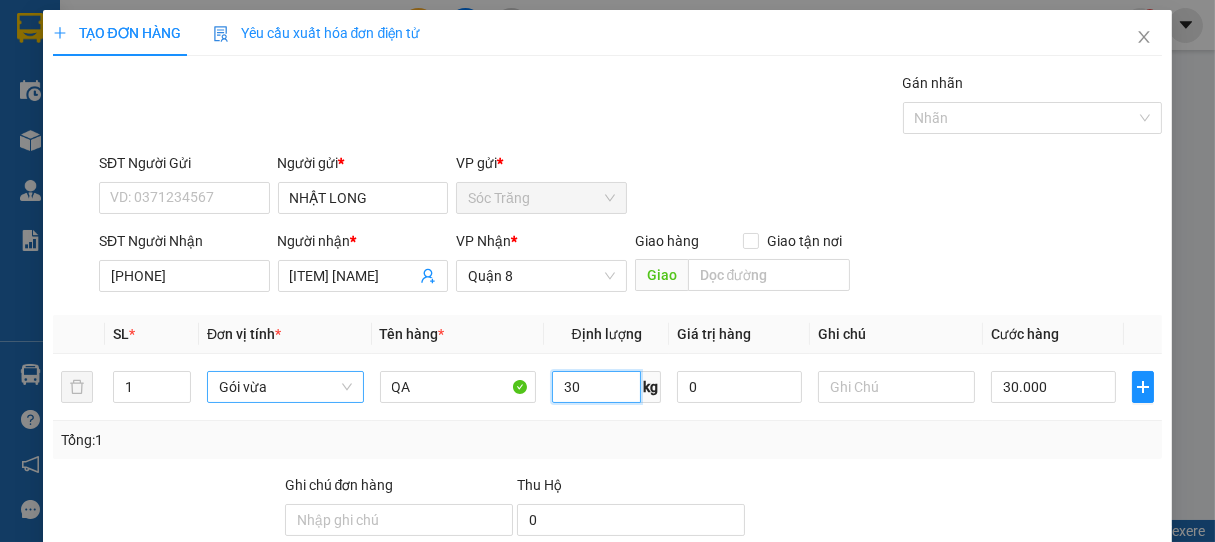 type on "30" 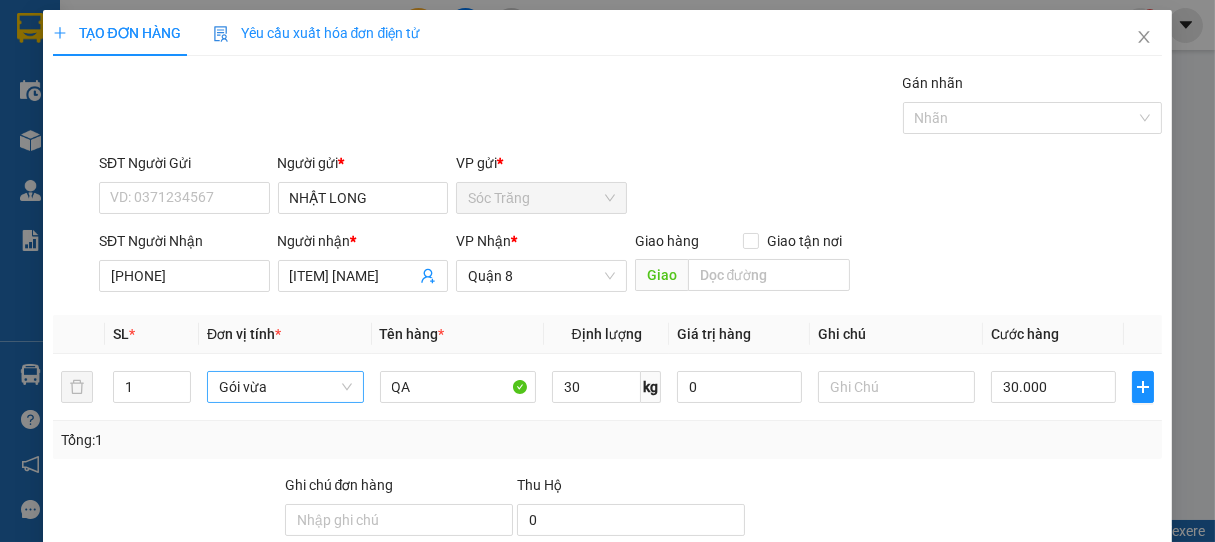 type 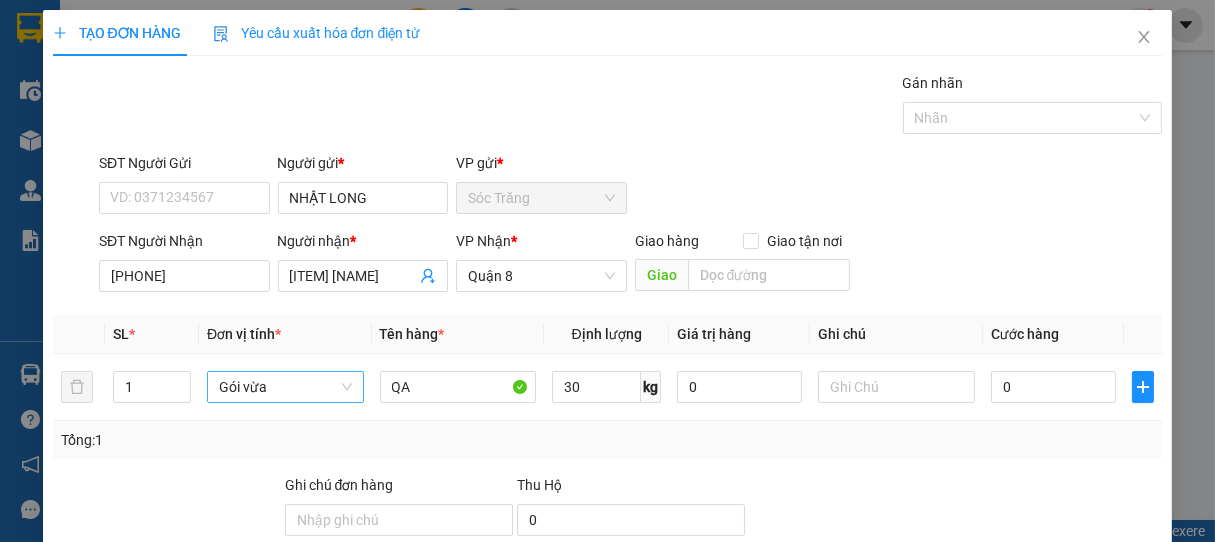 scroll, scrollTop: 196, scrollLeft: 0, axis: vertical 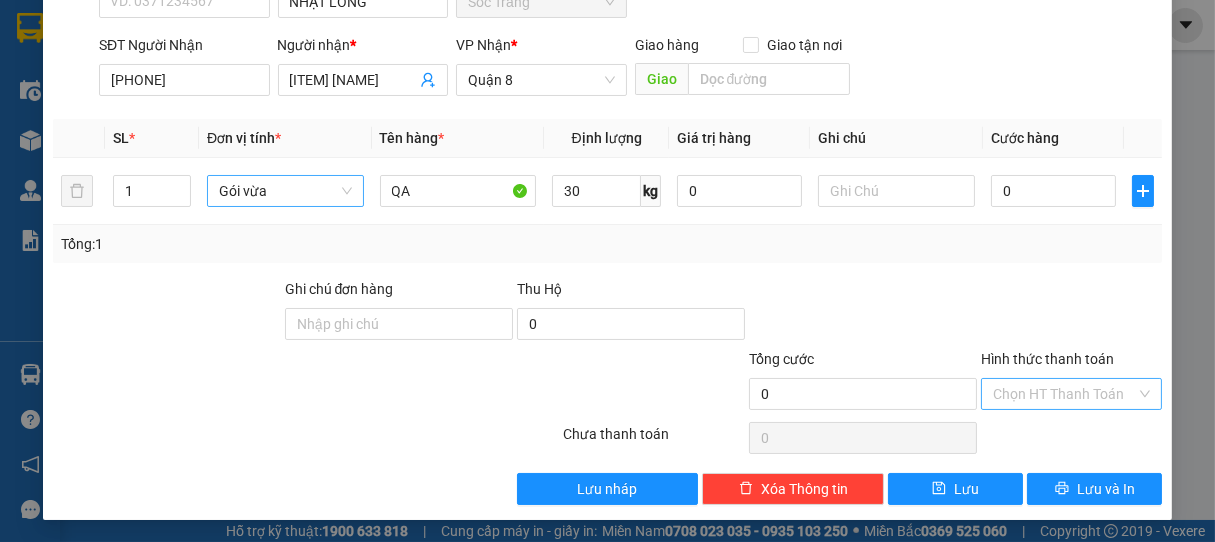click on "Hình thức thanh toán" at bounding box center [1065, 394] 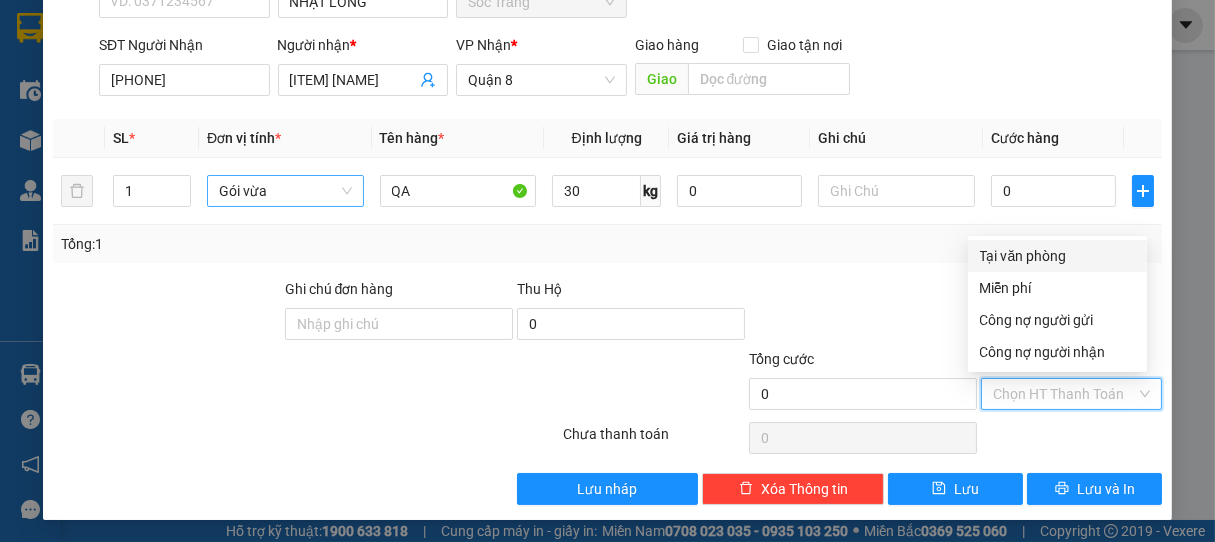 drag, startPoint x: 1056, startPoint y: 255, endPoint x: 1063, endPoint y: 298, distance: 43.56604 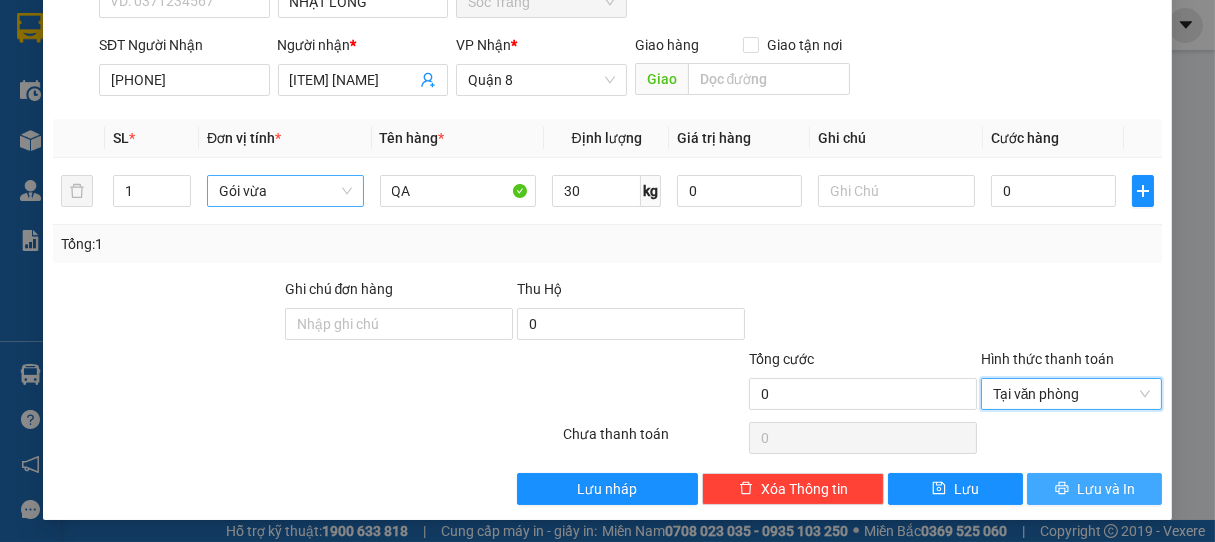 click on "Lưu và In" at bounding box center [1106, 489] 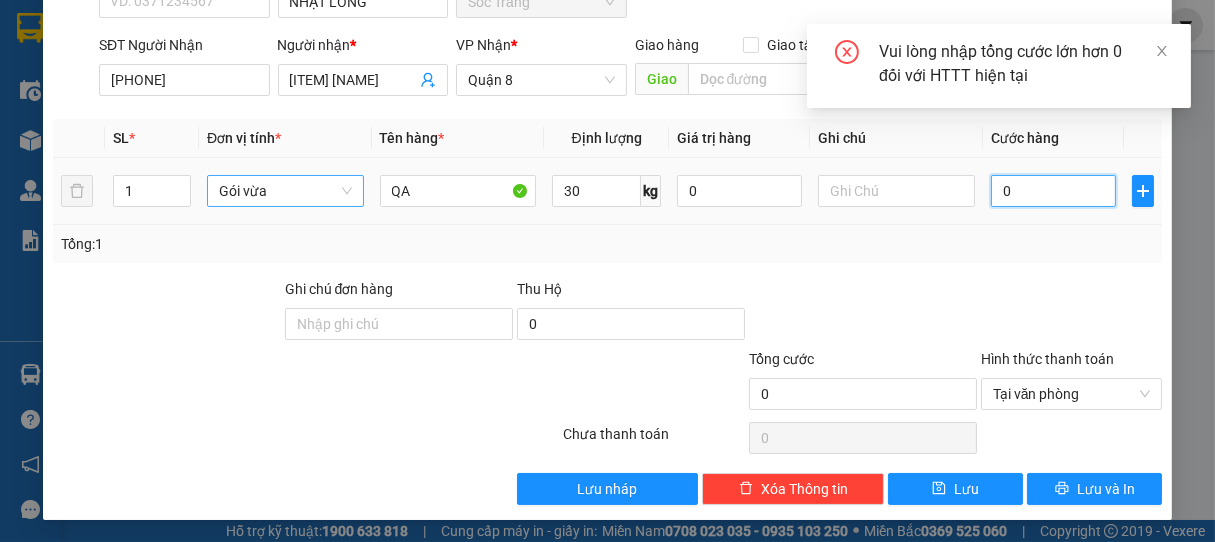 click on "0" at bounding box center (1053, 191) 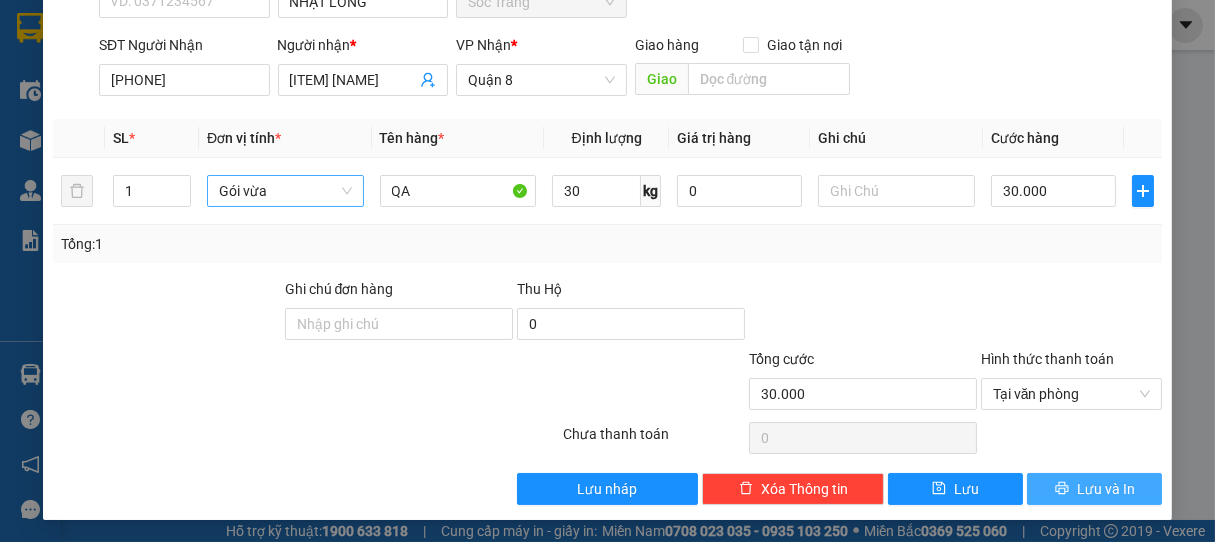 click on "Lưu và In" at bounding box center [1106, 489] 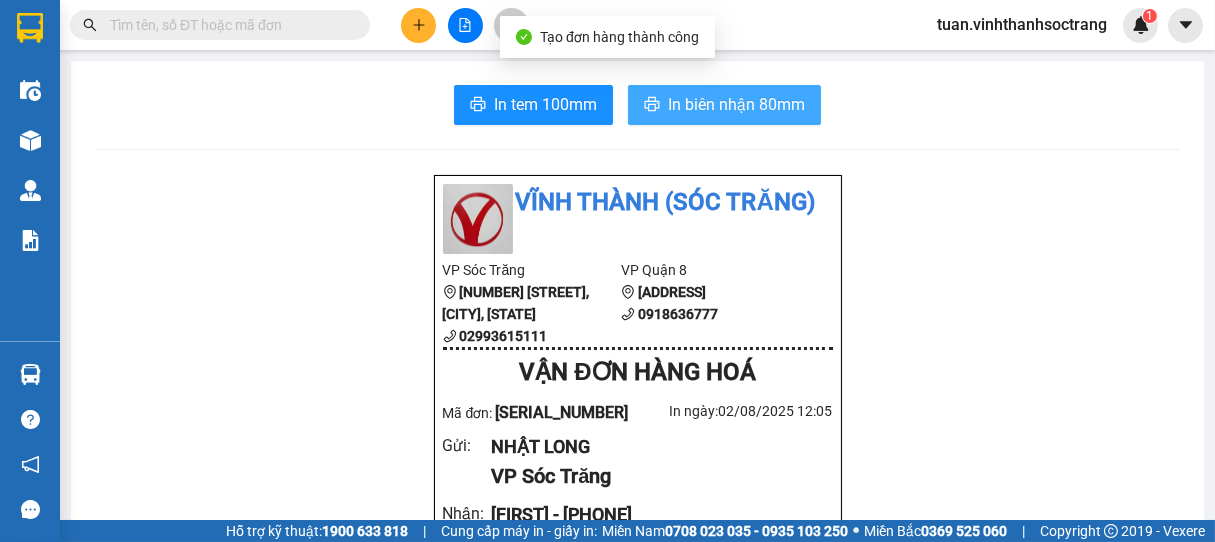 click on "In biên nhận 80mm" at bounding box center (736, 104) 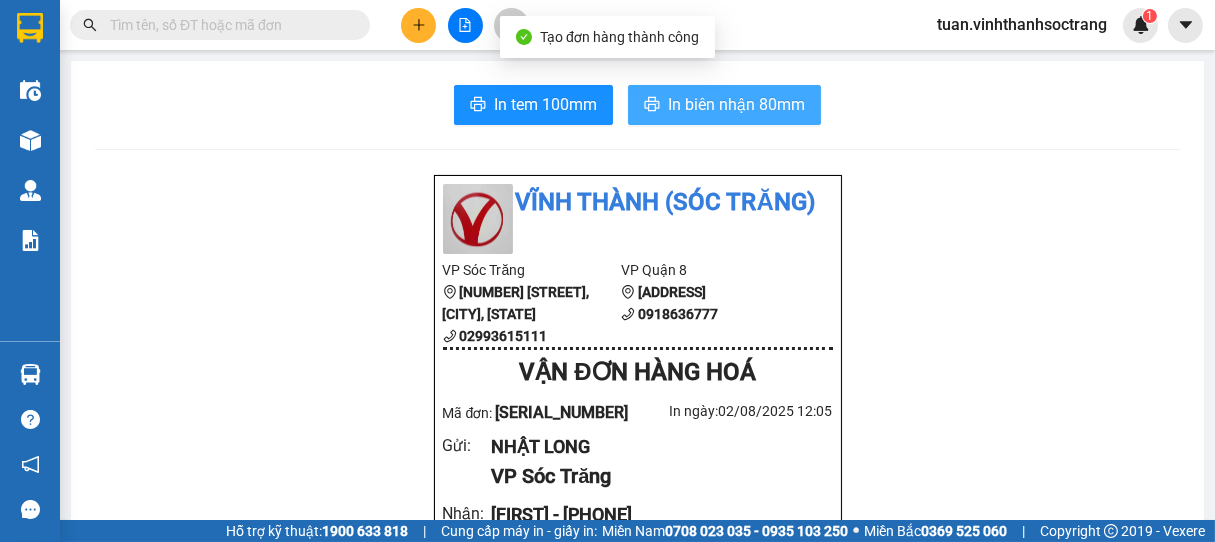 scroll, scrollTop: 0, scrollLeft: 0, axis: both 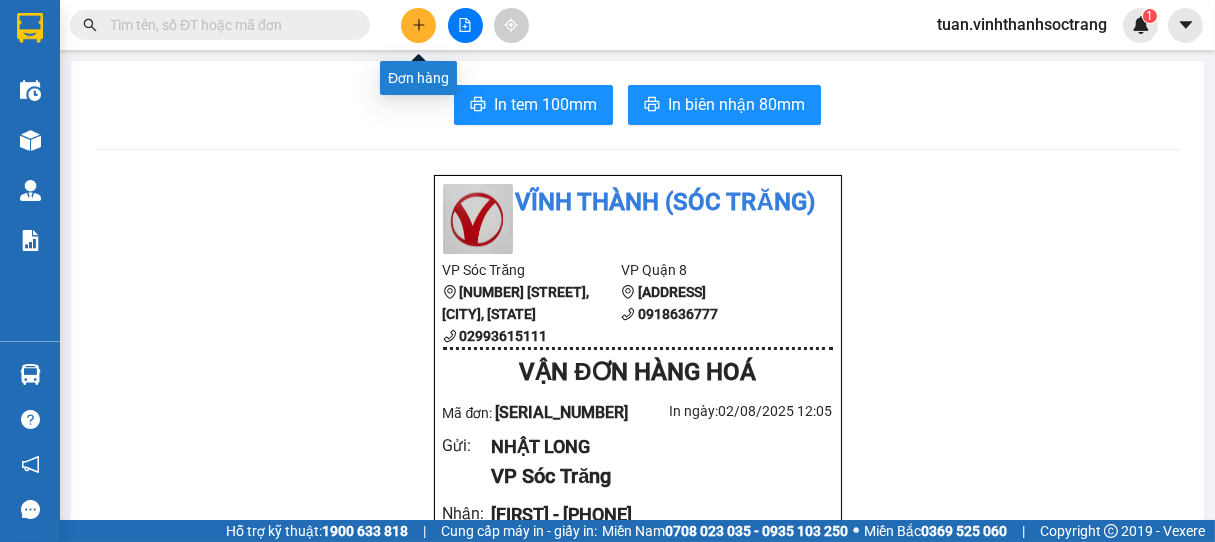 click at bounding box center (465, 25) 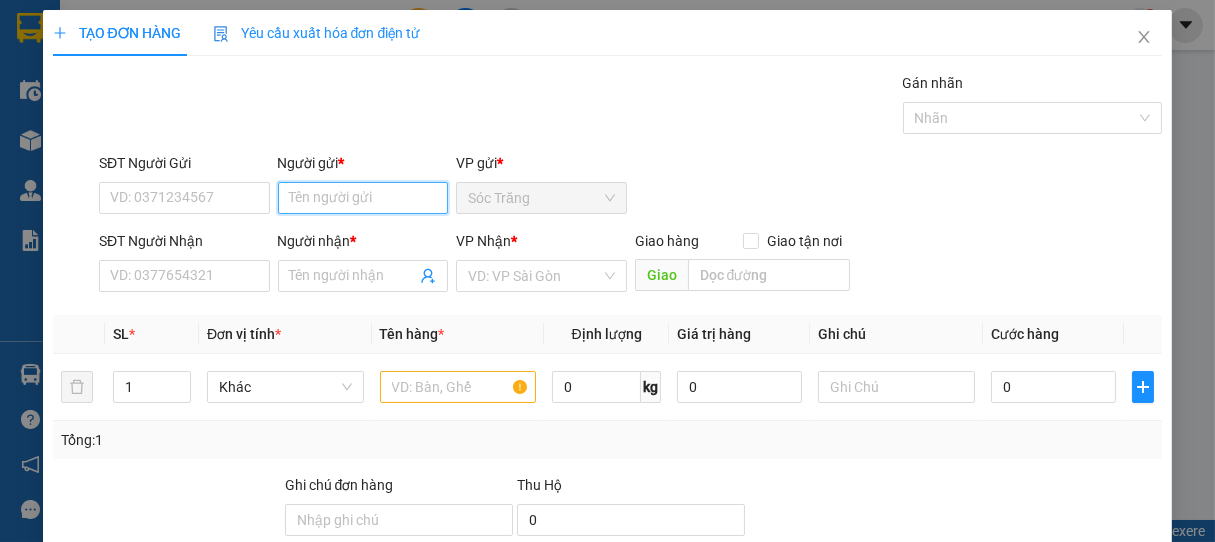 click on "Người gửi  *" at bounding box center (363, 198) 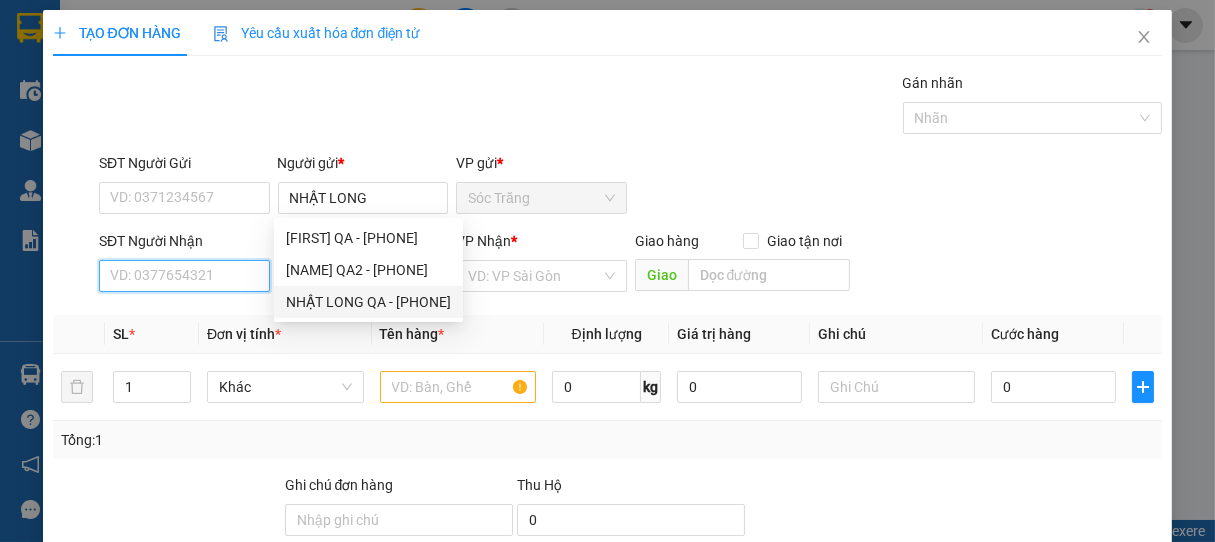 click on "SĐT Người Nhận" at bounding box center (184, 276) 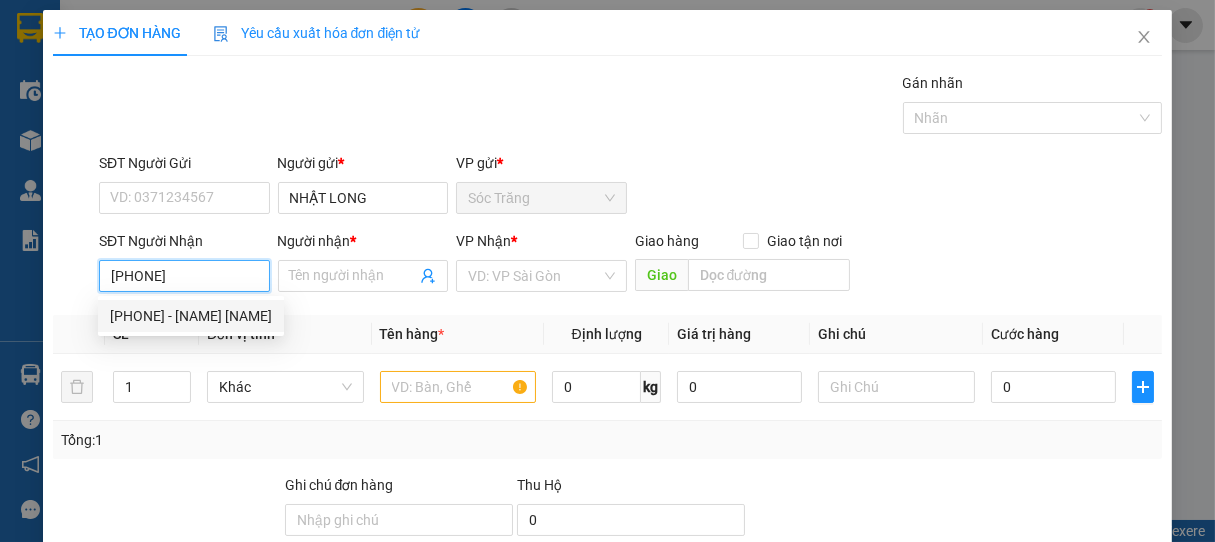 click on "[PHONE] - [NAME] [NAME]" at bounding box center (191, 316) 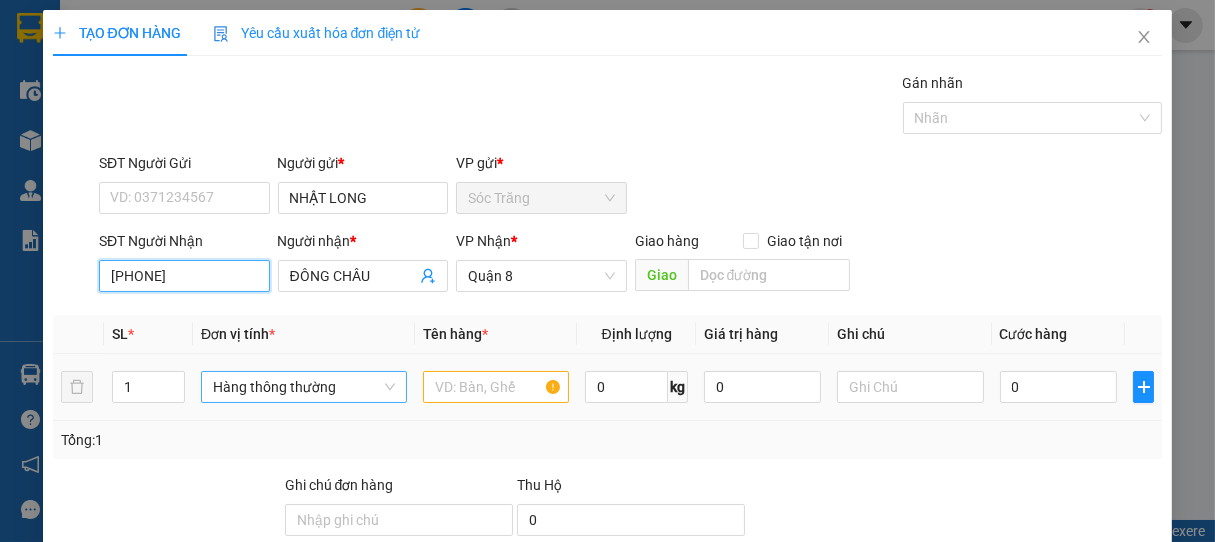 click on "Hàng thông thường" at bounding box center [304, 387] 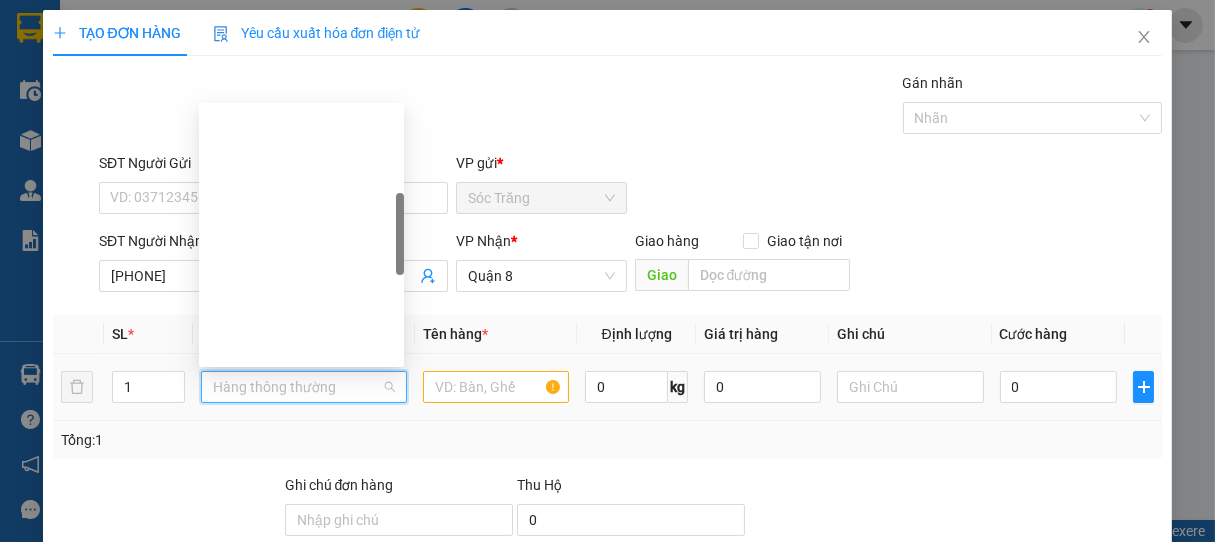 scroll, scrollTop: 320, scrollLeft: 0, axis: vertical 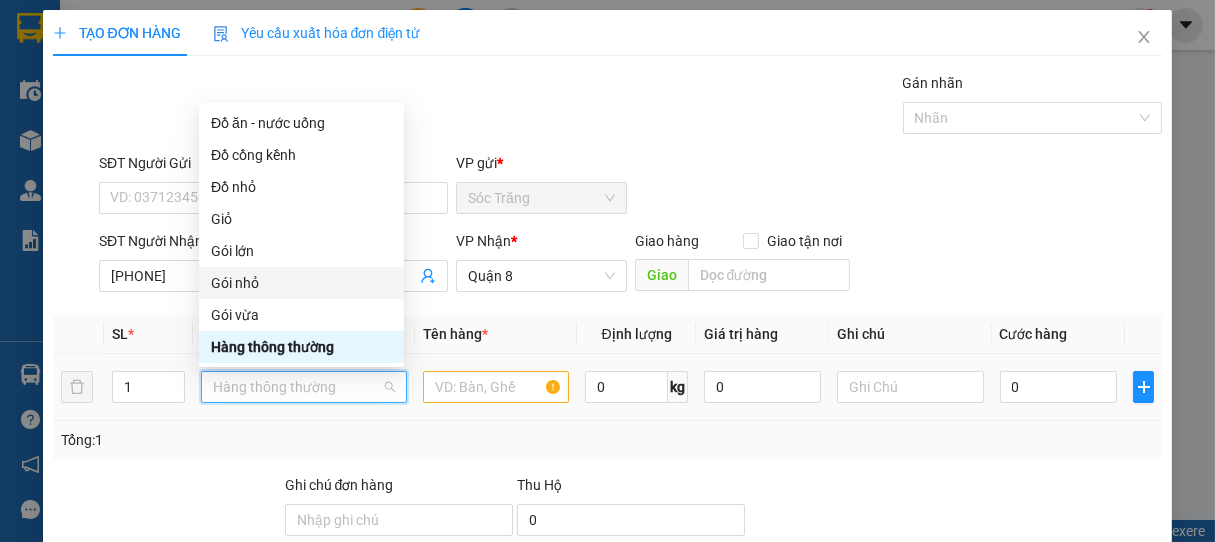 click on "Gói nhỏ" at bounding box center (301, 283) 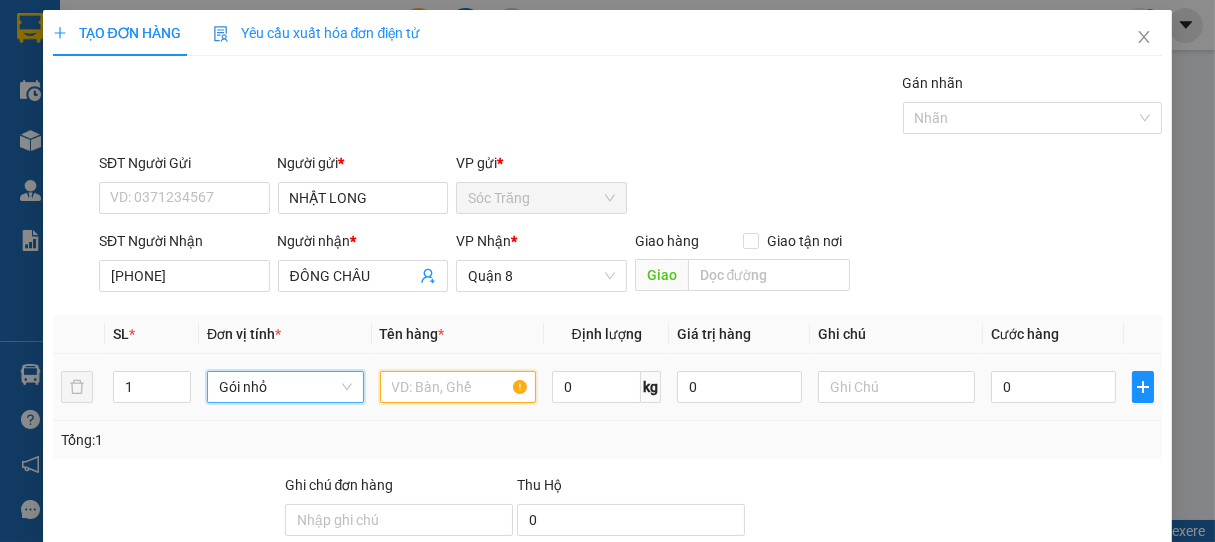 click at bounding box center (458, 387) 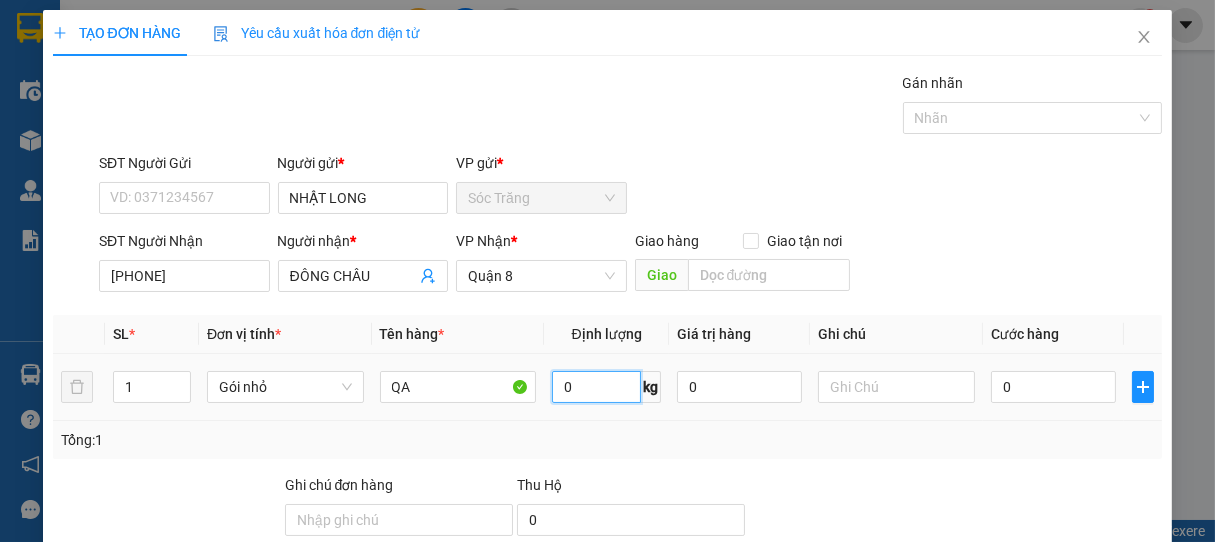 click on "0" at bounding box center [596, 387] 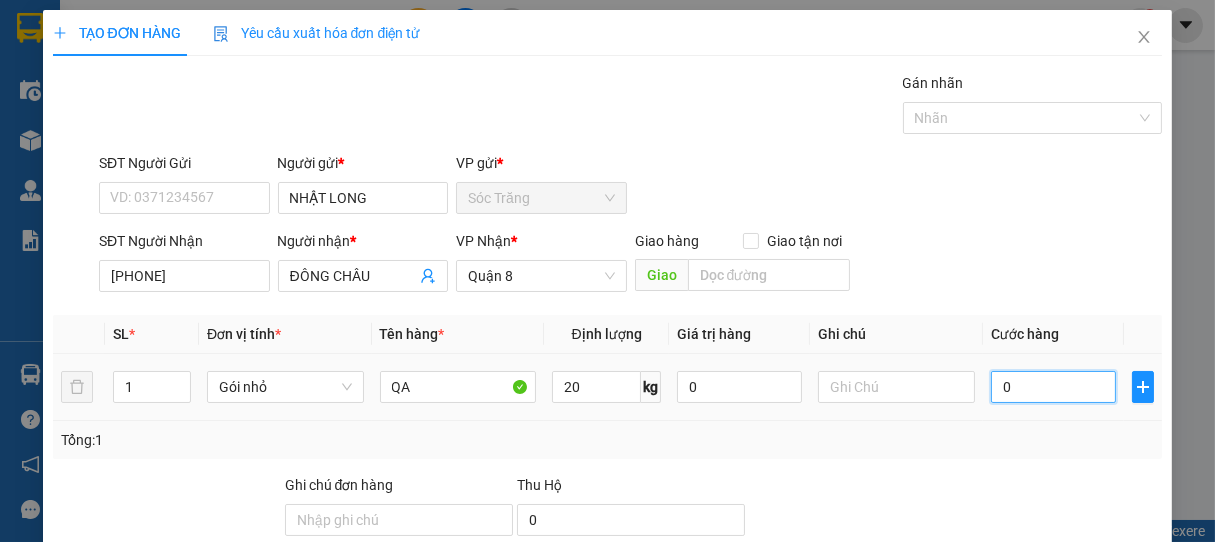 click on "0" at bounding box center (1053, 387) 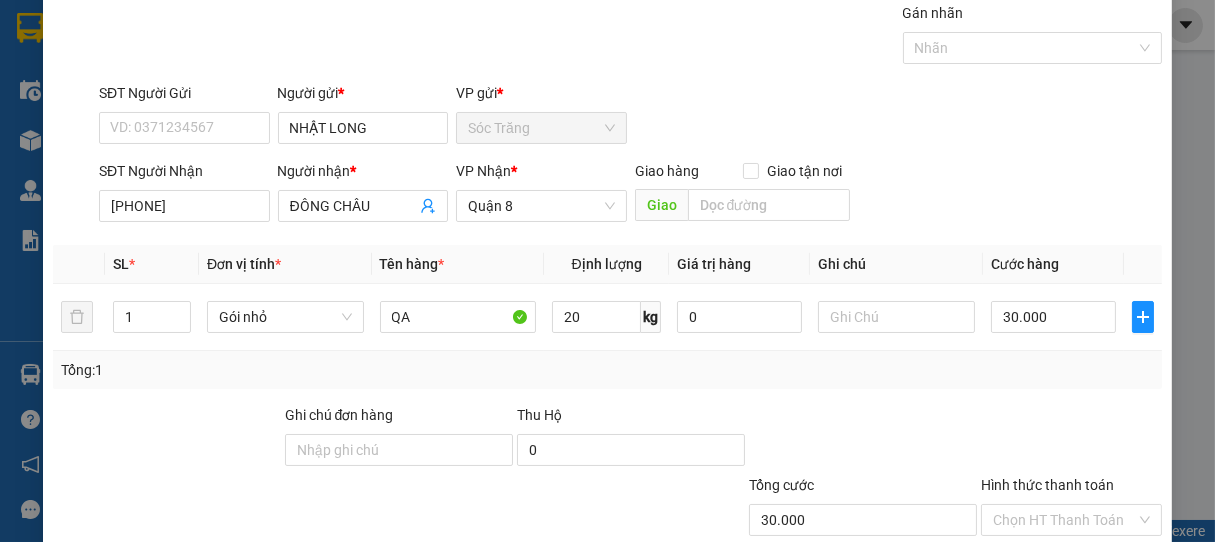 scroll, scrollTop: 196, scrollLeft: 0, axis: vertical 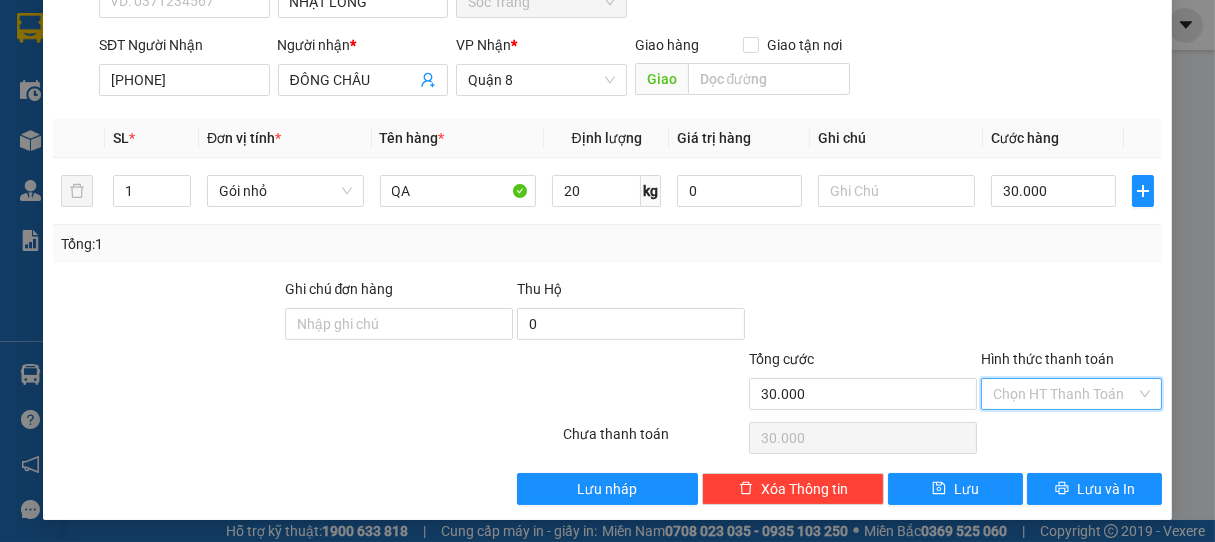 click on "Hình thức thanh toán" at bounding box center (1065, 394) 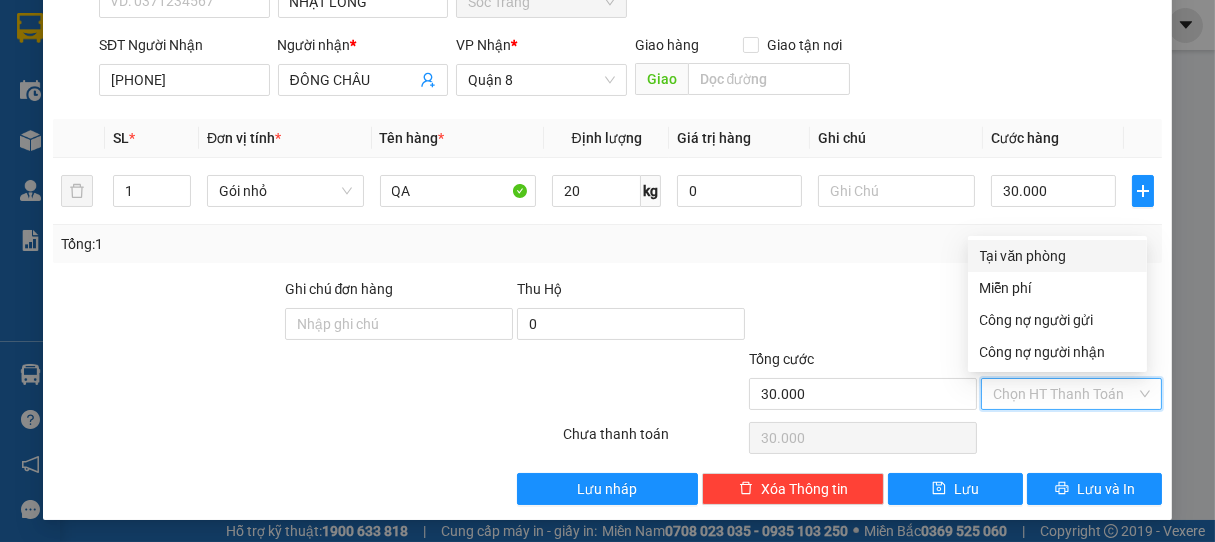 drag, startPoint x: 1008, startPoint y: 254, endPoint x: 1116, endPoint y: 413, distance: 192.21082 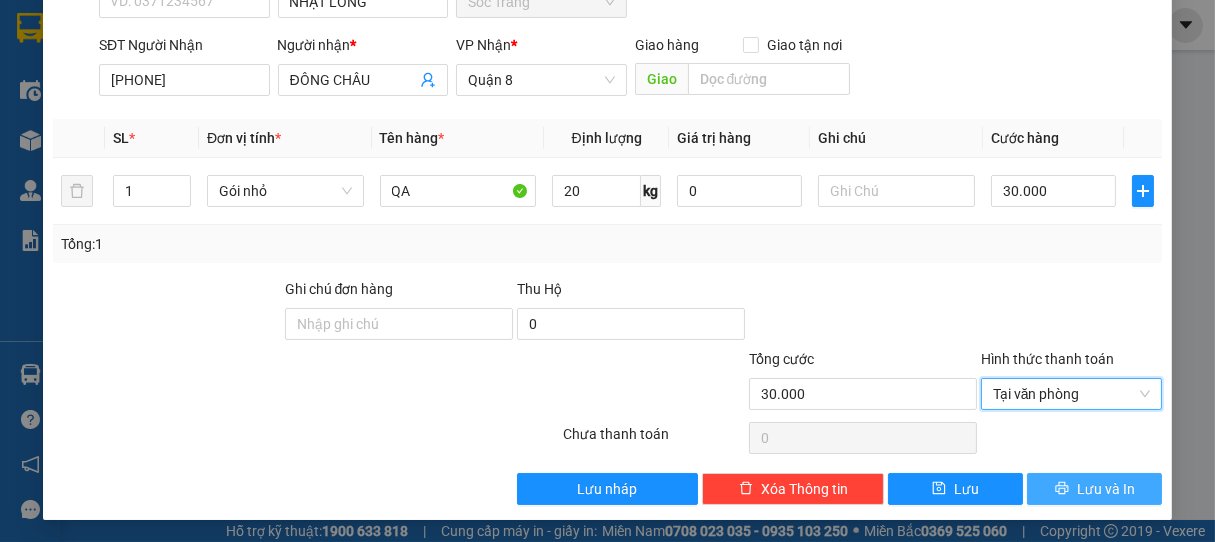 click on "Lưu và In" at bounding box center [1094, 489] 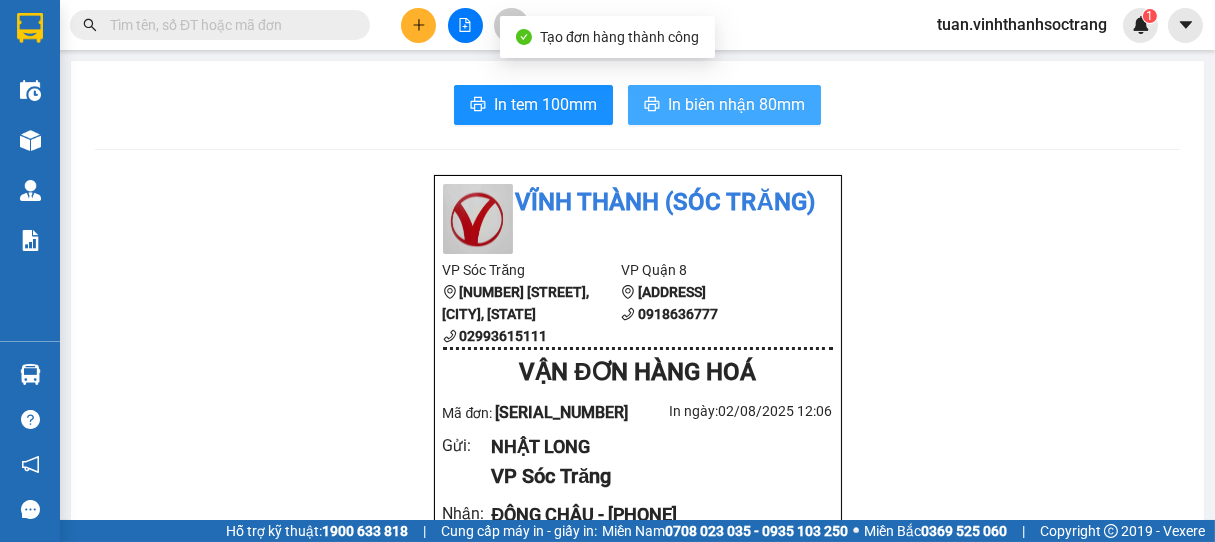 drag, startPoint x: 750, startPoint y: 106, endPoint x: 728, endPoint y: 126, distance: 29.732138 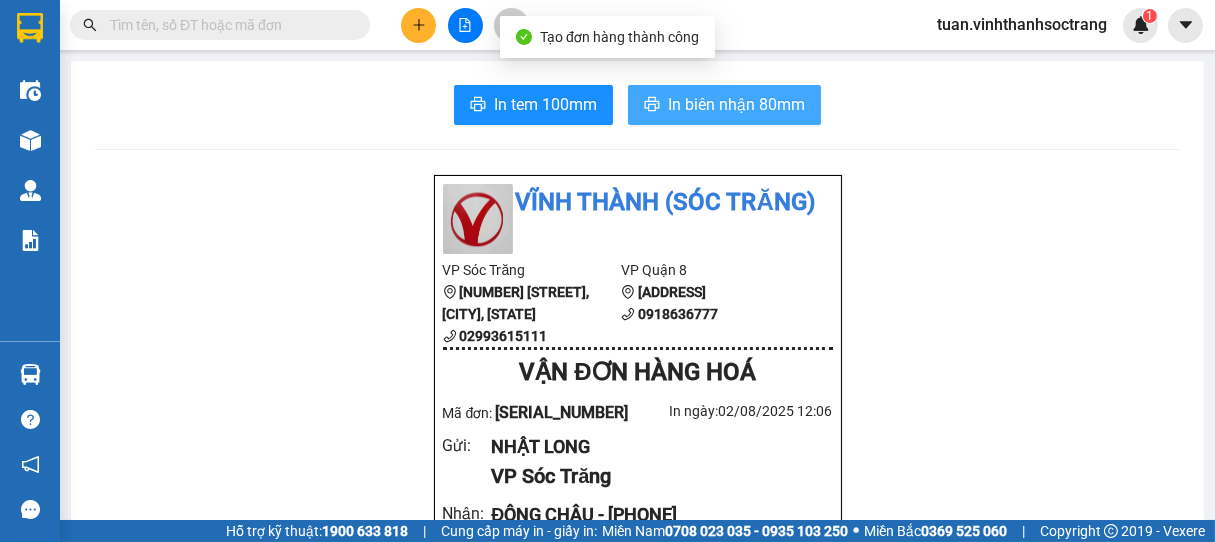 scroll, scrollTop: 0, scrollLeft: 0, axis: both 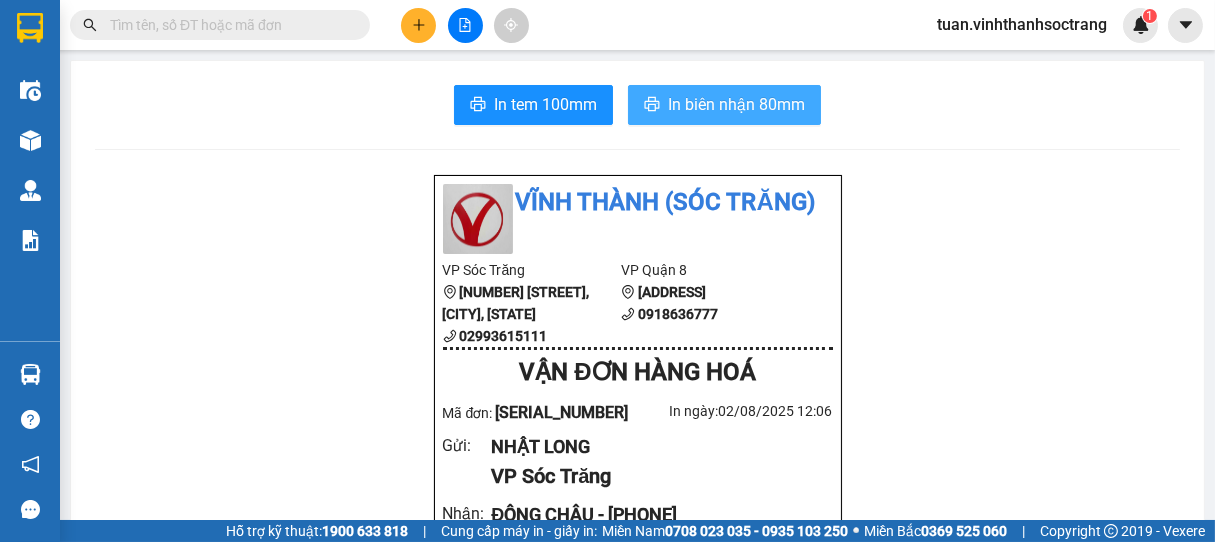 click on "In biên nhận 80mm" at bounding box center (736, 104) 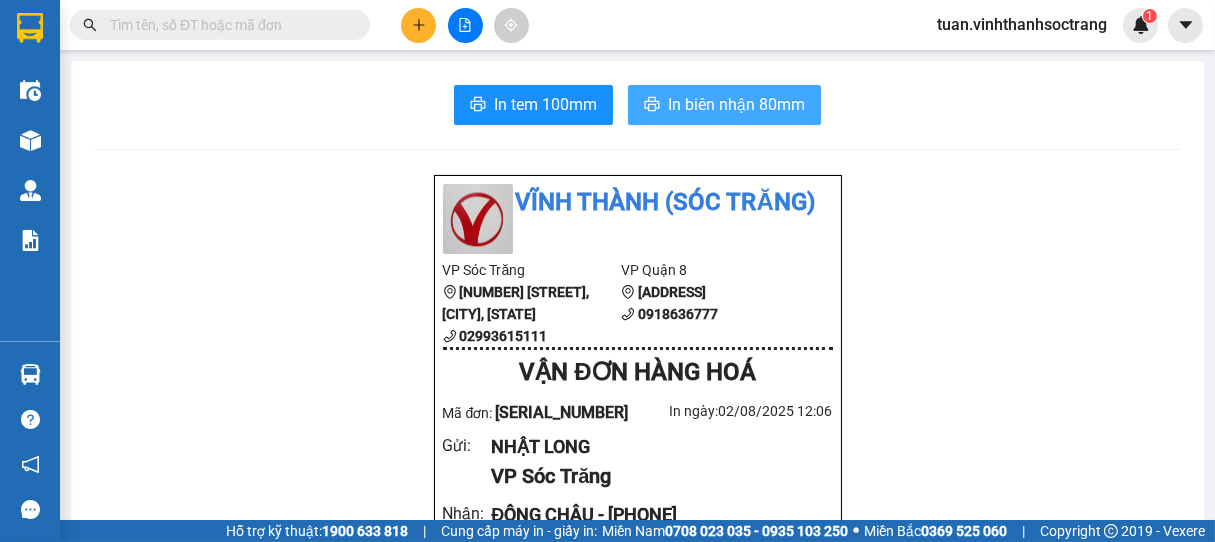 scroll, scrollTop: 0, scrollLeft: 0, axis: both 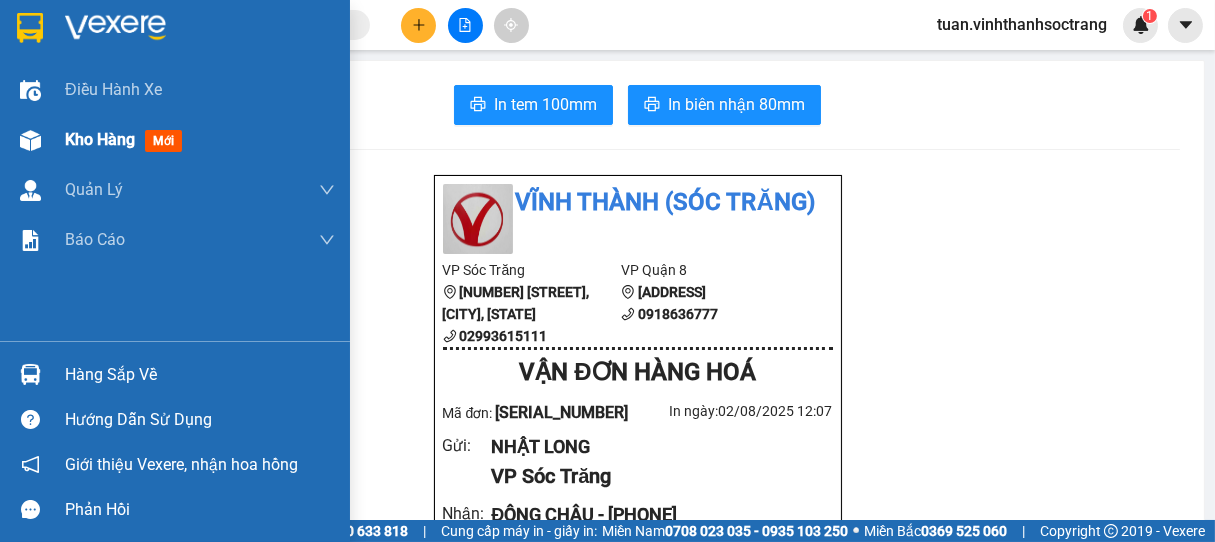 click on "Kho hàng" at bounding box center [100, 139] 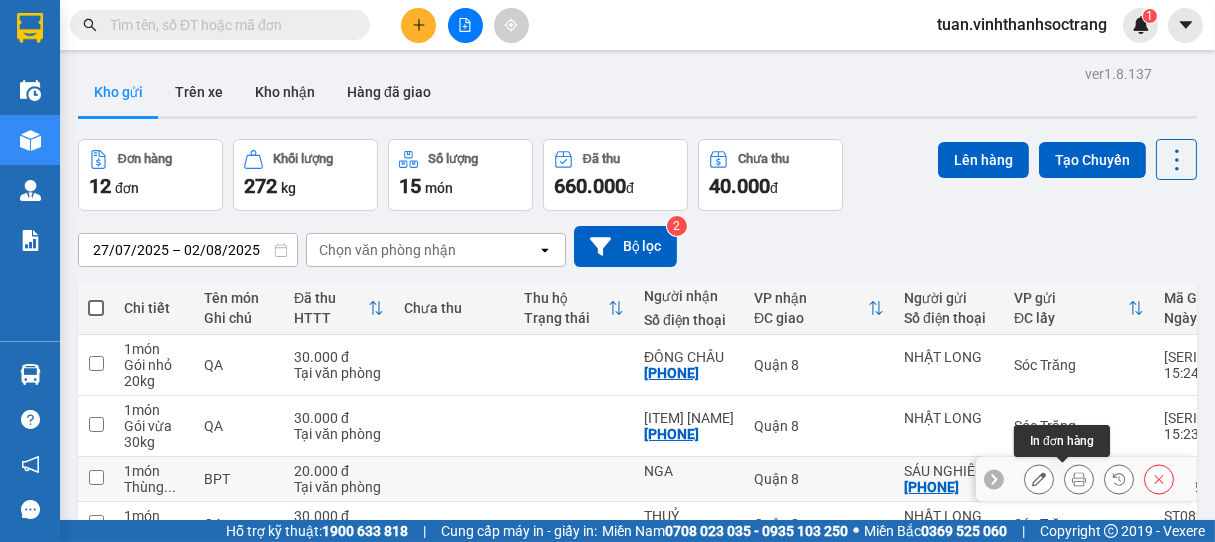 click 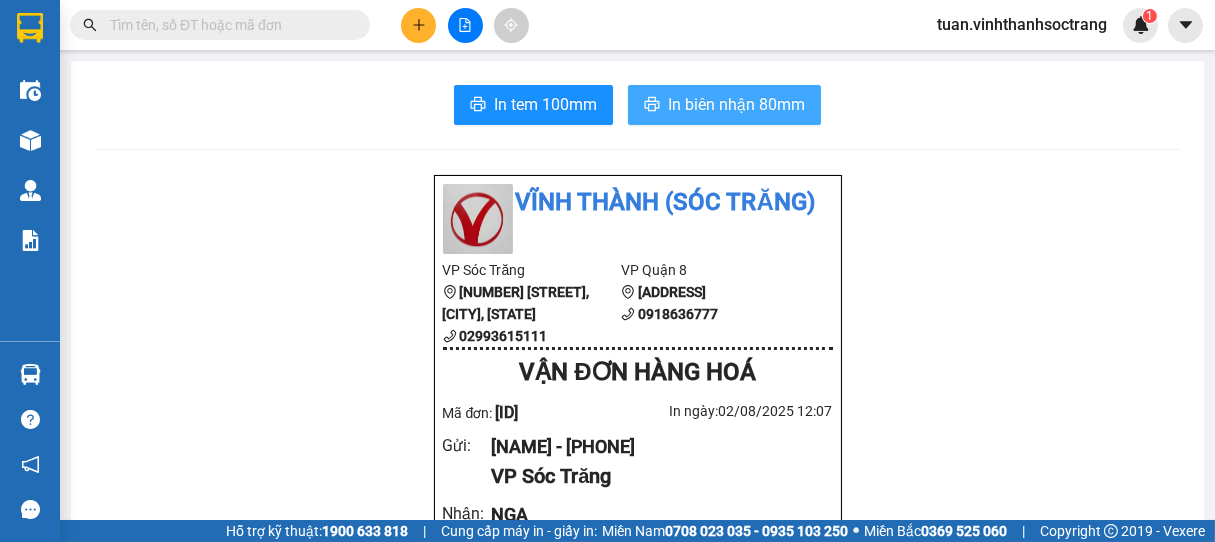 drag, startPoint x: 736, startPoint y: 102, endPoint x: 683, endPoint y: 73, distance: 60.41523 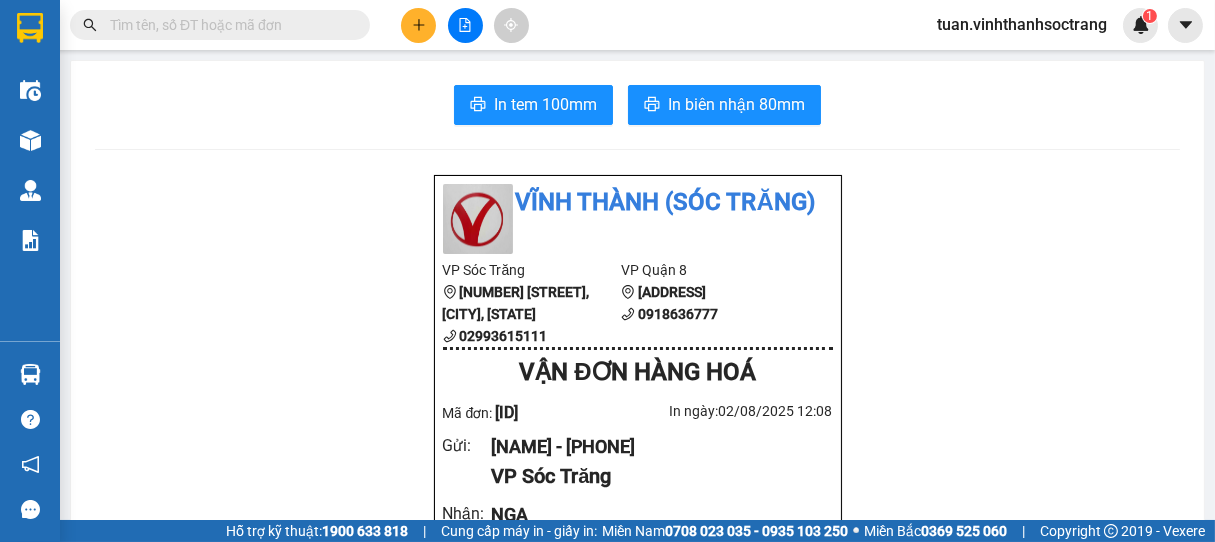 click on "In tem 100mm
In biên nhận 80mm [BRAND] (Sóc Trăng) VP Sóc Trăng   70 Nguyễn đình chiểu,phường 4, TP Sóc Trăng   [PHONE] VP Quận 8   208 PHẠM ĐỨC SƠN PHƯỜNG 16, QUẬN 8   [PHONE] VẬN ĐƠN HÀNG HOÁ Mã đơn:   ST08250052 In ngày:  [DATE]   [TIME] Gửi :   [NAME] - [PHONE] VP Sóc Trăng Nhận :   [NAME]   VP Quận 8 Tên (giá trị hàng) SL Cước món hàng Thùng nhỏ - BPT   (0) 1 20.000 Tổng cộng 1 20.000 Loading... Cước rồi : 20.000 VND Tổng phải thu : 0 VND Người gửi hàng xác nhận NV nhận hàng (Kí và ghi rõ họ tên) [NAME] Quy định nhận/gửi hàng : Công ty không nhận hàng cấm, hàng gian, hàng hư hỏng, vàng bạc đá quý, tiền , vé số, Không nhận vận chuyển động vật các loại Hàng gởi quý khách tự khai, tự niêm phong công ty không kiểm tra Biên bản này có giá trị trong vòng 2 ngày   Gửi:    Sóc Trăng [NAME]" at bounding box center (637, 879) 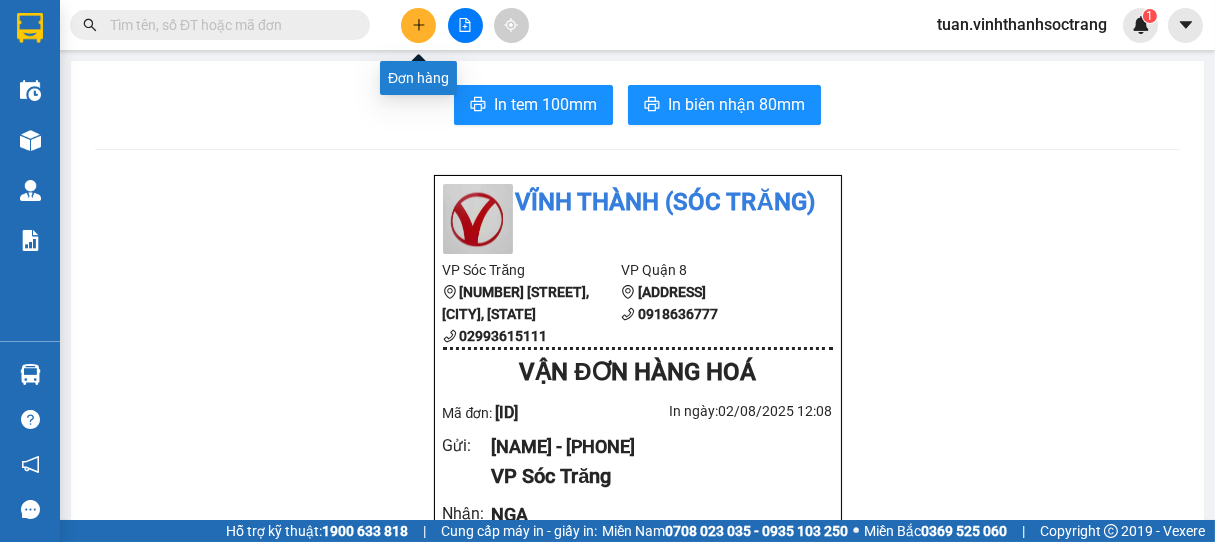 click at bounding box center (418, 25) 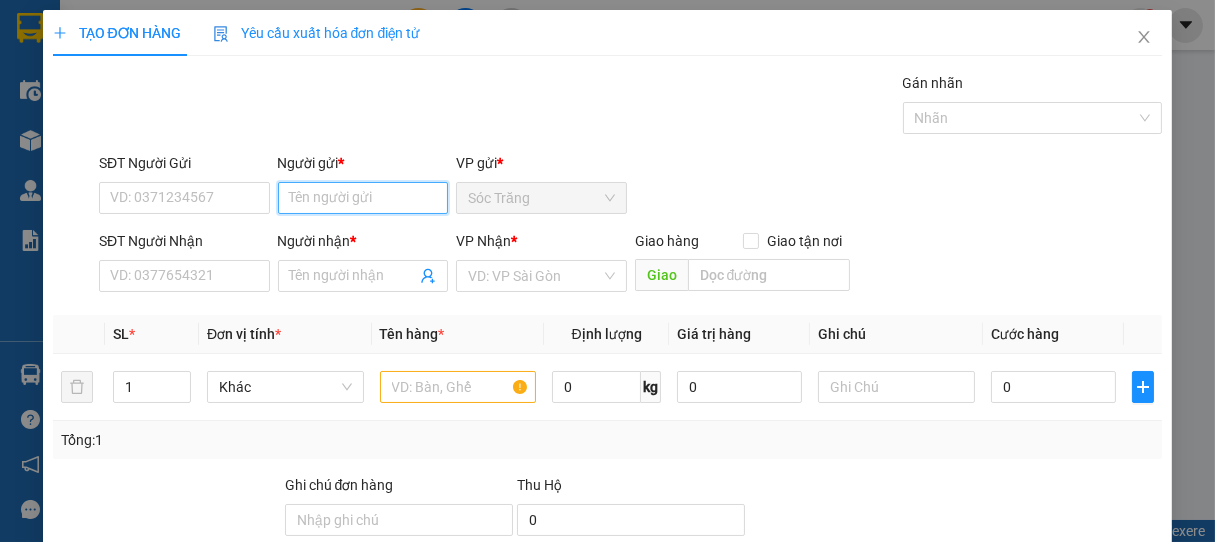 click on "Người gửi  *" at bounding box center (363, 198) 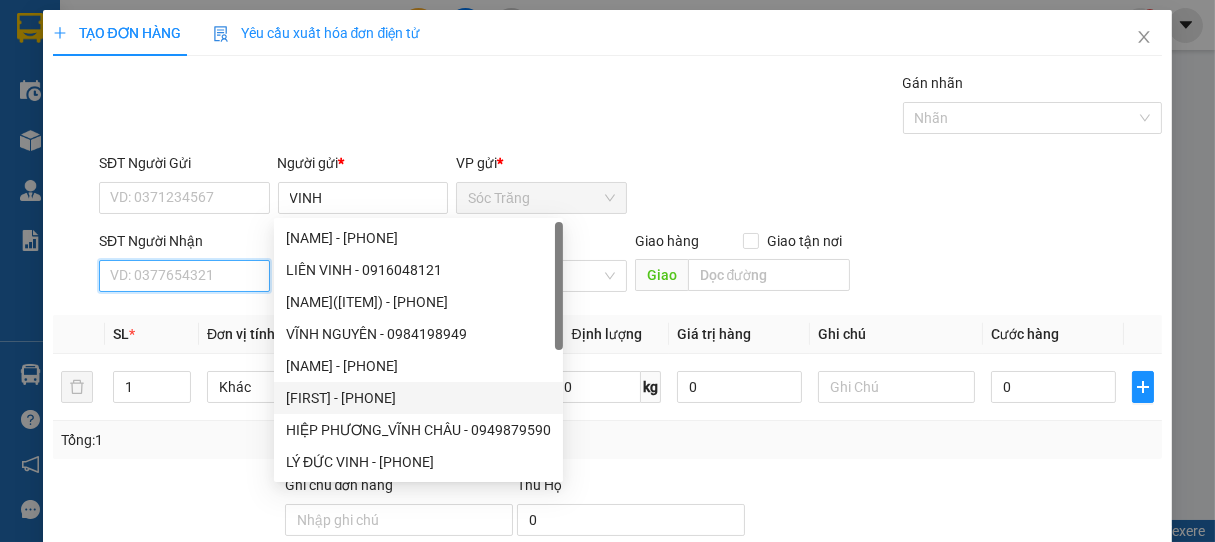 drag, startPoint x: 188, startPoint y: 282, endPoint x: 307, endPoint y: 290, distance: 119.26861 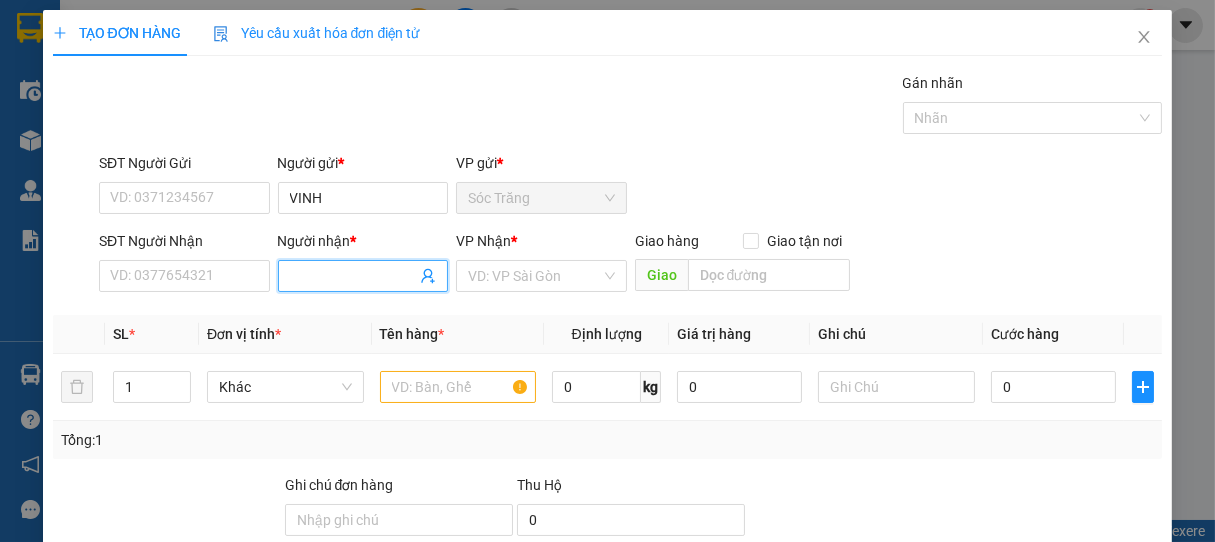 click on "Người nhận  *" at bounding box center (353, 276) 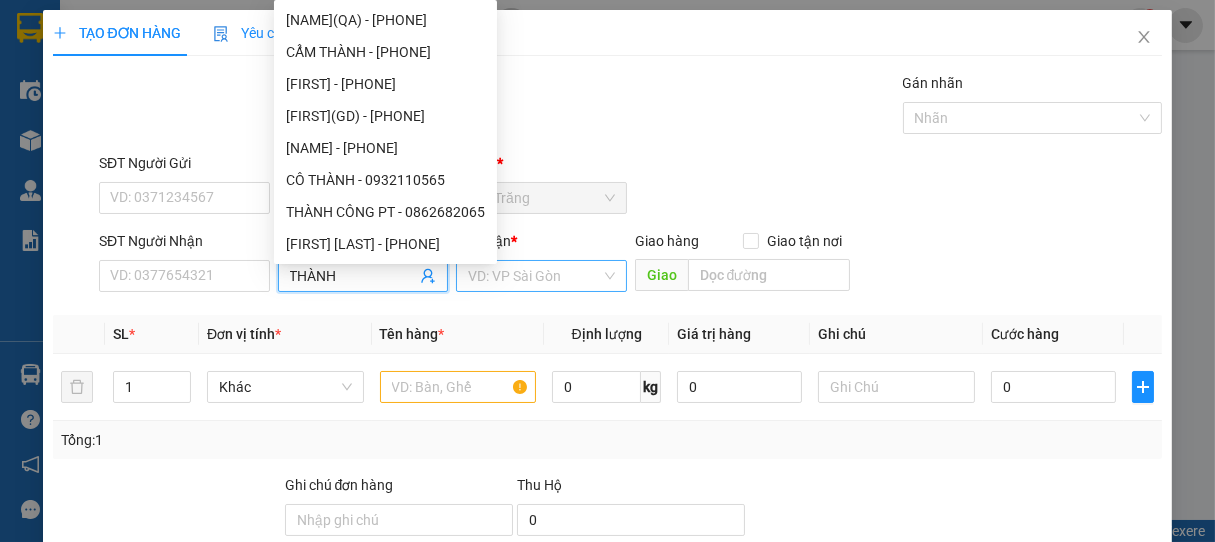 drag, startPoint x: 600, startPoint y: 273, endPoint x: 570, endPoint y: 289, distance: 34 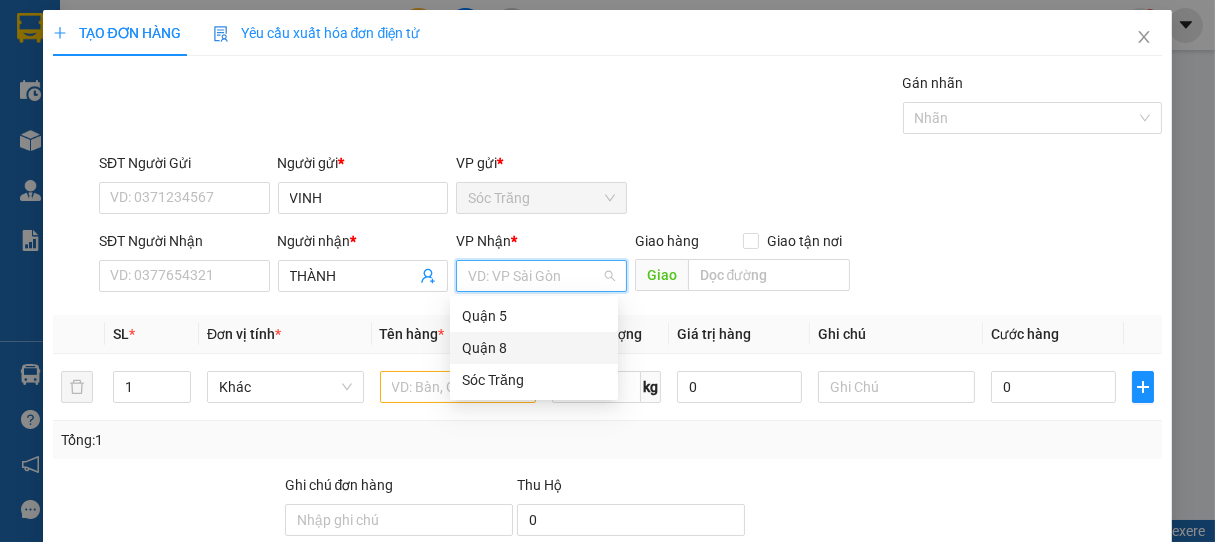 drag, startPoint x: 502, startPoint y: 347, endPoint x: 475, endPoint y: 347, distance: 27 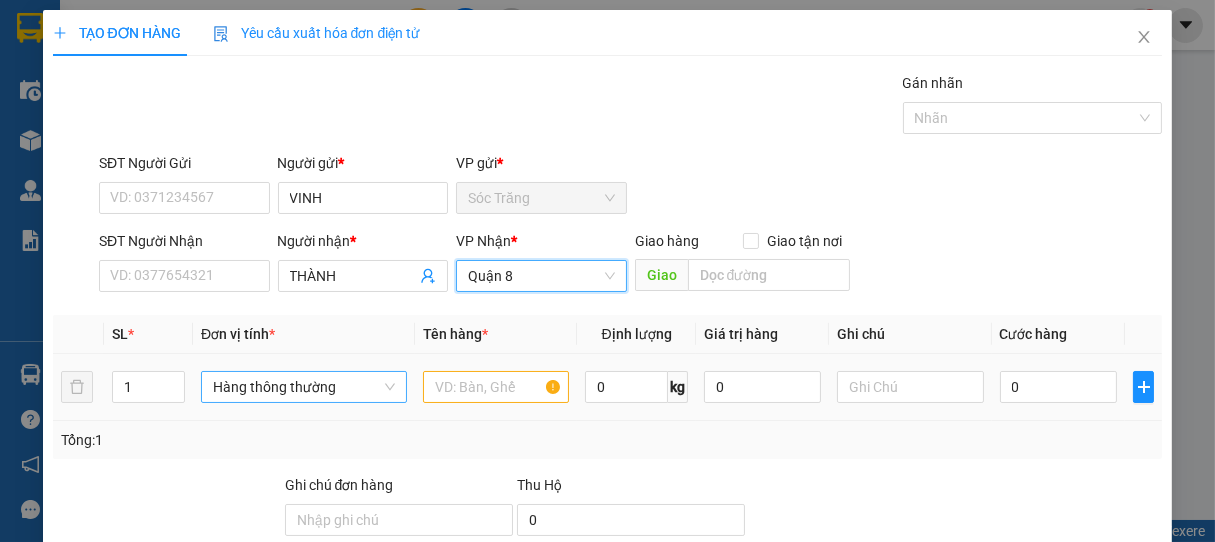 click on "Hàng thông thường" at bounding box center (304, 387) 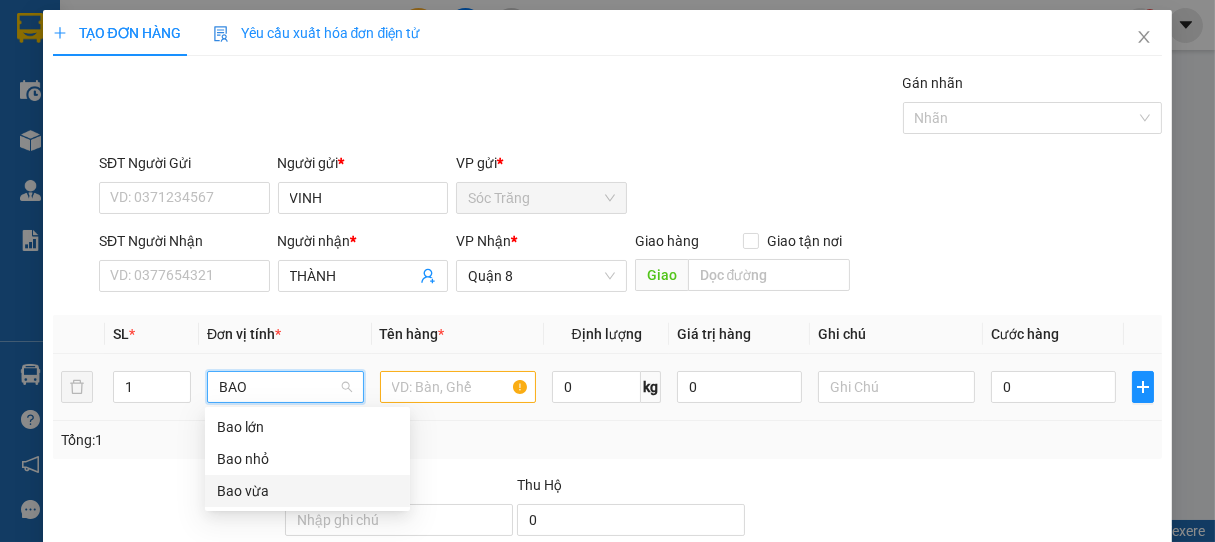 drag, startPoint x: 250, startPoint y: 490, endPoint x: 392, endPoint y: 441, distance: 150.2165 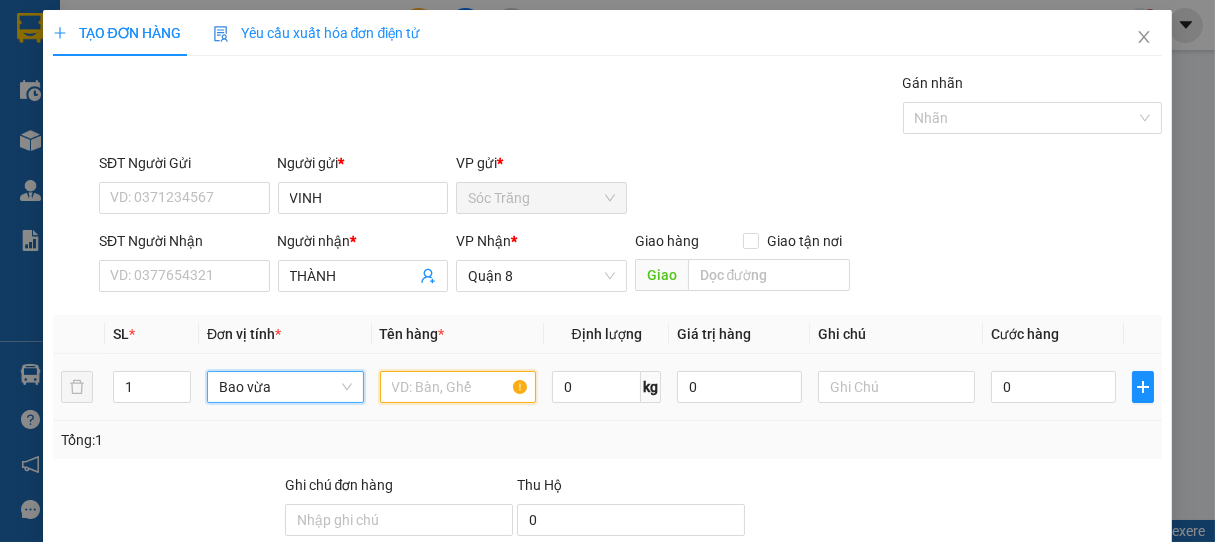click at bounding box center [458, 387] 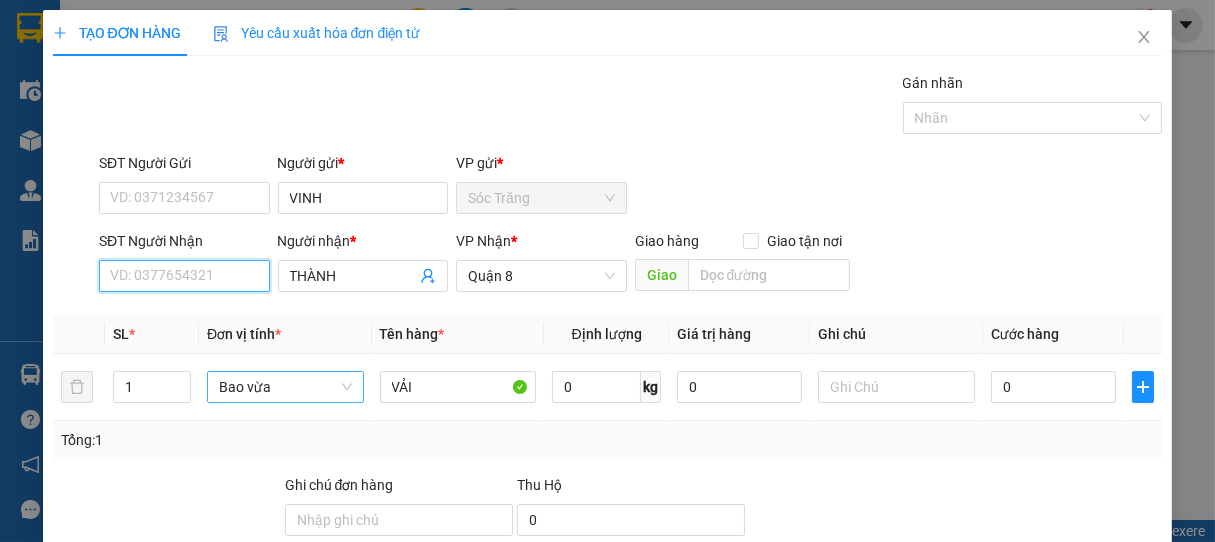 click on "SĐT Người Nhận" at bounding box center (184, 276) 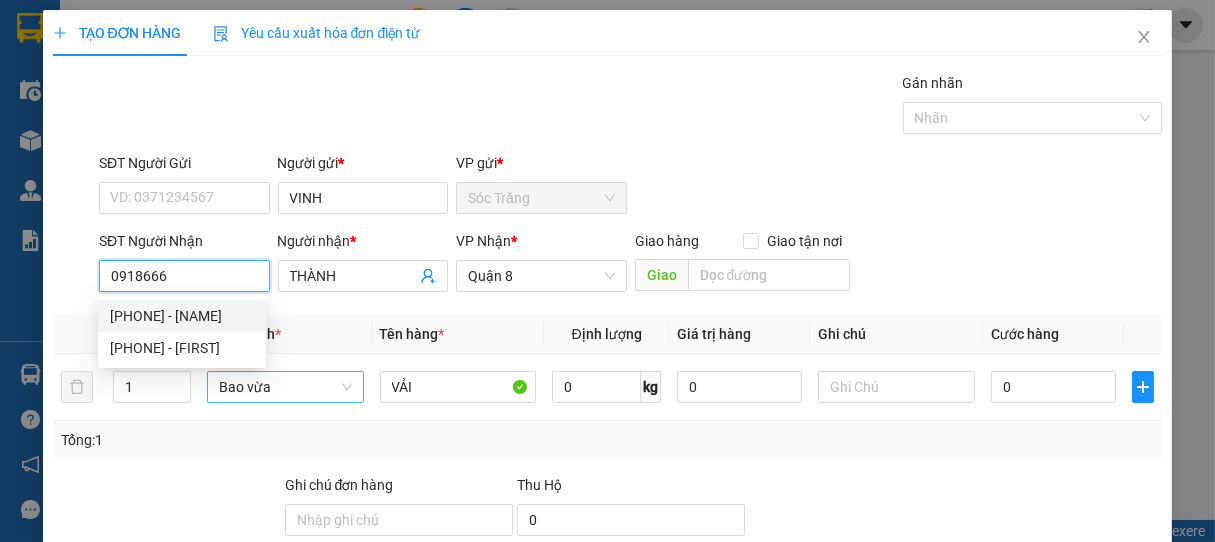 drag, startPoint x: 240, startPoint y: 319, endPoint x: 252, endPoint y: 319, distance: 12 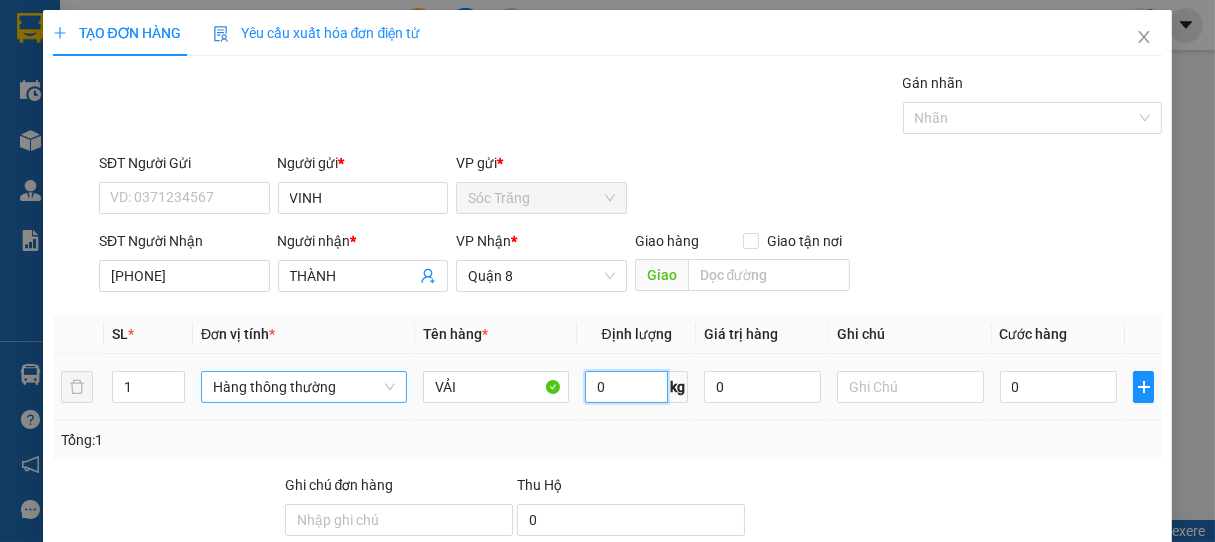 click on "0" at bounding box center (626, 387) 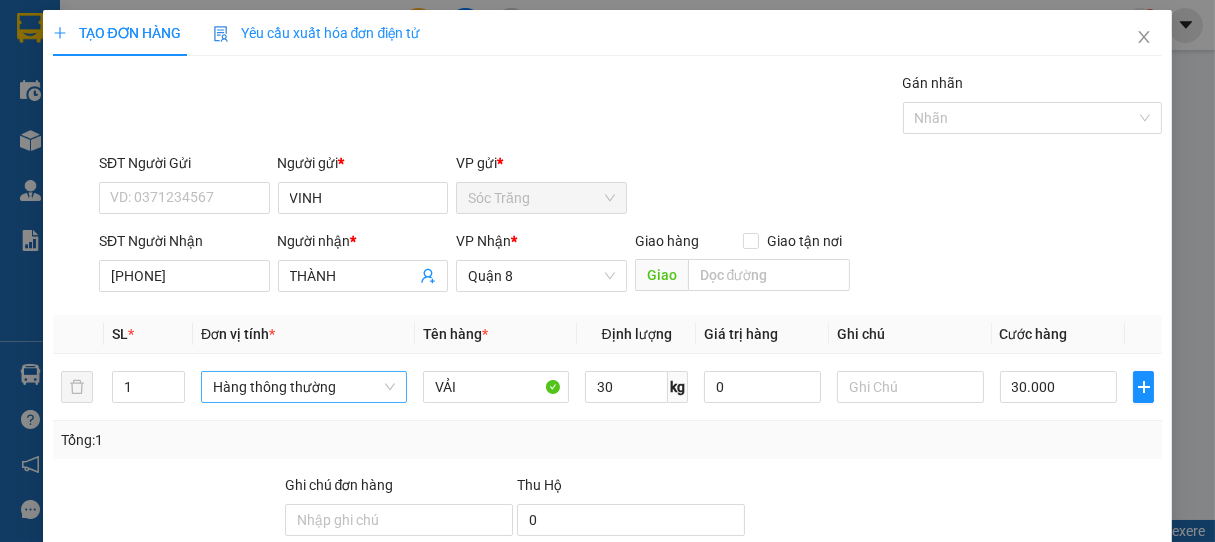 drag, startPoint x: 1064, startPoint y: 400, endPoint x: 1055, endPoint y: 358, distance: 42.953465 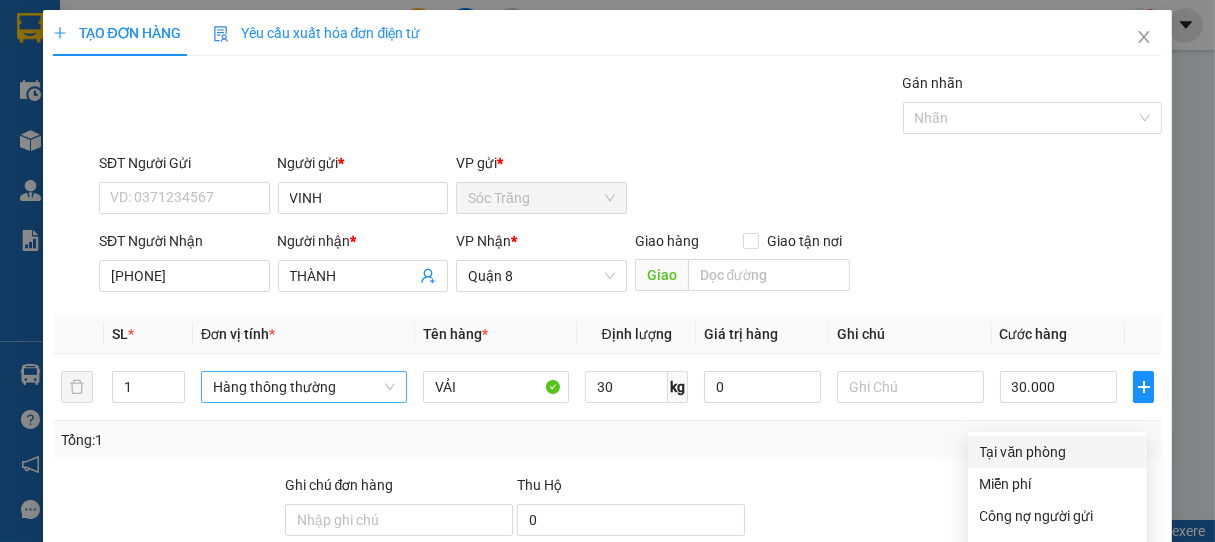 click on "Tại văn phòng" at bounding box center (1057, 452) 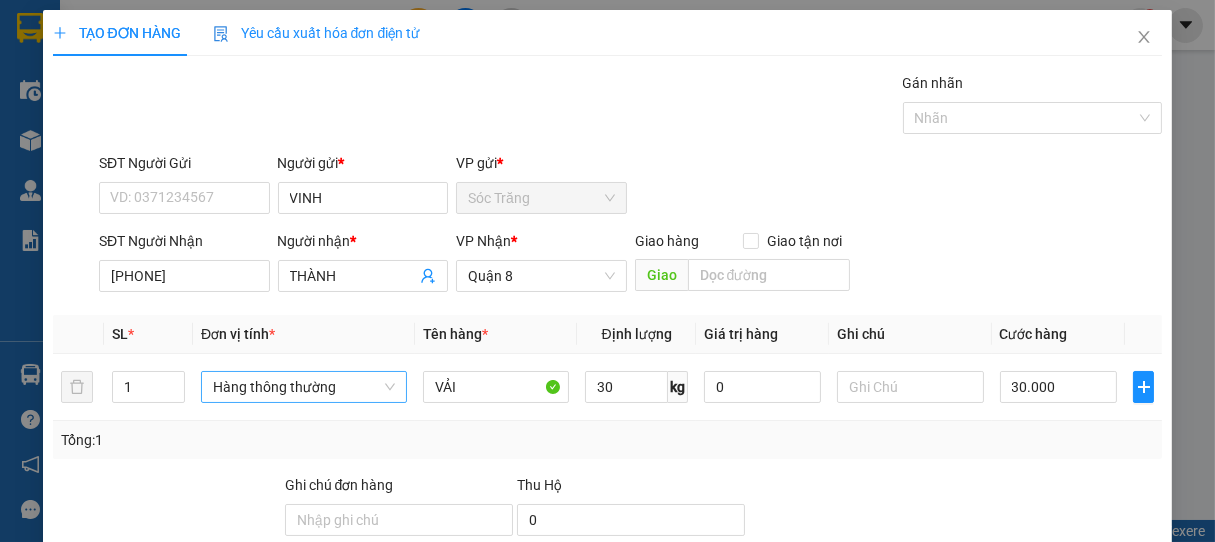 click on "Lưu và In" at bounding box center (1106, 685) 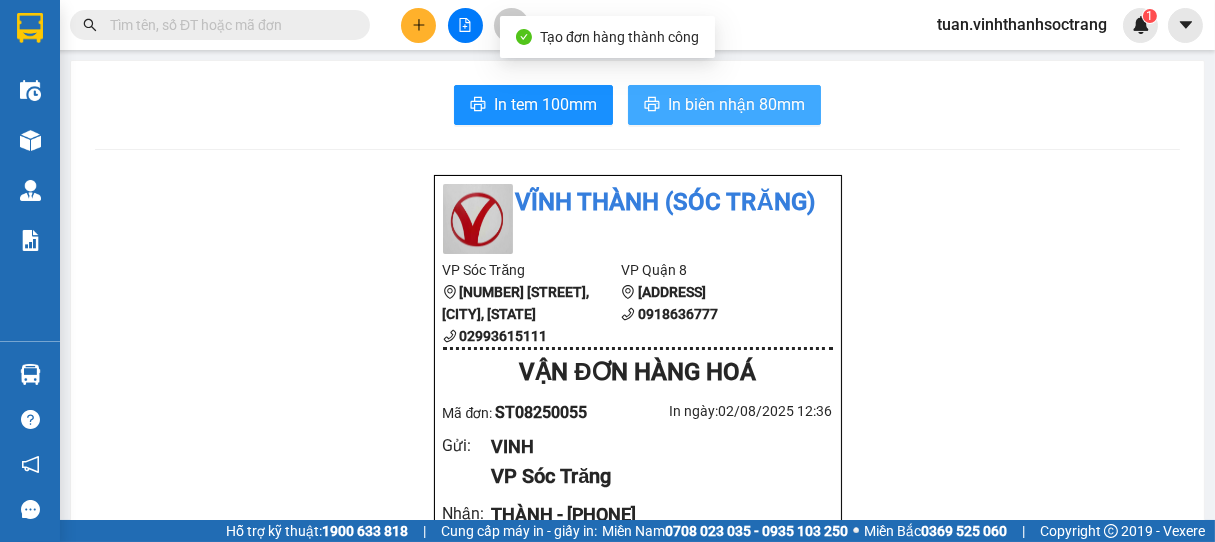 drag, startPoint x: 698, startPoint y: 92, endPoint x: 712, endPoint y: 116, distance: 27.784887 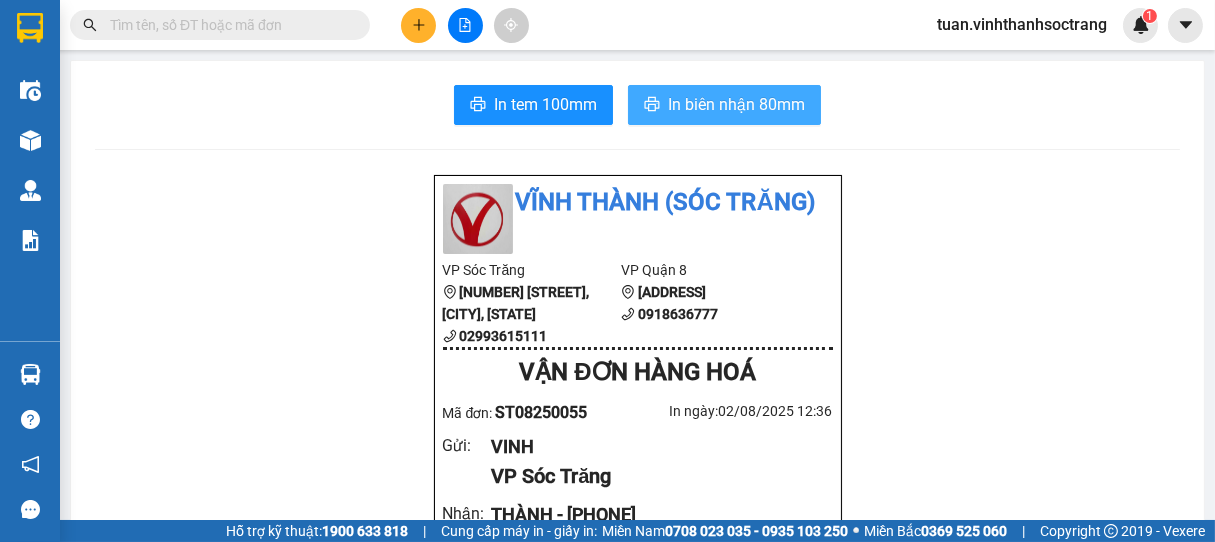 drag, startPoint x: 730, startPoint y: 110, endPoint x: 688, endPoint y: 50, distance: 73.239334 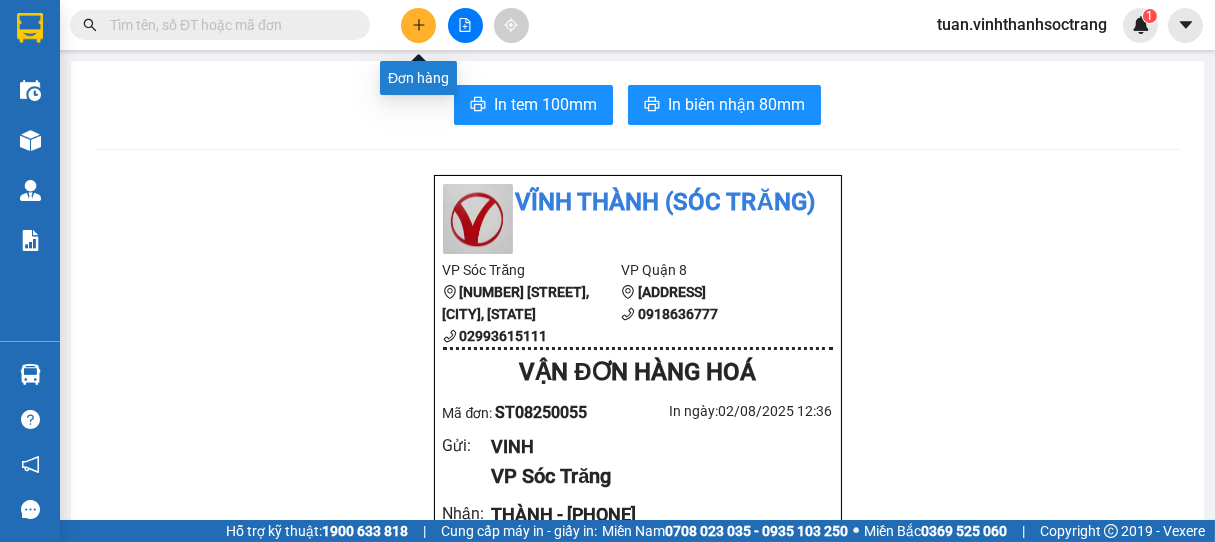 click 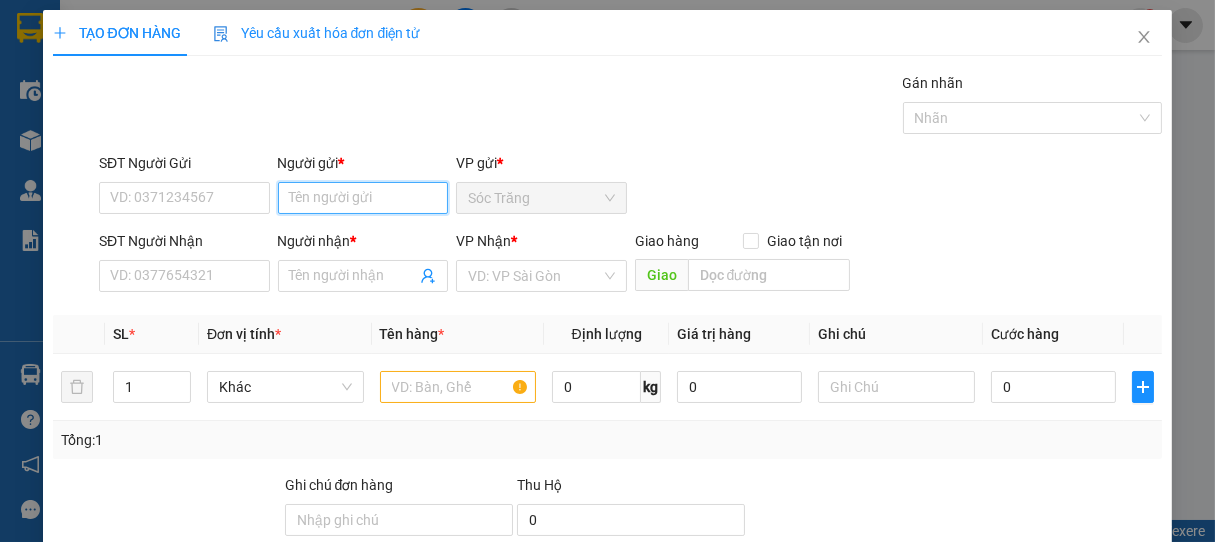 click on "Người gửi  *" at bounding box center [363, 198] 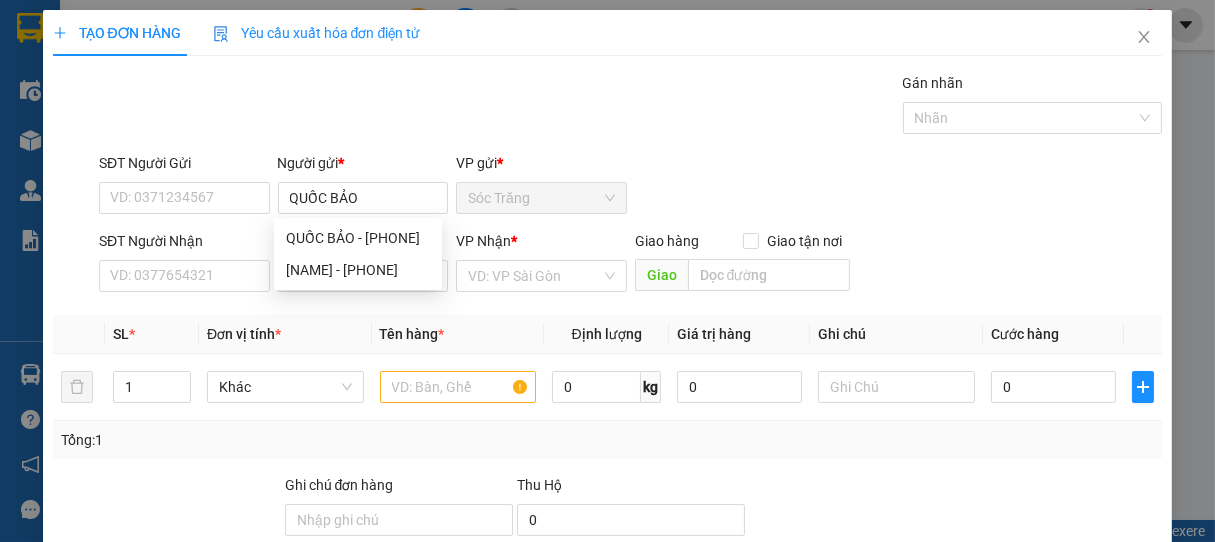 drag, startPoint x: 287, startPoint y: 86, endPoint x: 325, endPoint y: 107, distance: 43.416588 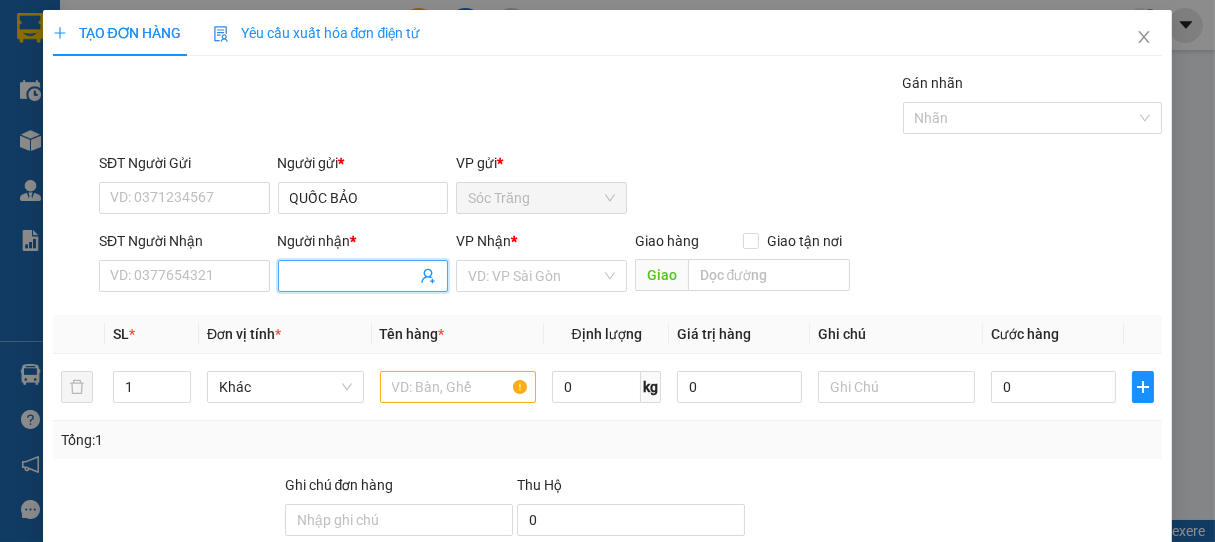 click on "Người nhận  *" at bounding box center [353, 276] 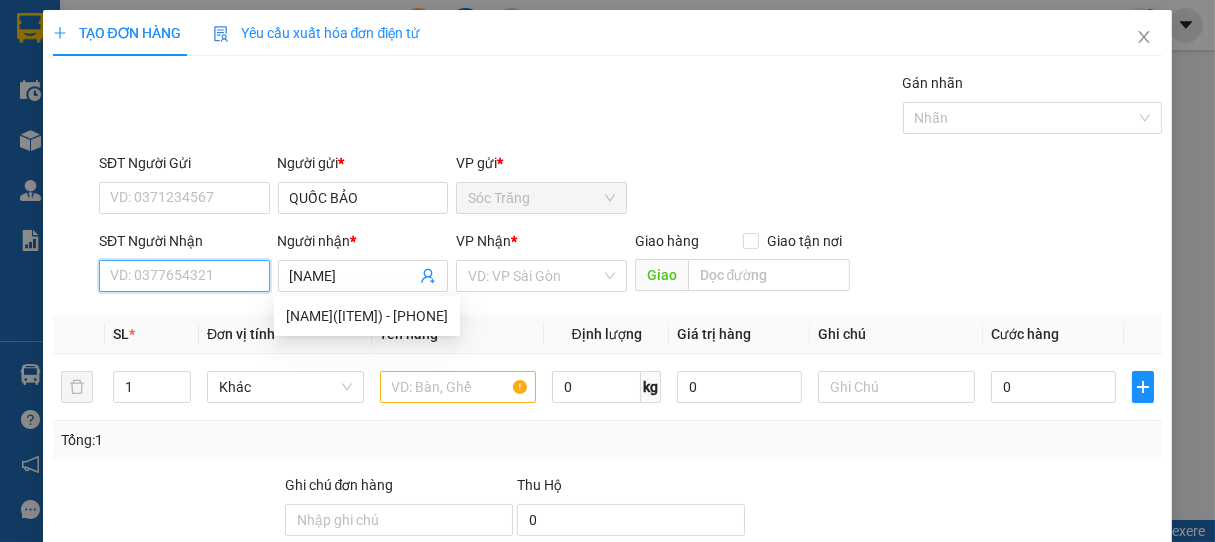 click on "SĐT Người Nhận" at bounding box center (184, 276) 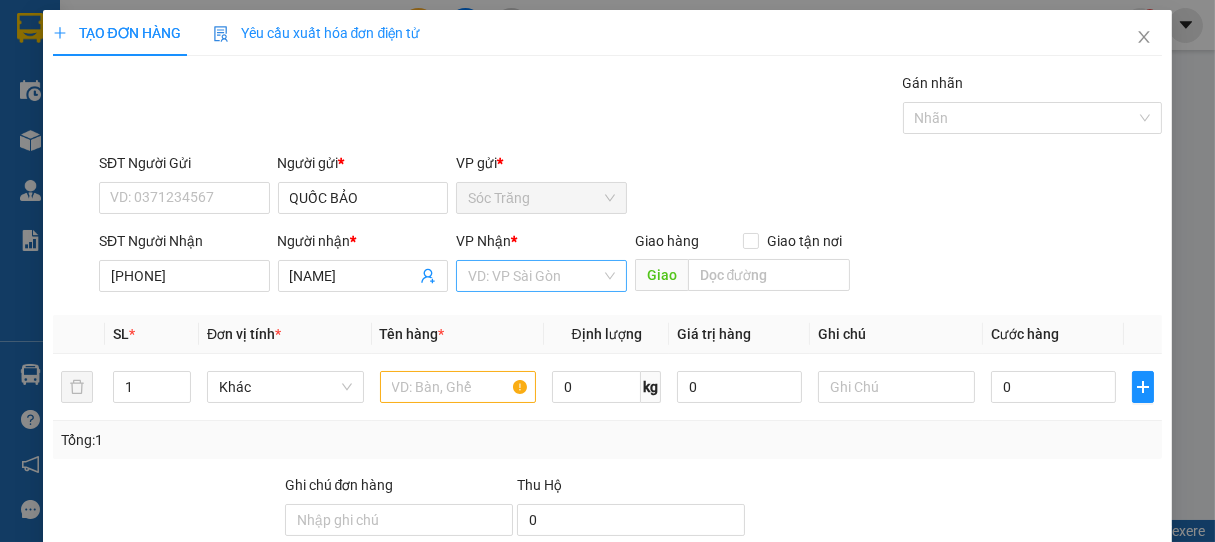 drag, startPoint x: 555, startPoint y: 271, endPoint x: 568, endPoint y: 271, distance: 13 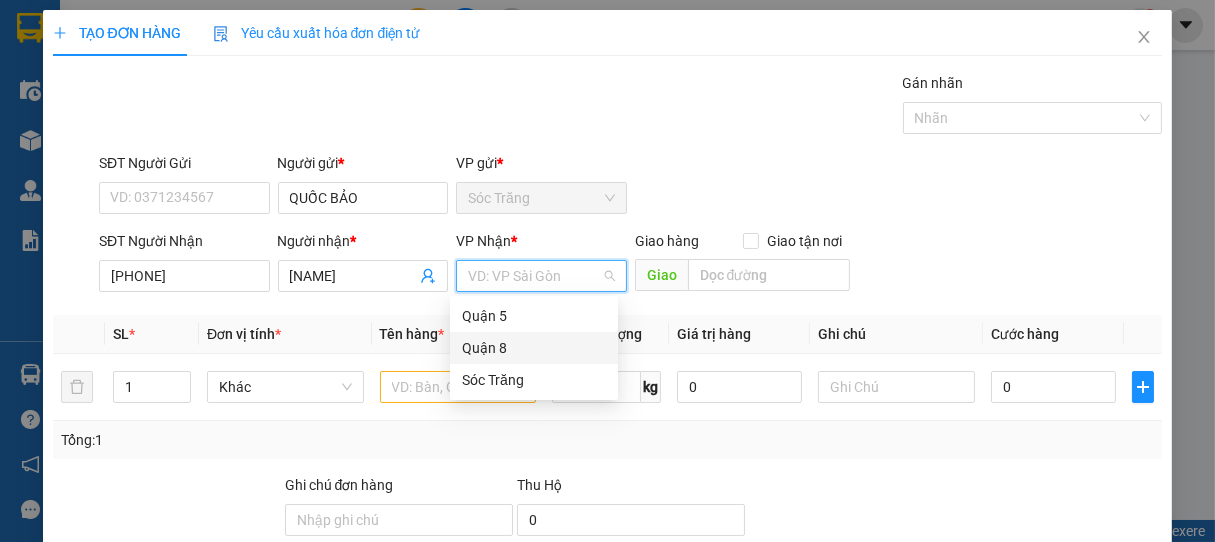click on "Quận 8" at bounding box center (534, 348) 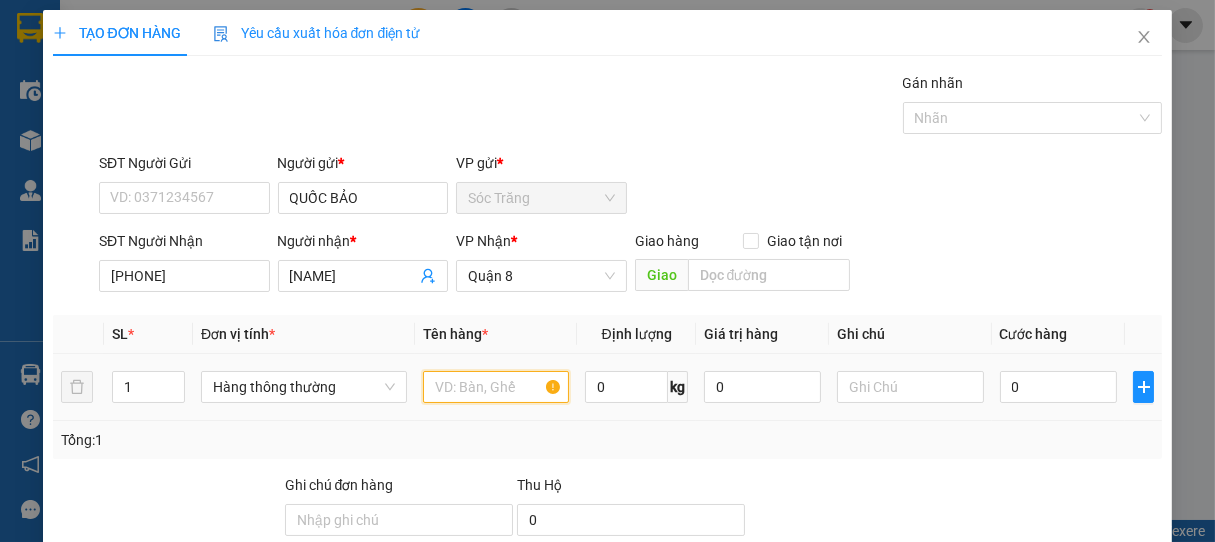 click at bounding box center (496, 387) 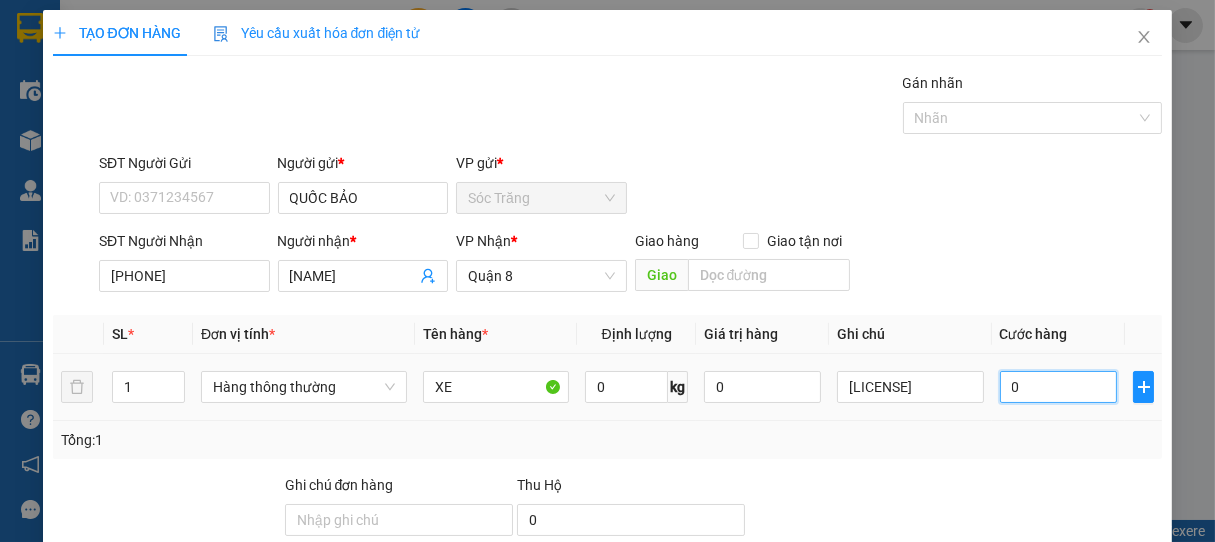 click on "0" at bounding box center (1058, 387) 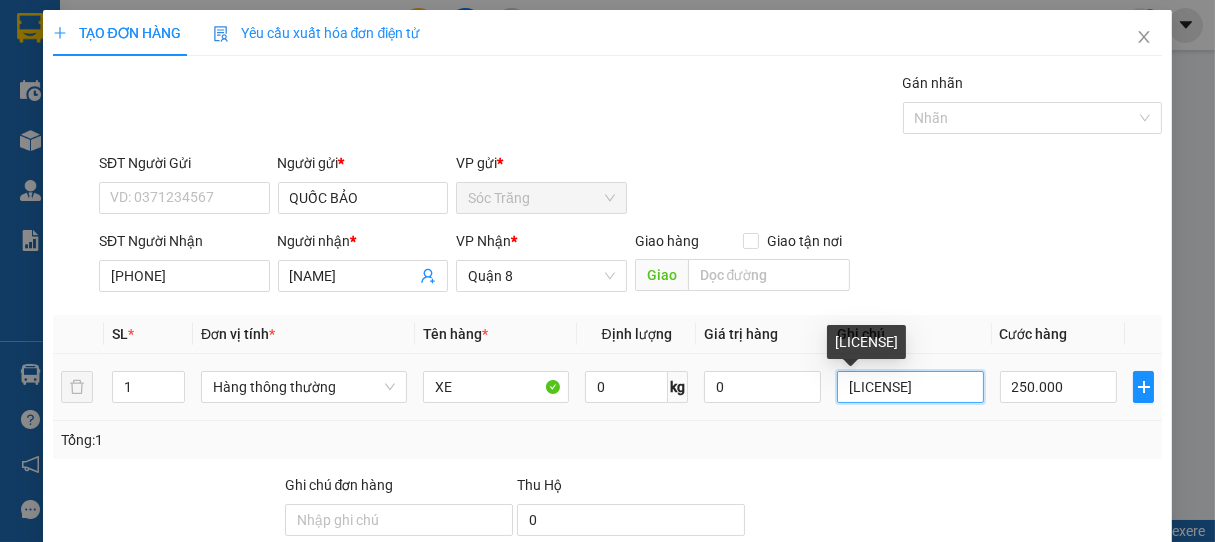click on "[LICENSE]" at bounding box center (910, 387) 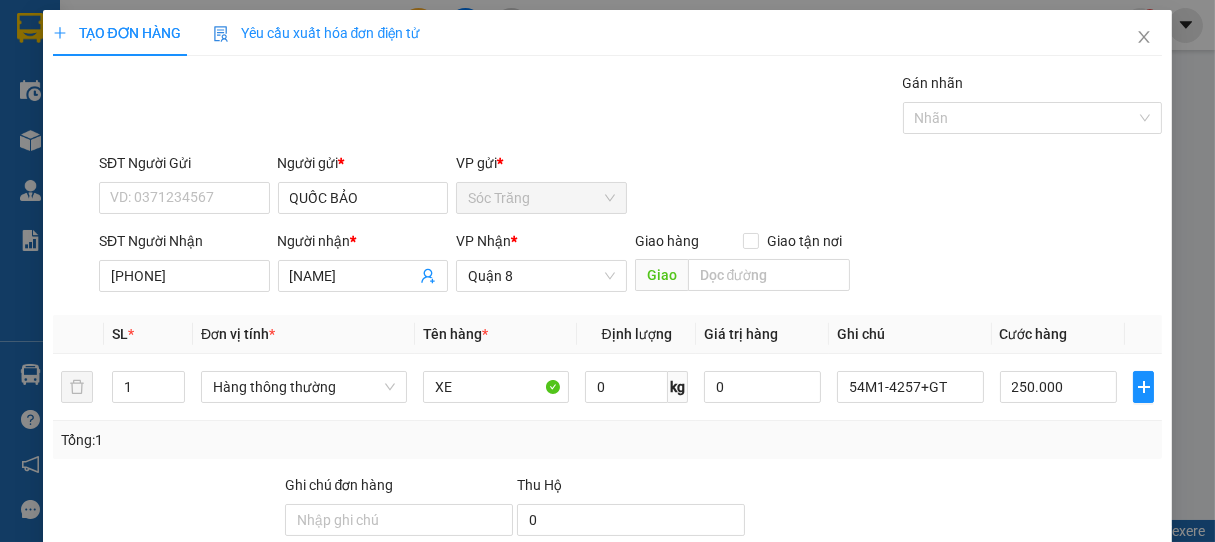 click on "Lưu và In" at bounding box center (1094, 685) 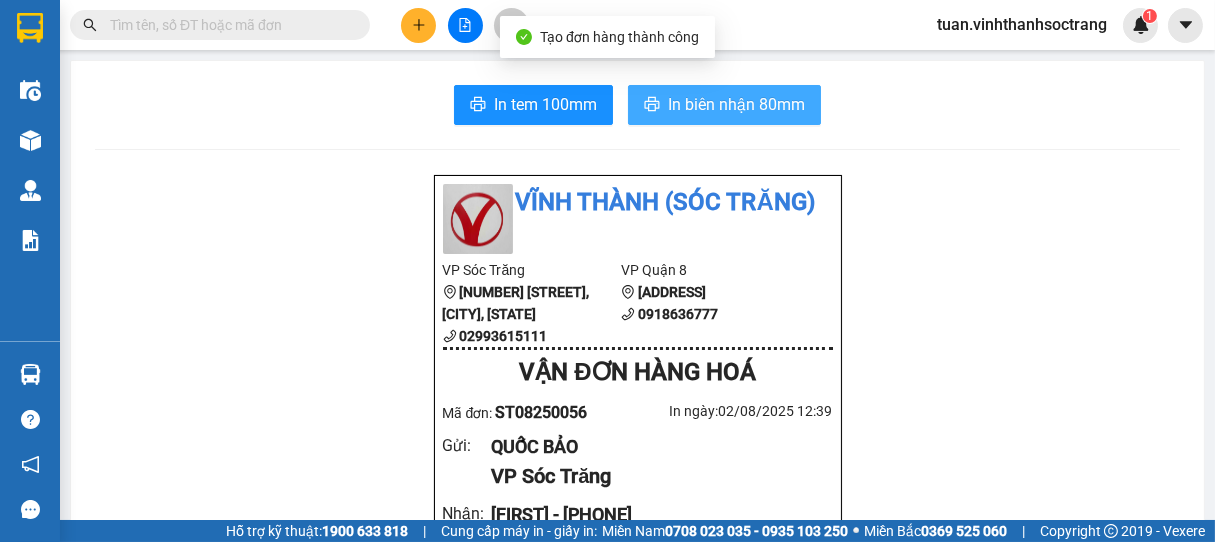 click on "In biên nhận 80mm" at bounding box center (736, 104) 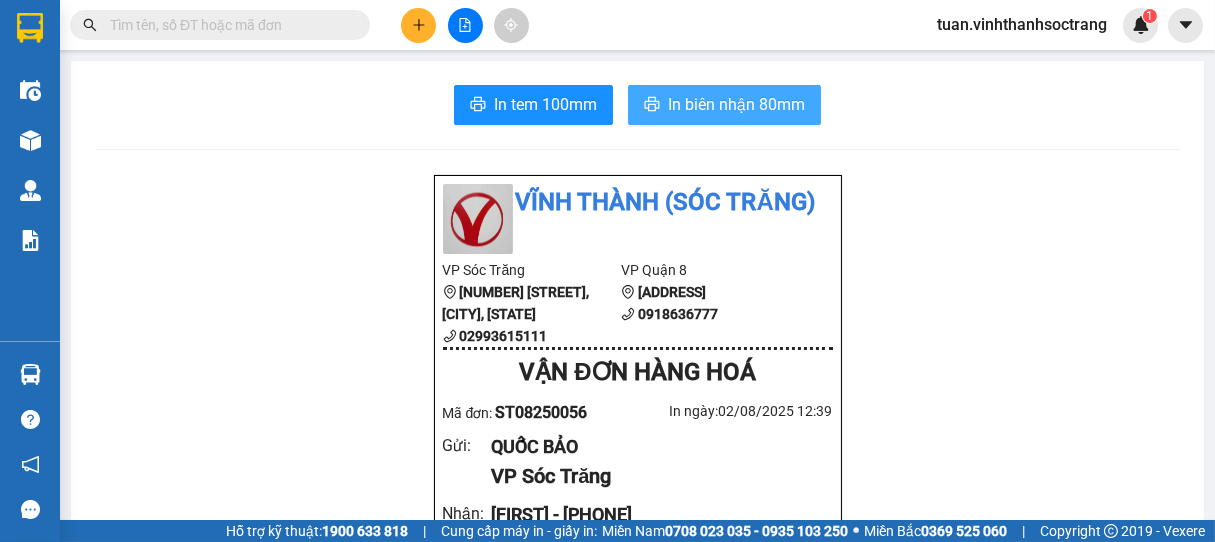 click on "In biên nhận 80mm" at bounding box center [736, 104] 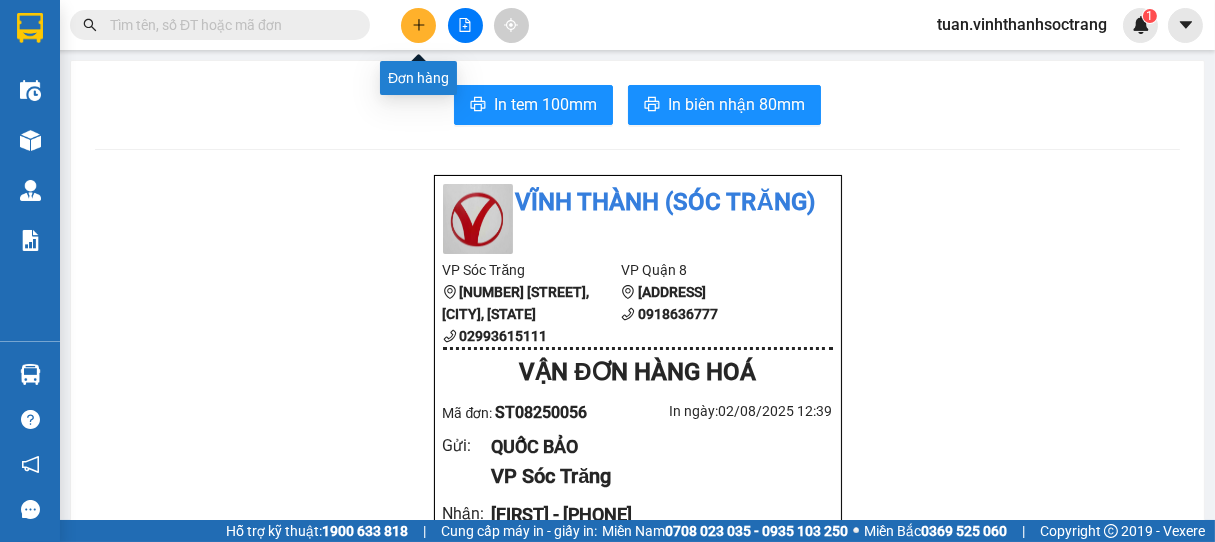 click at bounding box center (418, 25) 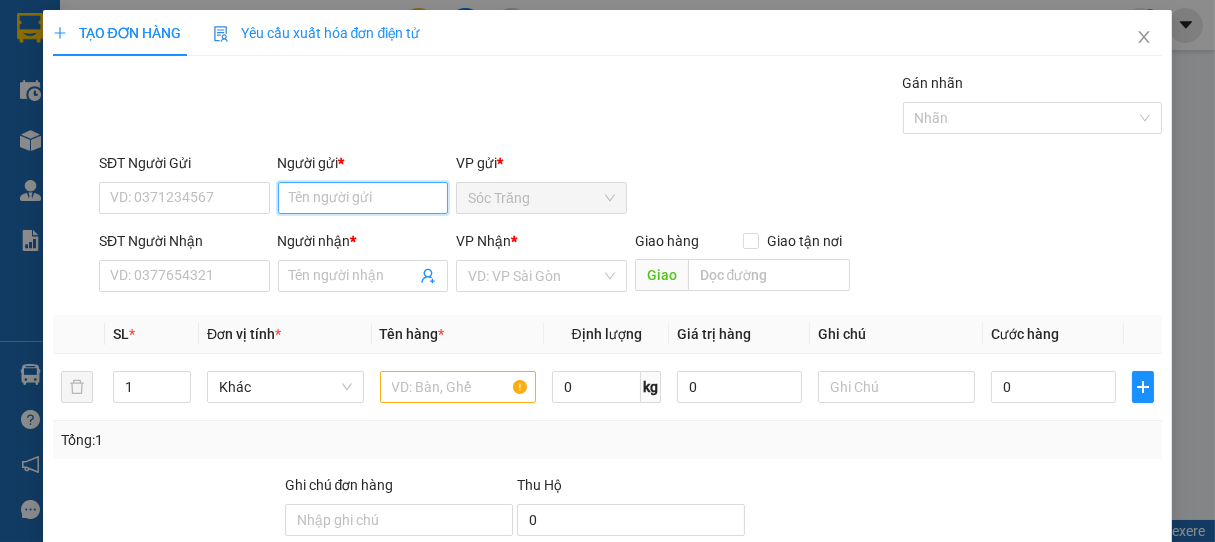 click on "Người gửi  *" at bounding box center [363, 198] 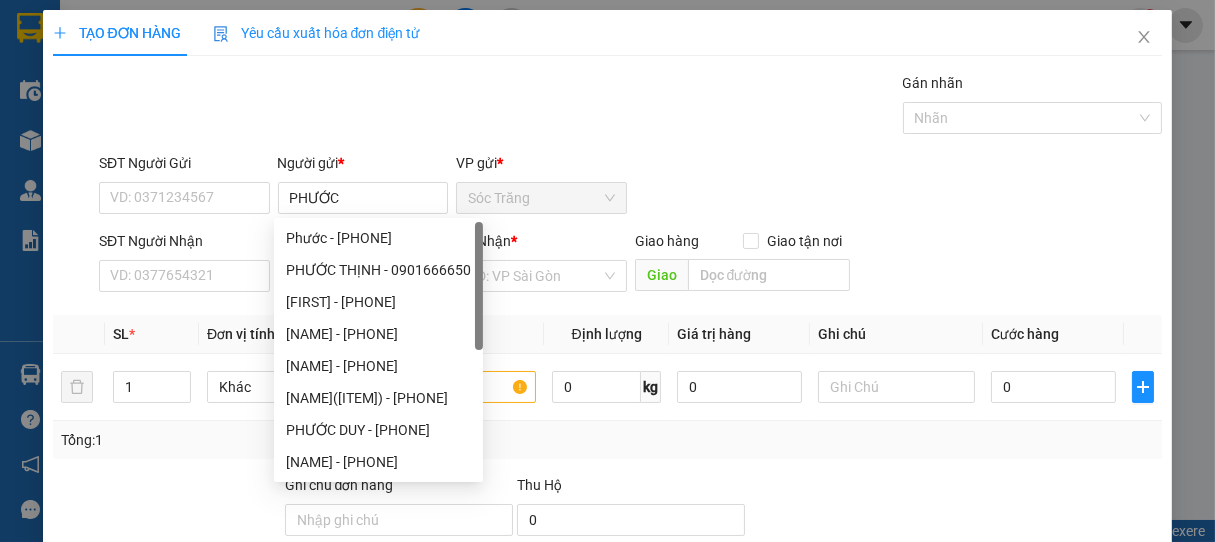 click on "Gói vận chuyển  * Tiêu chuẩn Gán nhãn   Nhãn" at bounding box center [631, 107] 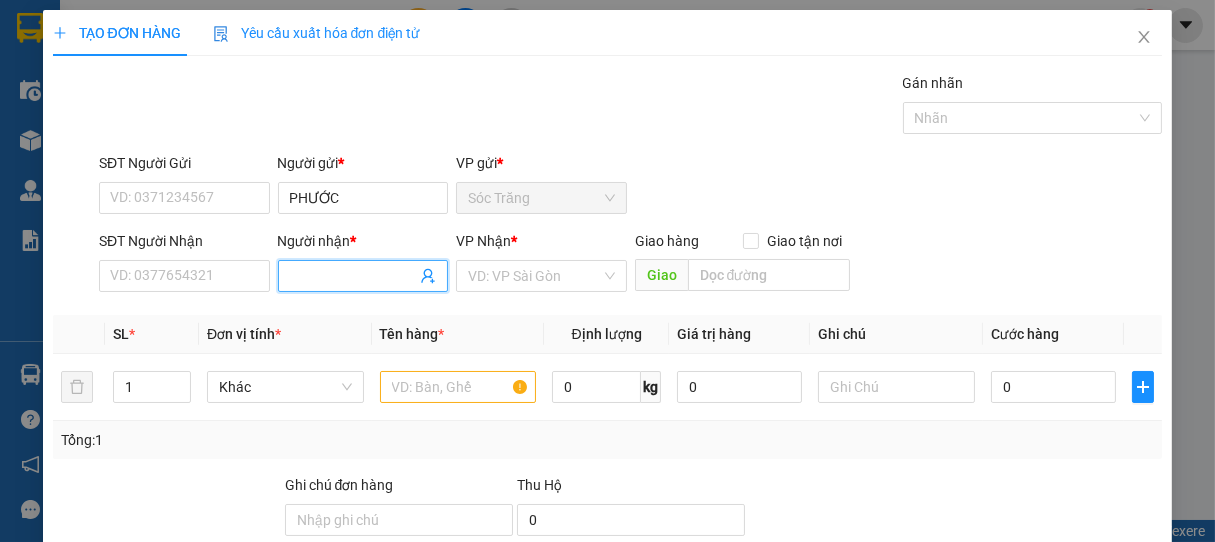 click at bounding box center [363, 276] 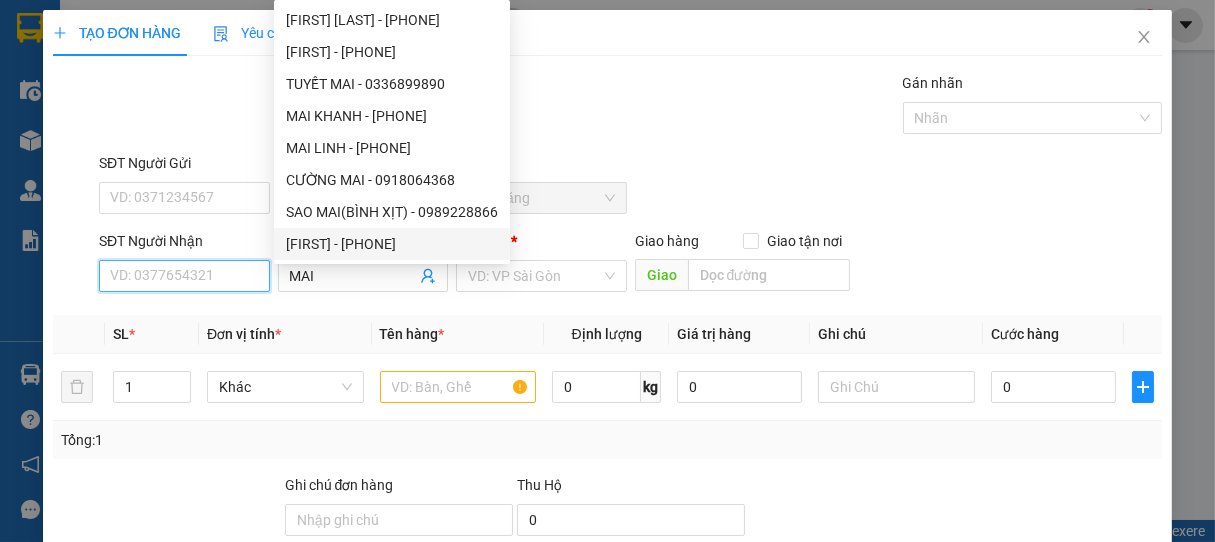 click on "SĐT Người Nhận" at bounding box center [184, 276] 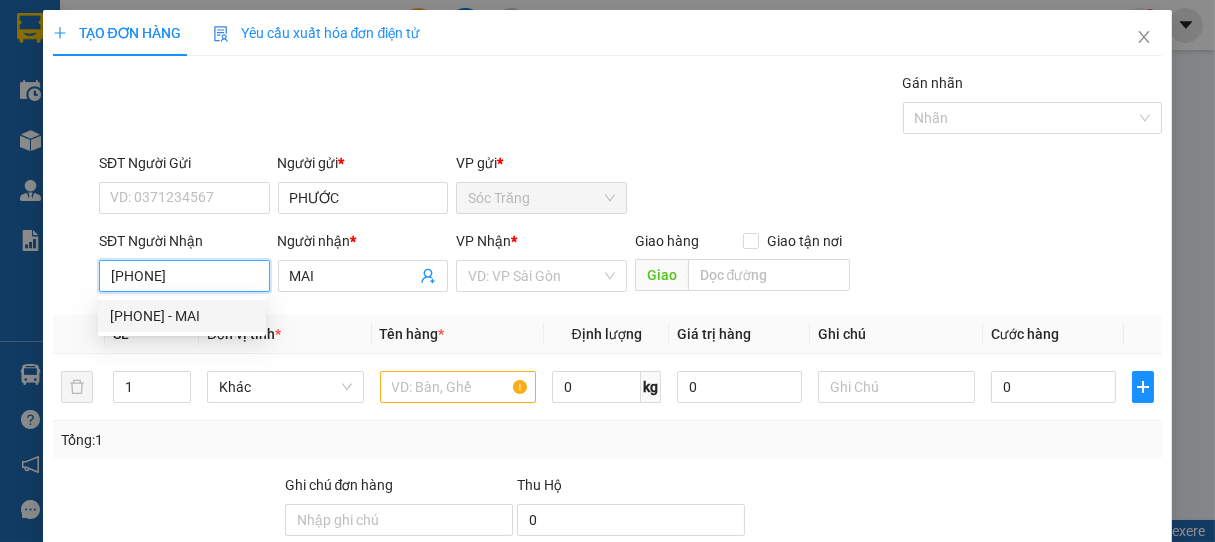 click on "[PHONE] - MAI" at bounding box center (182, 316) 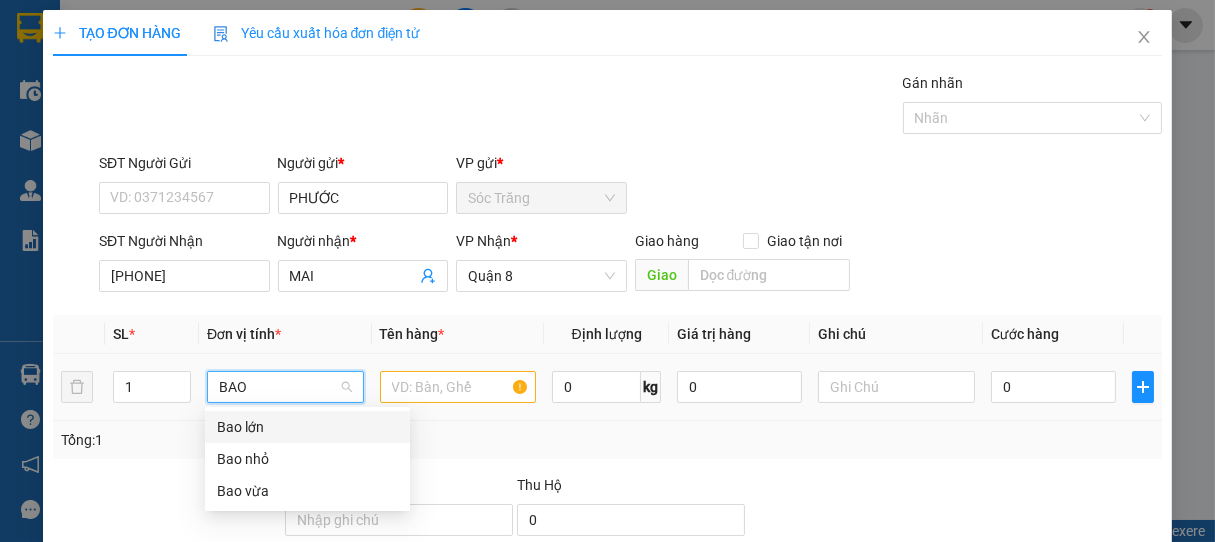 click on "Bao lớn" at bounding box center [307, 427] 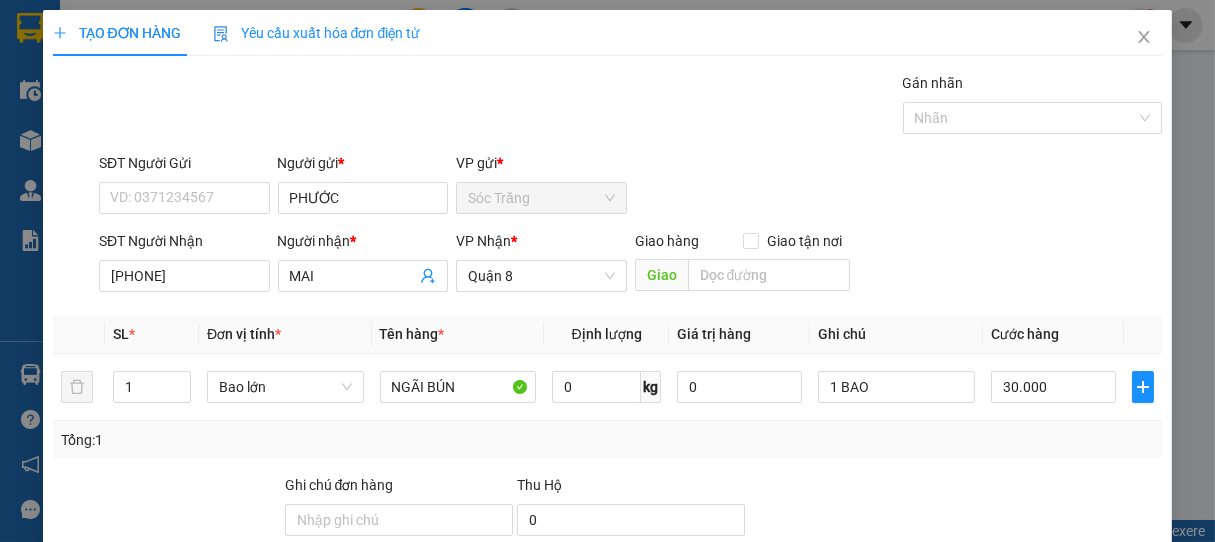 click on "Hình thức thanh toán" at bounding box center [1065, 590] 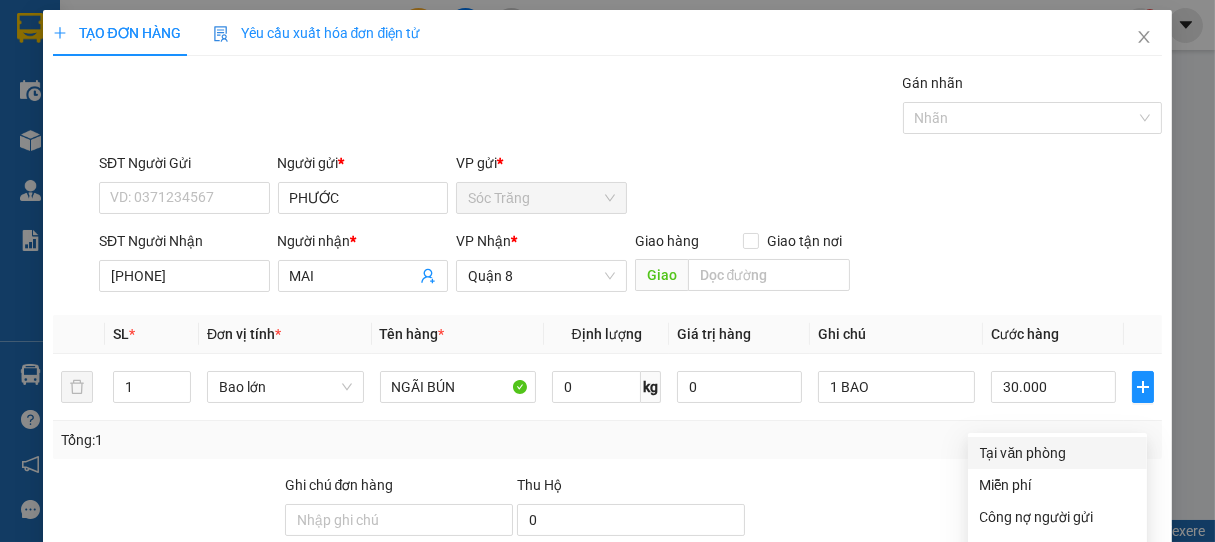 click on "Tại văn phòng" at bounding box center (1057, 453) 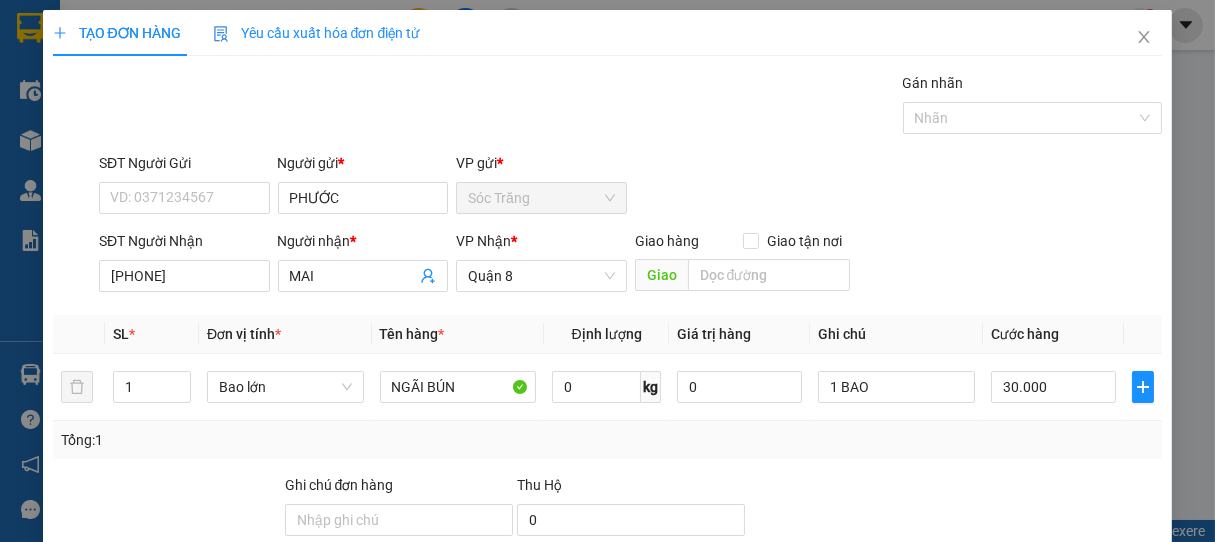 click on "Lưu và In" at bounding box center [1106, 685] 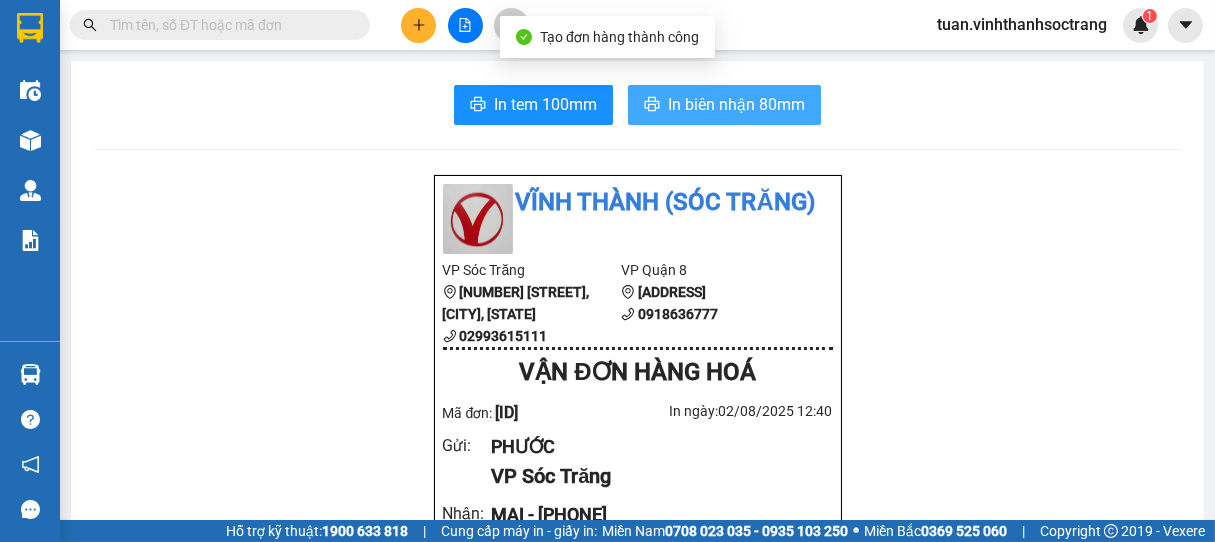 click on "In biên nhận 80mm" at bounding box center [736, 104] 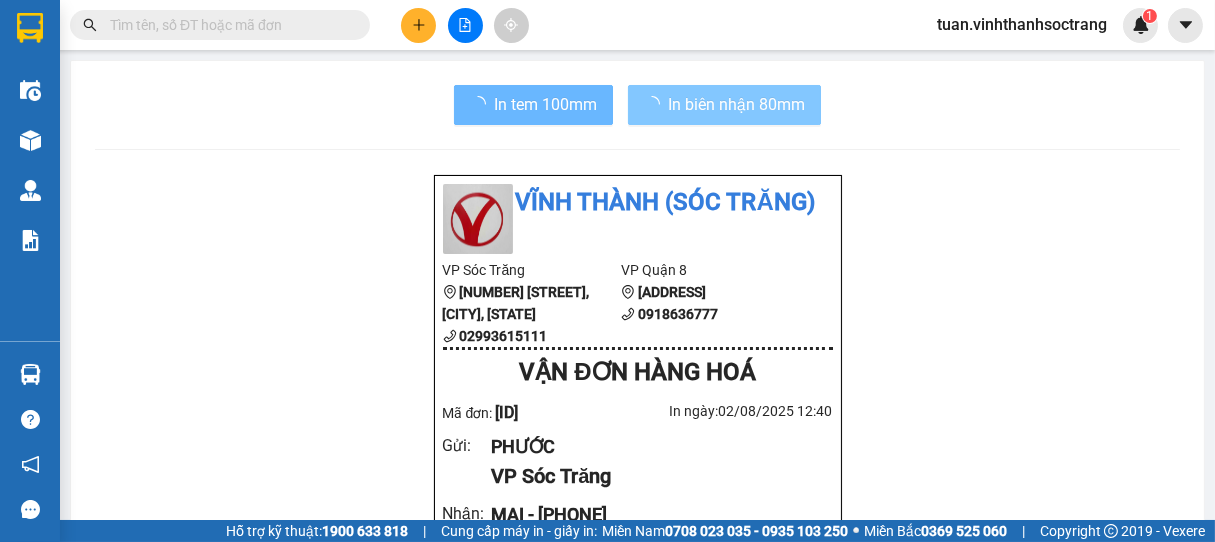 click on "In biên nhận 80mm" at bounding box center [724, 105] 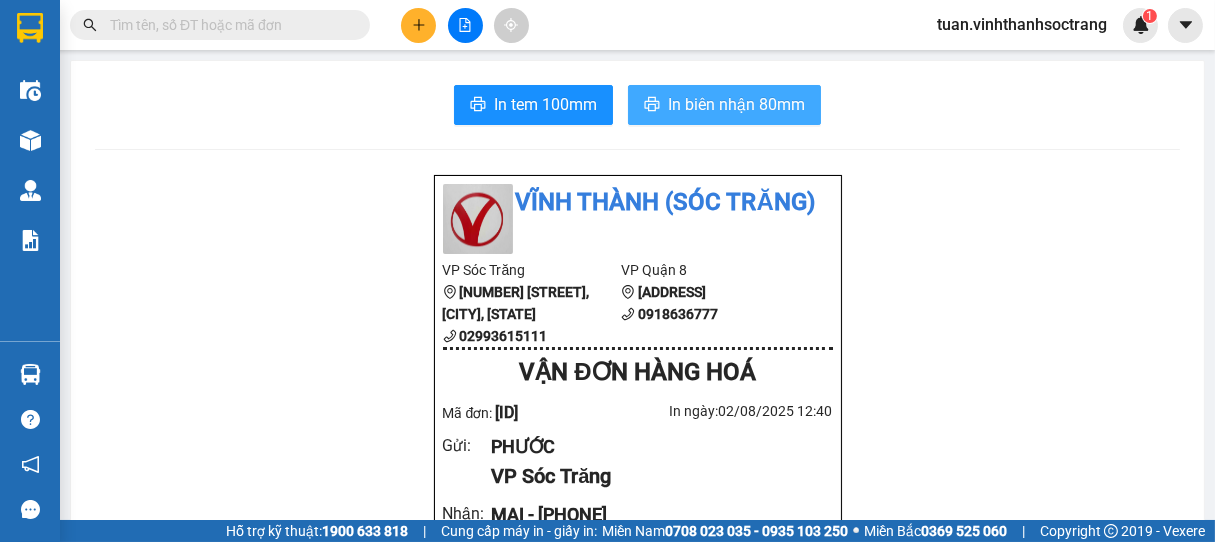 drag, startPoint x: 714, startPoint y: 105, endPoint x: 760, endPoint y: 159, distance: 70.93659 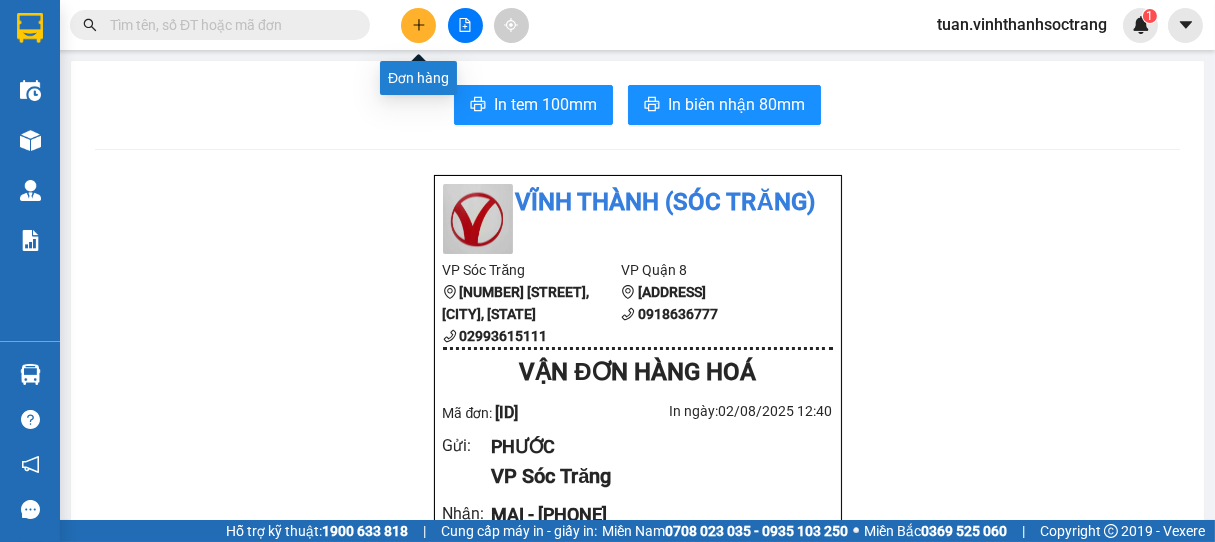 click at bounding box center (418, 25) 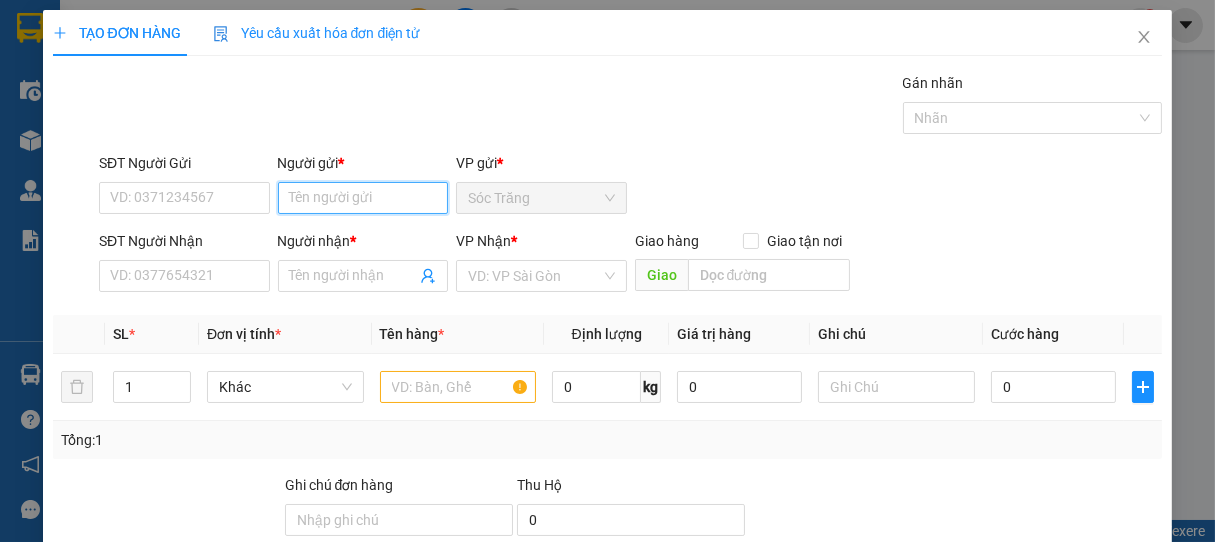 click on "Người gửi  *" at bounding box center (363, 198) 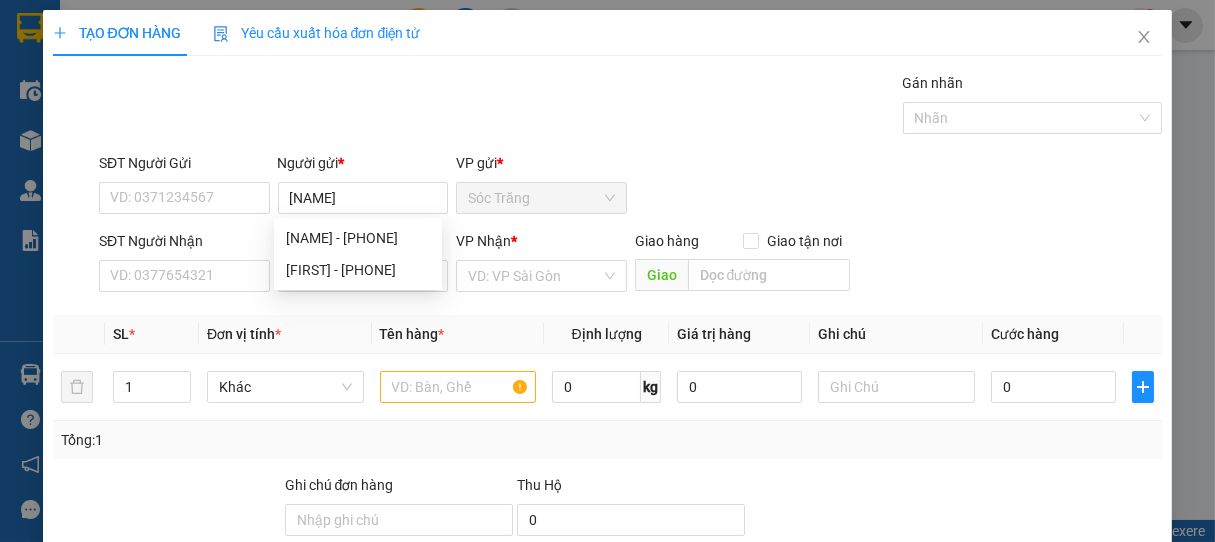 click on "Gói vận chuyển  * Tiêu chuẩn Gán nhãn   Nhãn" at bounding box center [631, 107] 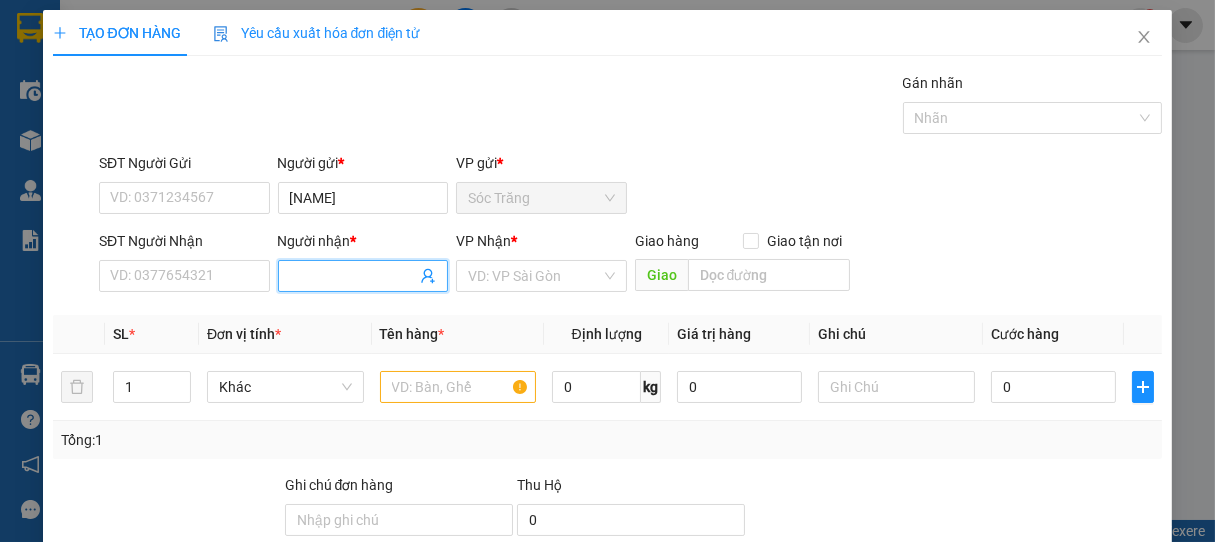 click on "Người nhận  *" at bounding box center [353, 276] 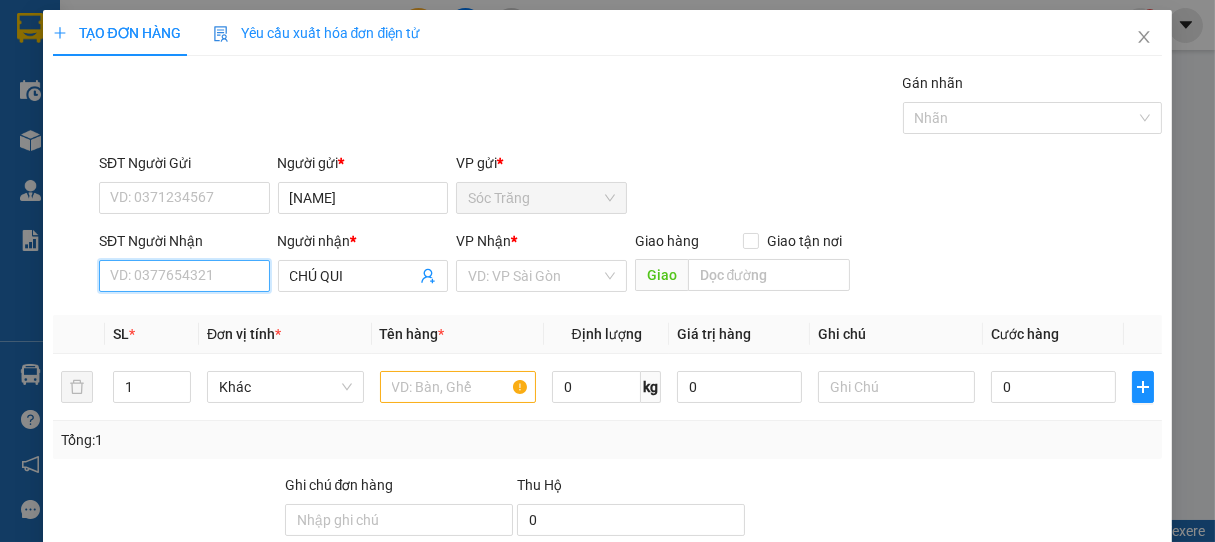 click on "SĐT Người Nhận" at bounding box center [184, 276] 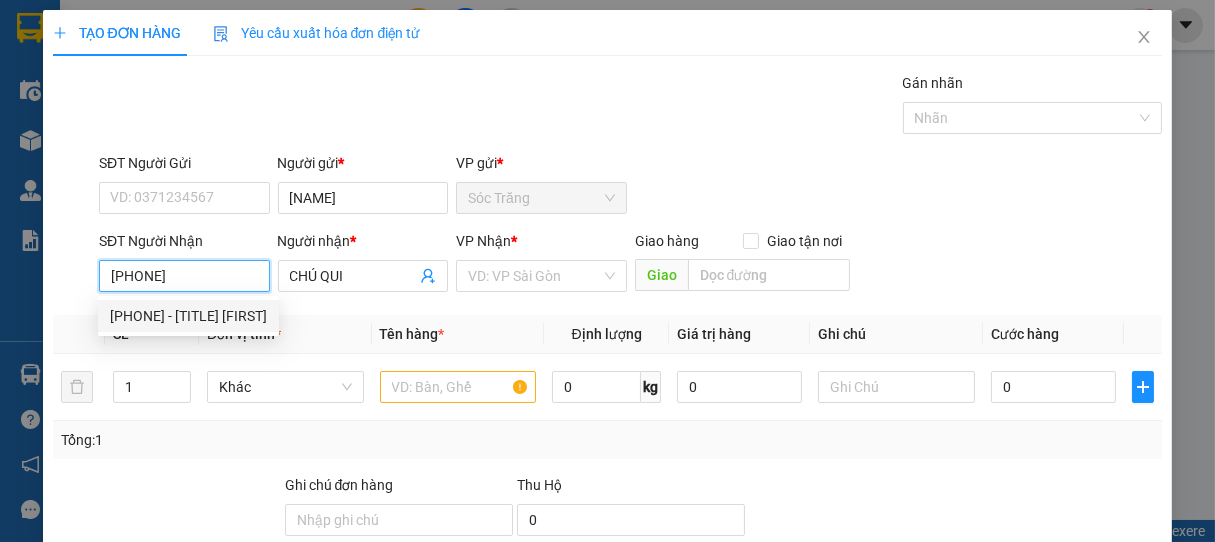 click on "[PHONE] - [TITLE] [FIRST]" at bounding box center (188, 316) 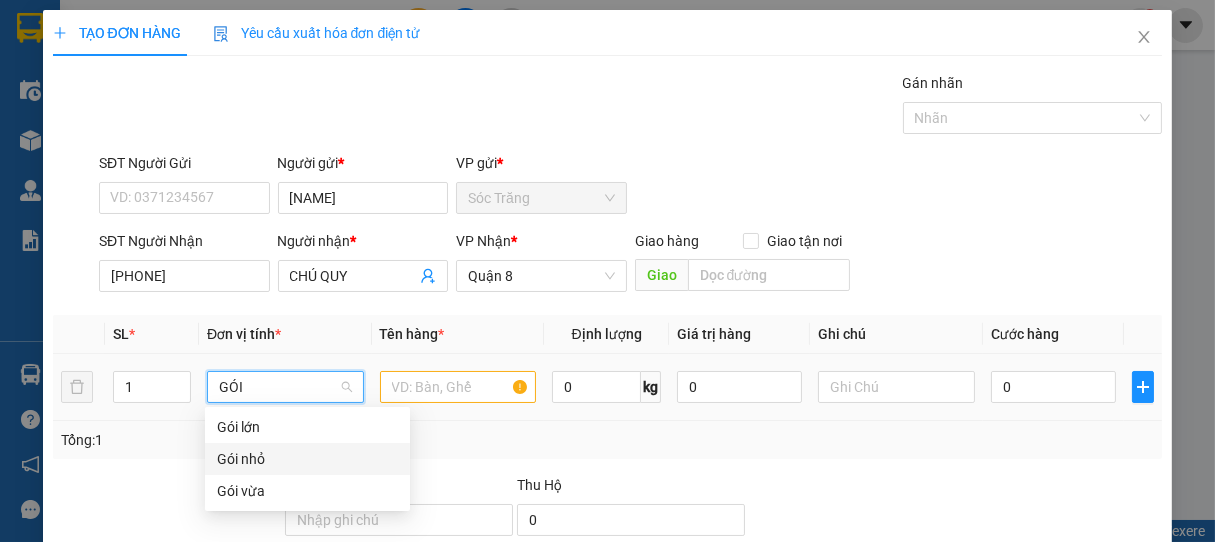 click on "Gói nhỏ" at bounding box center (307, 459) 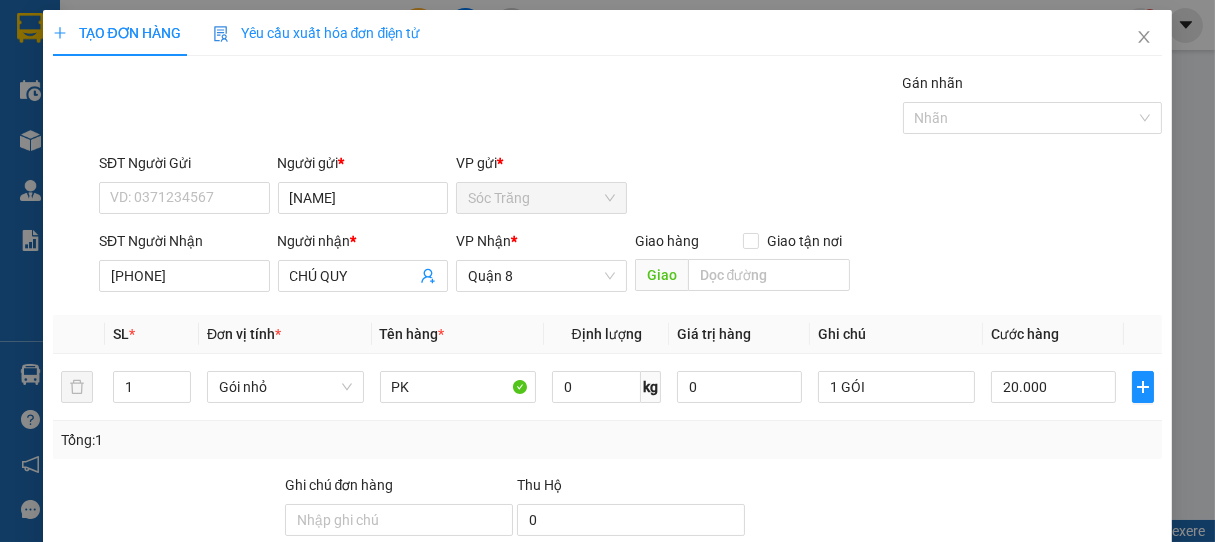 click on "Hình thức thanh toán" at bounding box center [1065, 590] 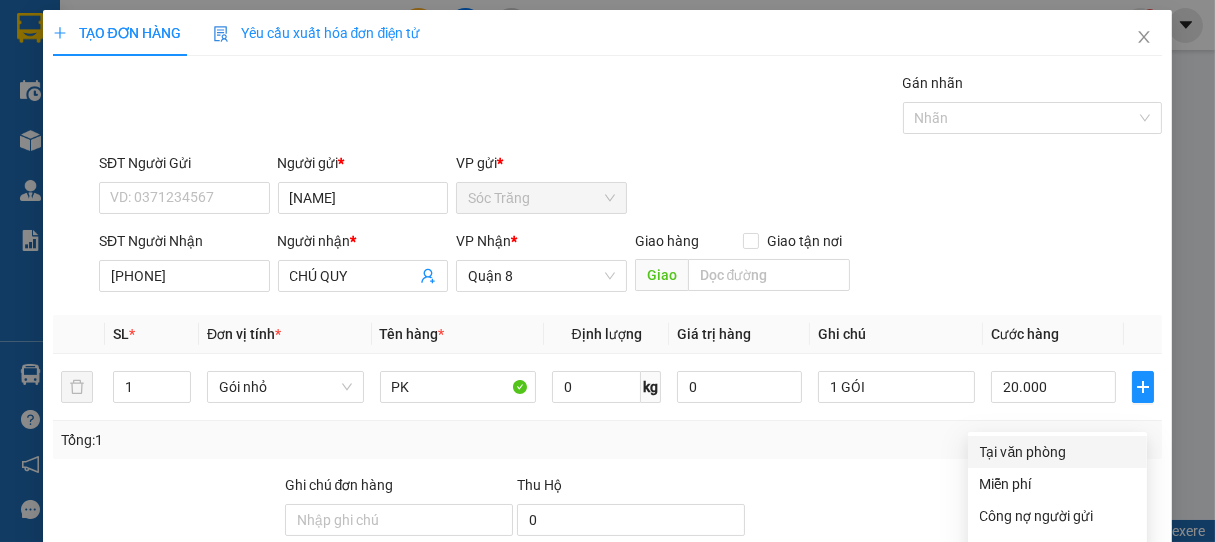 click on "Tại văn phòng" at bounding box center [1057, 452] 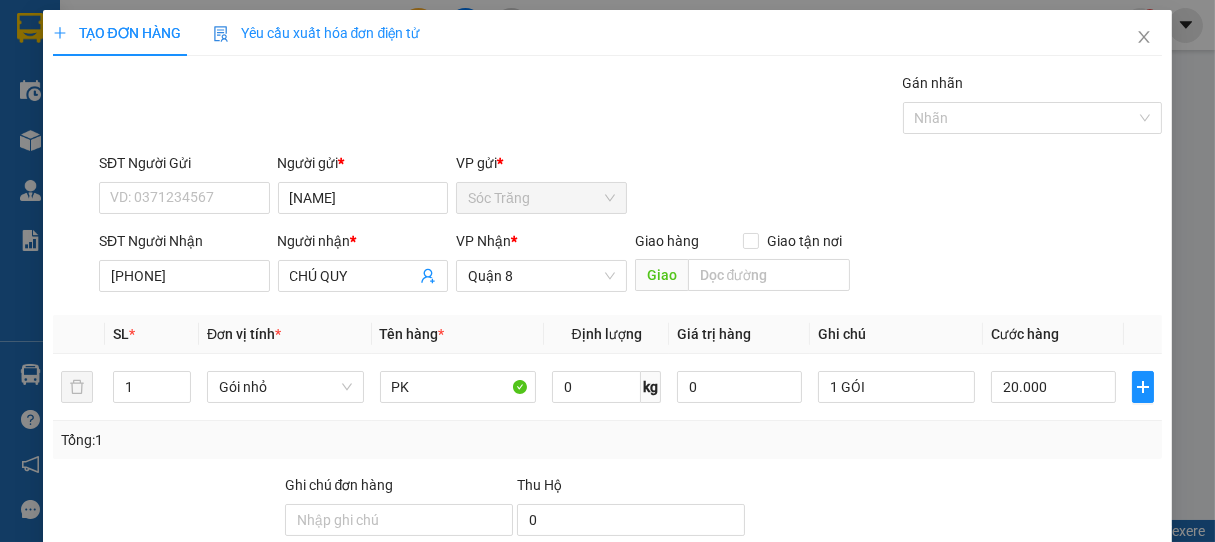 click on "Lưu và In" at bounding box center (1106, 685) 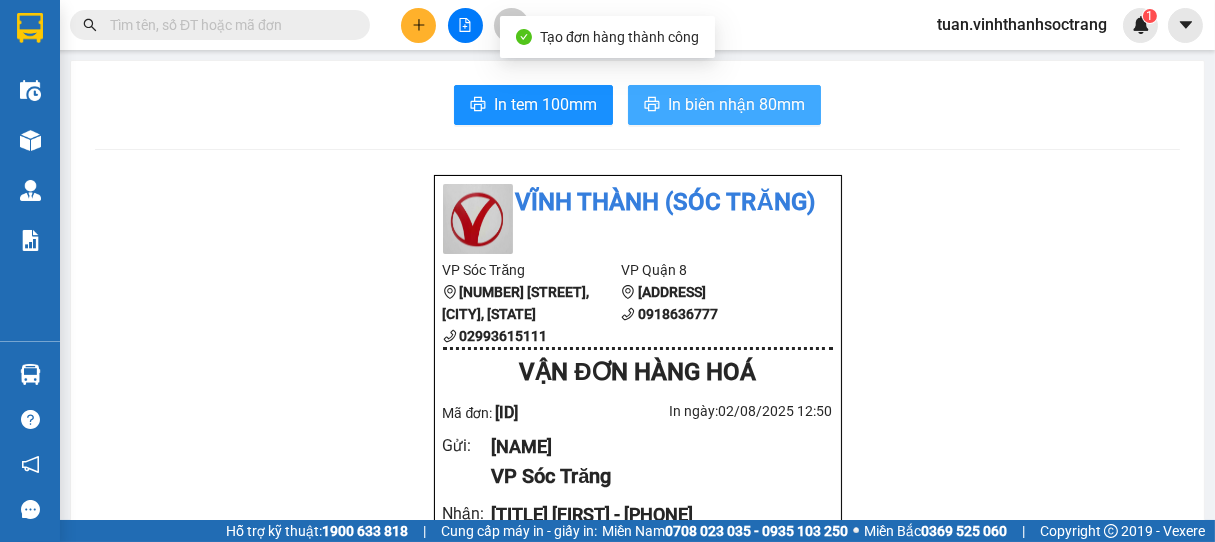 click on "In biên nhận 80mm" at bounding box center [736, 104] 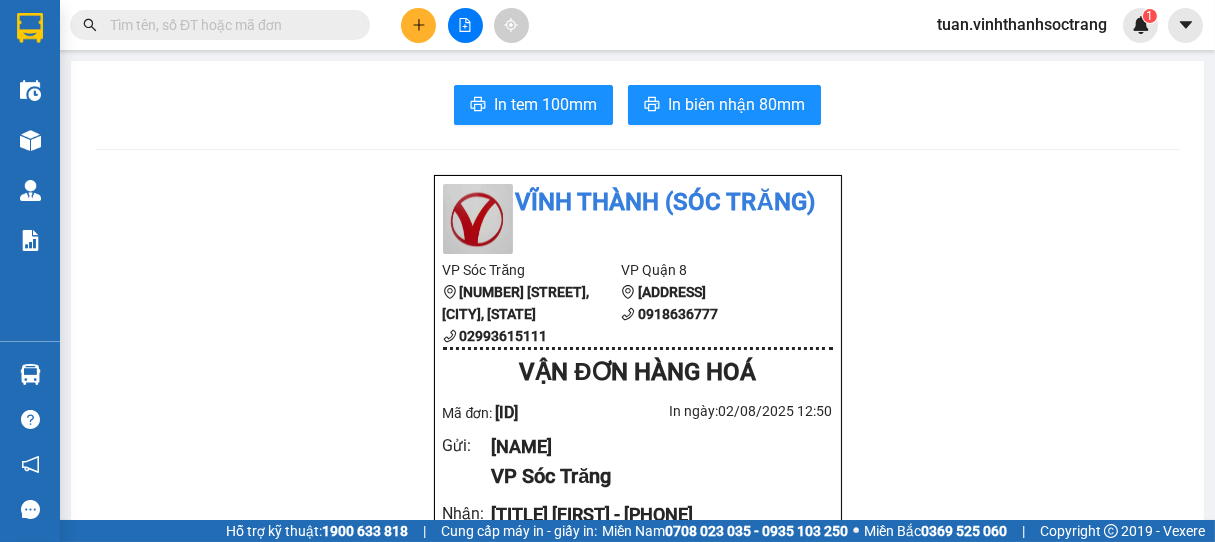 drag, startPoint x: 1012, startPoint y: 450, endPoint x: 967, endPoint y: 585, distance: 142.30249 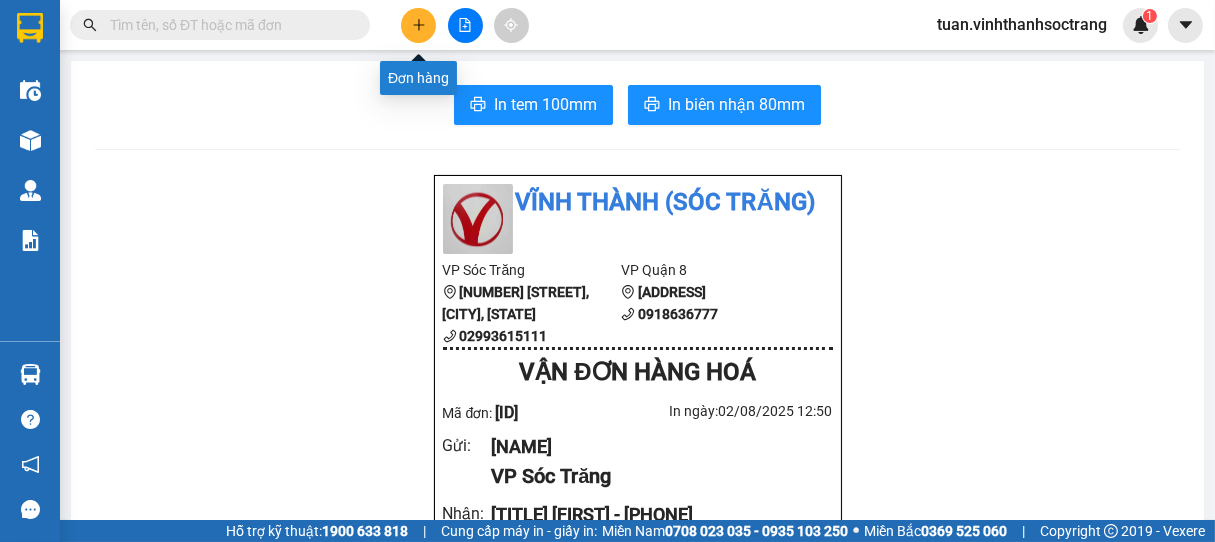 click at bounding box center (418, 25) 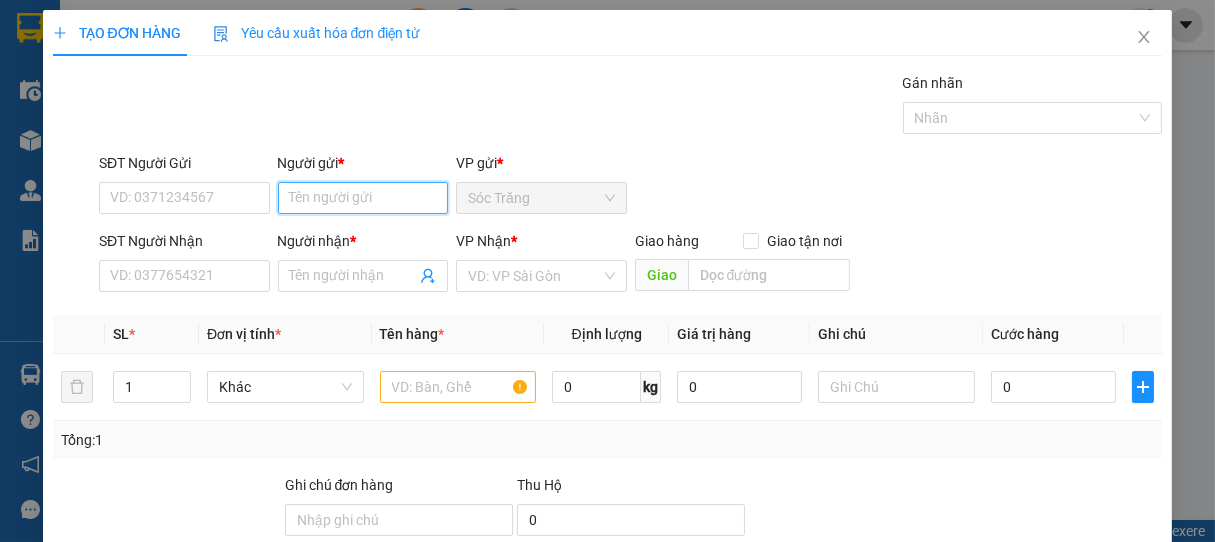 click on "Người gửi  *" at bounding box center [363, 198] 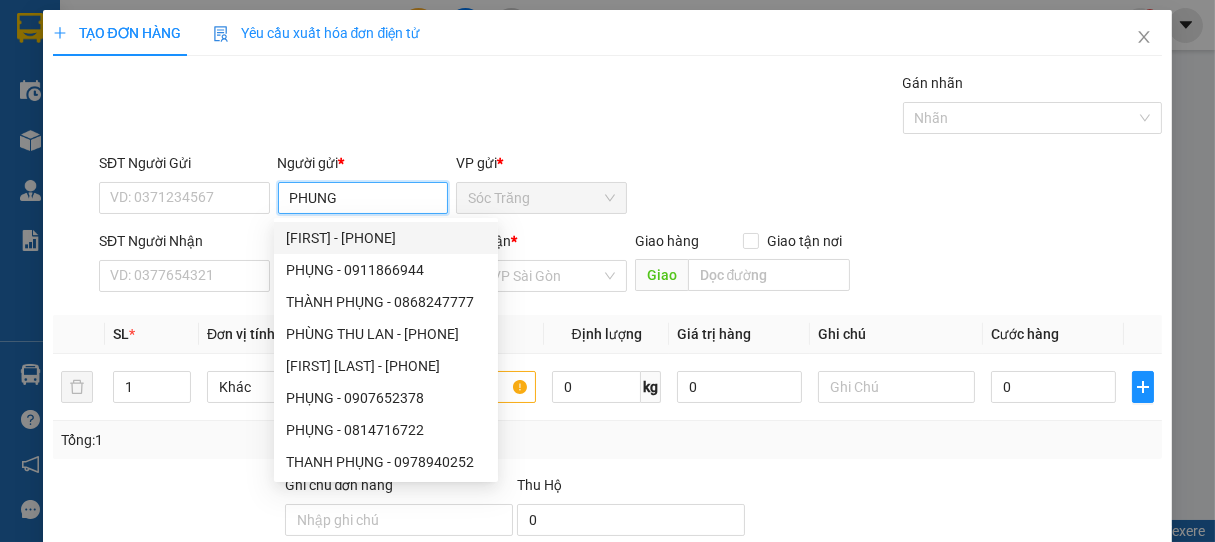 click on "[FIRST] - [PHONE]" at bounding box center (386, 238) 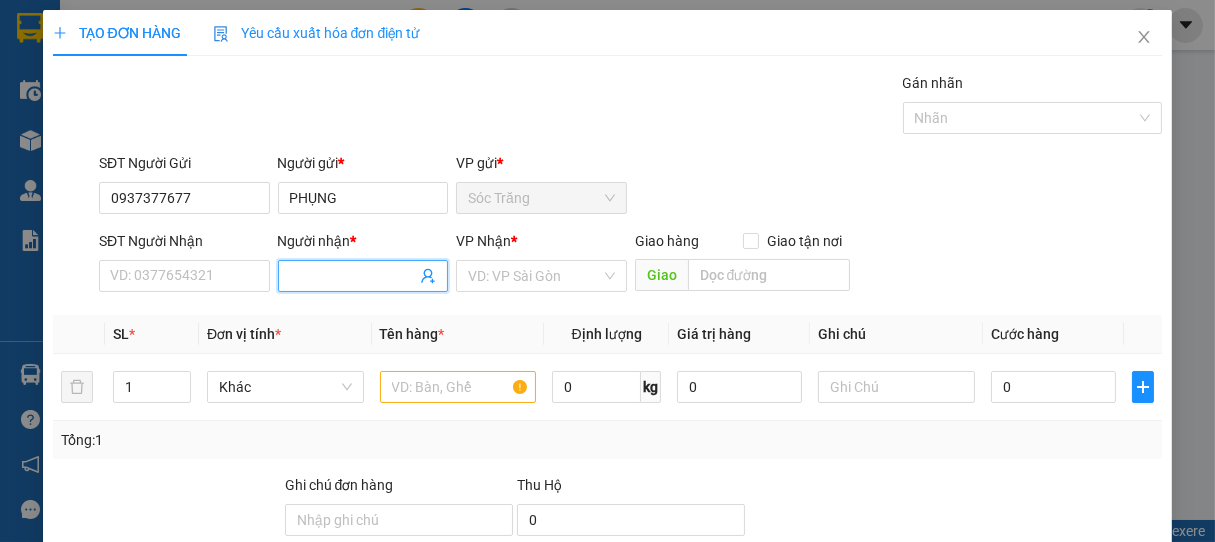 click on "Người nhận  *" at bounding box center [353, 276] 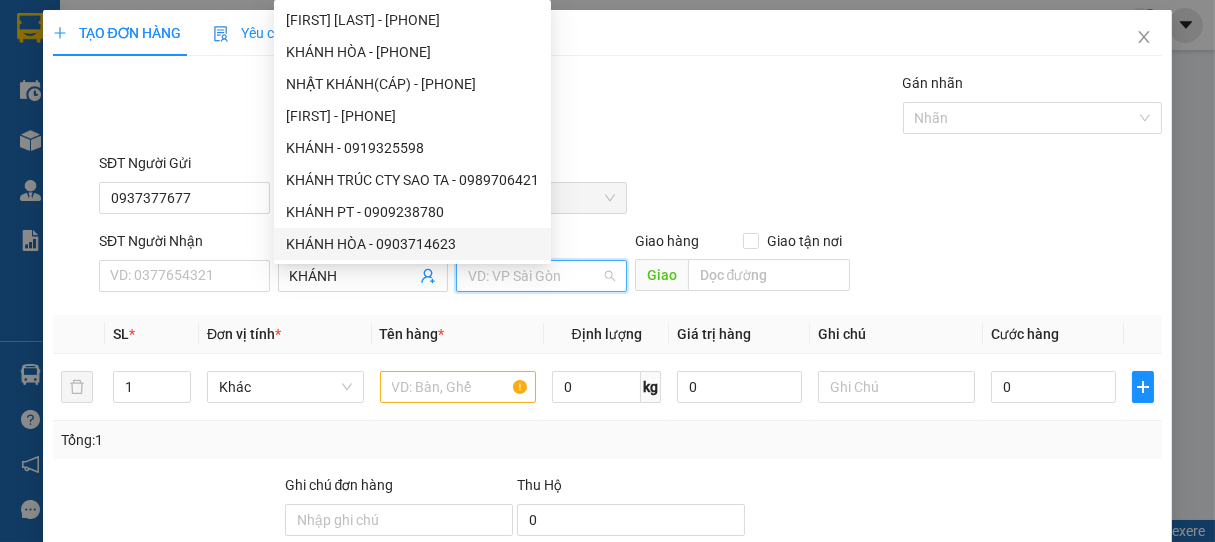 click at bounding box center [534, 276] 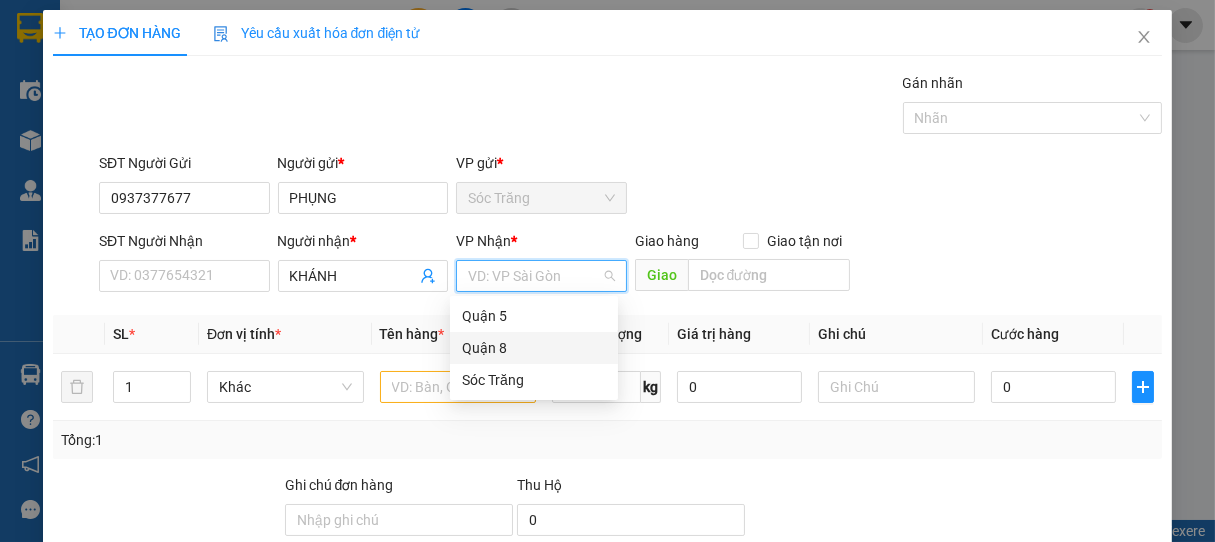 click on "Quận 8" at bounding box center (534, 348) 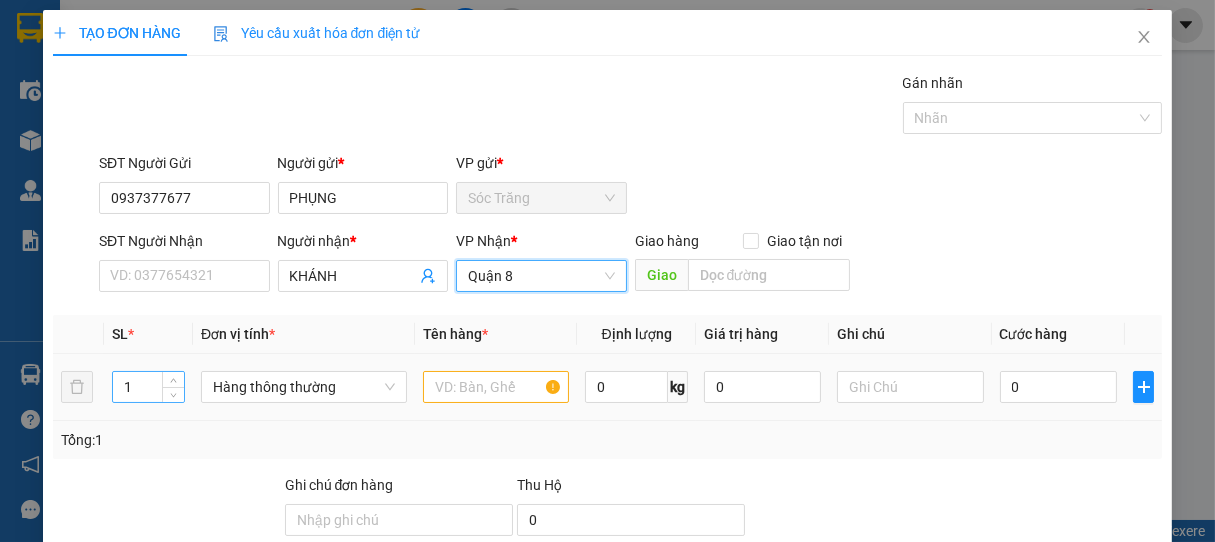 click on "1" at bounding box center [148, 387] 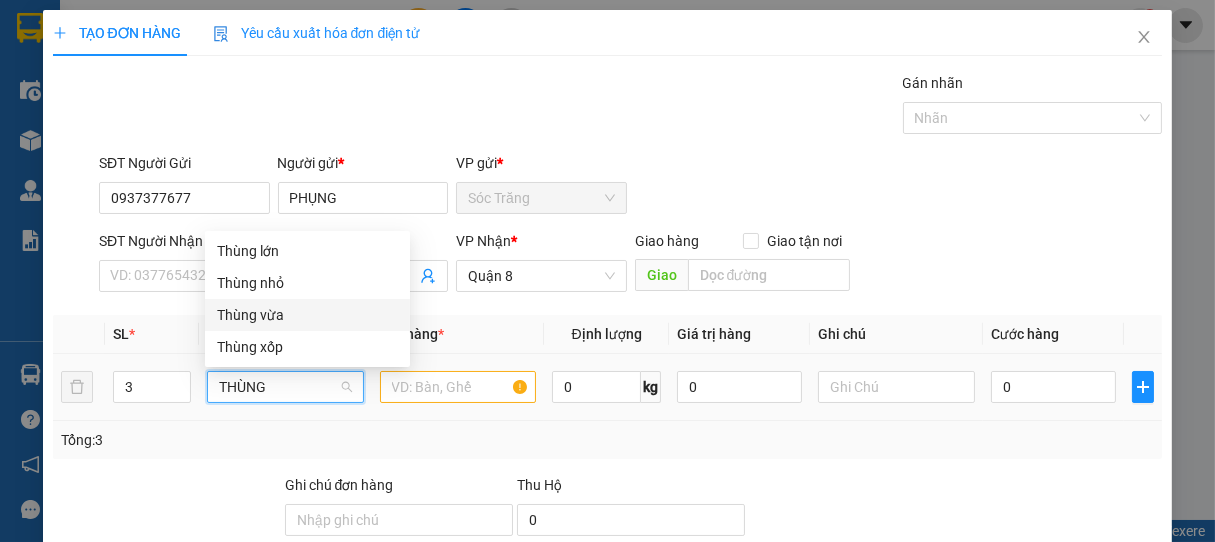 click on "Thùng vừa" at bounding box center (307, 315) 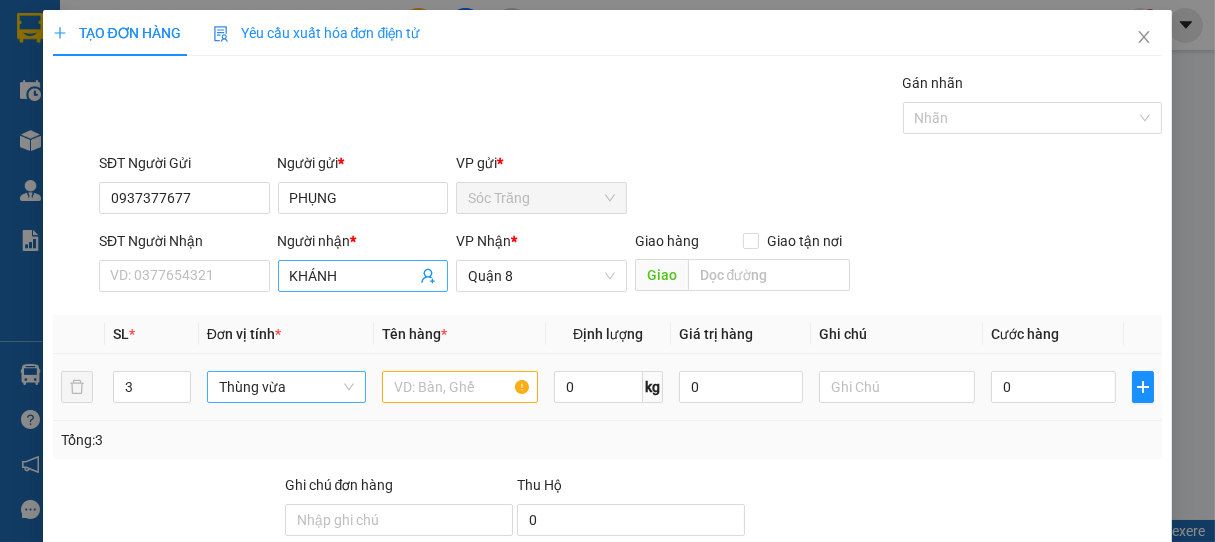 drag, startPoint x: 370, startPoint y: 247, endPoint x: 367, endPoint y: 277, distance: 30.149628 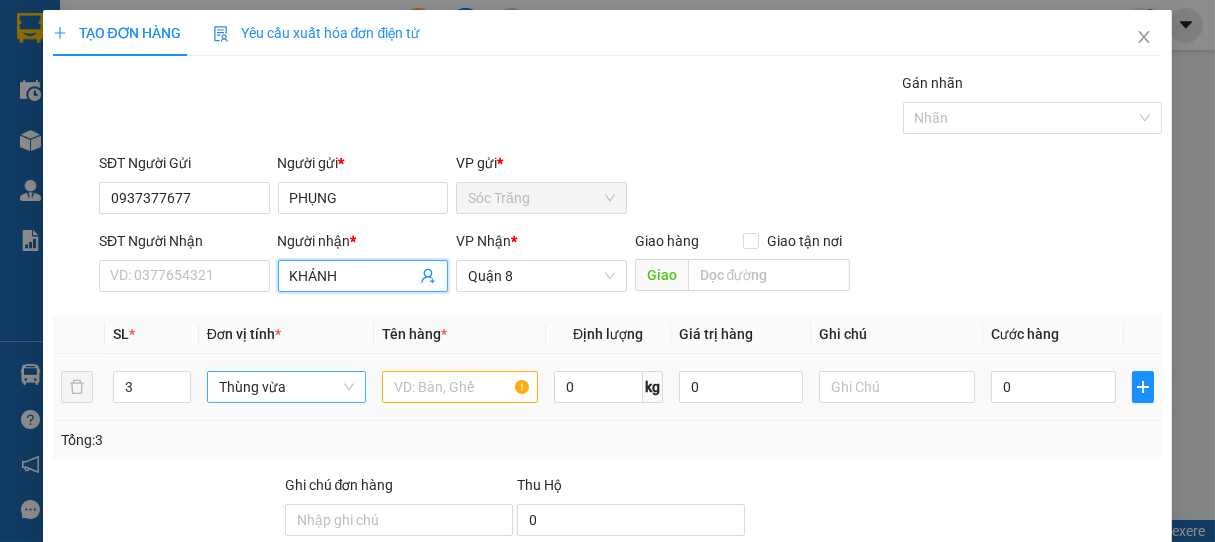 click on "KHÁNH" at bounding box center (353, 276) 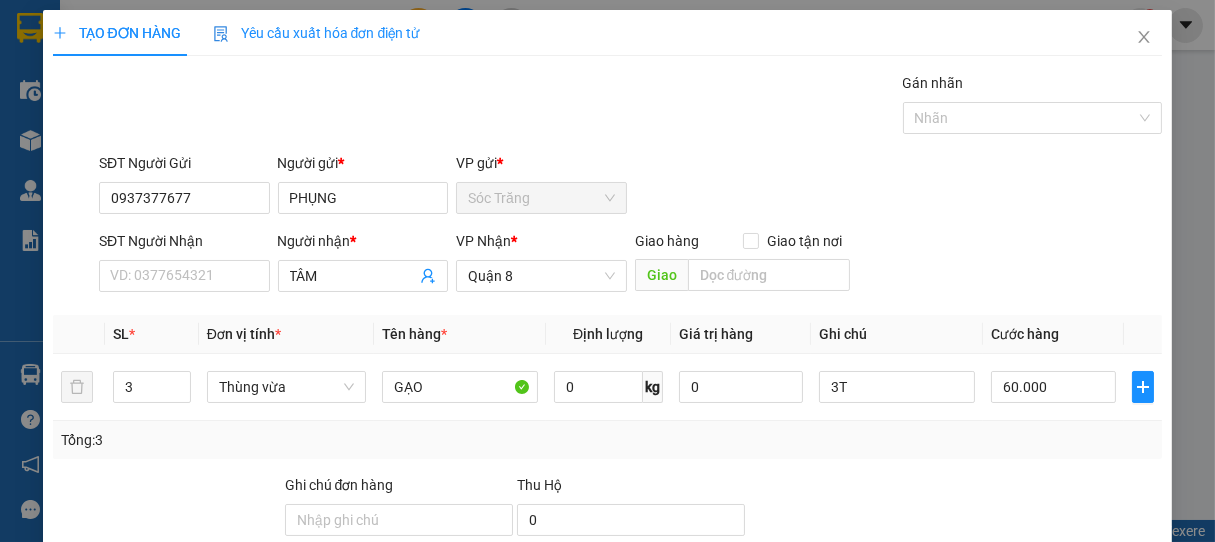 click on "Hình thức thanh toán" at bounding box center (1065, 590) 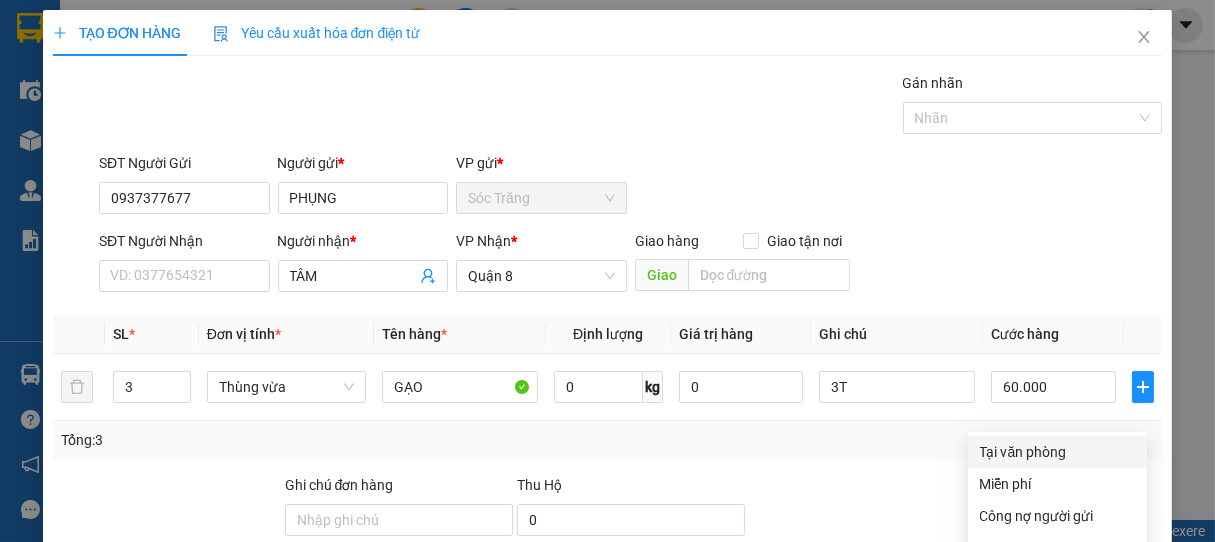 click on "Tại văn phòng" at bounding box center (1057, 452) 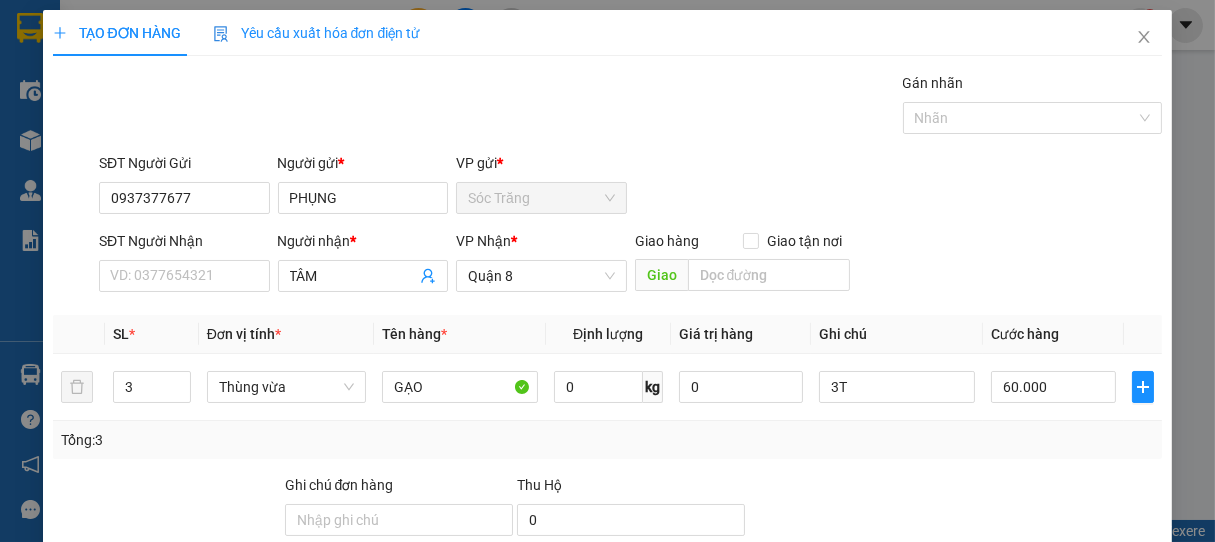 click on "Lưu và In" at bounding box center [1106, 685] 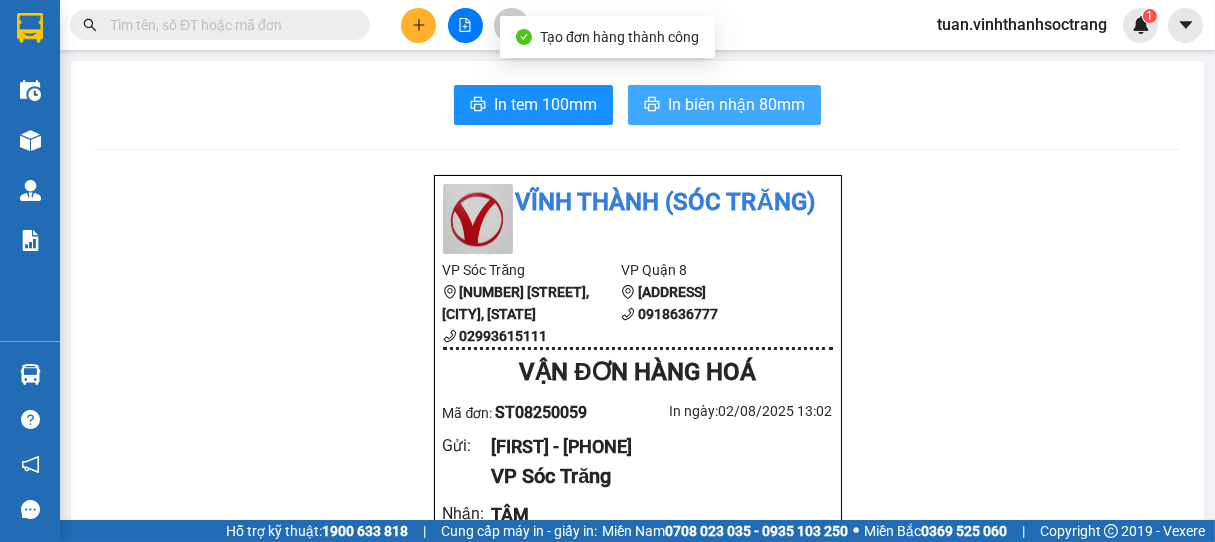 click on "In biên nhận 80mm" at bounding box center [736, 104] 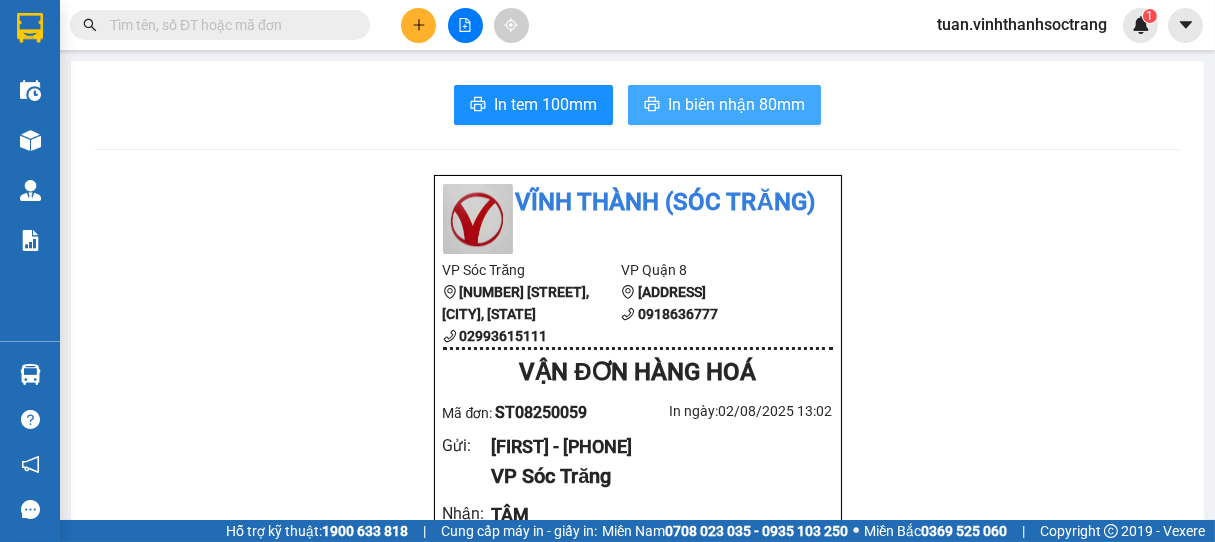 click on "In biên nhận 80mm" at bounding box center [724, 105] 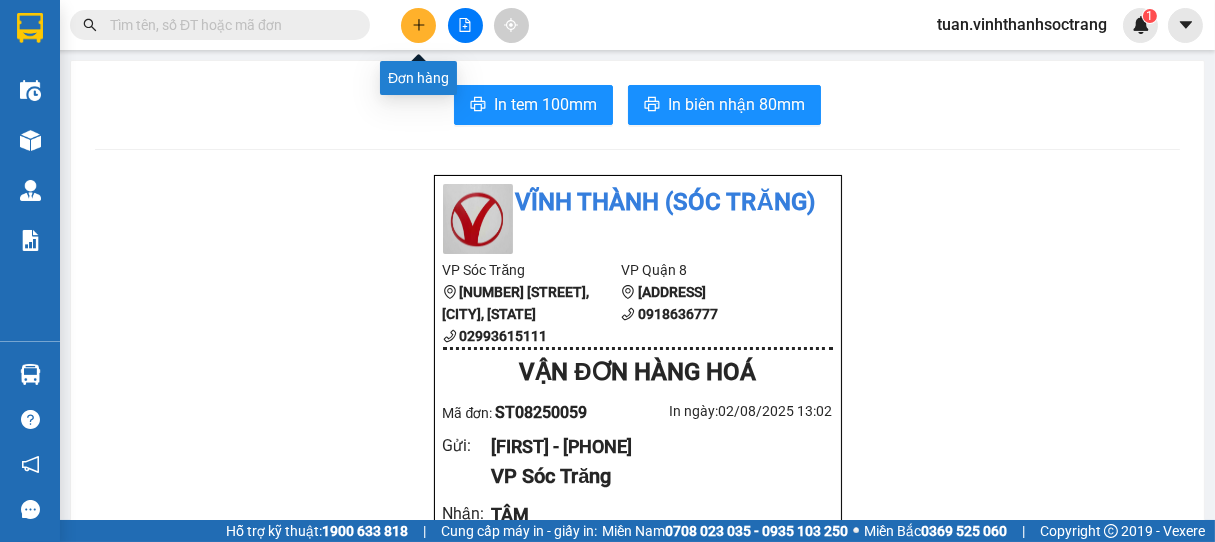 click at bounding box center (418, 25) 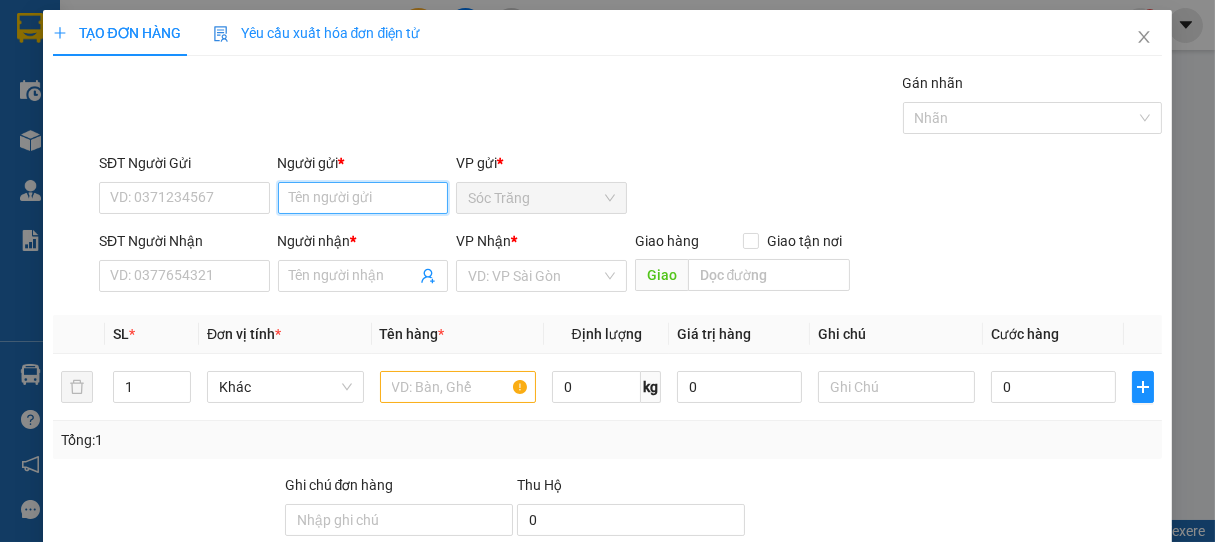 click on "Người gửi  *" at bounding box center [363, 198] 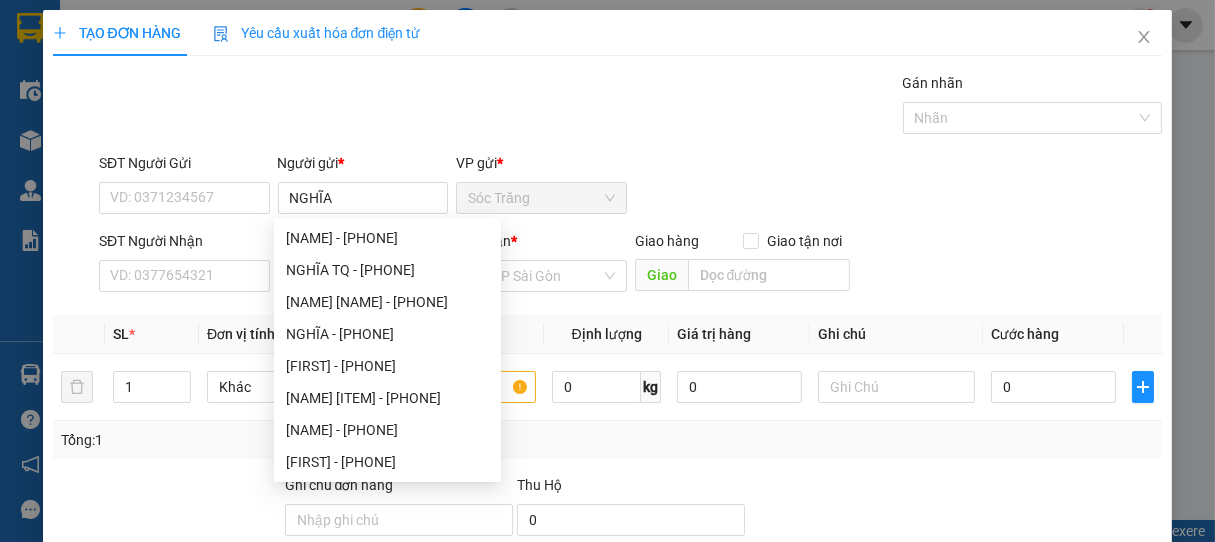 click on "Gói vận chuyển  * Tiêu chuẩn Gán nhãn   Nhãn" at bounding box center (631, 107) 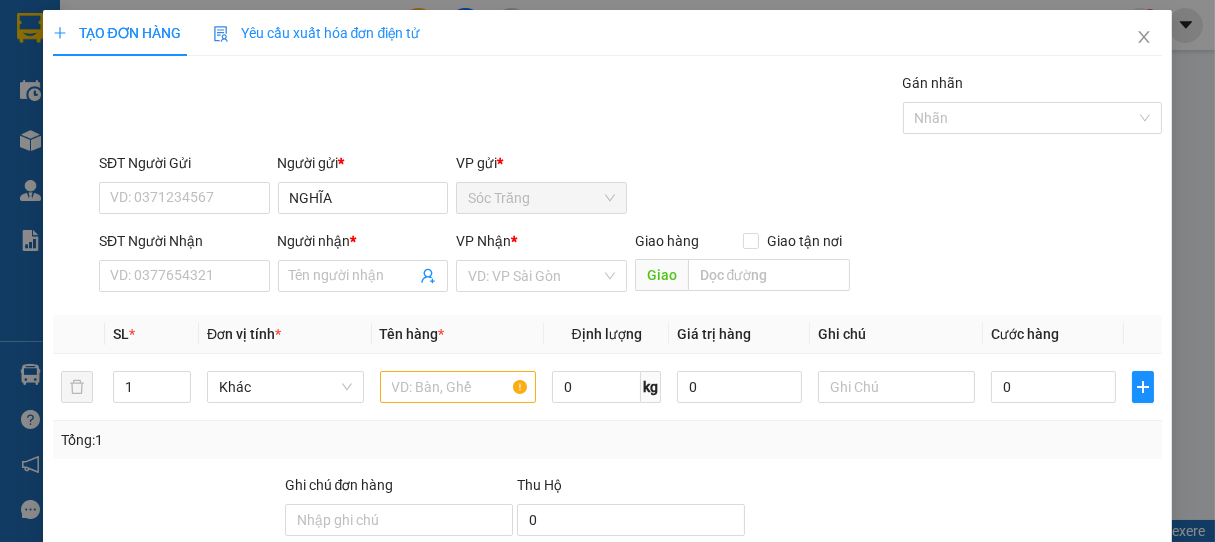 click on "Người nhận  *" at bounding box center (363, 245) 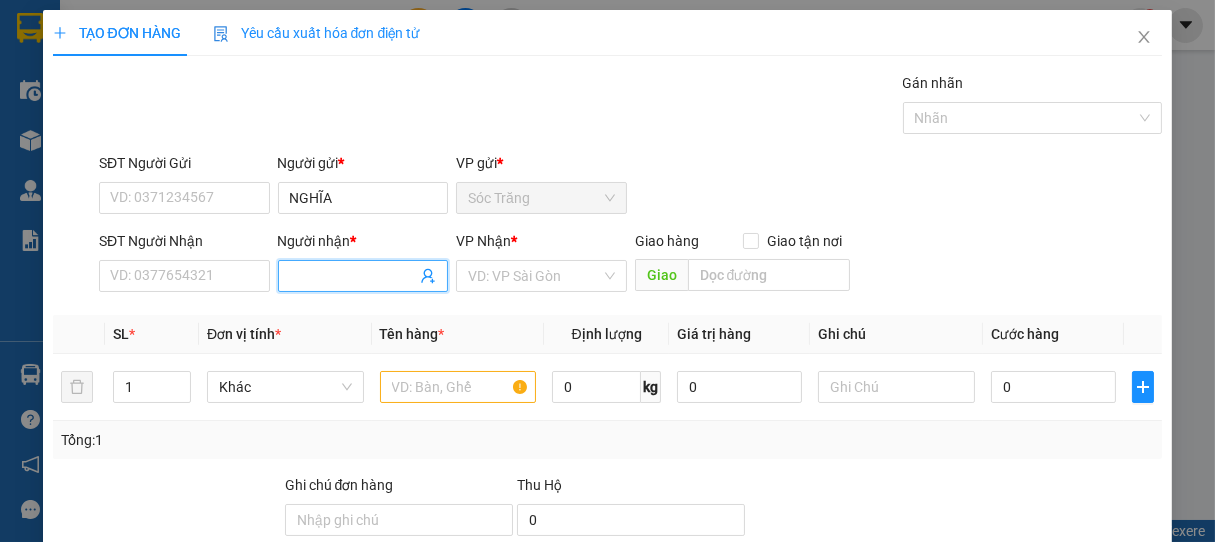 click on "Người nhận  *" at bounding box center [353, 276] 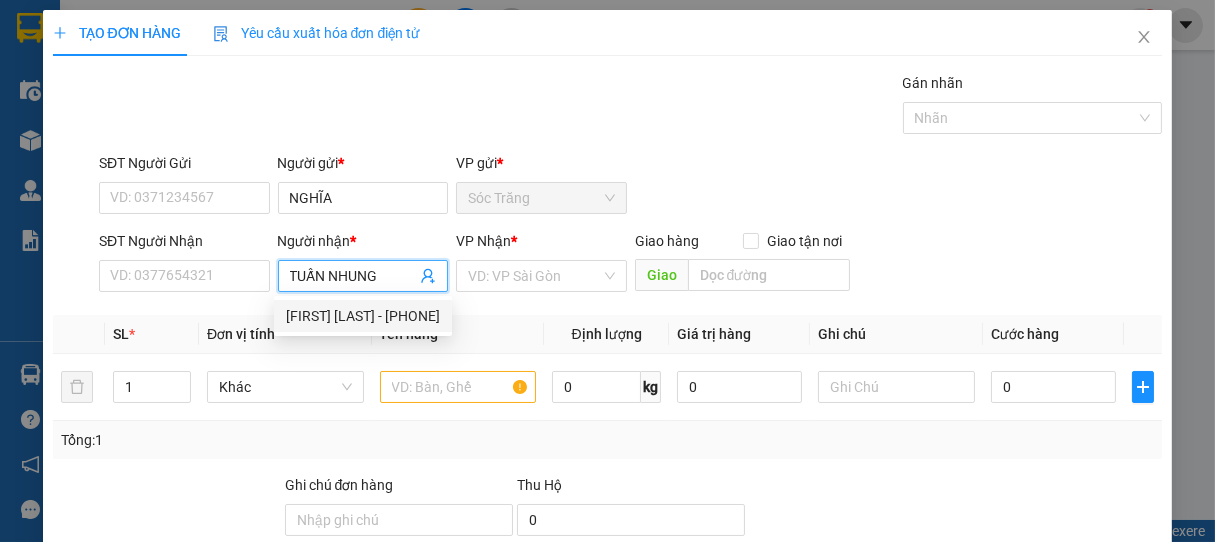 click on "[FIRST] [LAST] - [PHONE]" at bounding box center [363, 316] 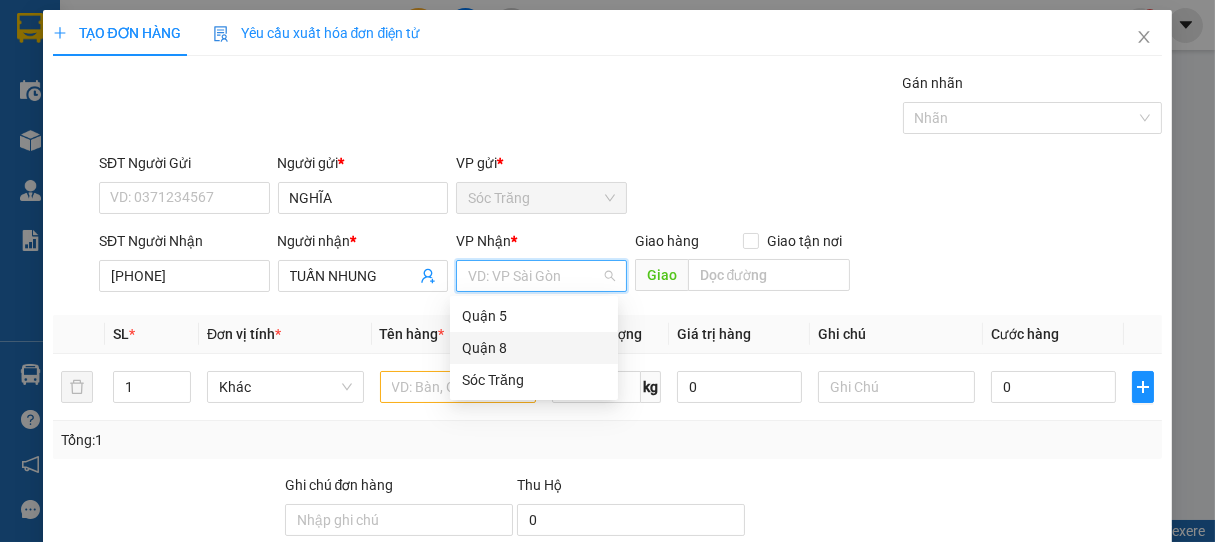 click on "Quận 8" at bounding box center [534, 348] 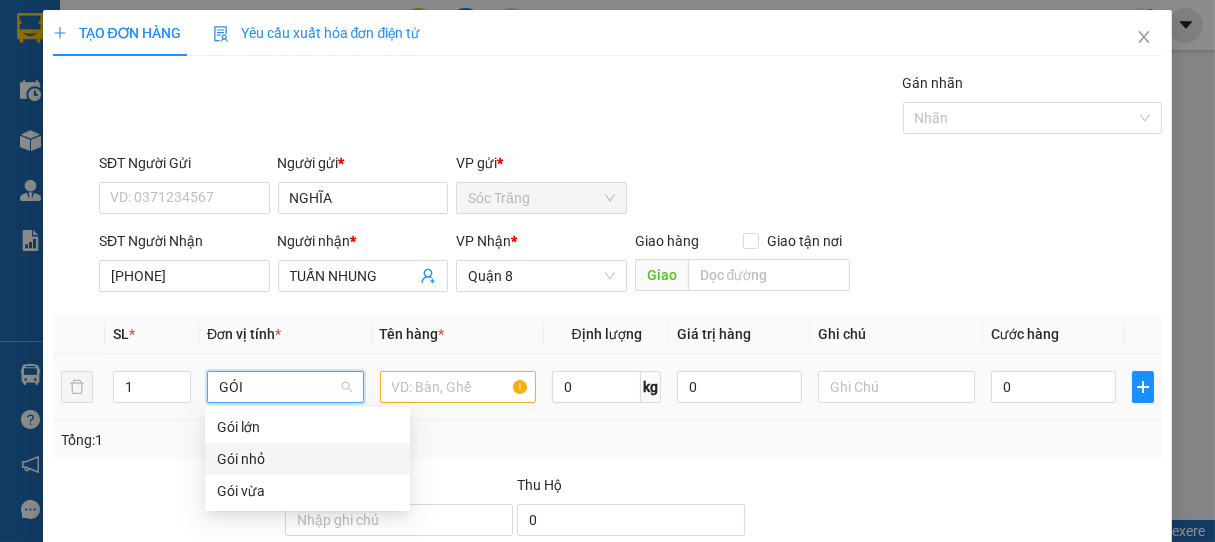 click on "Gói nhỏ" at bounding box center [307, 459] 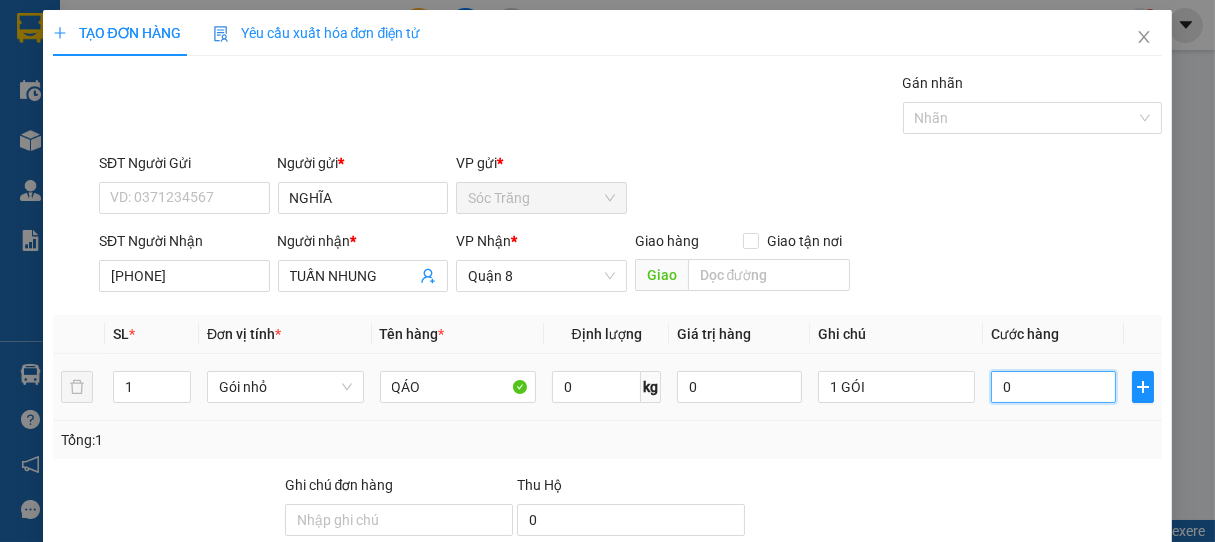 click on "0" at bounding box center (1053, 387) 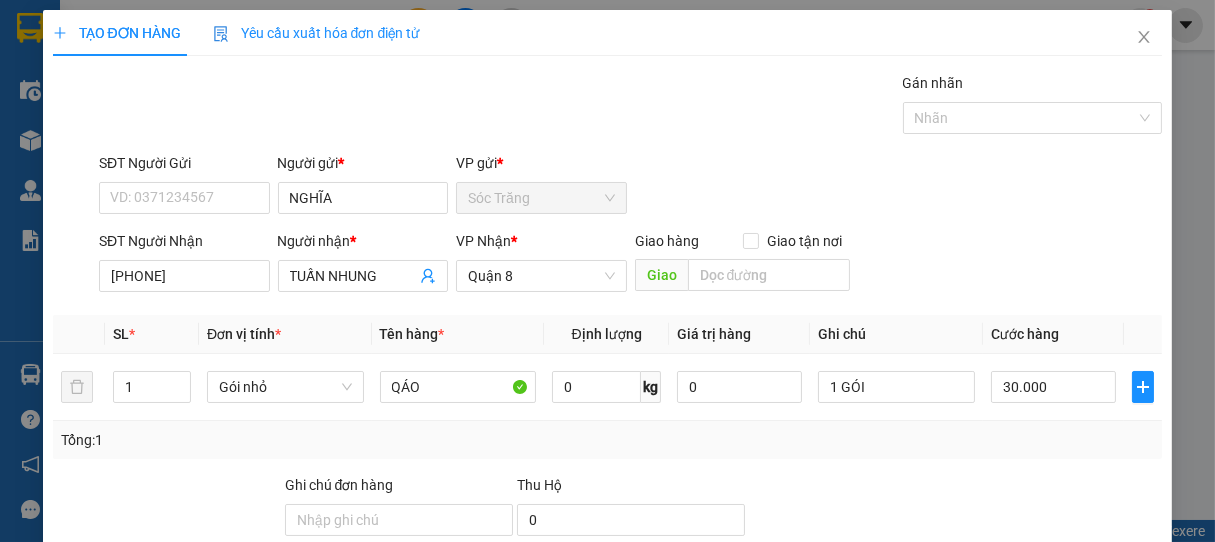 click on "Hình thức thanh toán" at bounding box center [1065, 590] 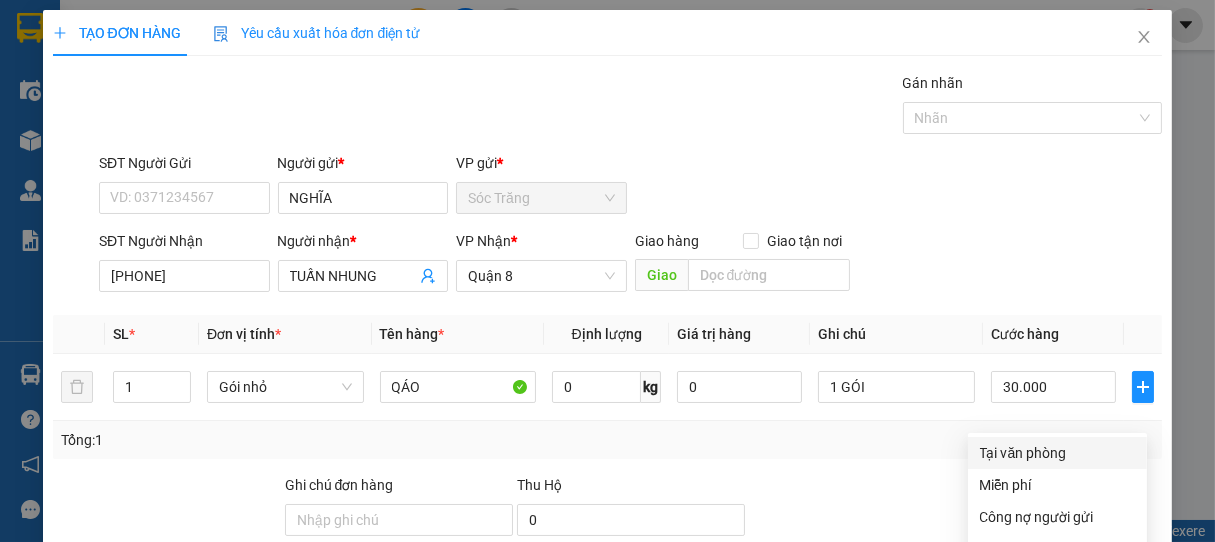 click on "Tại văn phòng" at bounding box center [1057, 453] 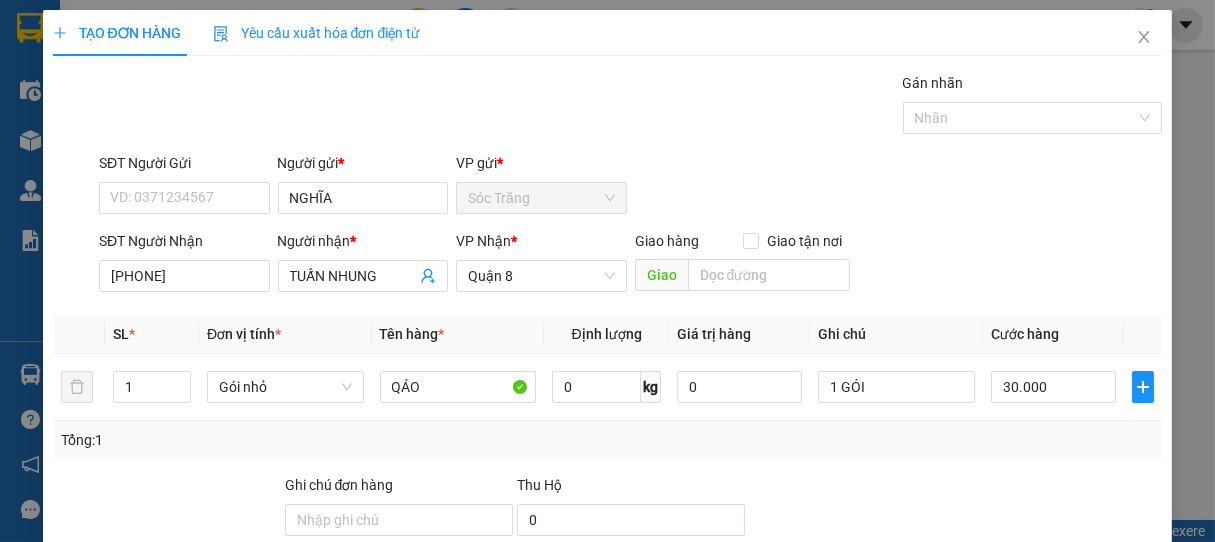 drag, startPoint x: 1078, startPoint y: 484, endPoint x: 1102, endPoint y: 518, distance: 41.617306 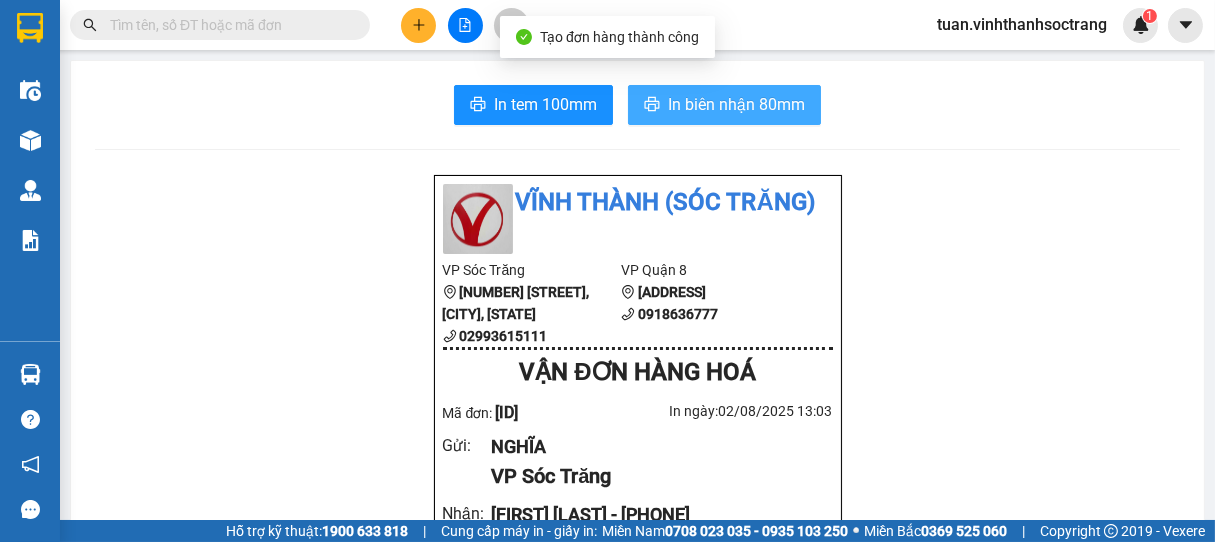 click on "In biên nhận 80mm" at bounding box center (736, 104) 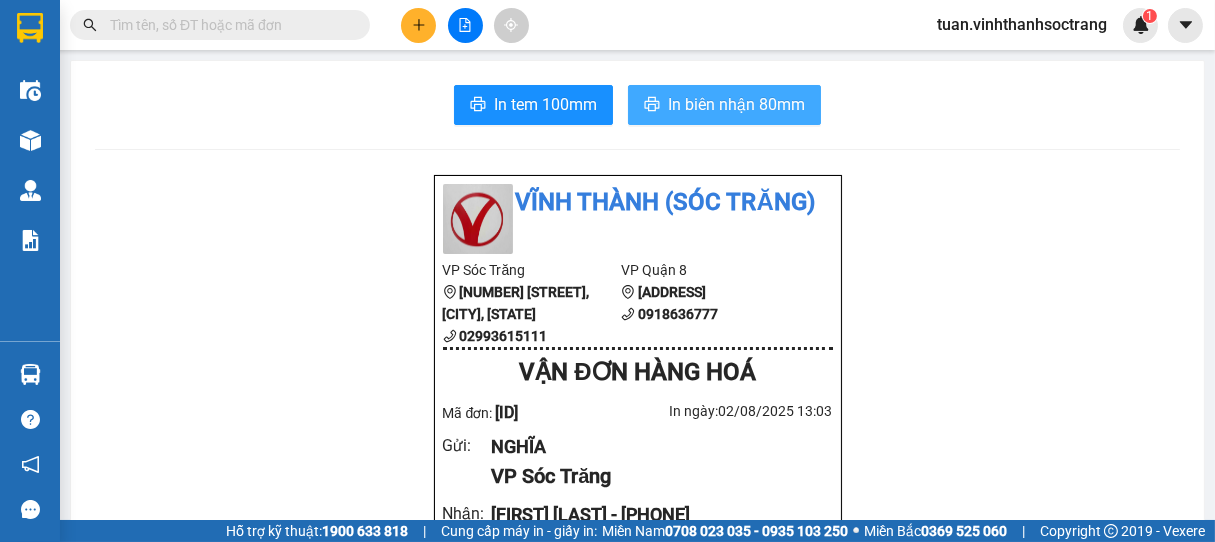 click on "In biên nhận 80mm" at bounding box center [736, 104] 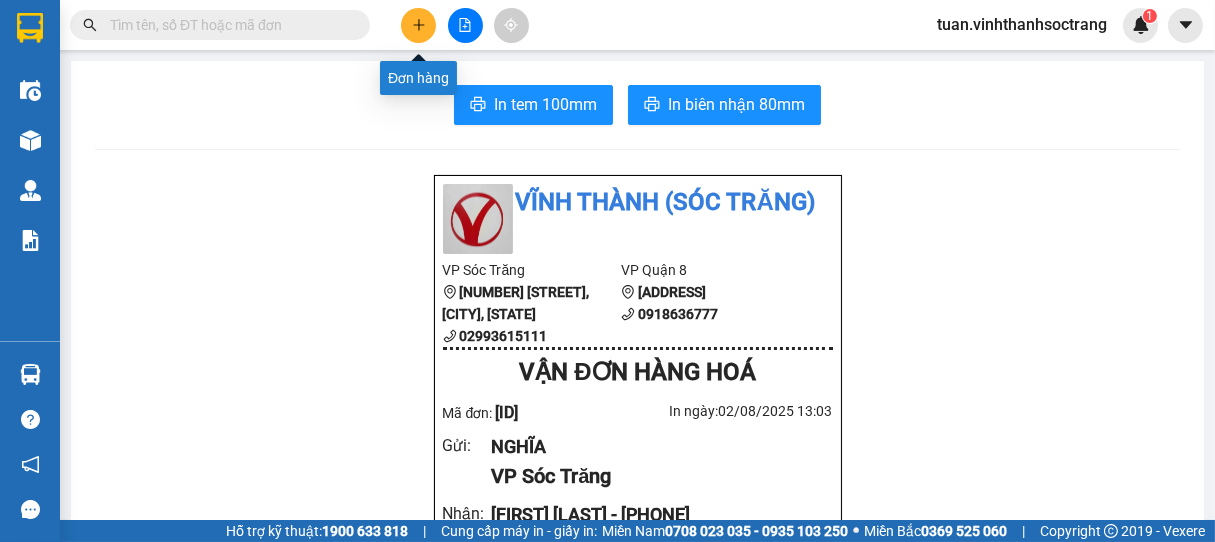 click 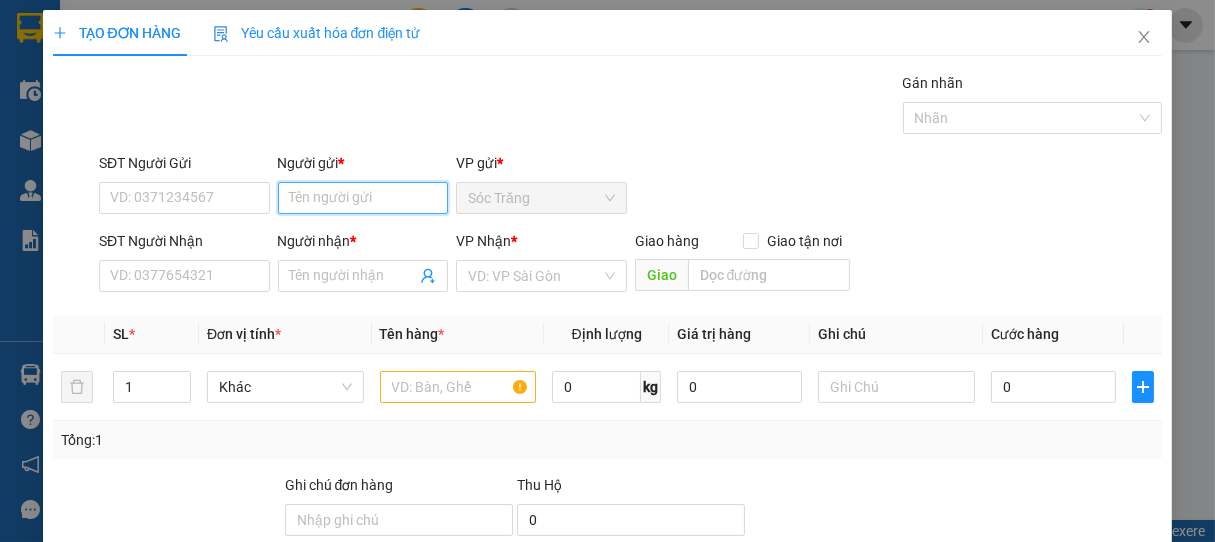 click on "Người gửi  *" at bounding box center [363, 198] 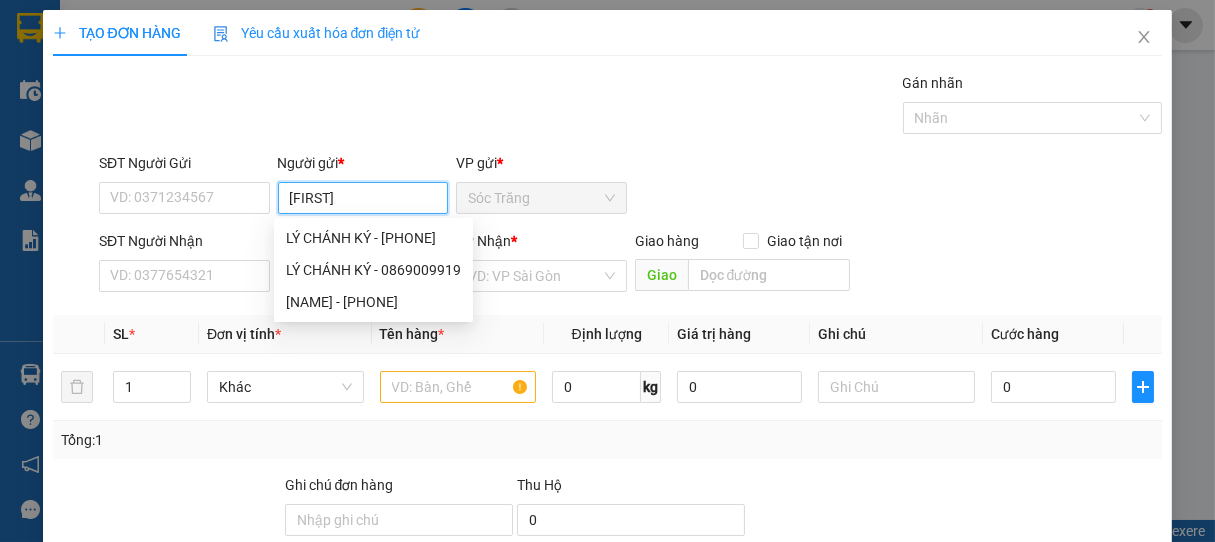 click on "[NAME] - [PHONE] [NAME] - [PHONE] [NAME] - [PHONE]" at bounding box center [373, 270] 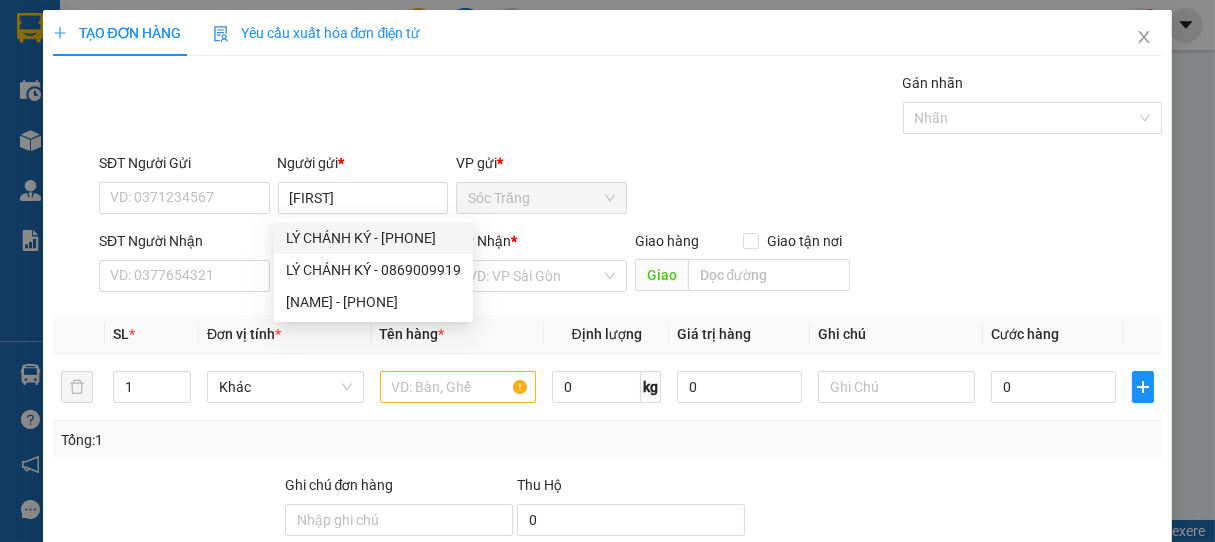 click on "Gói vận chuyển  * Tiêu chuẩn Gán nhãn   Nhãn" at bounding box center [631, 107] 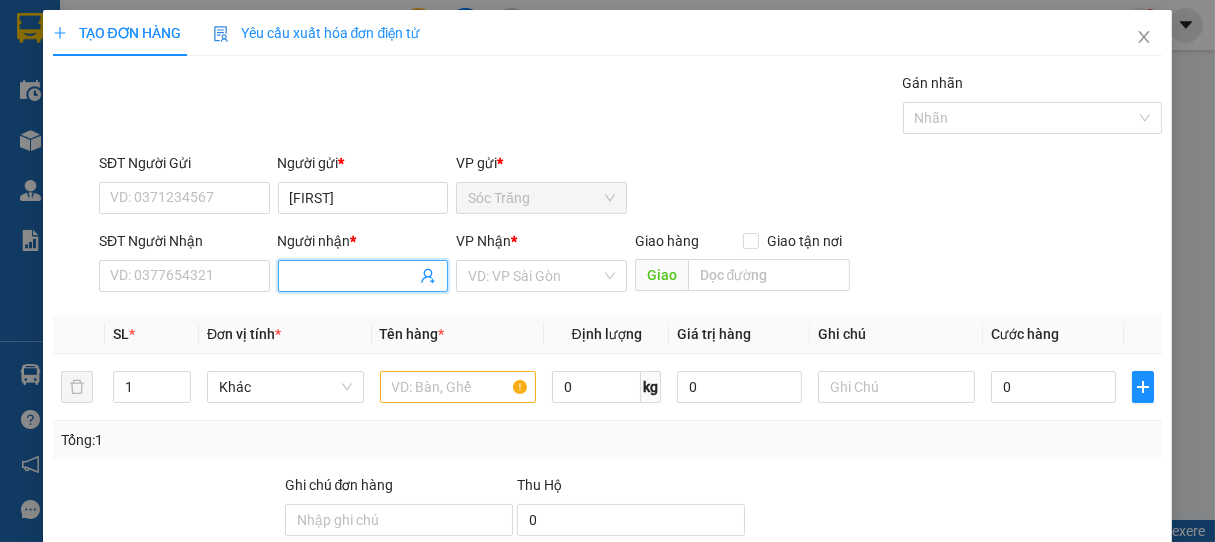 click on "Người nhận  *" at bounding box center [353, 276] 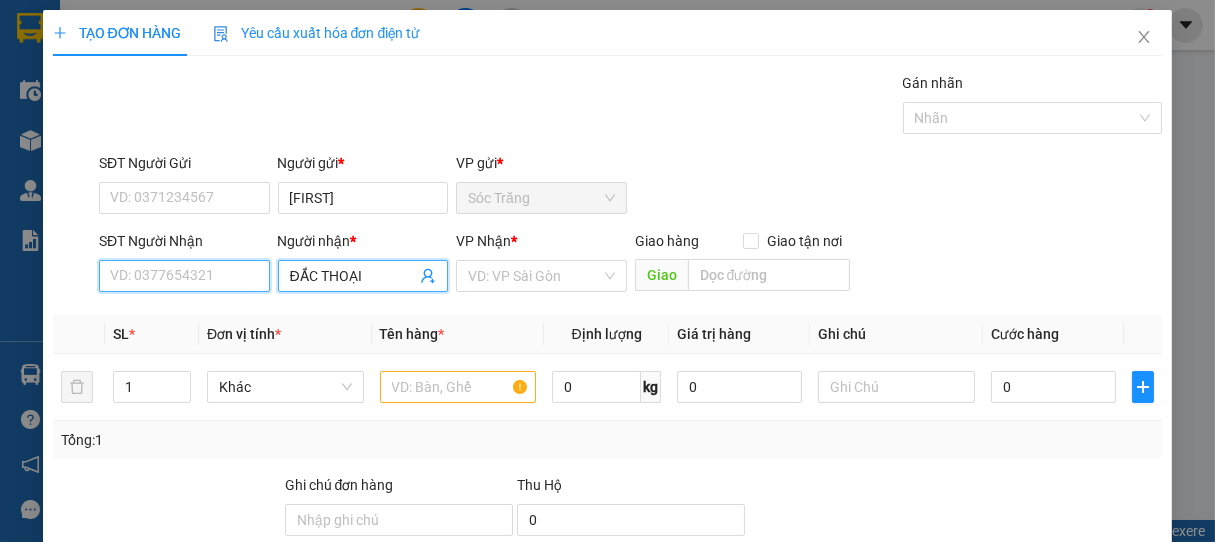 click on "SĐT Người Nhận" at bounding box center (184, 276) 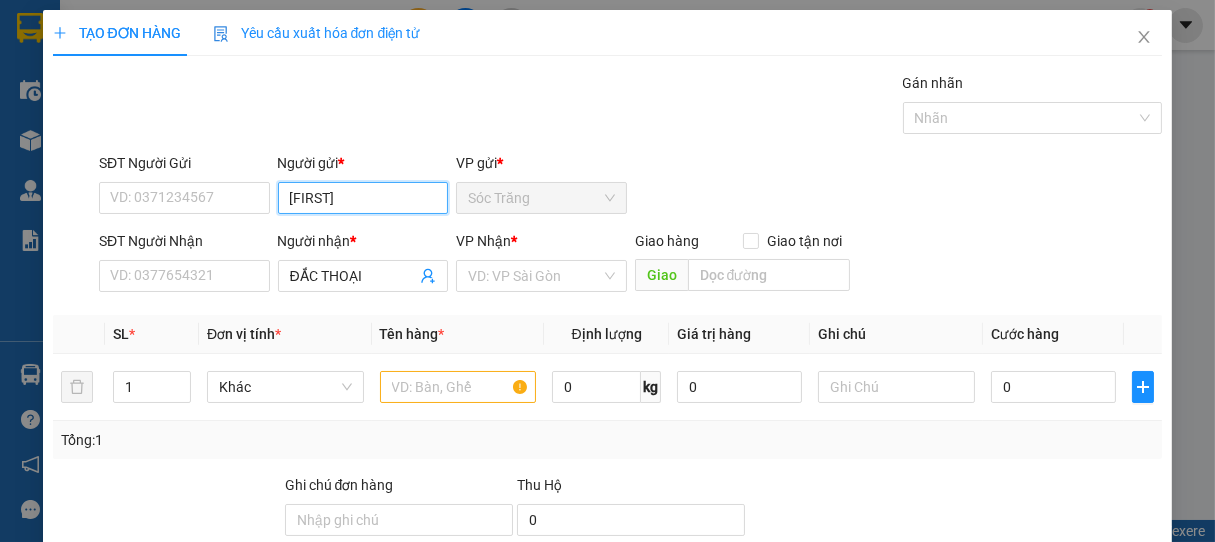 click on "[FIRST]" at bounding box center (363, 198) 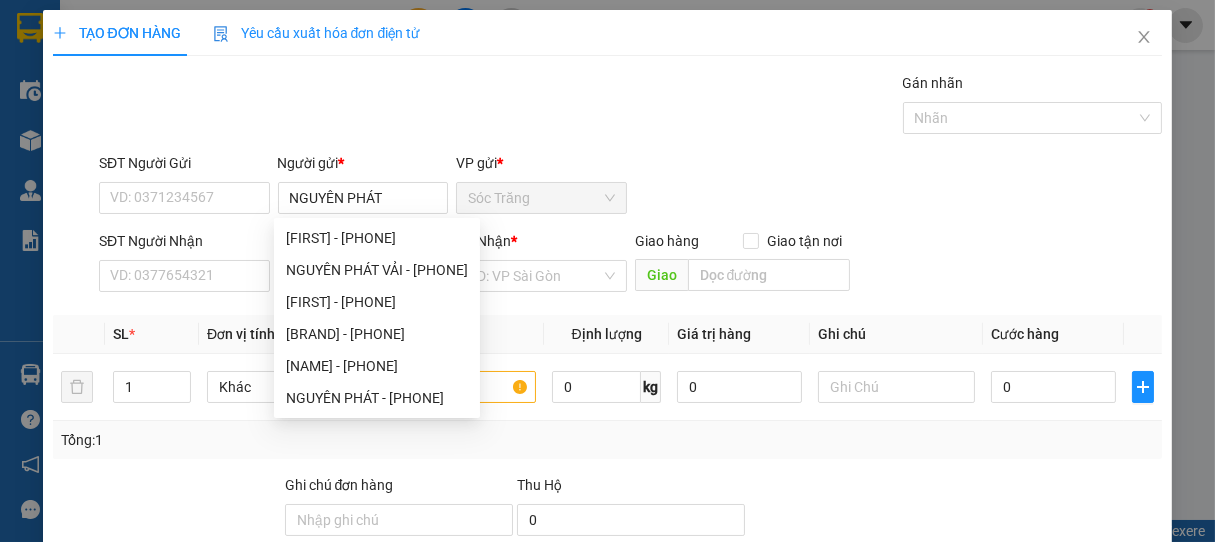 click on "Gói vận chuyển  * Tiêu chuẩn Gán nhãn   Nhãn" at bounding box center [631, 107] 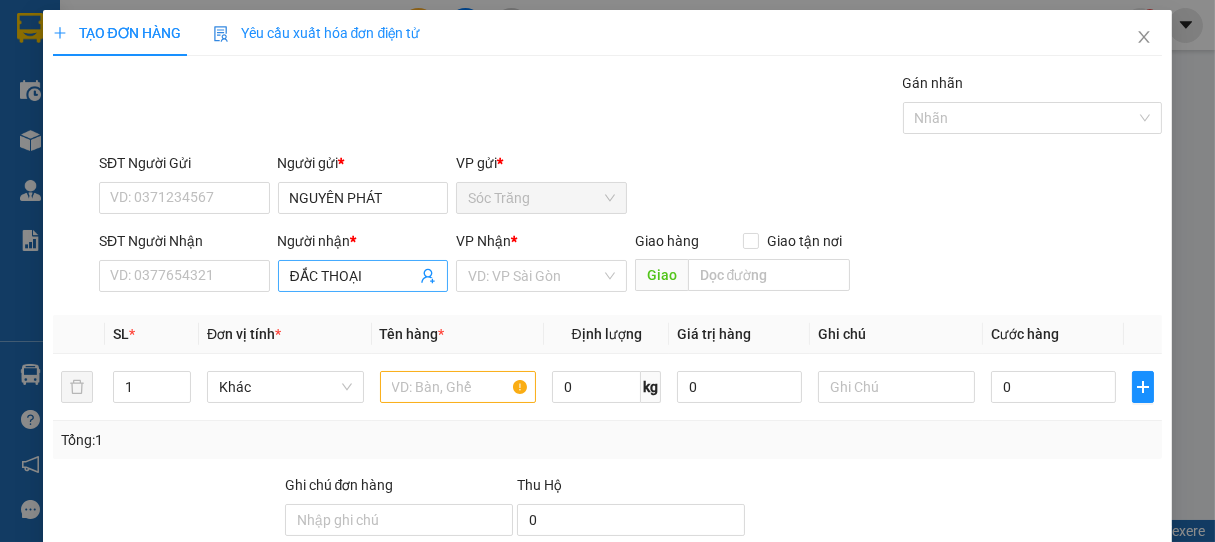 click on "ĐẮC THOẠI" at bounding box center [353, 276] 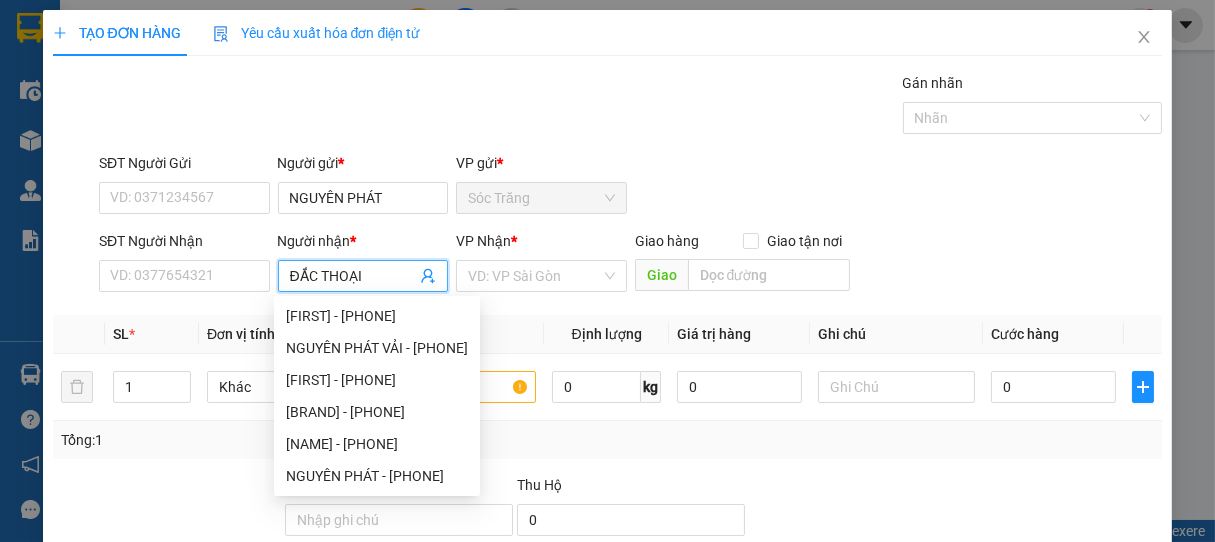 click on "ĐẮC THOẠI" at bounding box center (363, 276) 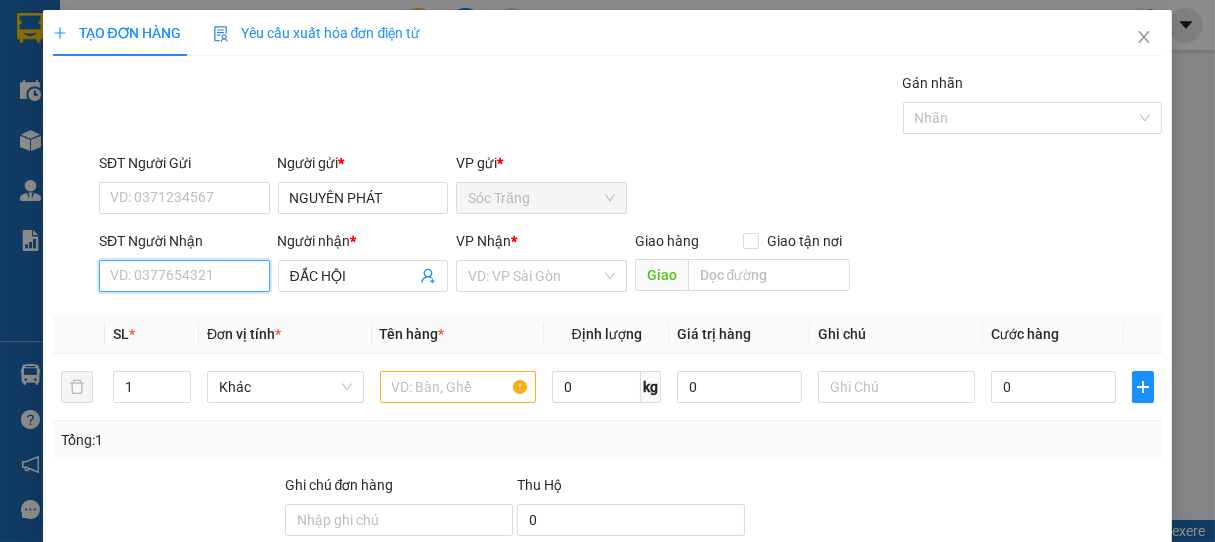 click on "SĐT Người Nhận" at bounding box center (184, 276) 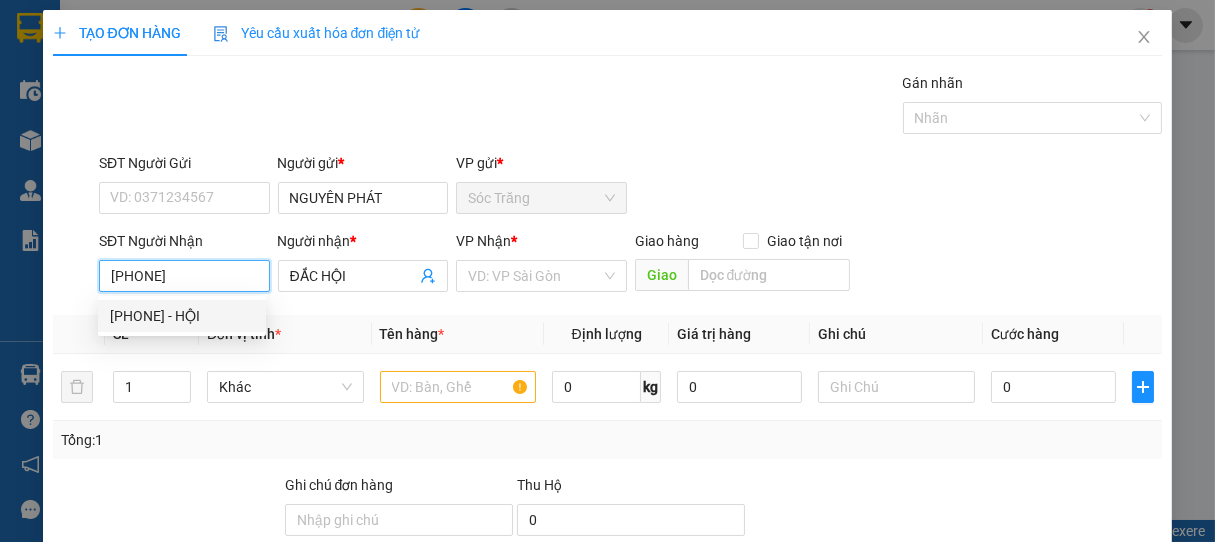 click on "[PHONE] - HỘI" at bounding box center [182, 316] 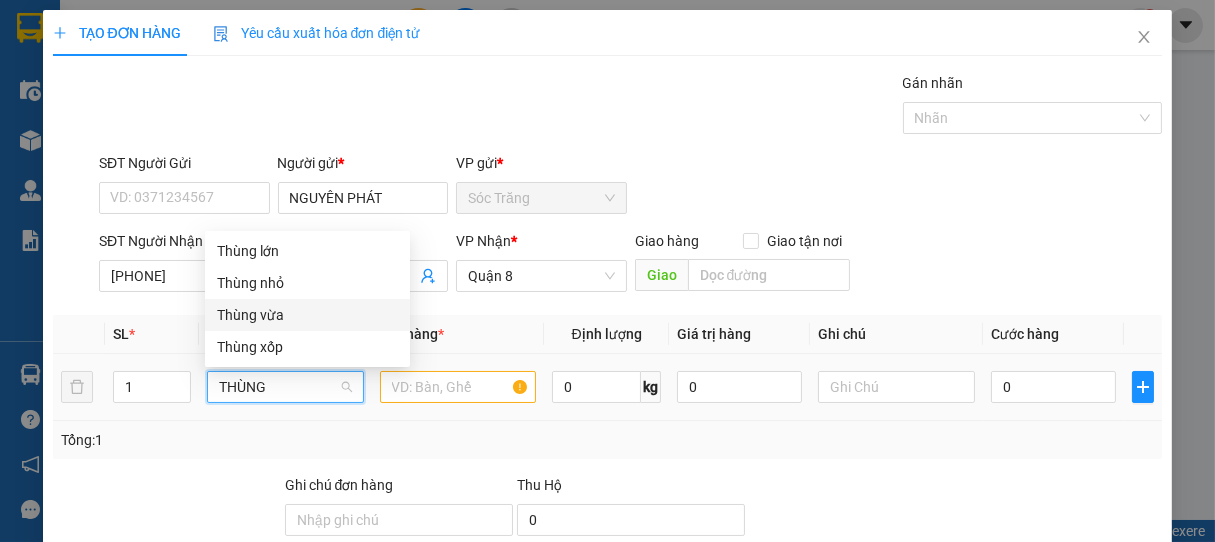 click on "Thùng vừa" at bounding box center (307, 315) 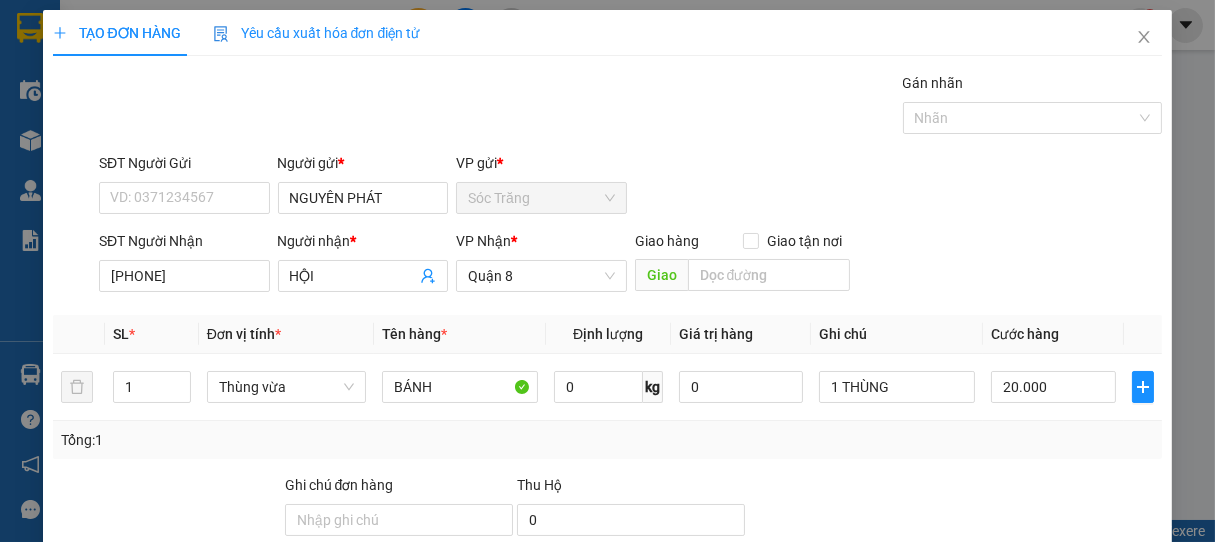 click on "Chọn HT Thanh Toán" at bounding box center [1072, 590] 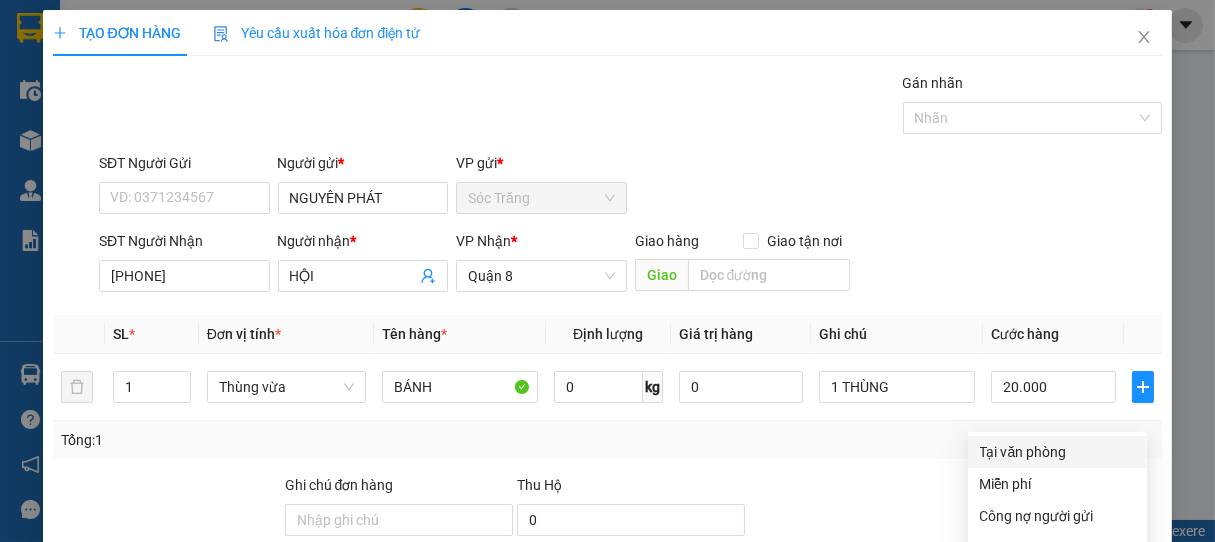click on "Tại văn phòng" at bounding box center (1057, 452) 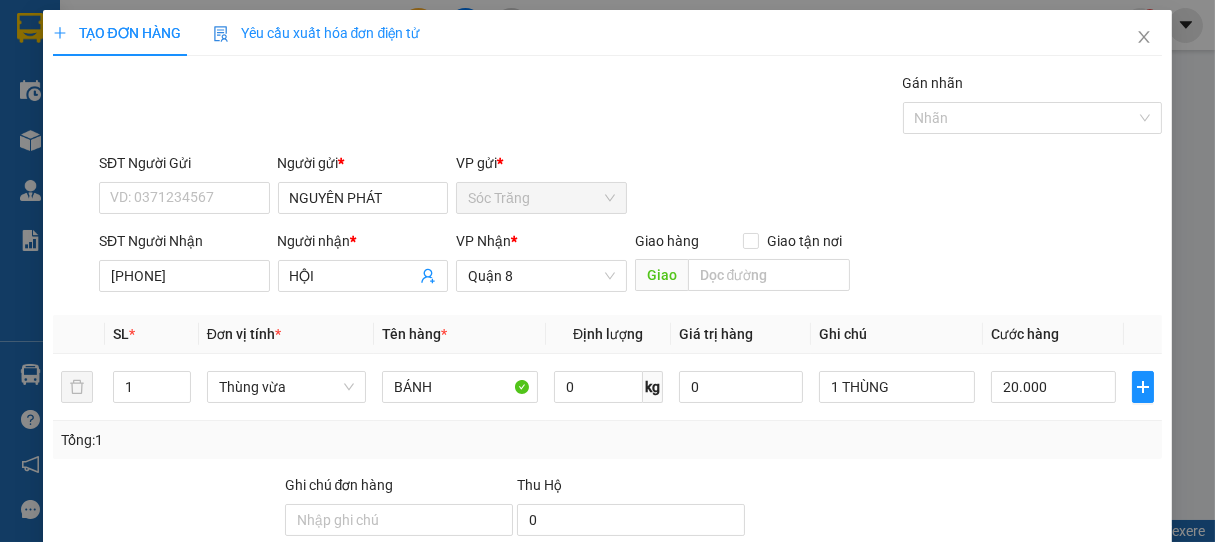 click on "Lưu và In" at bounding box center [1106, 685] 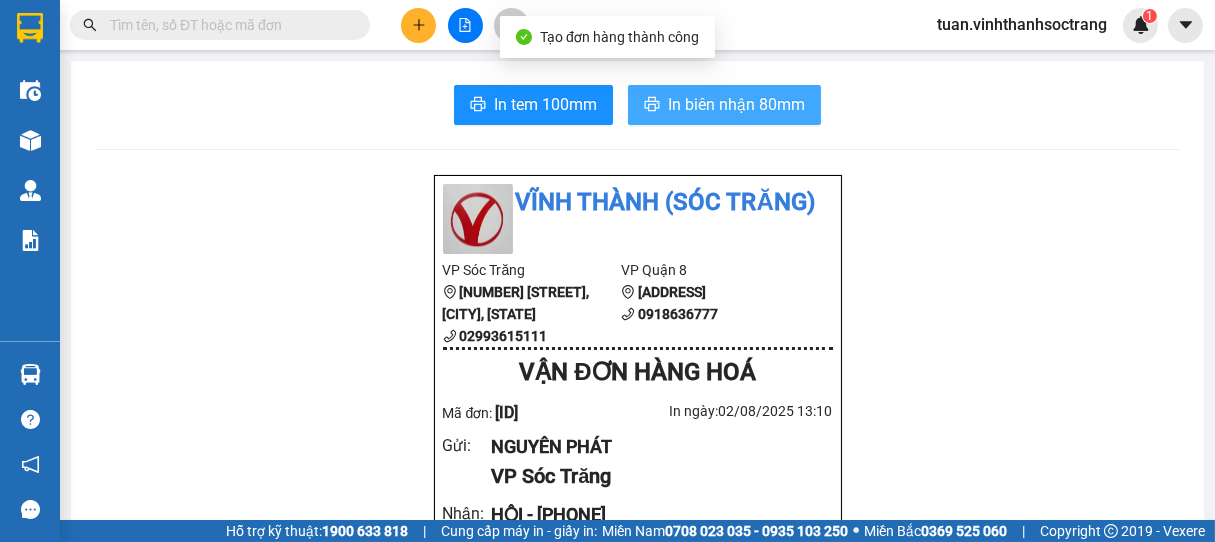 click on "In biên nhận 80mm" at bounding box center (736, 104) 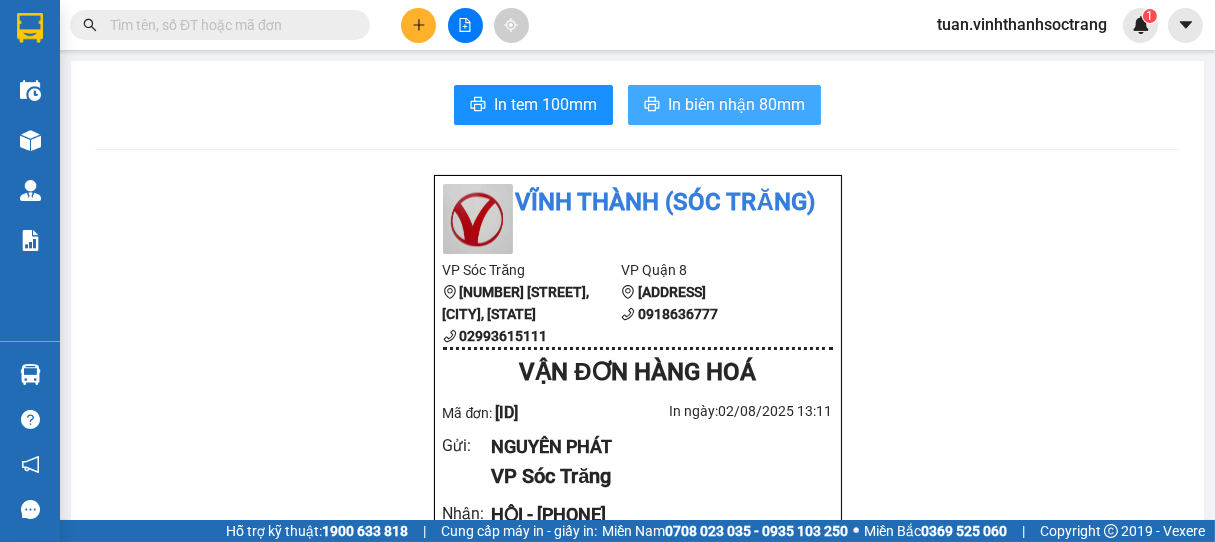 click on "In biên nhận 80mm" at bounding box center (736, 104) 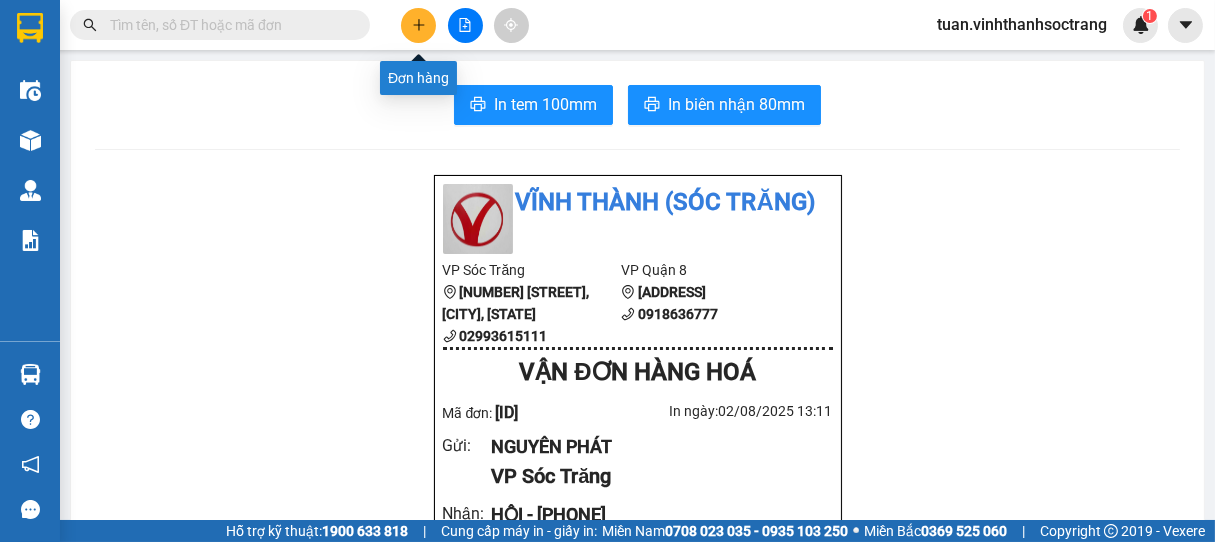 click at bounding box center (418, 25) 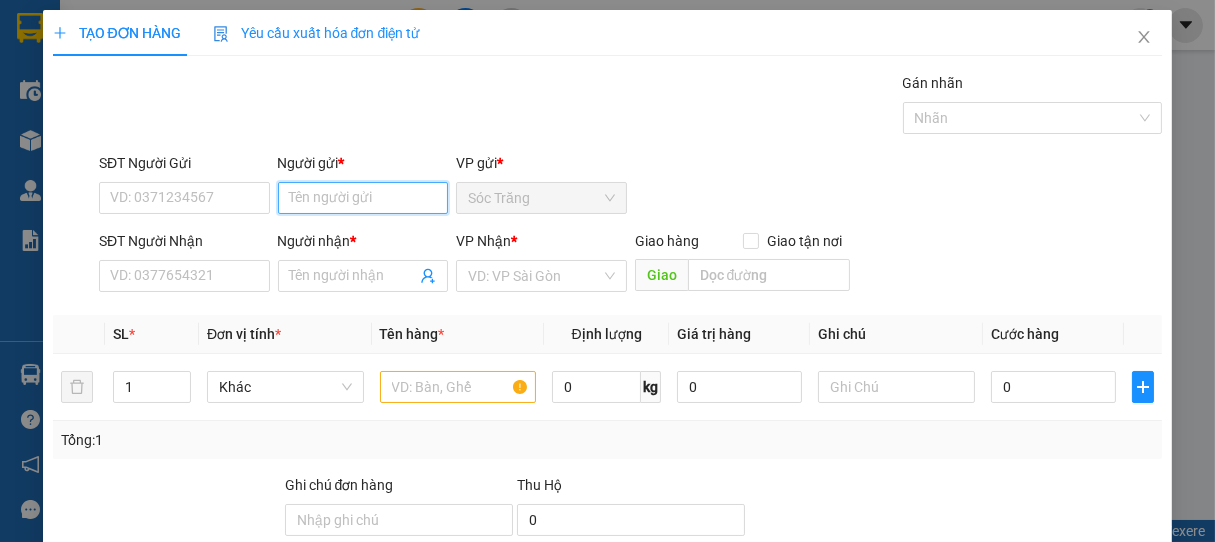 drag, startPoint x: 368, startPoint y: 193, endPoint x: 357, endPoint y: 193, distance: 11 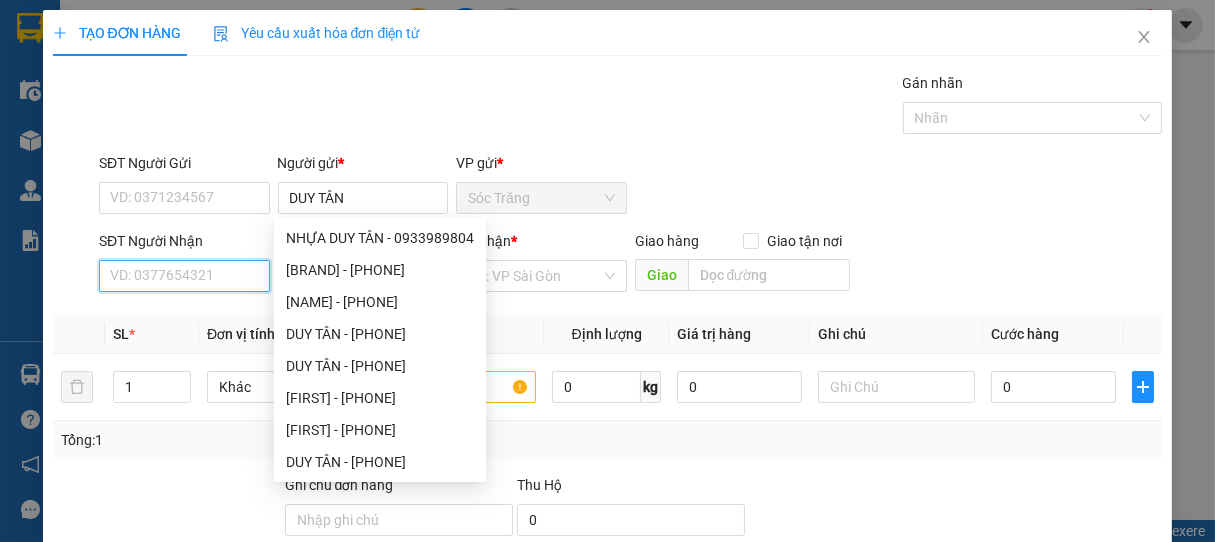 click on "SĐT Người Nhận" at bounding box center (184, 276) 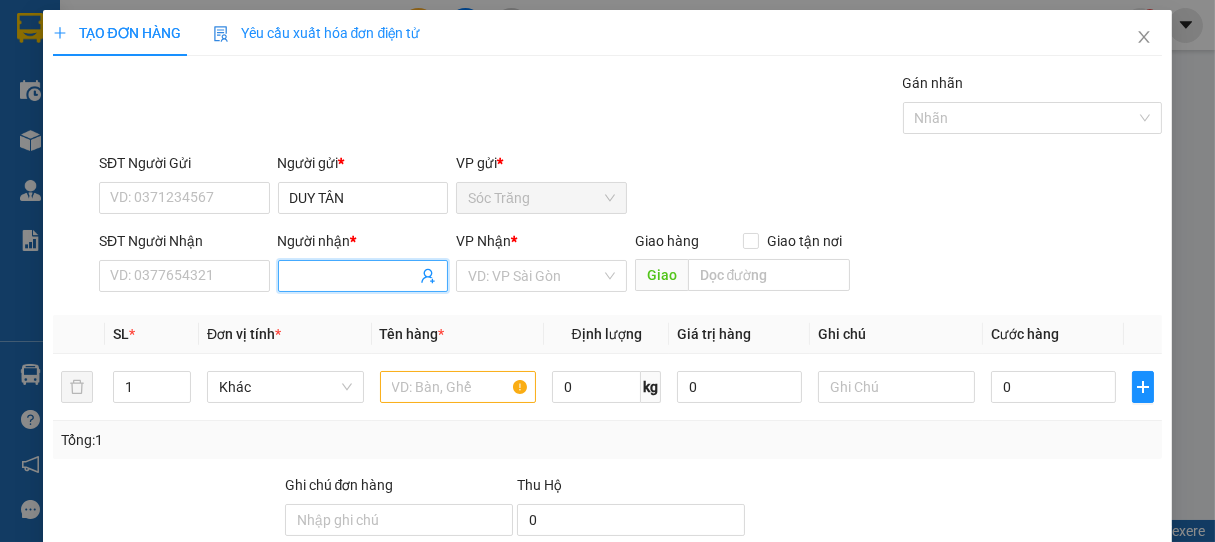 click on "Người nhận  *" at bounding box center (353, 276) 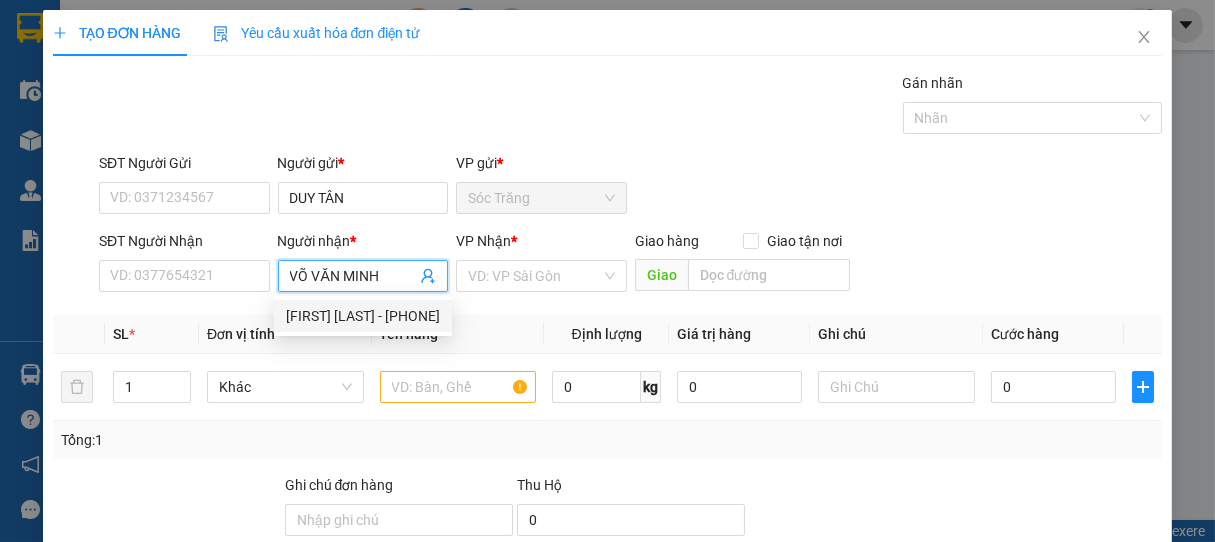 drag, startPoint x: 443, startPoint y: 322, endPoint x: 468, endPoint y: 315, distance: 25.96151 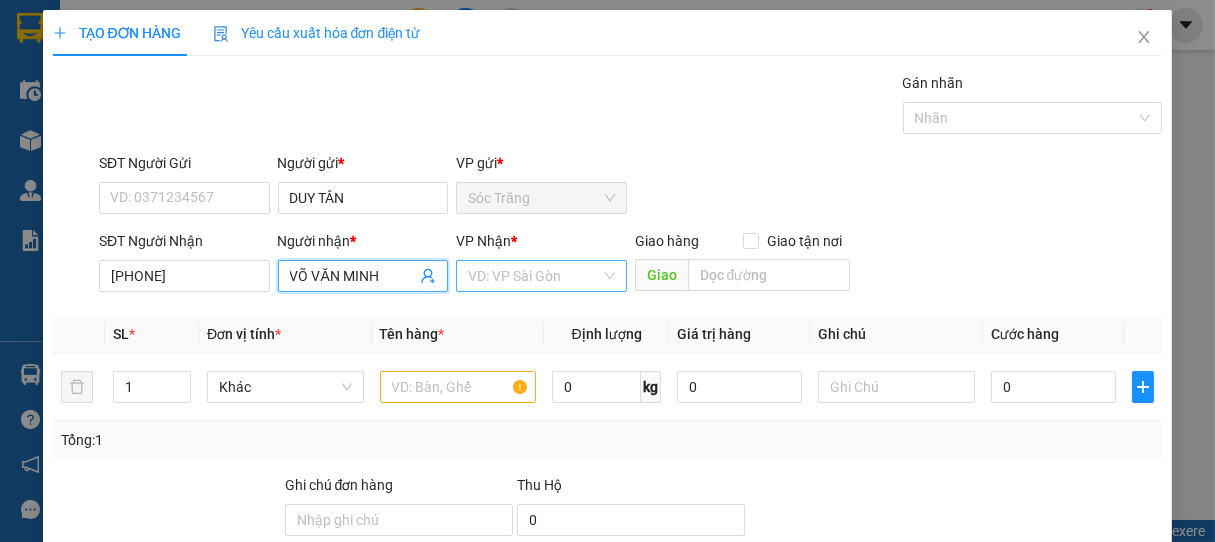 click at bounding box center [534, 276] 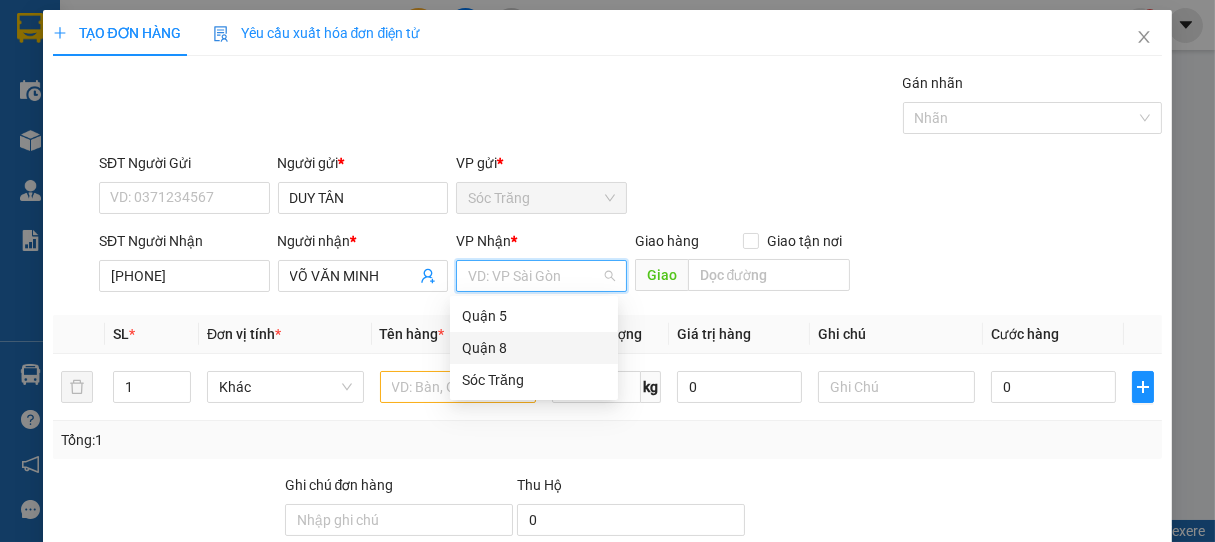 click on "Quận 8" at bounding box center [534, 348] 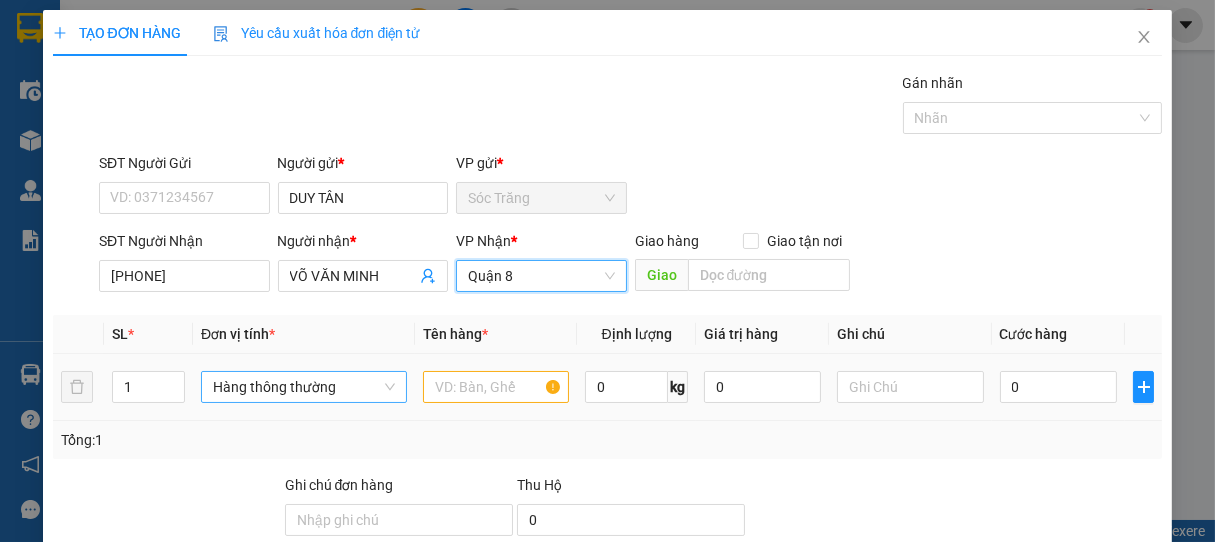 click on "Hàng thông thường" at bounding box center [304, 387] 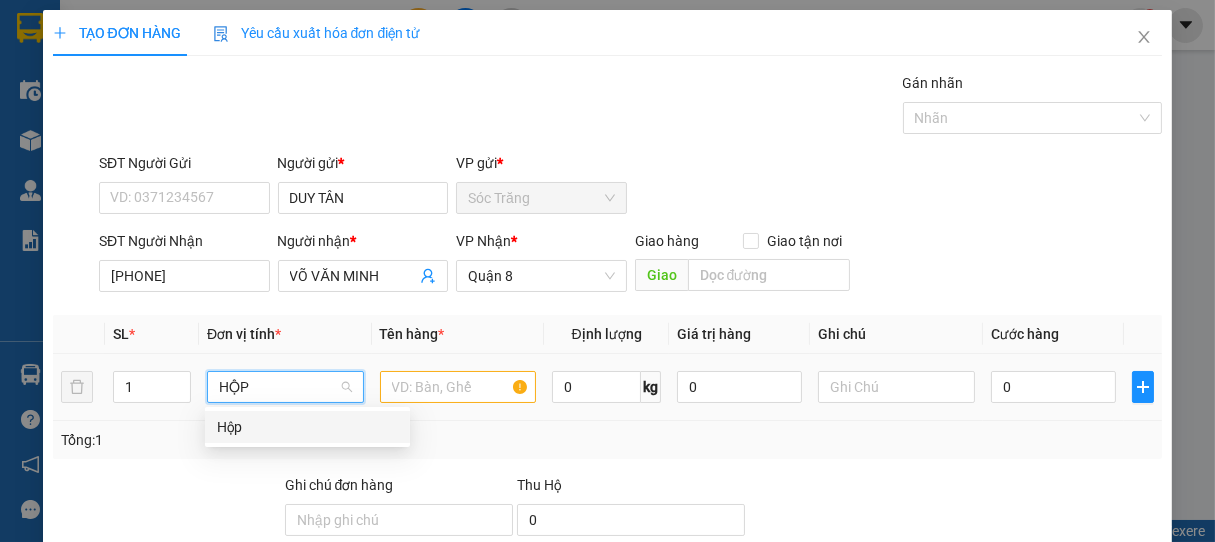 drag, startPoint x: 217, startPoint y: 434, endPoint x: 299, endPoint y: 414, distance: 84.40379 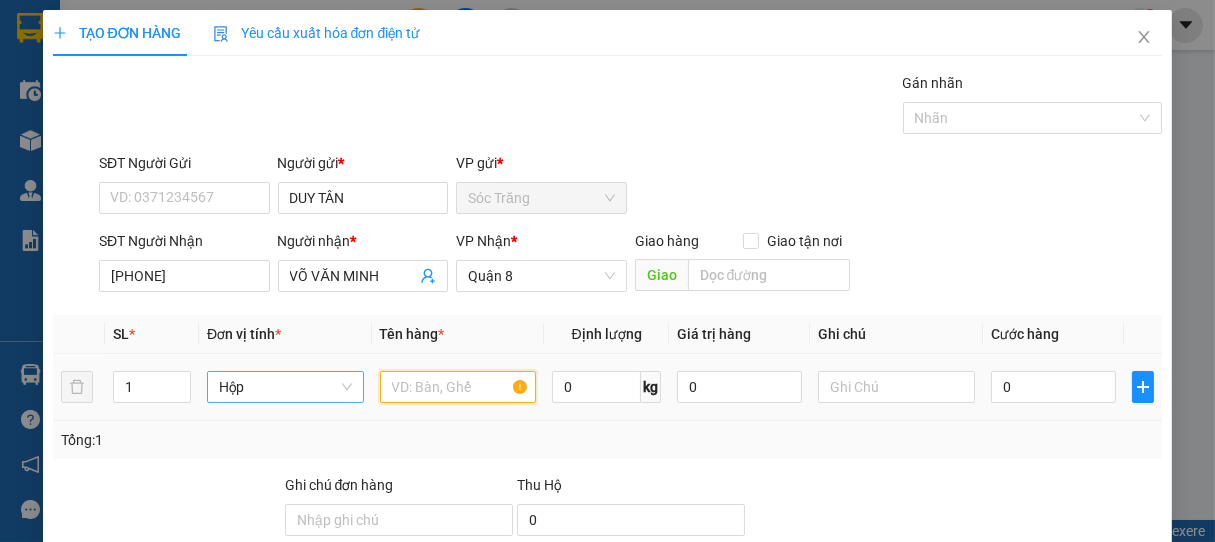 drag, startPoint x: 450, startPoint y: 394, endPoint x: 434, endPoint y: 397, distance: 16.27882 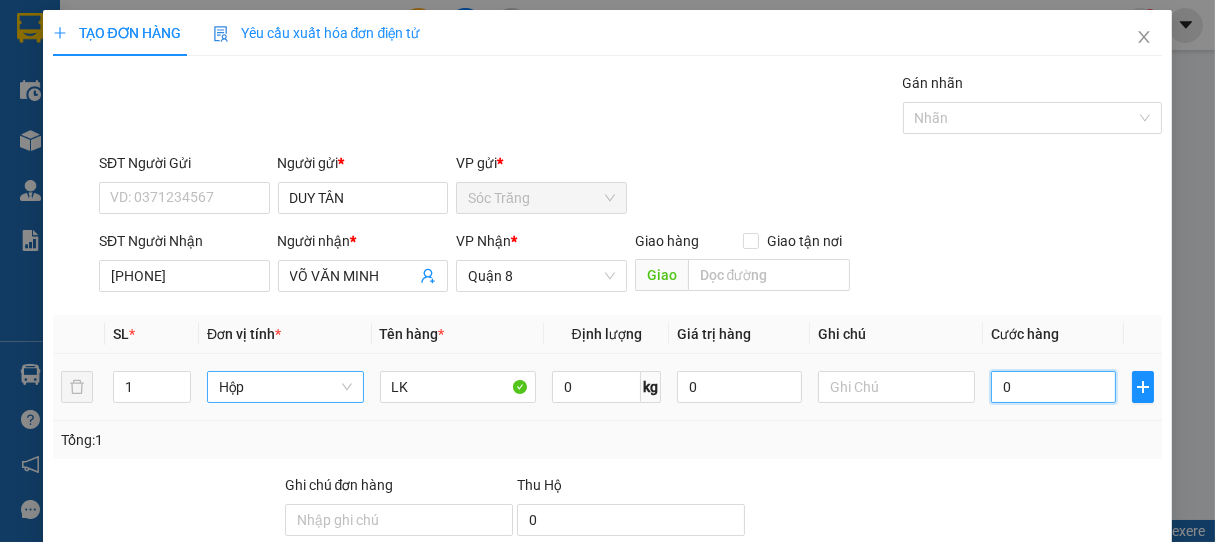 click on "0" at bounding box center [1053, 387] 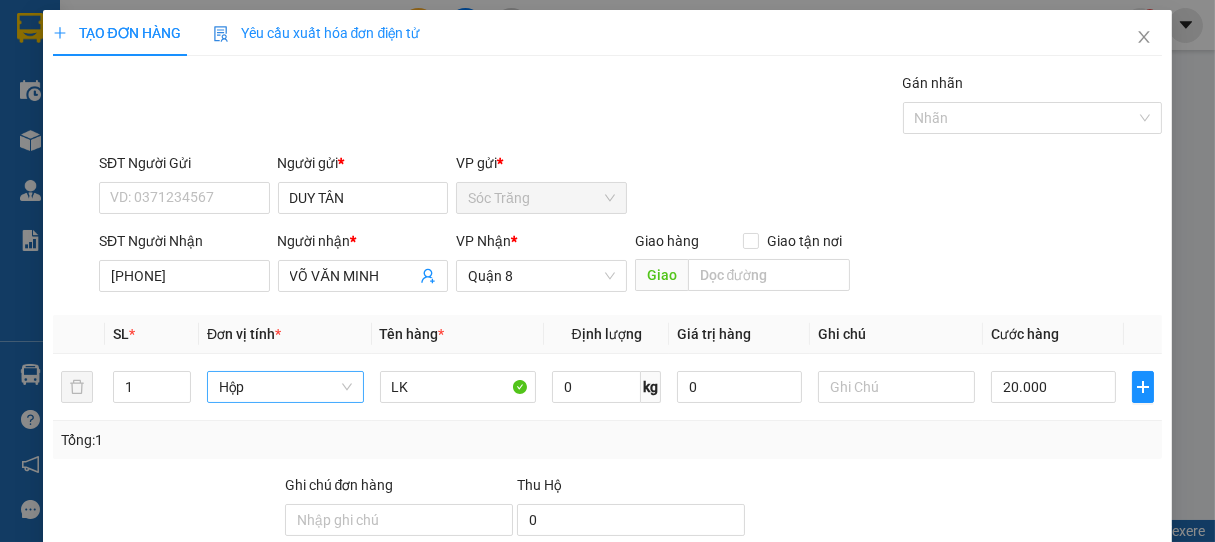 click on "Hình thức thanh toán" at bounding box center [1065, 590] 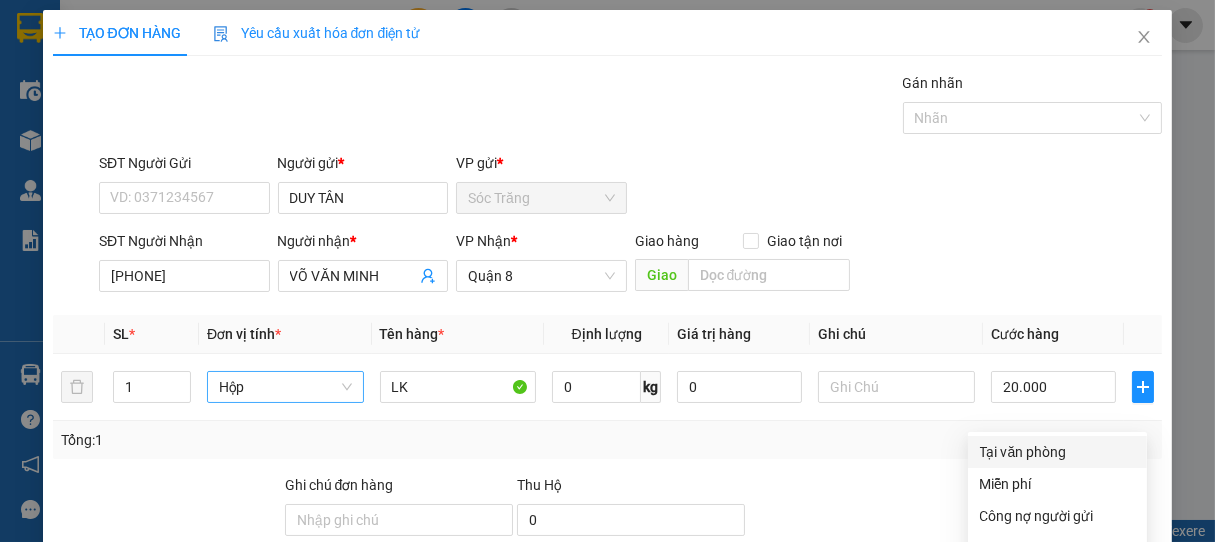 click on "Chọn HT Thanh Toán" at bounding box center [1072, 634] 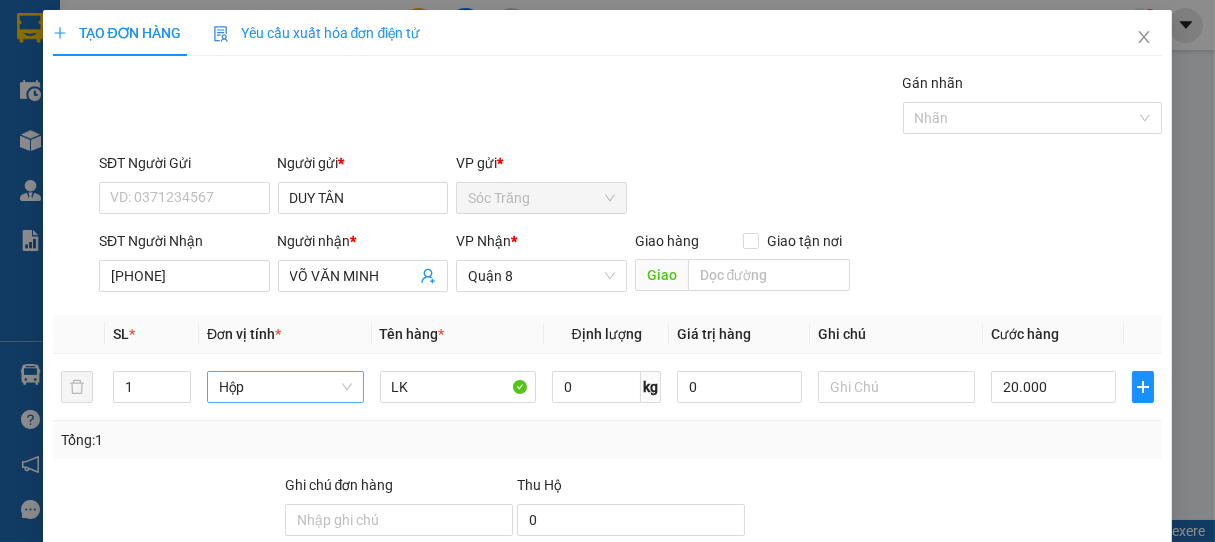 click on "Lưu và In" at bounding box center [1106, 685] 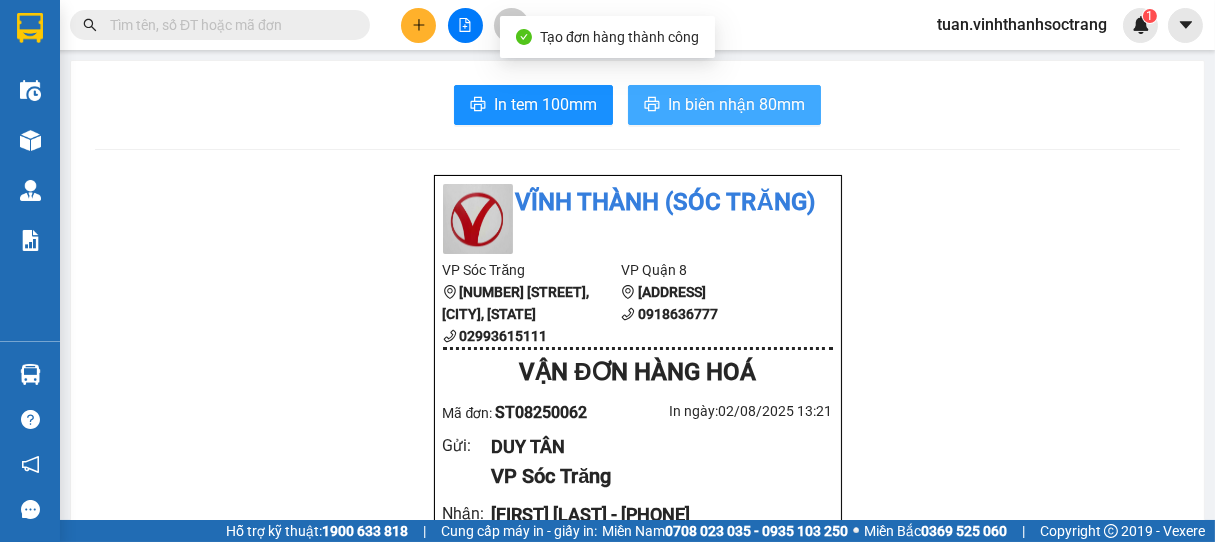 drag, startPoint x: 705, startPoint y: 102, endPoint x: 708, endPoint y: 129, distance: 27.166155 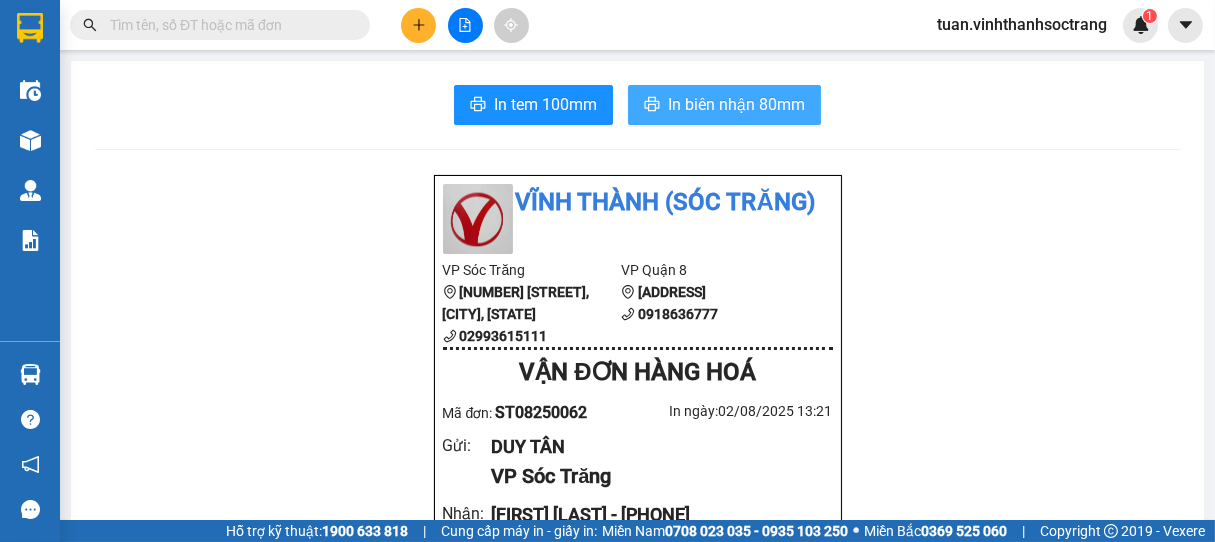 click on "In biên nhận 80mm" at bounding box center [736, 104] 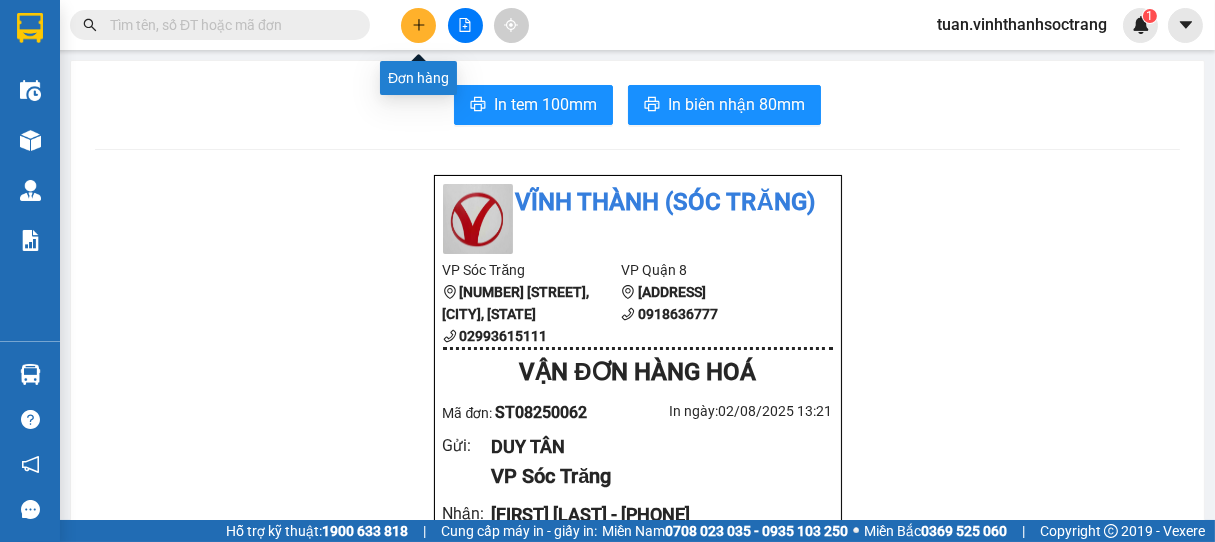 click 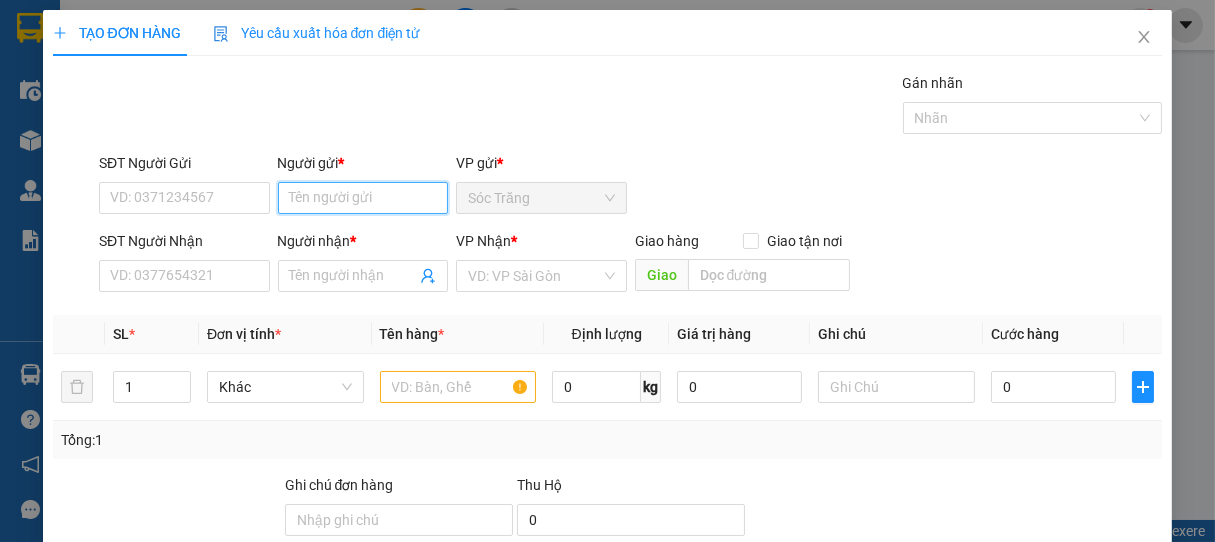 drag, startPoint x: 394, startPoint y: 202, endPoint x: 389, endPoint y: 154, distance: 48.259712 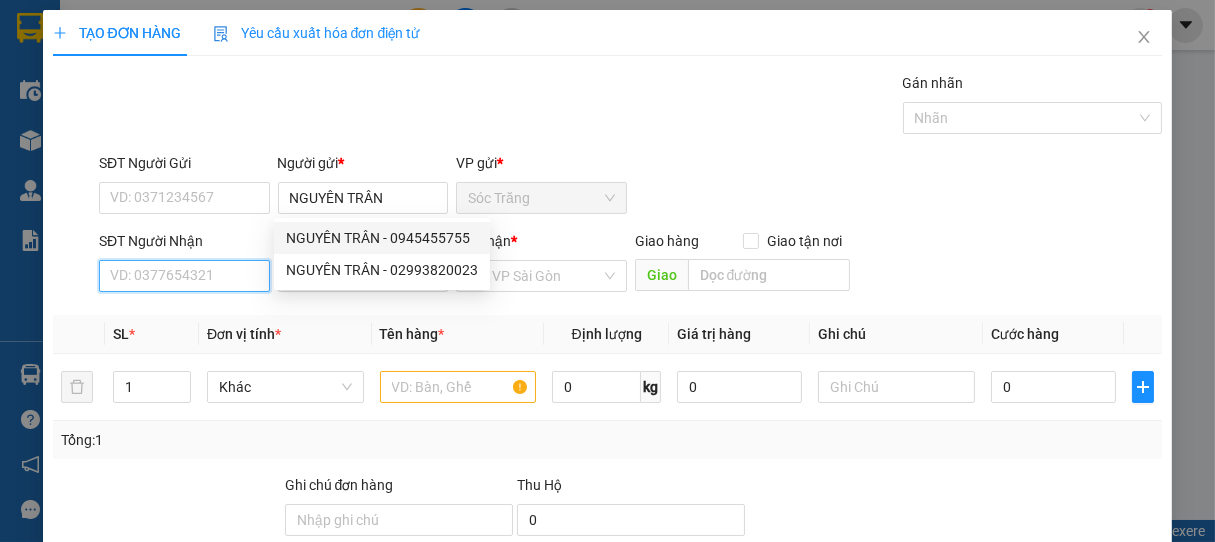 click on "SĐT Người Nhận" at bounding box center [184, 276] 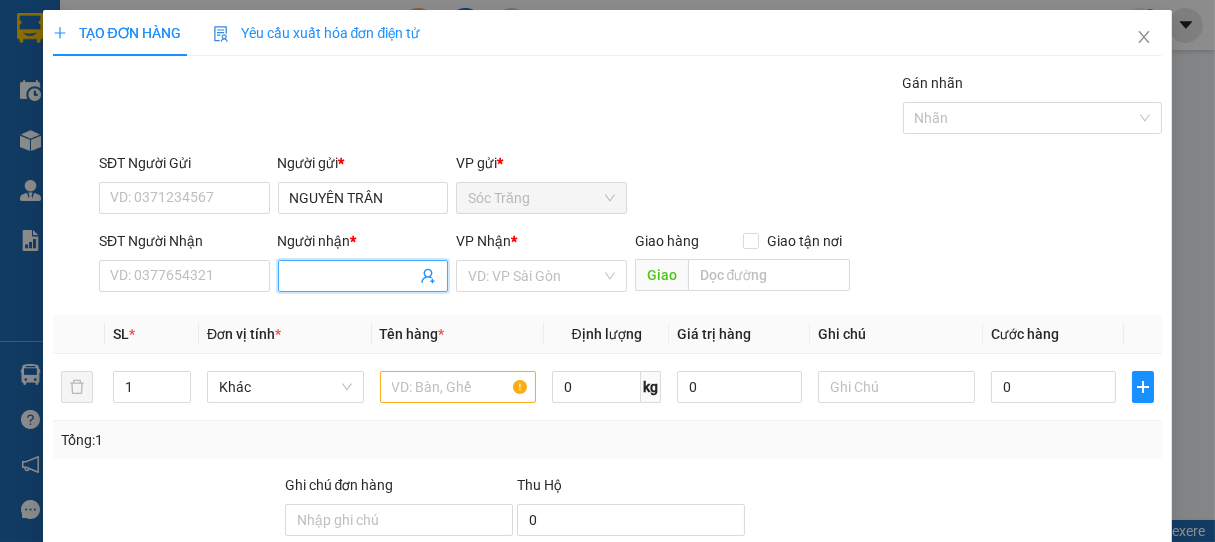 click on "Người nhận  *" at bounding box center [353, 276] 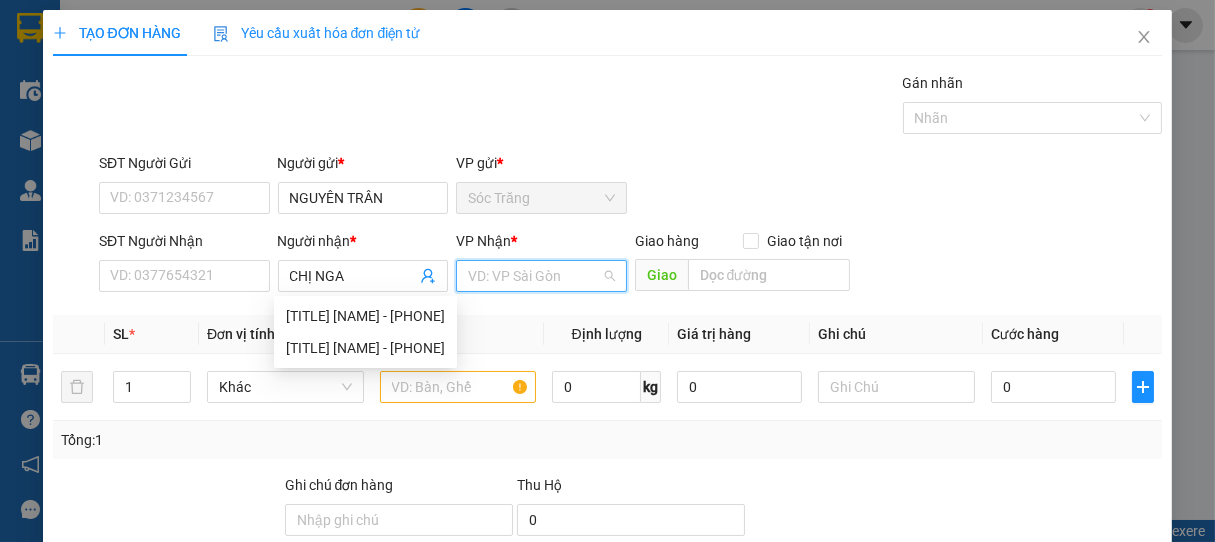 click at bounding box center [534, 276] 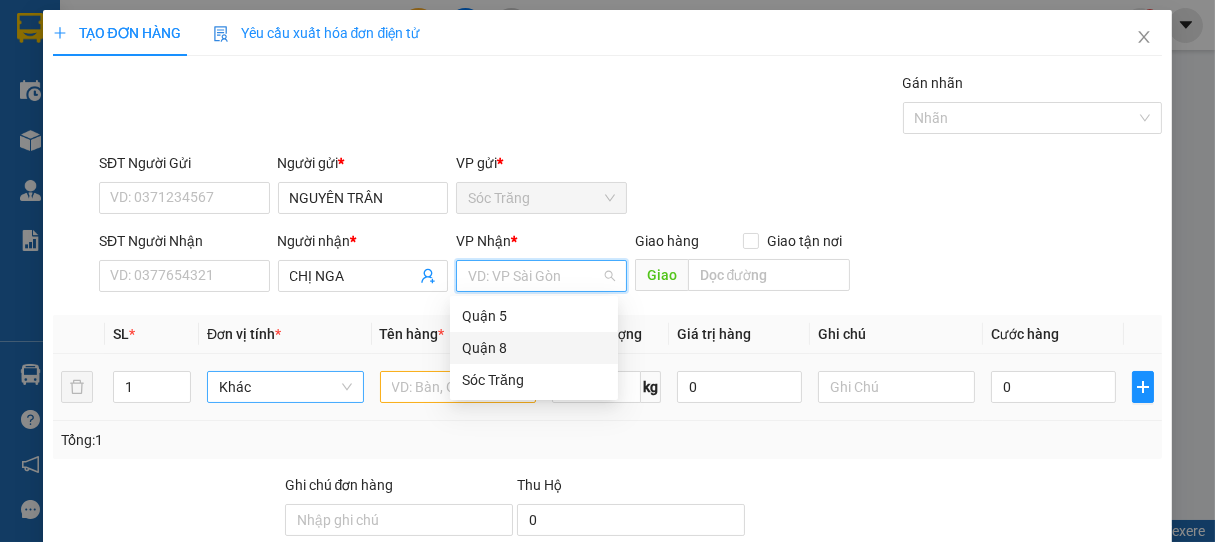 drag, startPoint x: 504, startPoint y: 346, endPoint x: 353, endPoint y: 382, distance: 155.23209 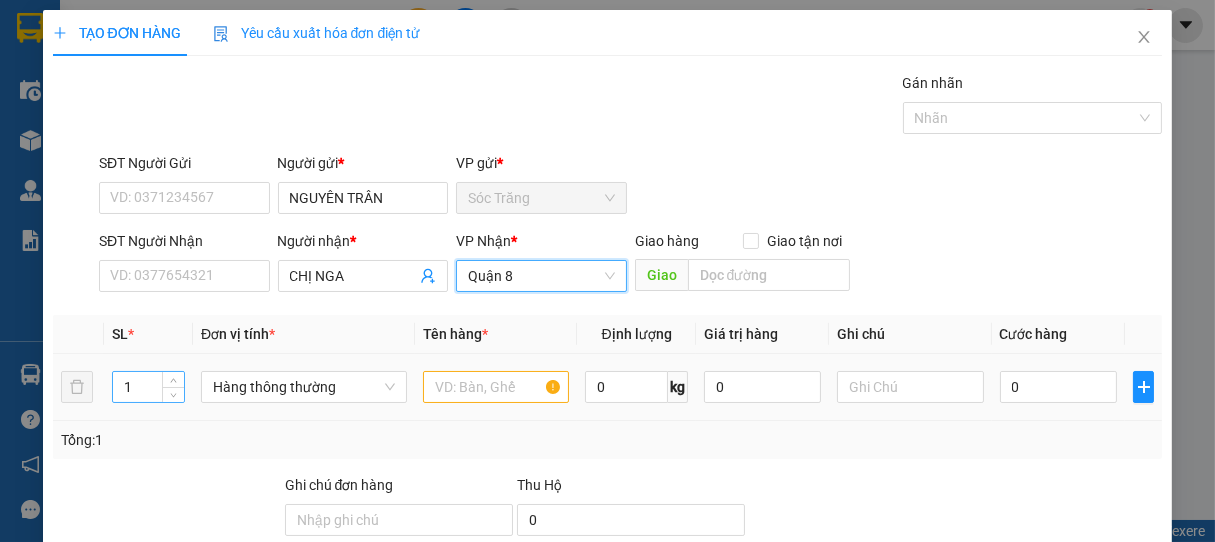 click on "1" at bounding box center (148, 387) 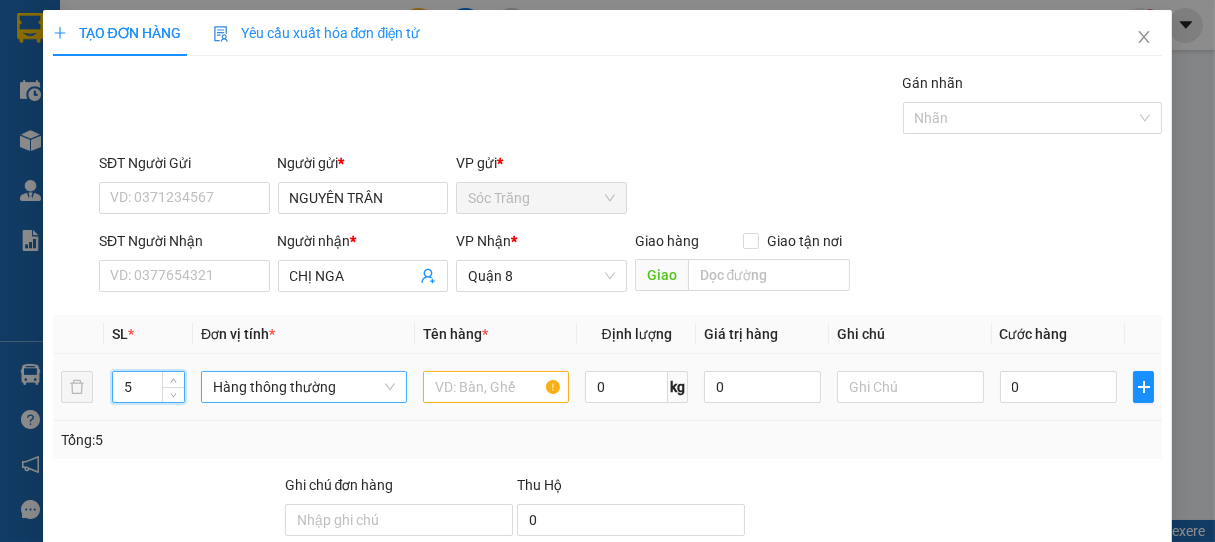 drag, startPoint x: 310, startPoint y: 387, endPoint x: 320, endPoint y: 384, distance: 10.440307 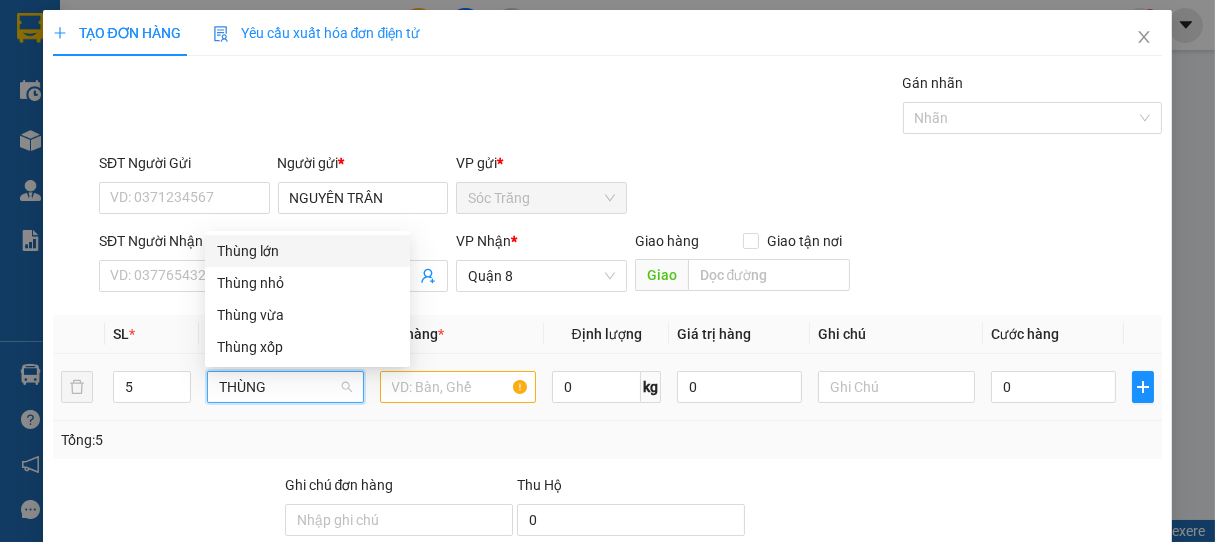 drag, startPoint x: 275, startPoint y: 240, endPoint x: 308, endPoint y: 298, distance: 66.730804 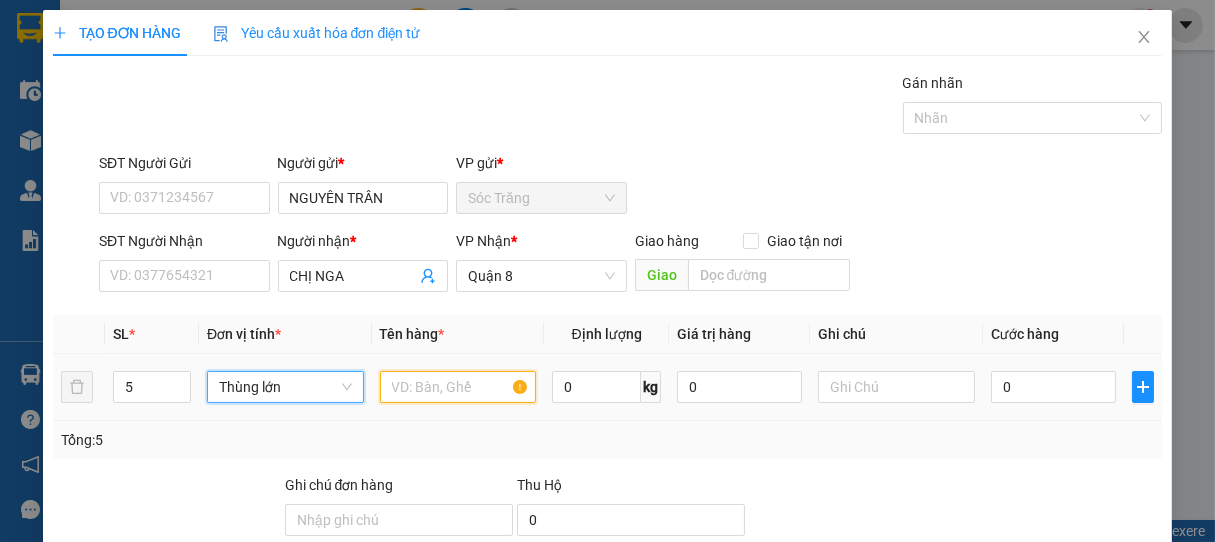 click at bounding box center [458, 387] 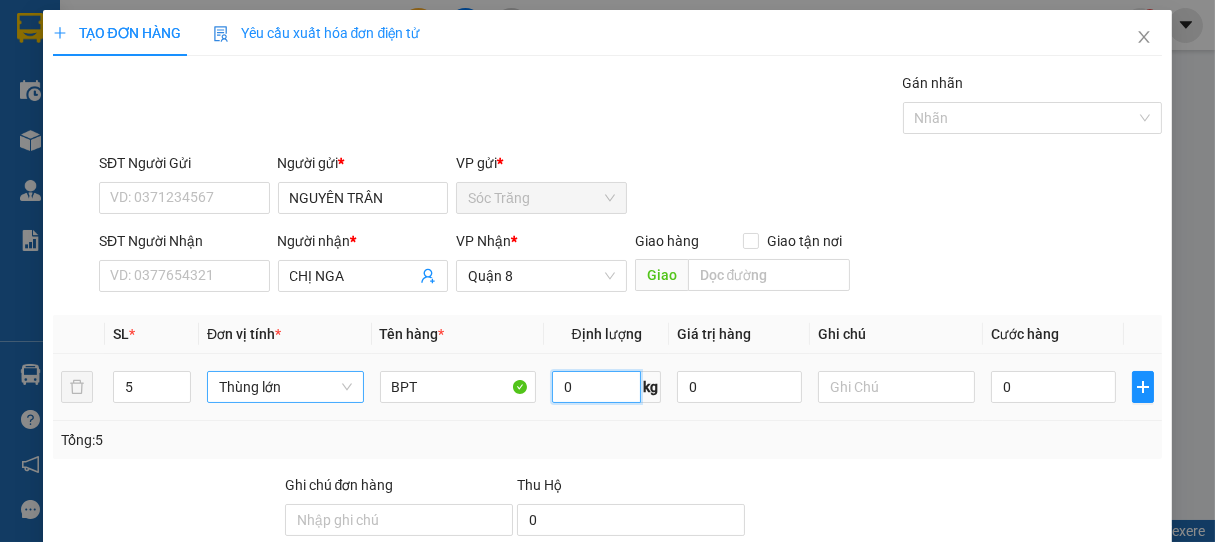 click on "0" at bounding box center [596, 387] 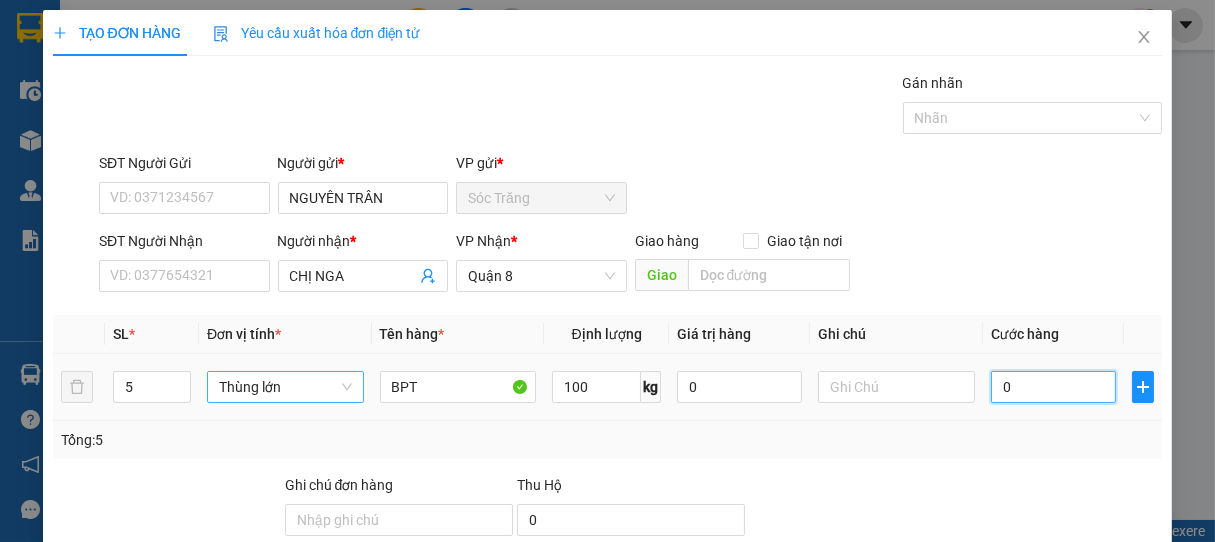 click on "0" at bounding box center [1053, 387] 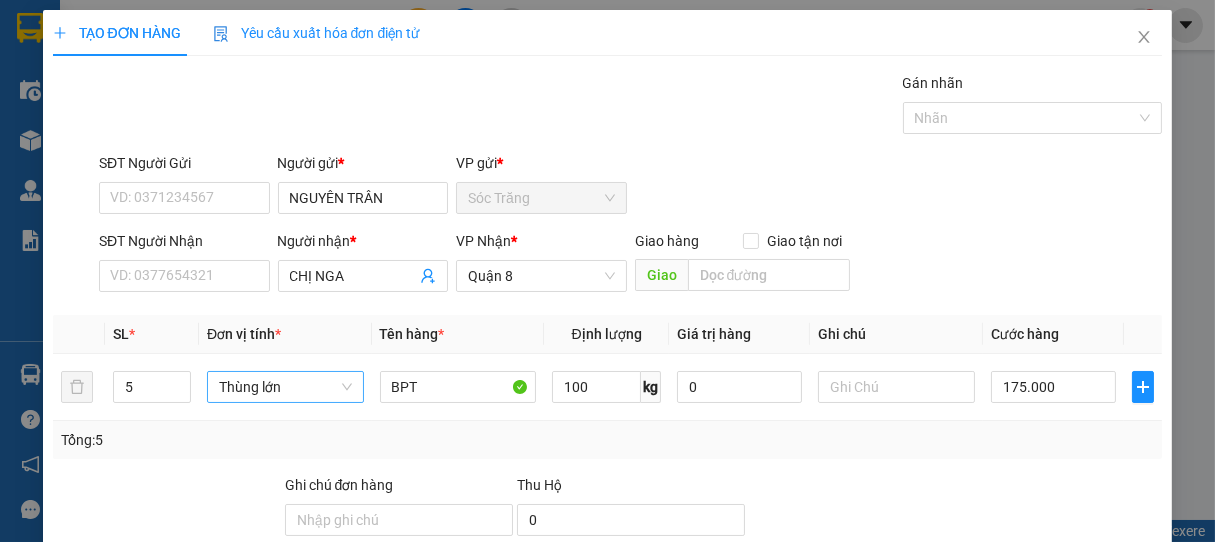 click on "Hình thức thanh toán" at bounding box center (1065, 590) 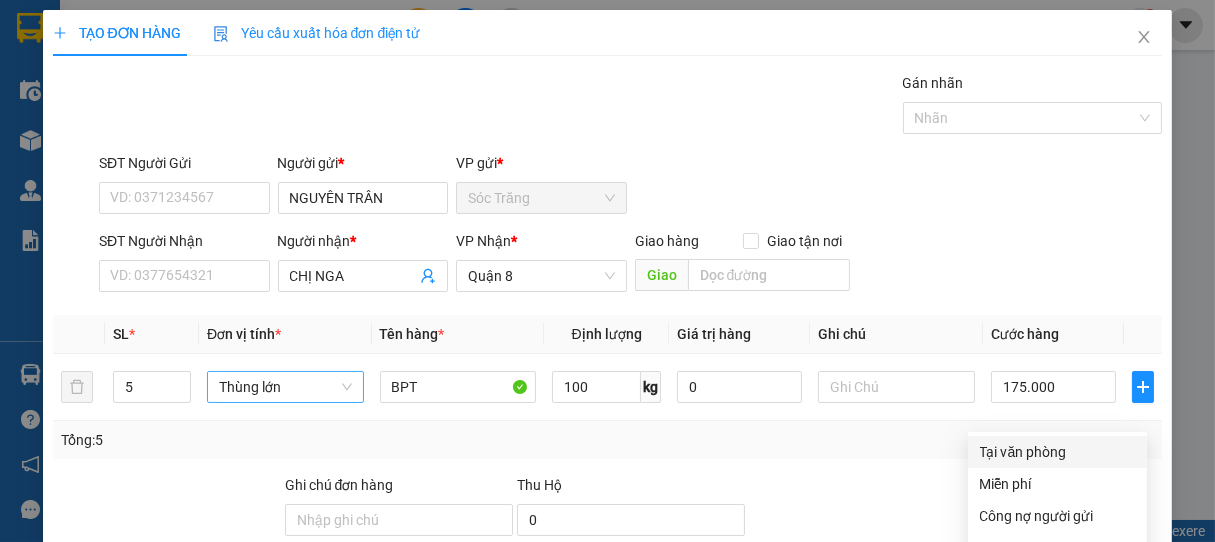 click on "Tại văn phòng" at bounding box center (1057, 452) 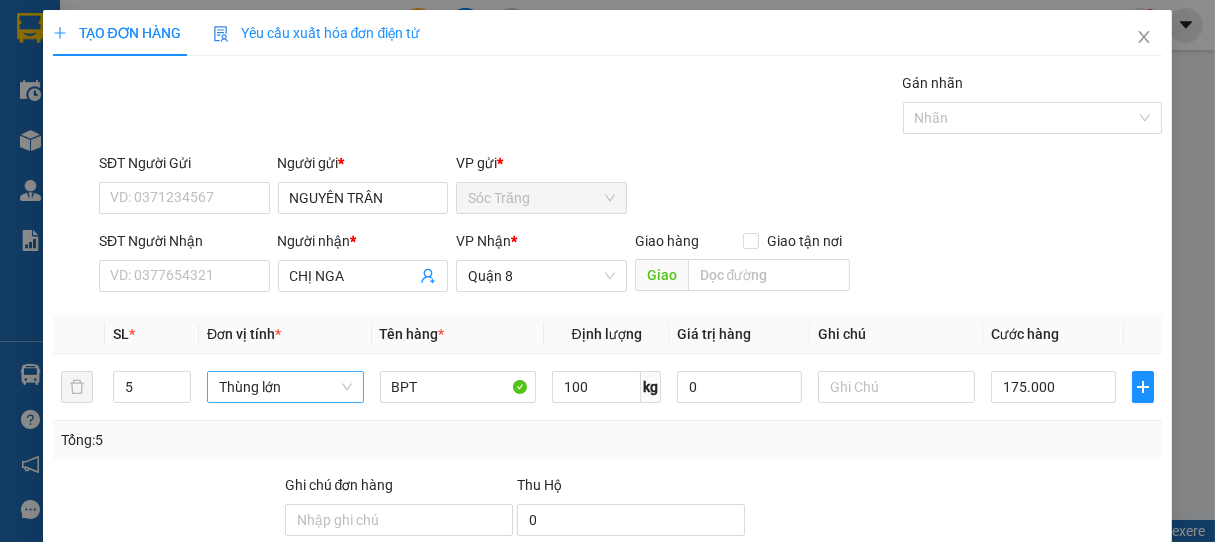 click on "Lưu và In" at bounding box center (1106, 685) 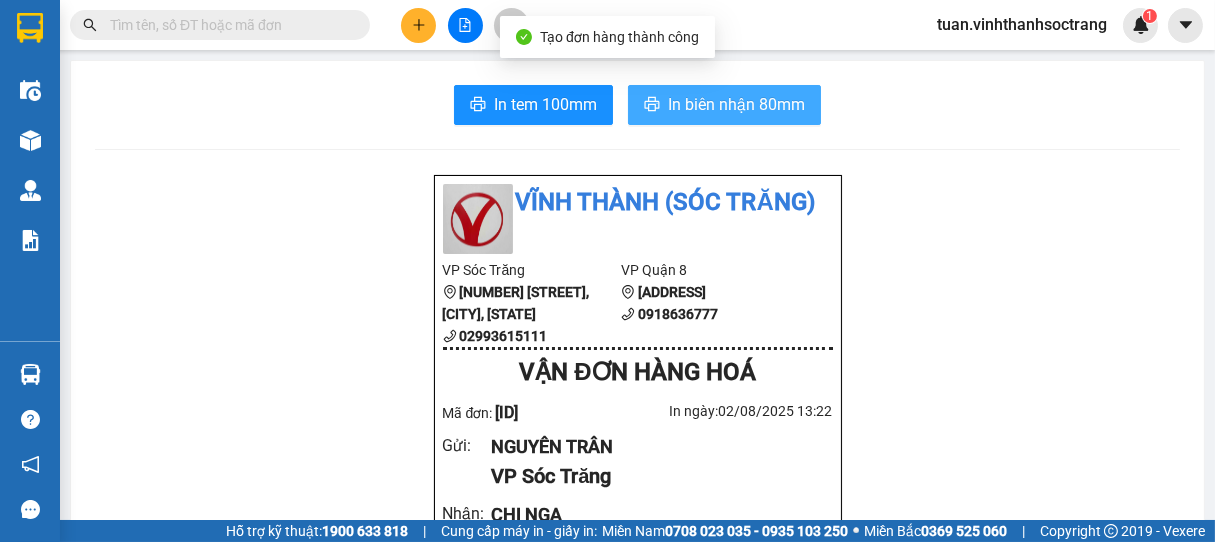 click on "In biên nhận 80mm" at bounding box center (736, 104) 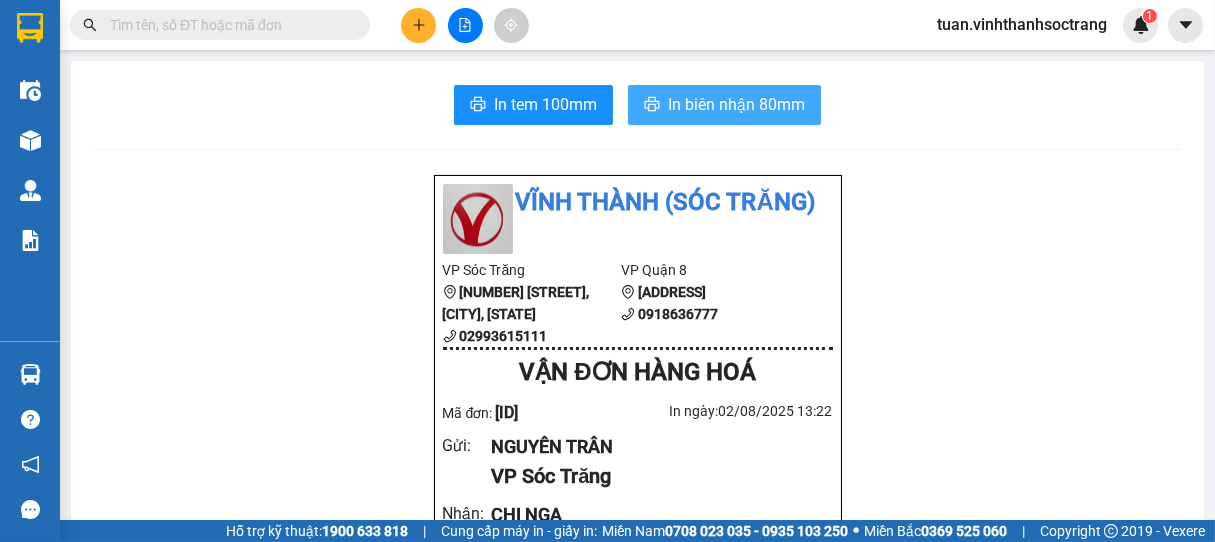 drag, startPoint x: 767, startPoint y: 98, endPoint x: 798, endPoint y: 139, distance: 51.40039 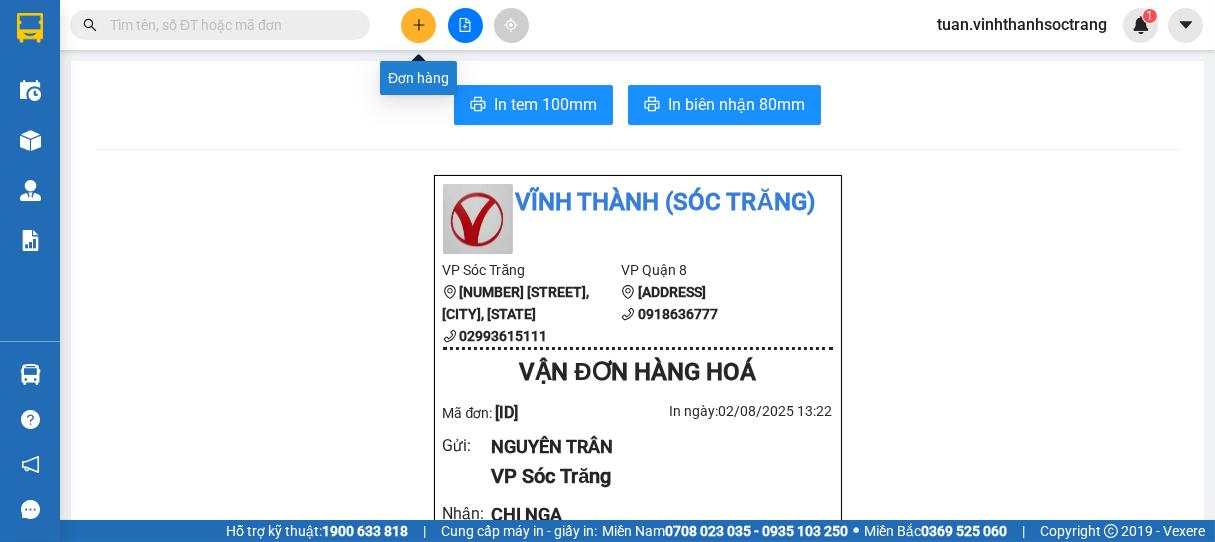 click 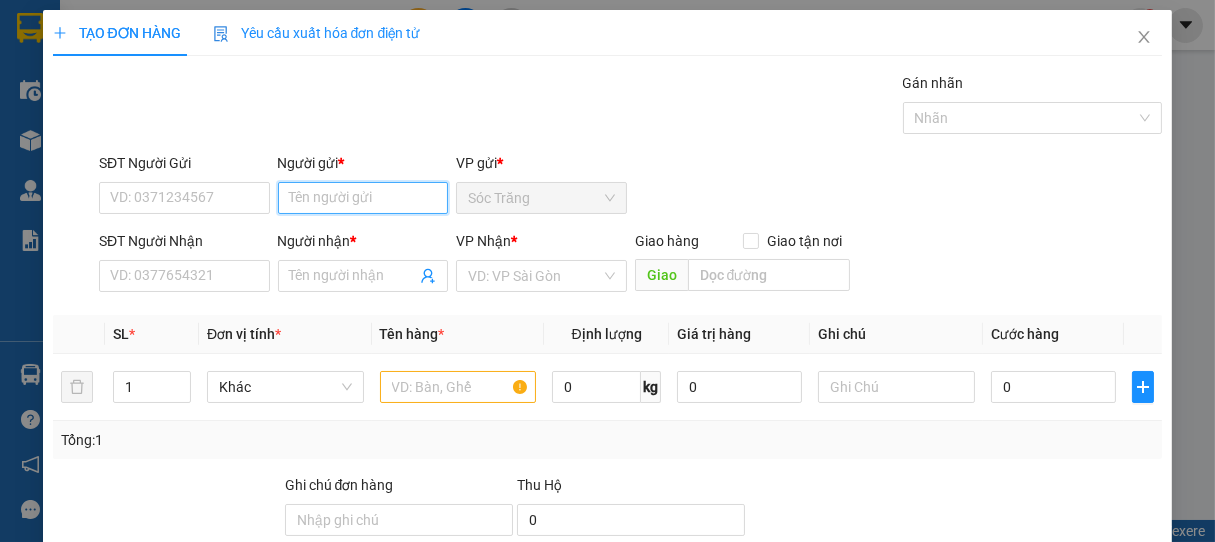 drag, startPoint x: 400, startPoint y: 202, endPoint x: 395, endPoint y: 179, distance: 23.537205 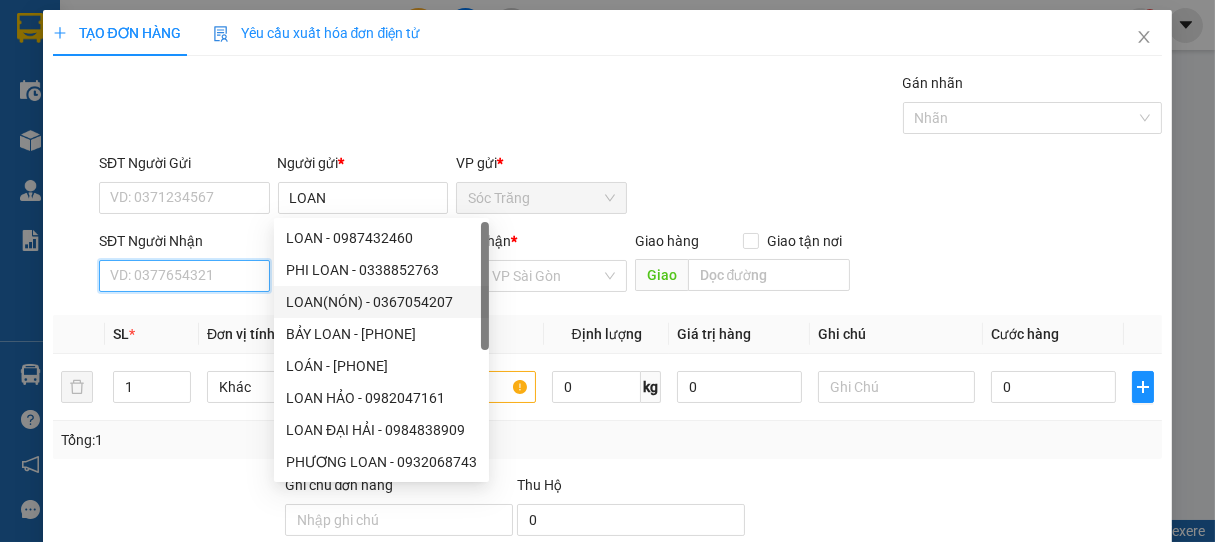 click on "SĐT Người Nhận" at bounding box center (184, 276) 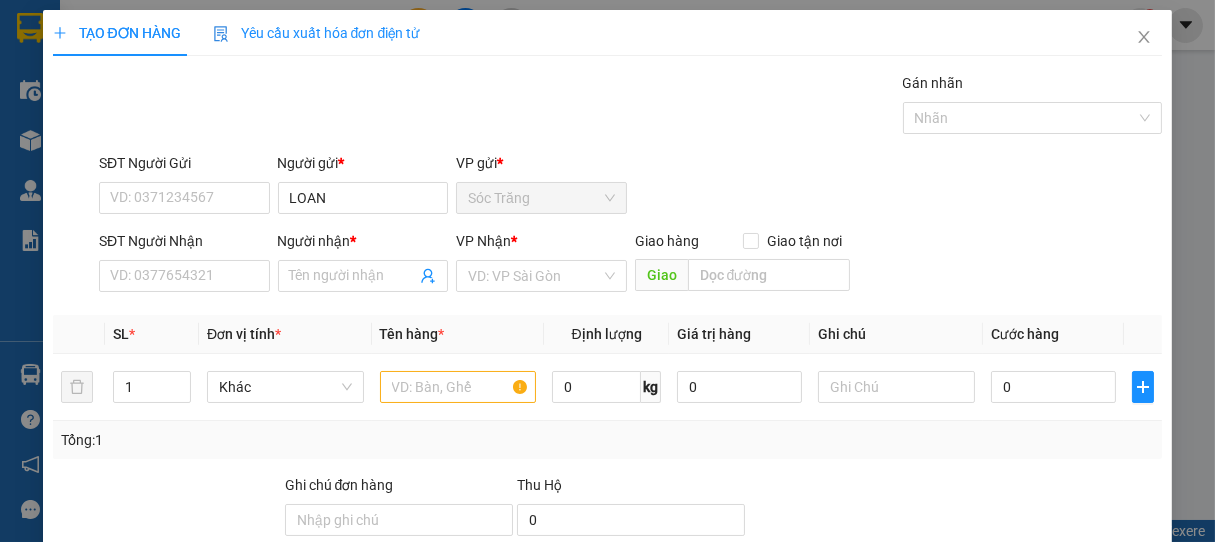 drag, startPoint x: 361, startPoint y: 276, endPoint x: 280, endPoint y: 235, distance: 90.78546 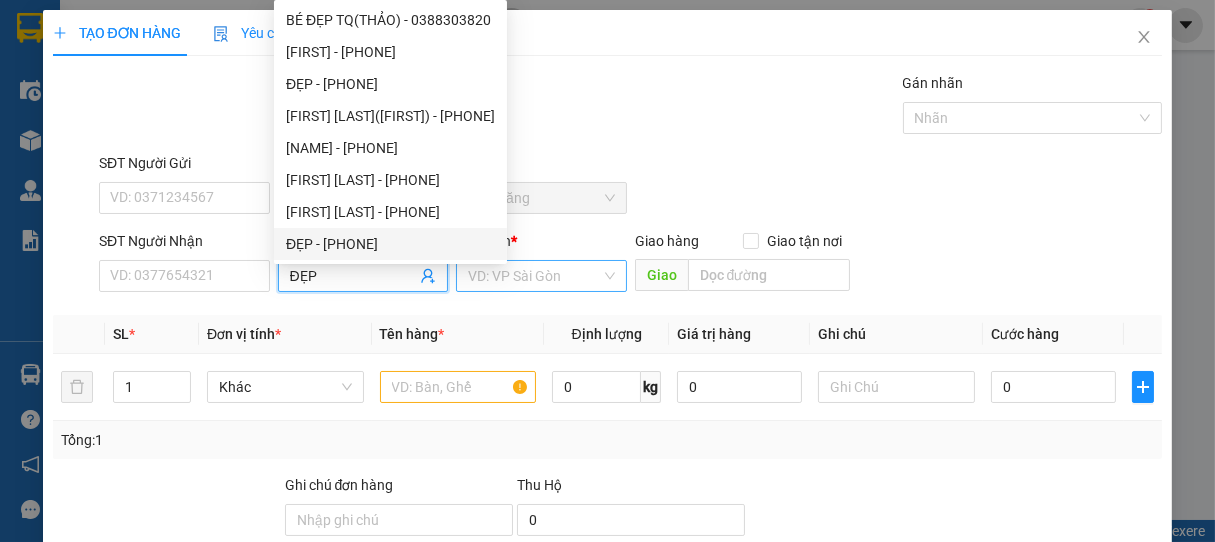 click at bounding box center (534, 276) 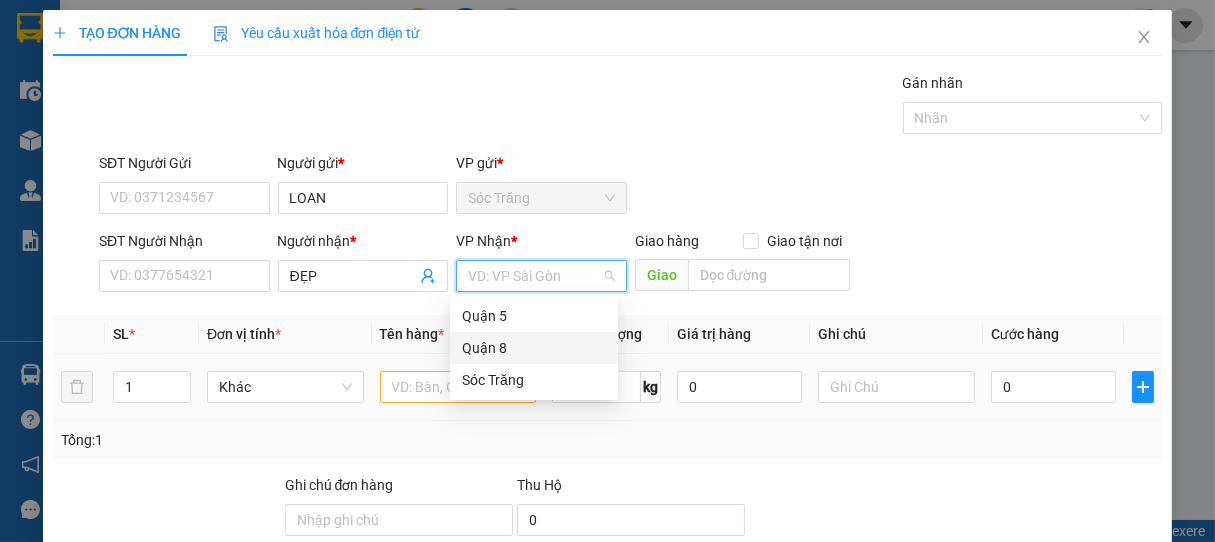 drag, startPoint x: 492, startPoint y: 352, endPoint x: 202, endPoint y: 419, distance: 297.63904 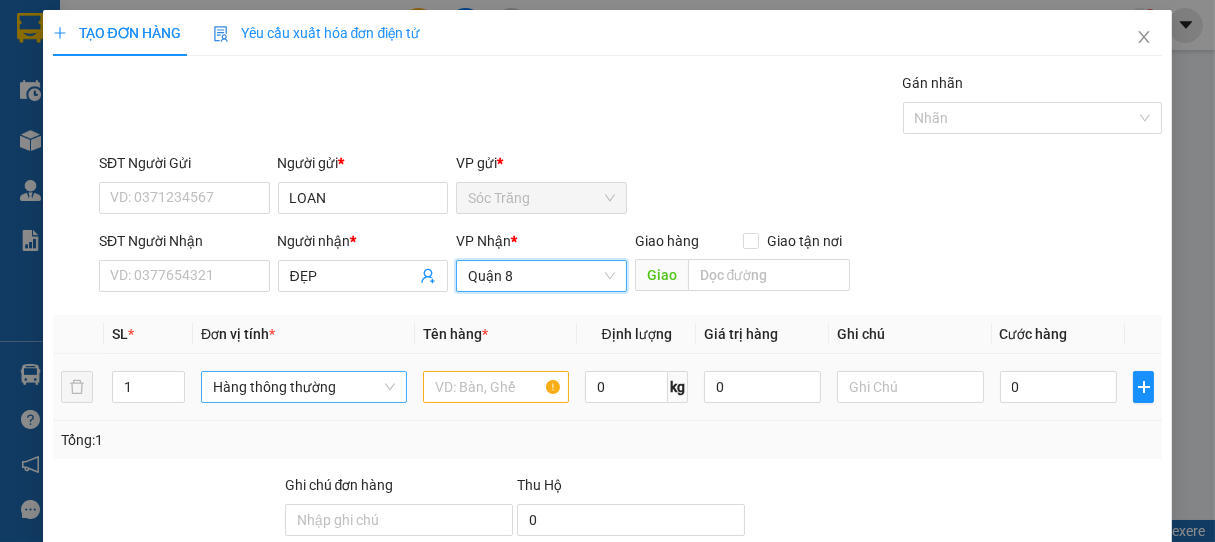click on "Hàng thông thường" at bounding box center [304, 387] 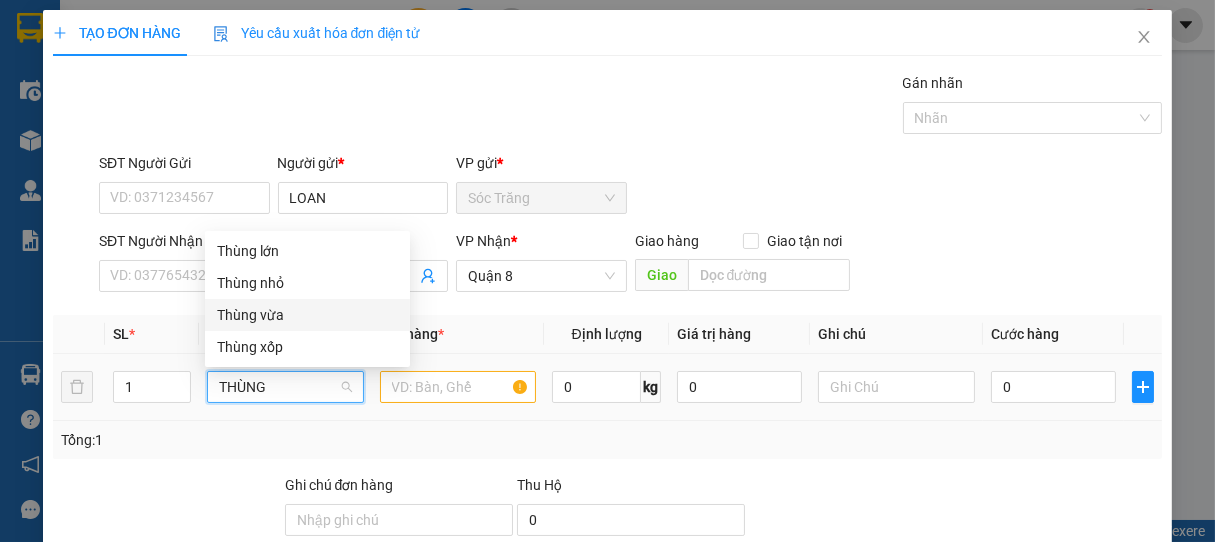 click on "Thùng vừa" at bounding box center (307, 315) 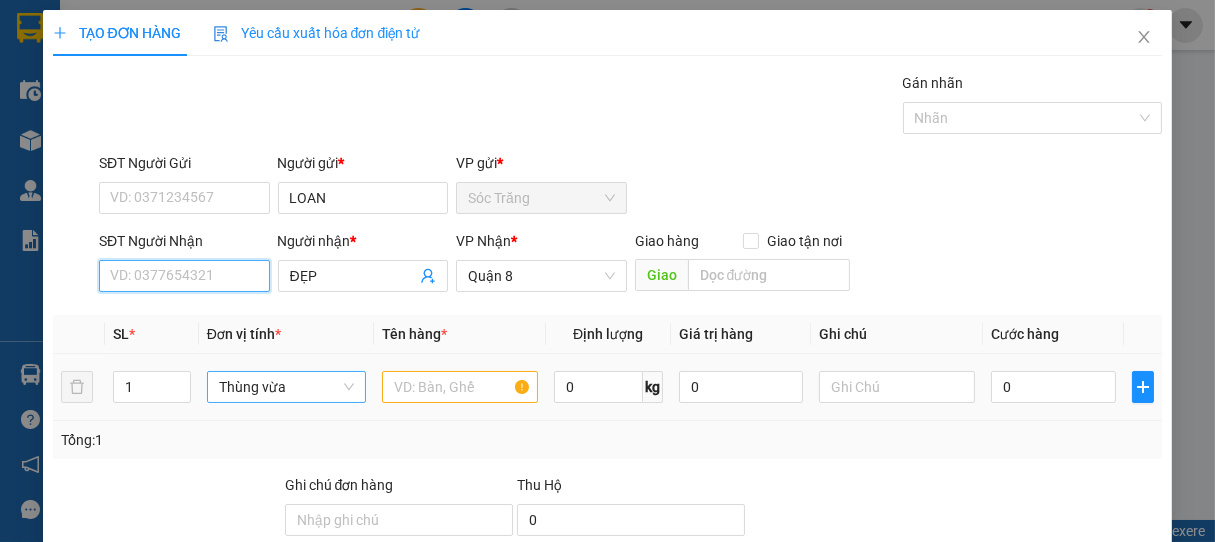 drag, startPoint x: 155, startPoint y: 280, endPoint x: 108, endPoint y: 274, distance: 47.38143 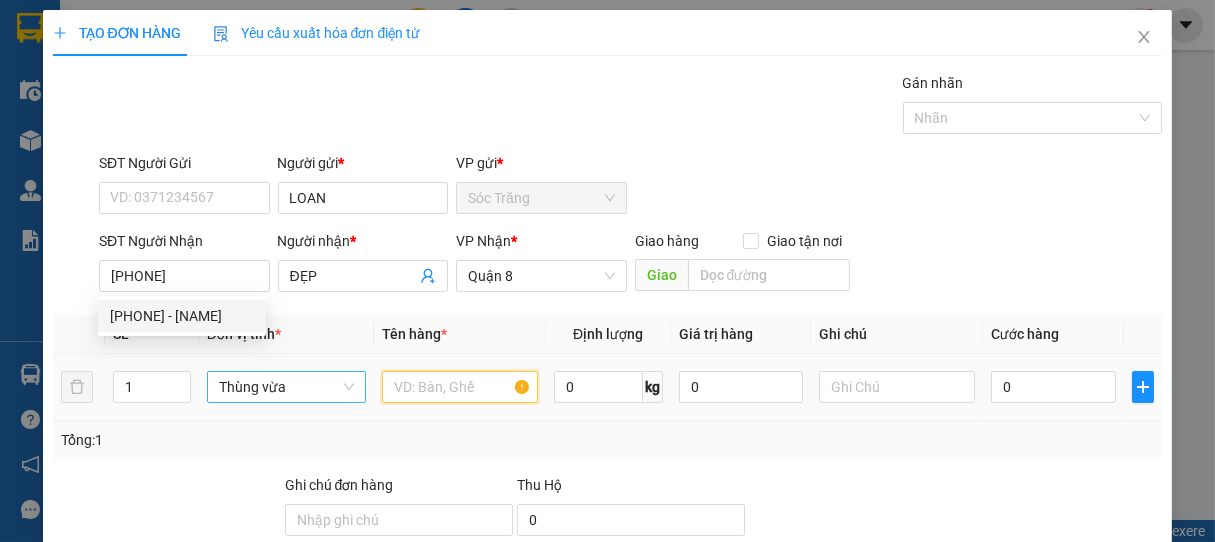 drag, startPoint x: 457, startPoint y: 391, endPoint x: 472, endPoint y: 358, distance: 36.249138 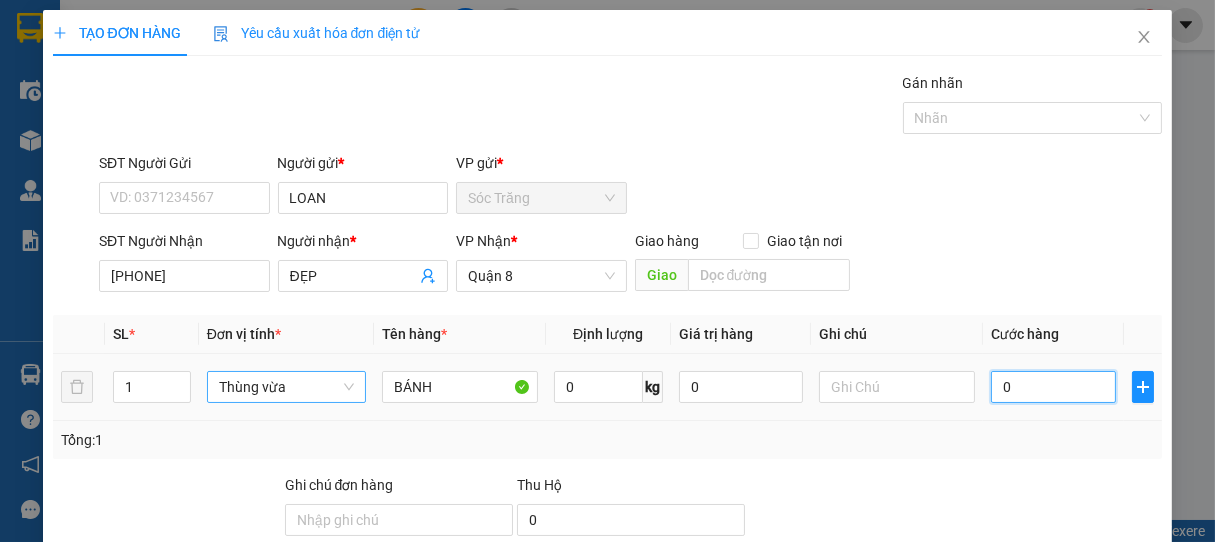 click on "0" at bounding box center [1053, 387] 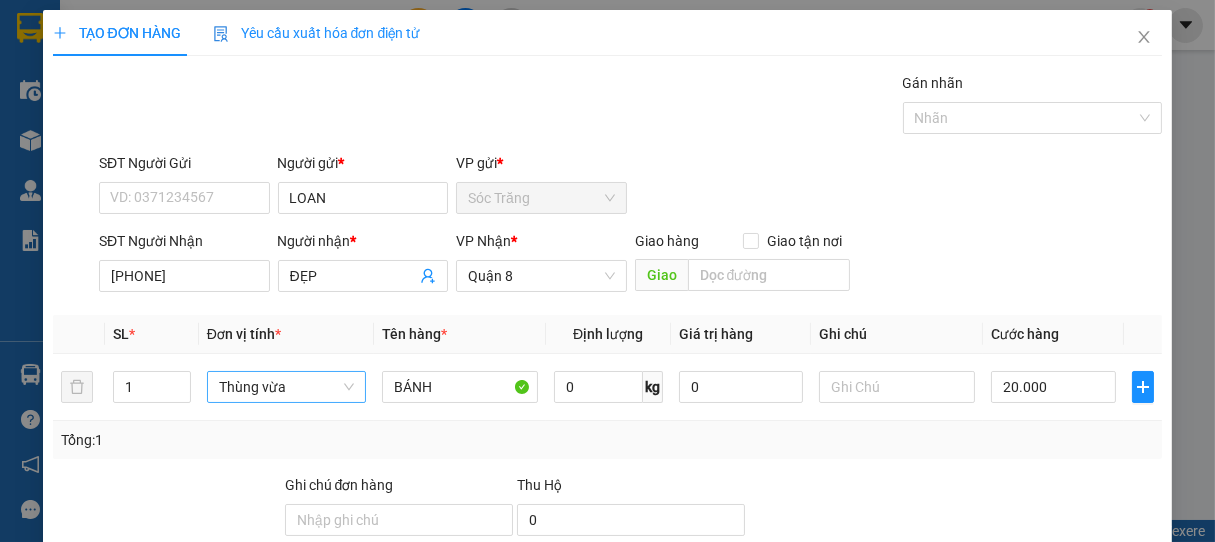 click on "Hình thức thanh toán" at bounding box center (1065, 590) 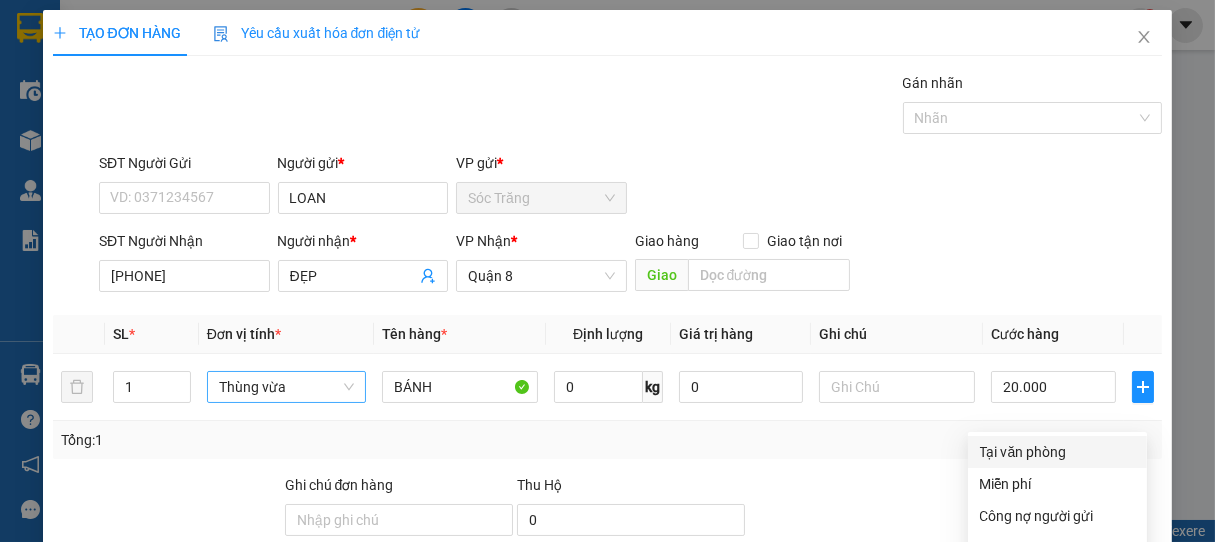 click on "Tại văn phòng" at bounding box center [1057, 452] 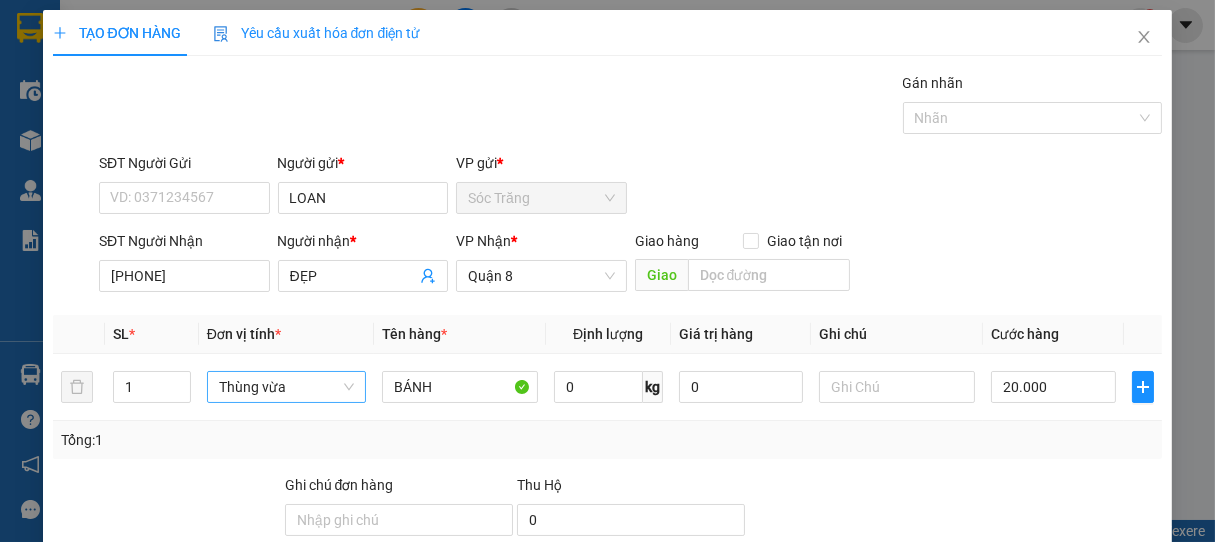 click on "Lưu và In" at bounding box center (1106, 685) 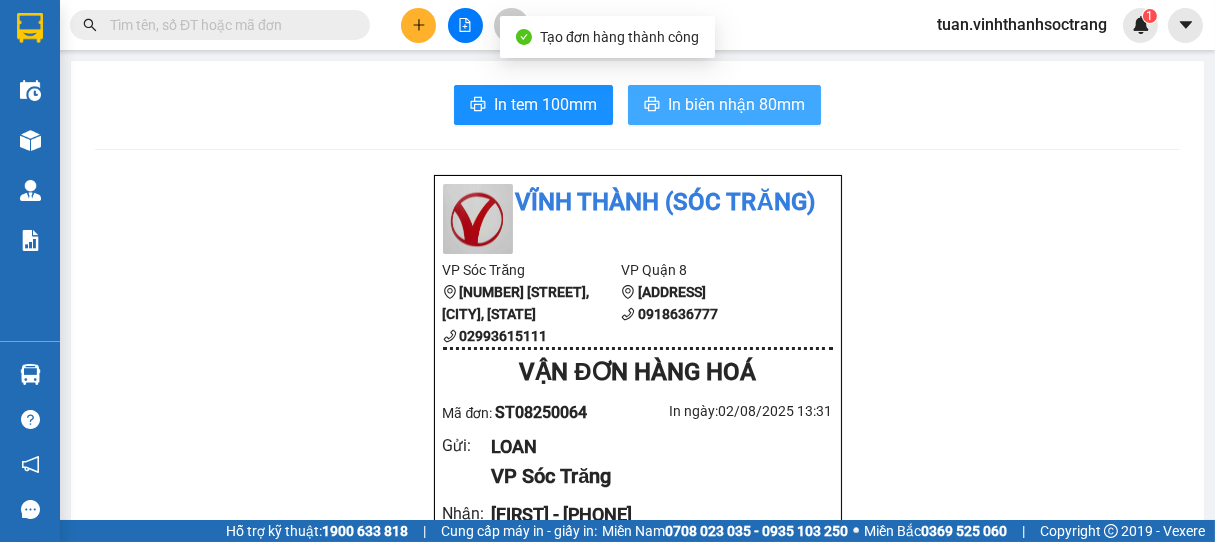 click on "In biên nhận 80mm" at bounding box center [736, 104] 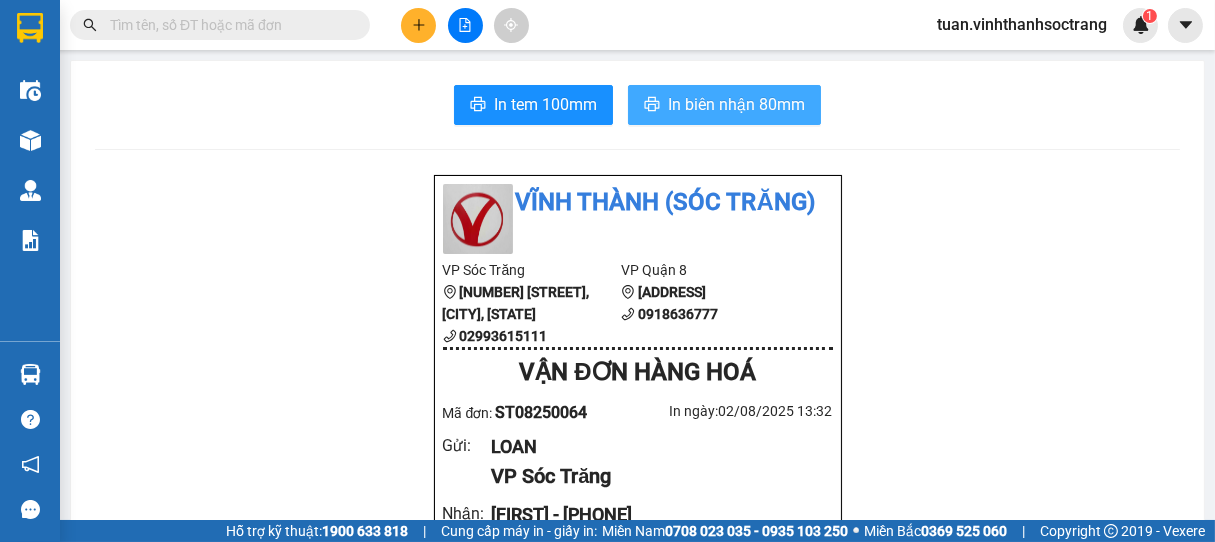 click on "In biên nhận 80mm" at bounding box center (736, 104) 